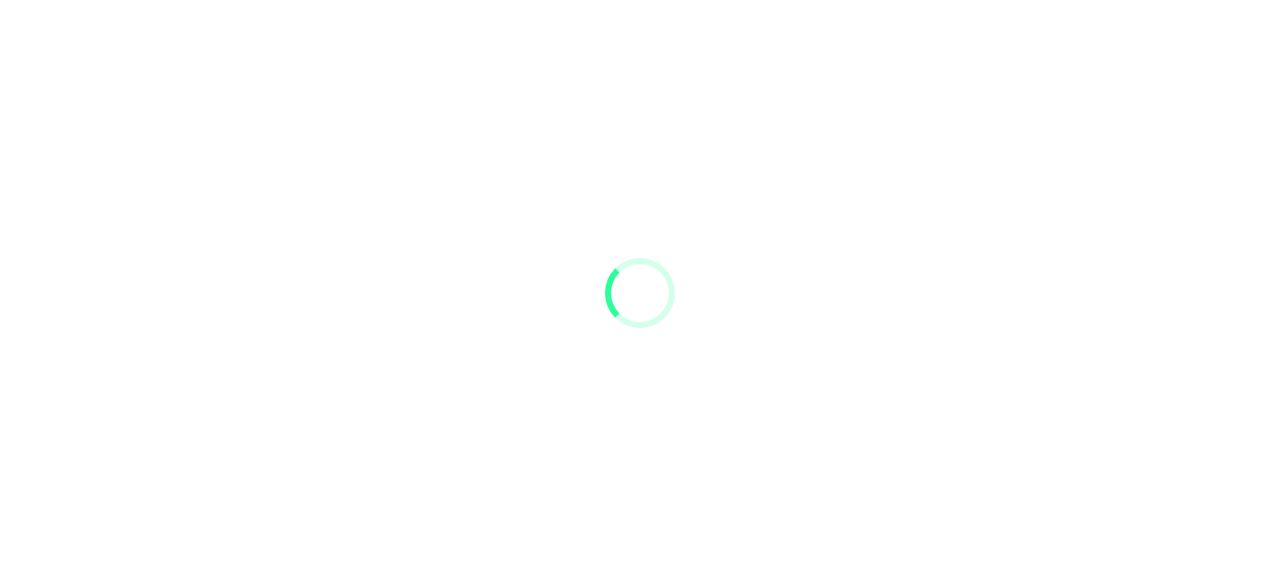 scroll, scrollTop: 0, scrollLeft: 0, axis: both 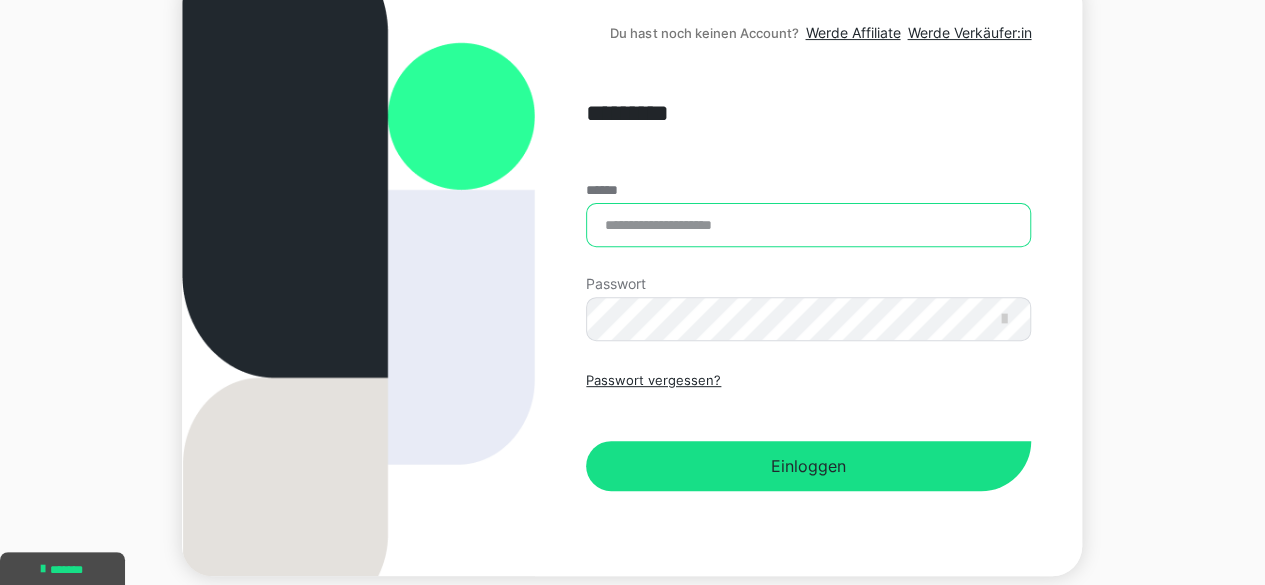 click on "******" at bounding box center (808, 225) 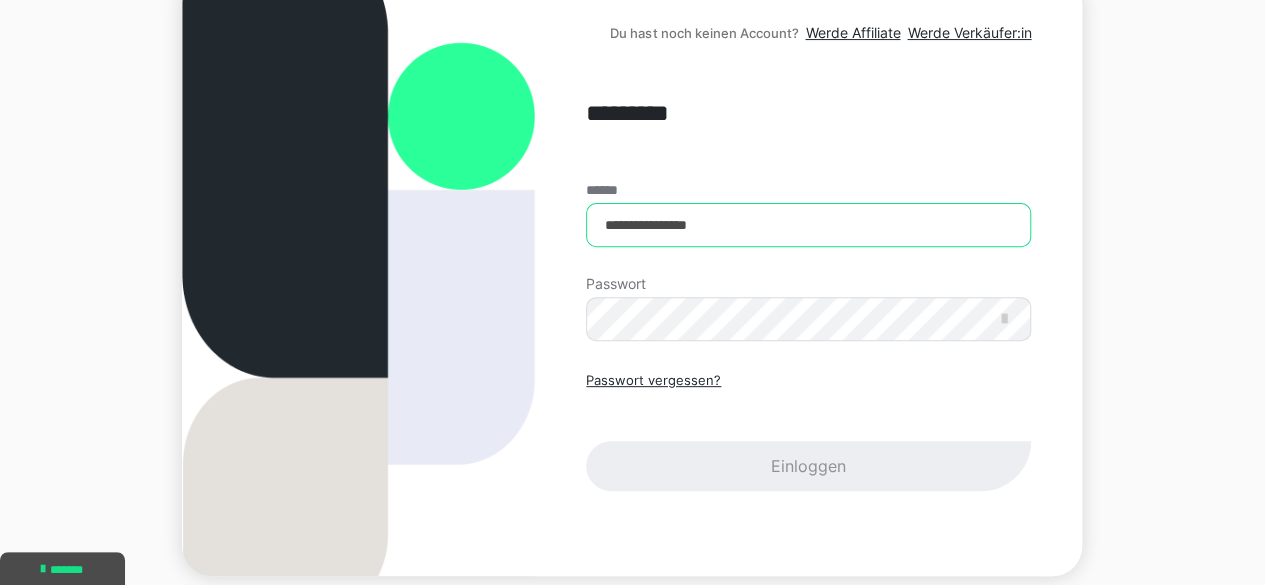 type on "**********" 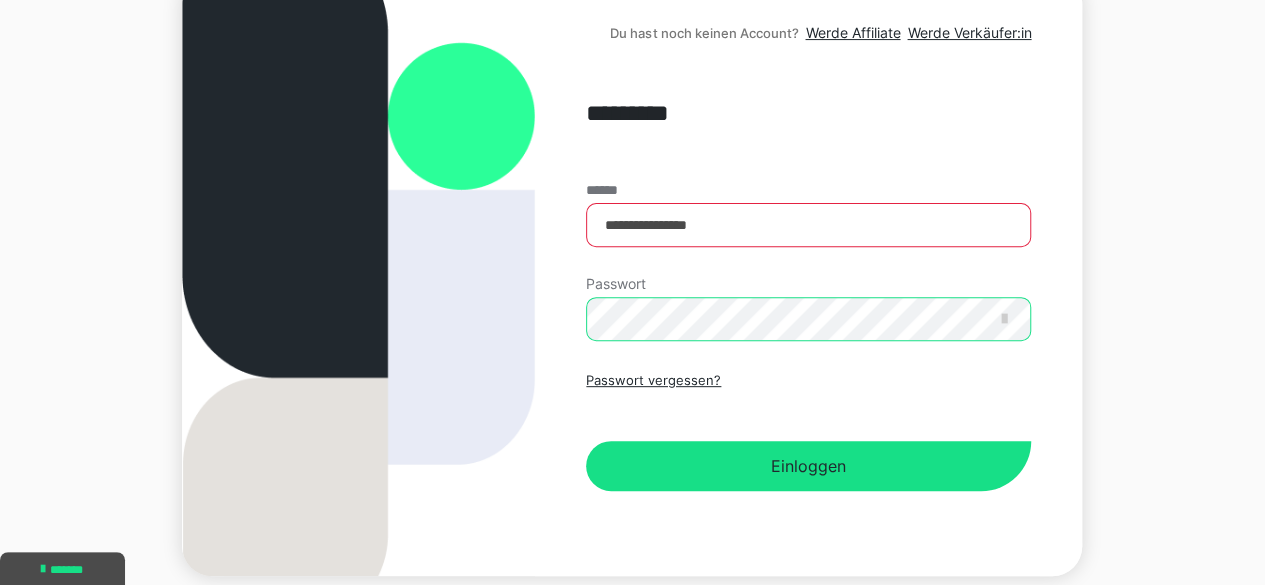 click on "Einloggen" at bounding box center [808, 466] 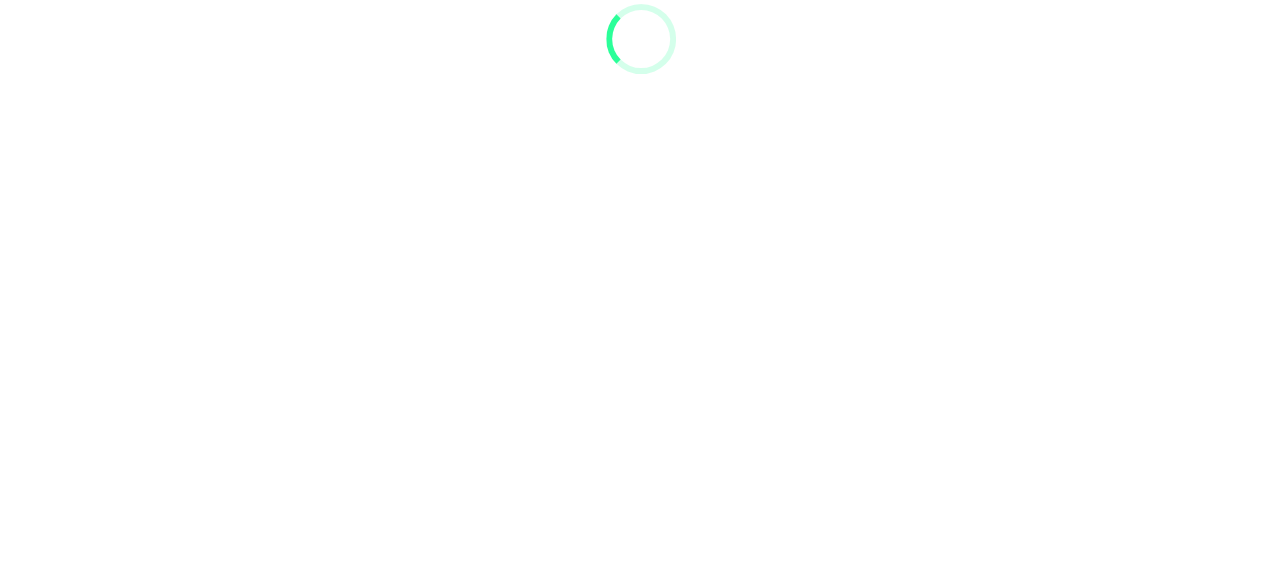 scroll, scrollTop: 0, scrollLeft: 0, axis: both 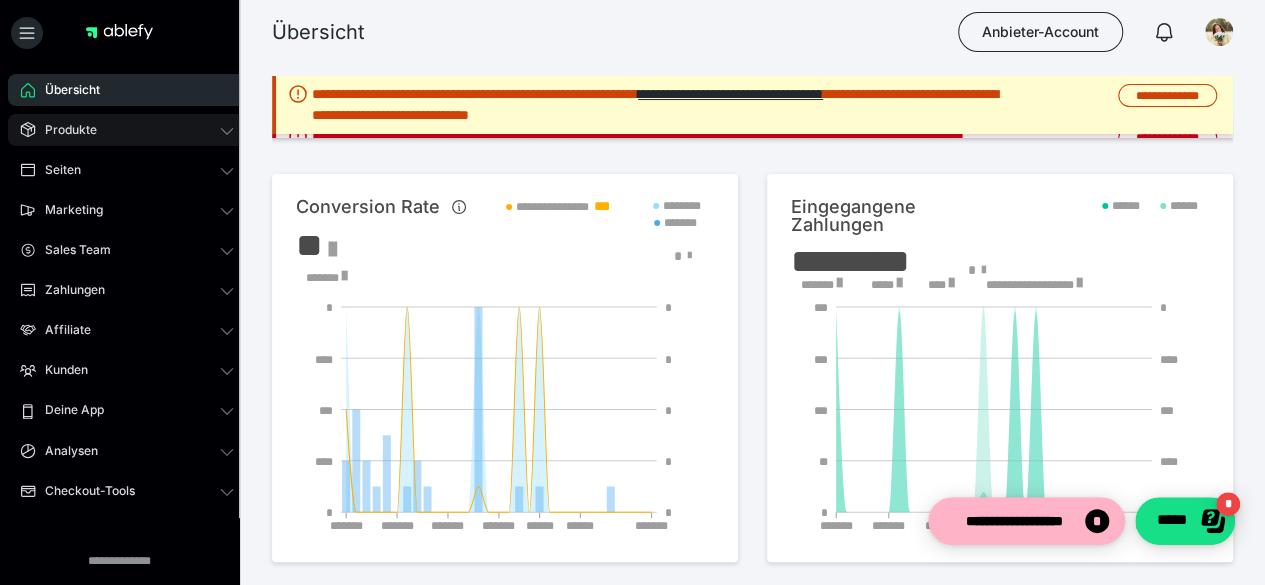 click on "Produkte" at bounding box center (64, 130) 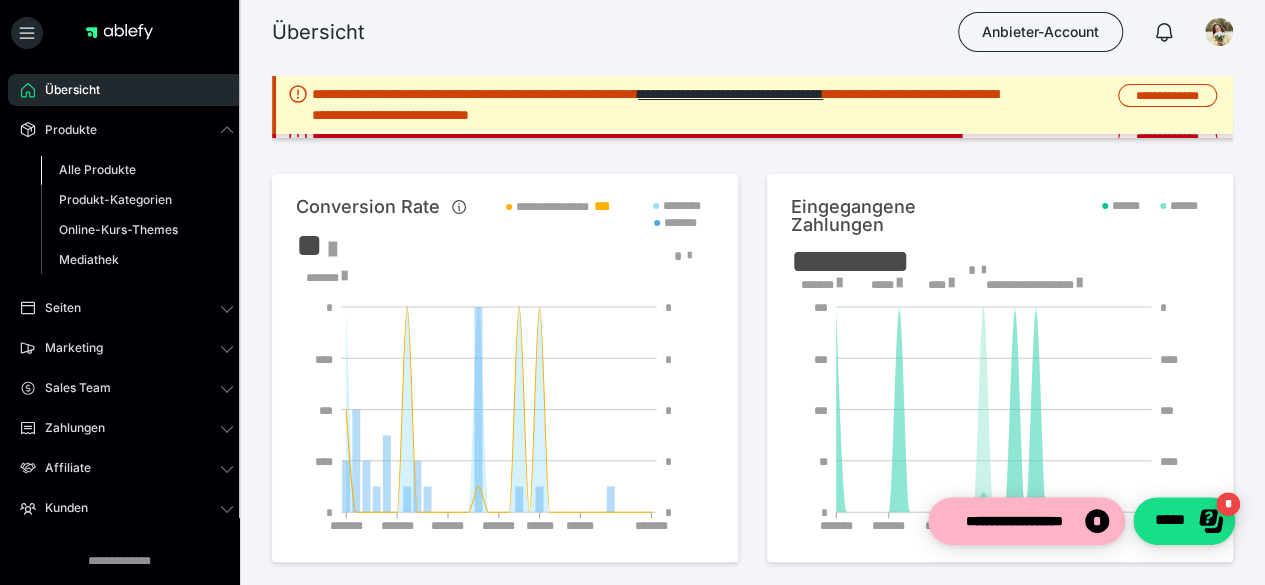 click on "Alle Produkte" at bounding box center [97, 169] 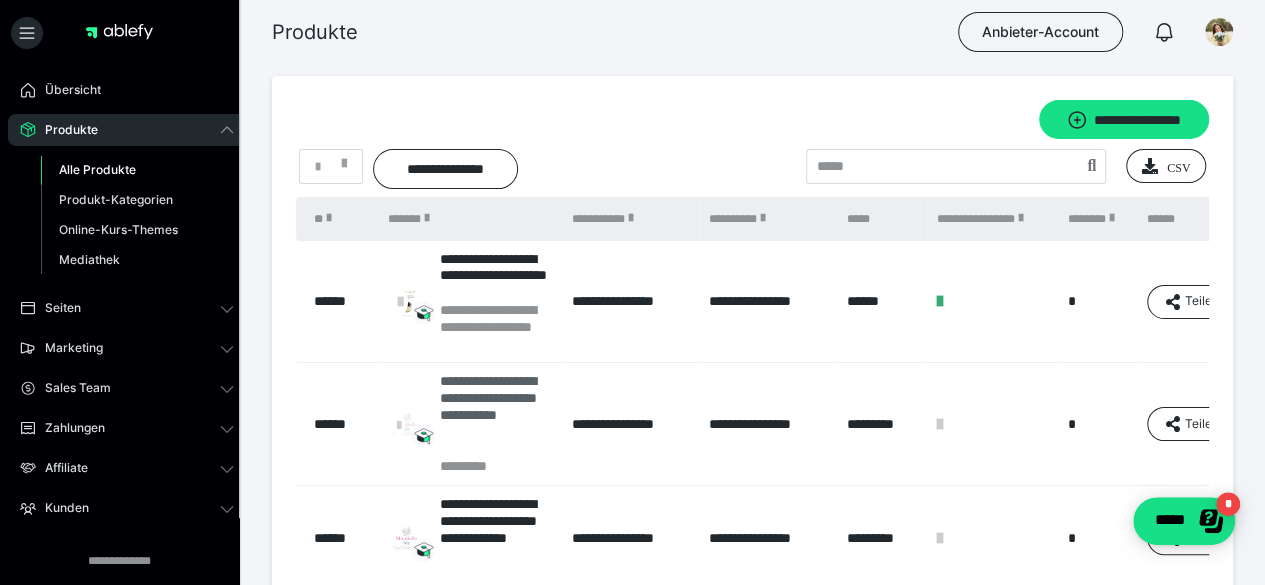 click on "**********" at bounding box center [496, 415] 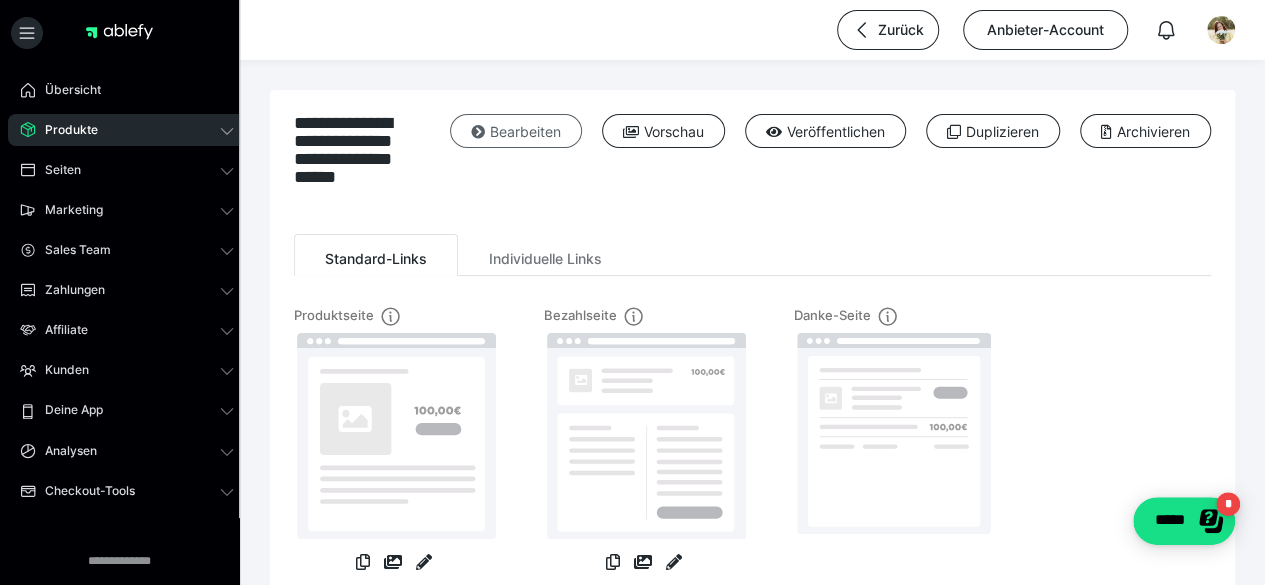 click on "Bearbeiten" at bounding box center [516, 131] 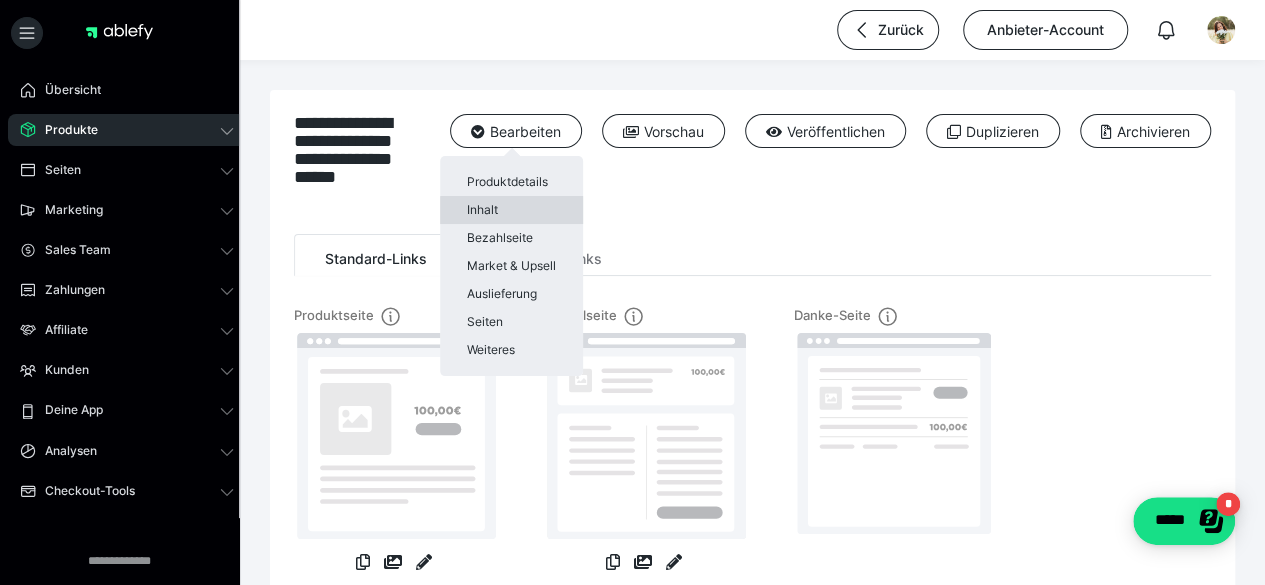 click on "Inhalt" at bounding box center [511, 210] 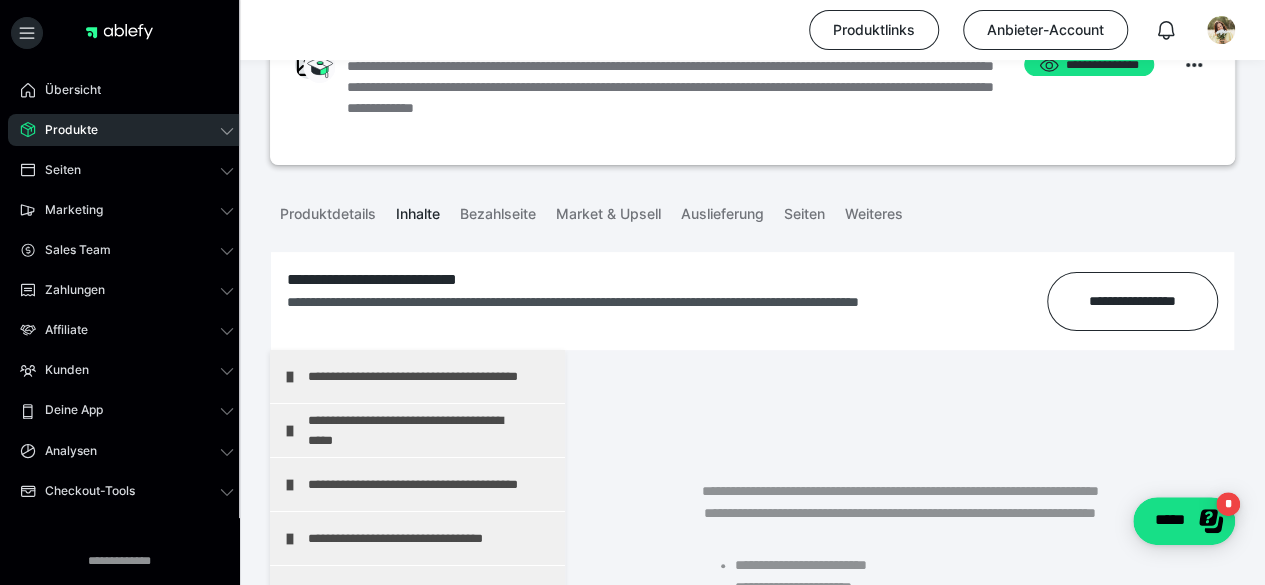 scroll, scrollTop: 144, scrollLeft: 0, axis: vertical 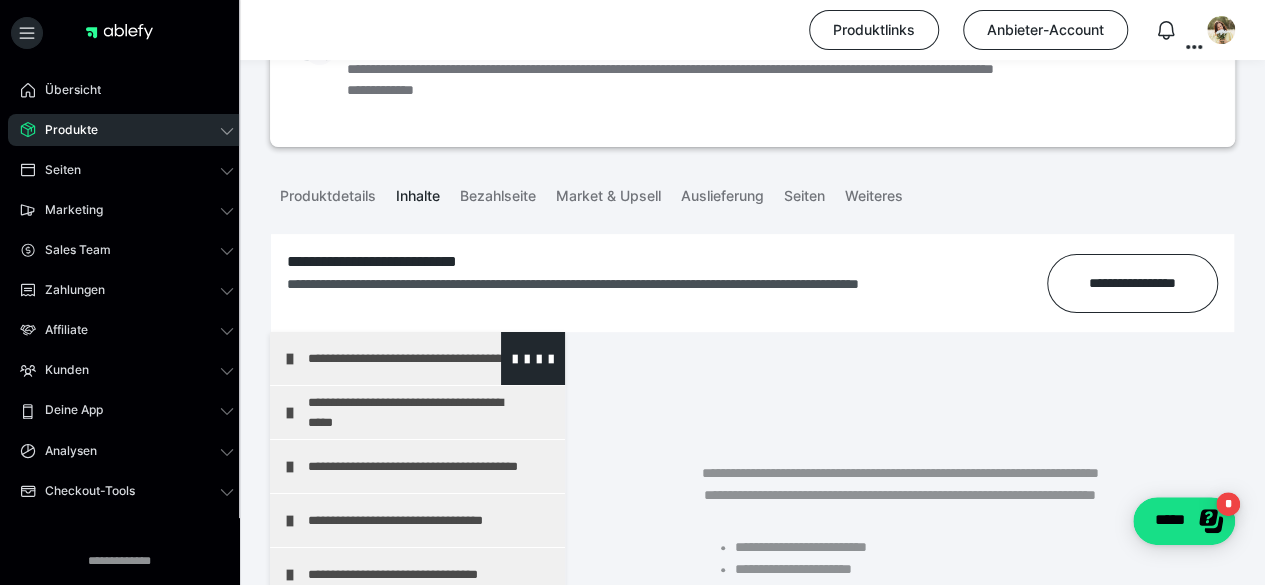 click at bounding box center (290, 359) 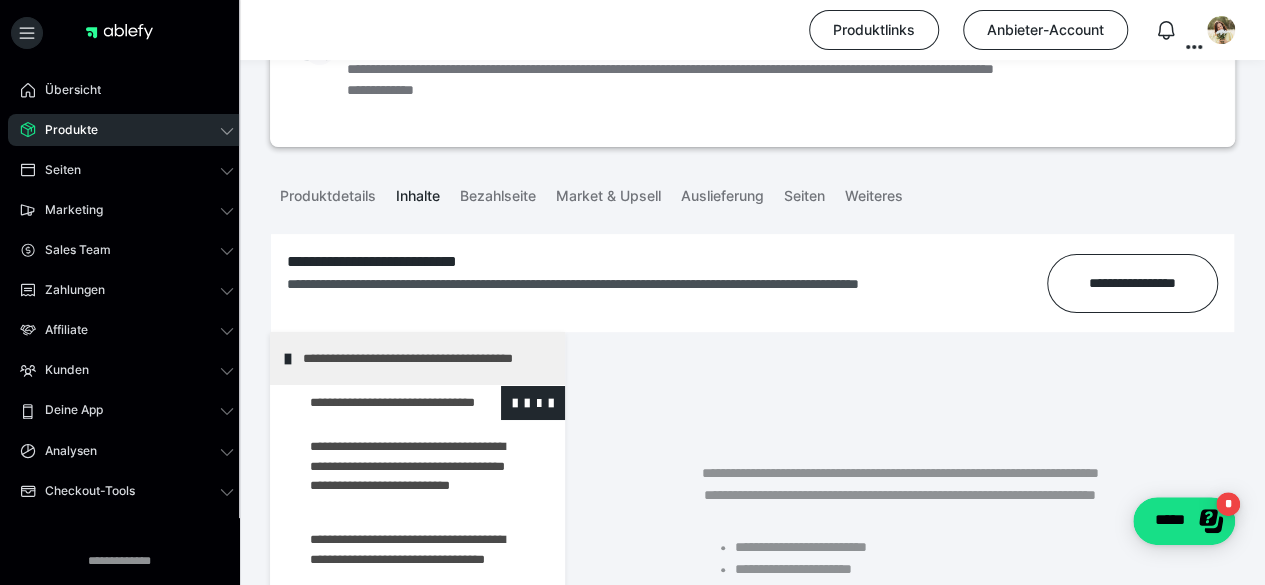 click at bounding box center [375, 403] 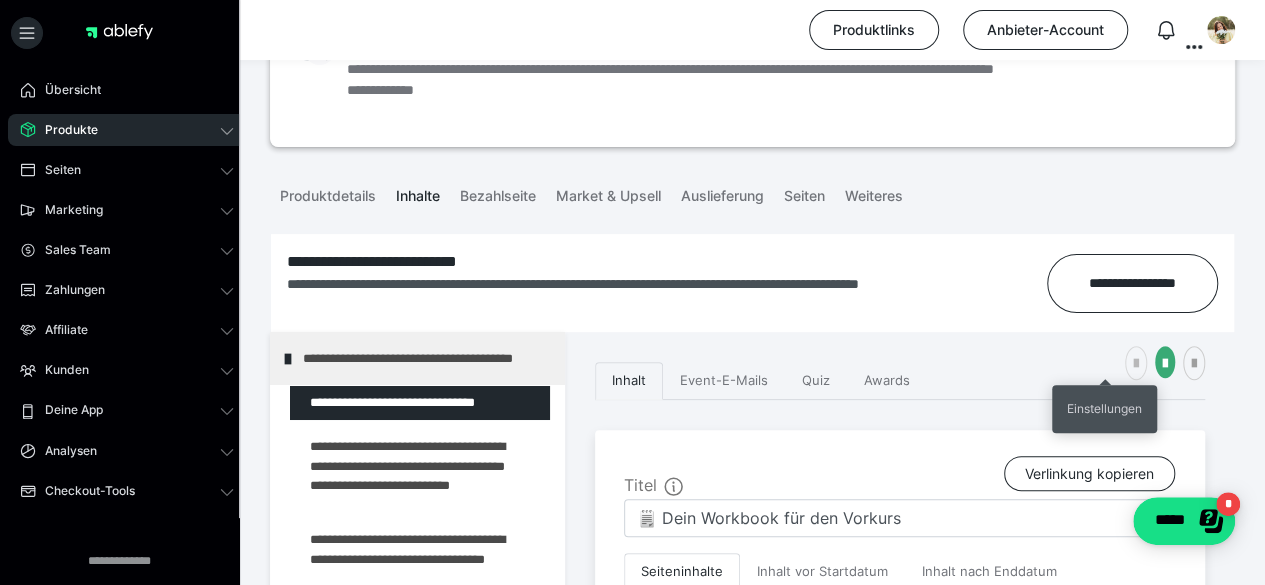 click at bounding box center (1136, 364) 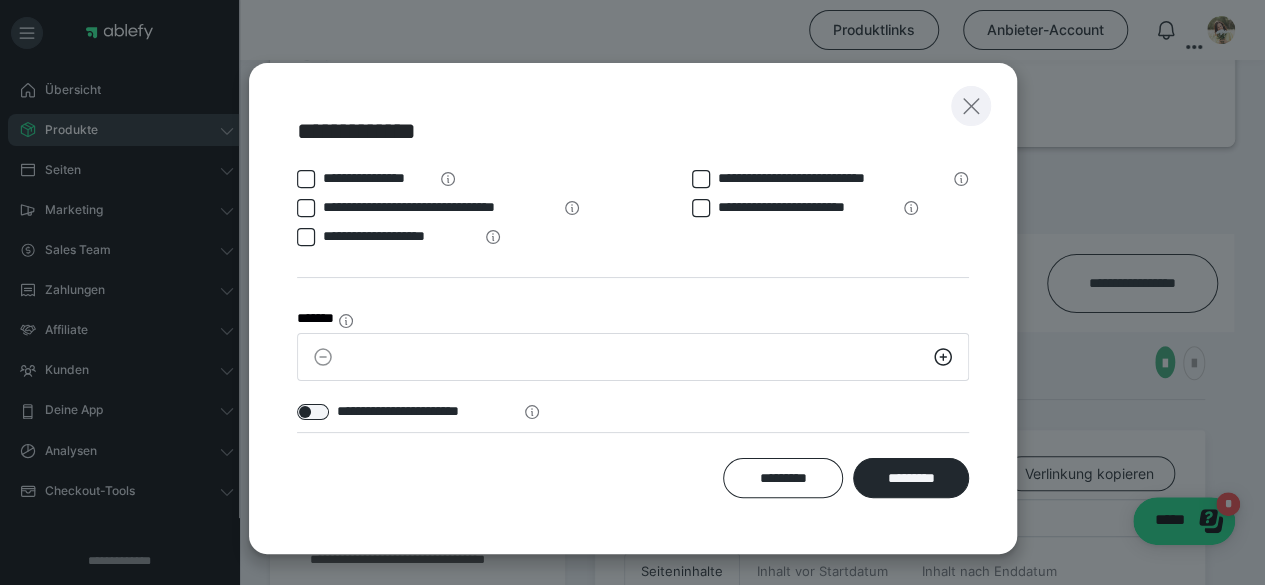 click 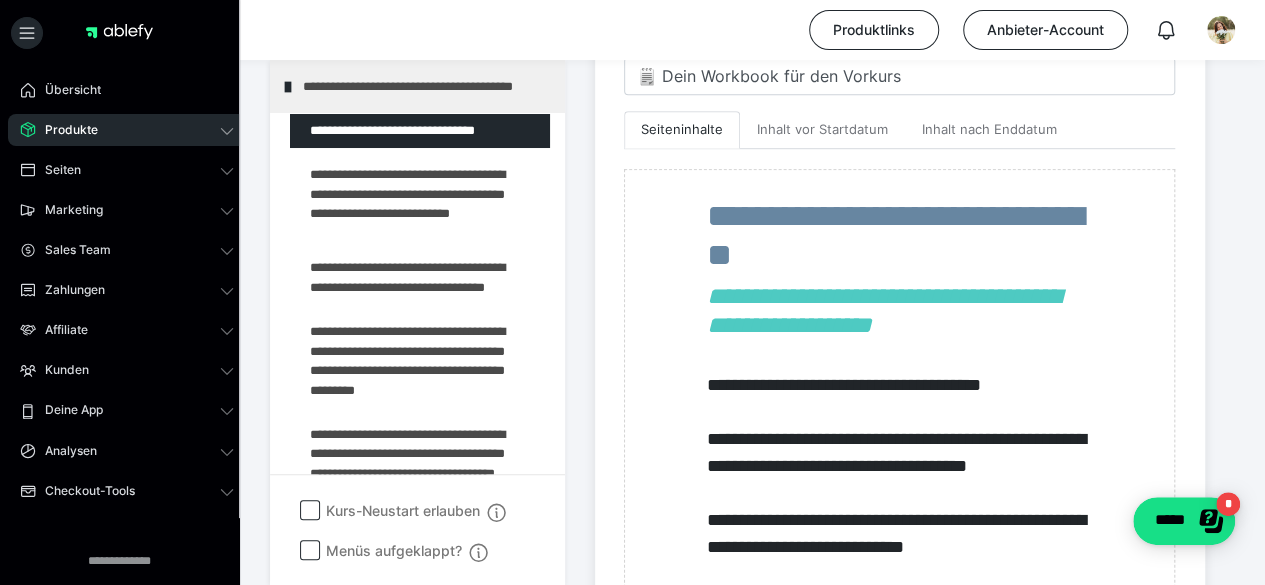 scroll, scrollTop: 569, scrollLeft: 0, axis: vertical 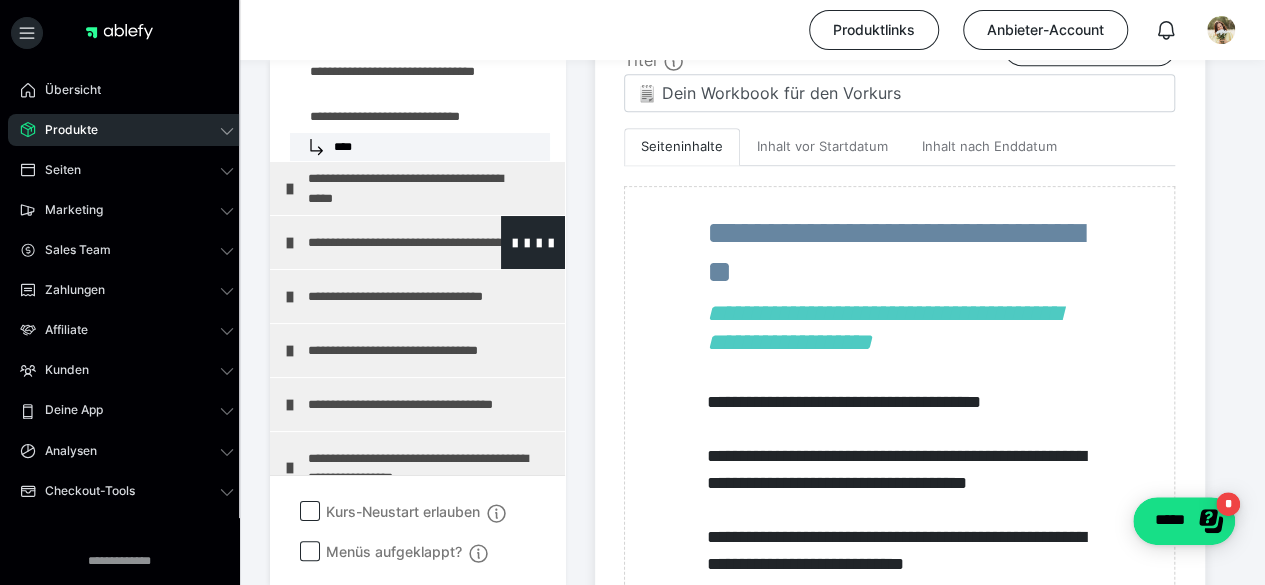 click at bounding box center (290, 243) 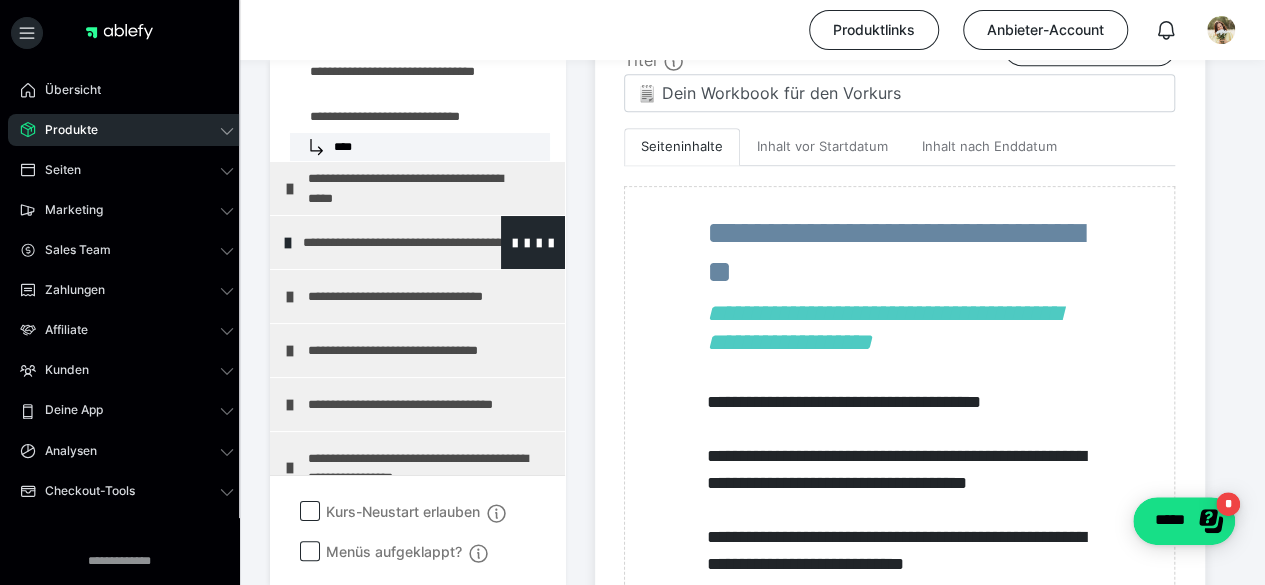click at bounding box center (288, 243) 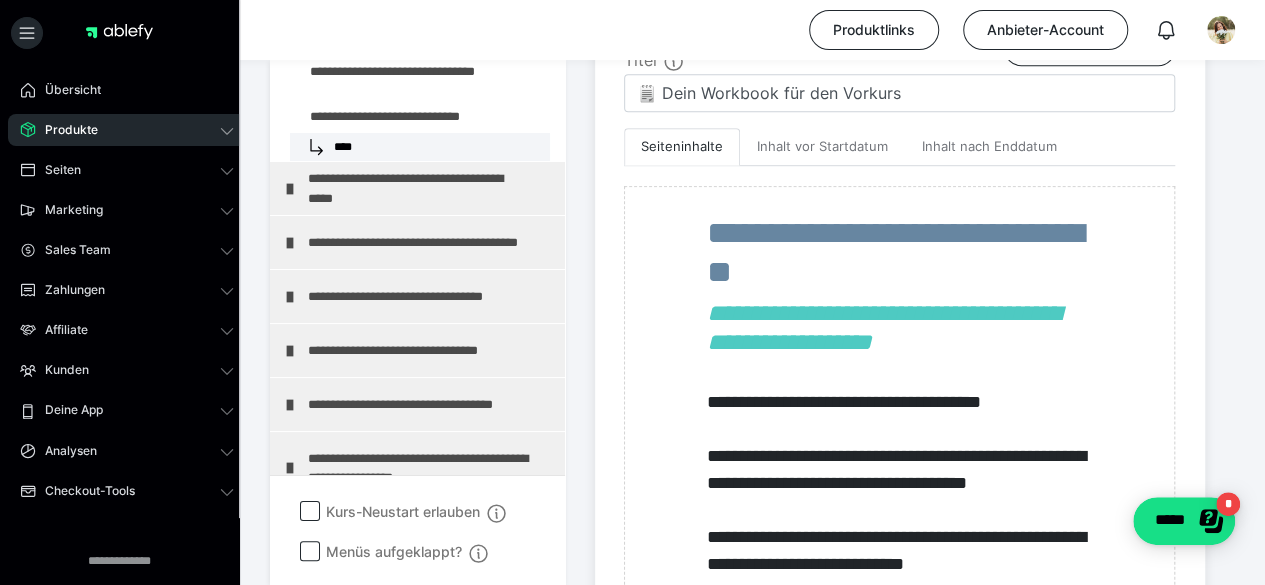 click on "**********" at bounding box center (752, 632) 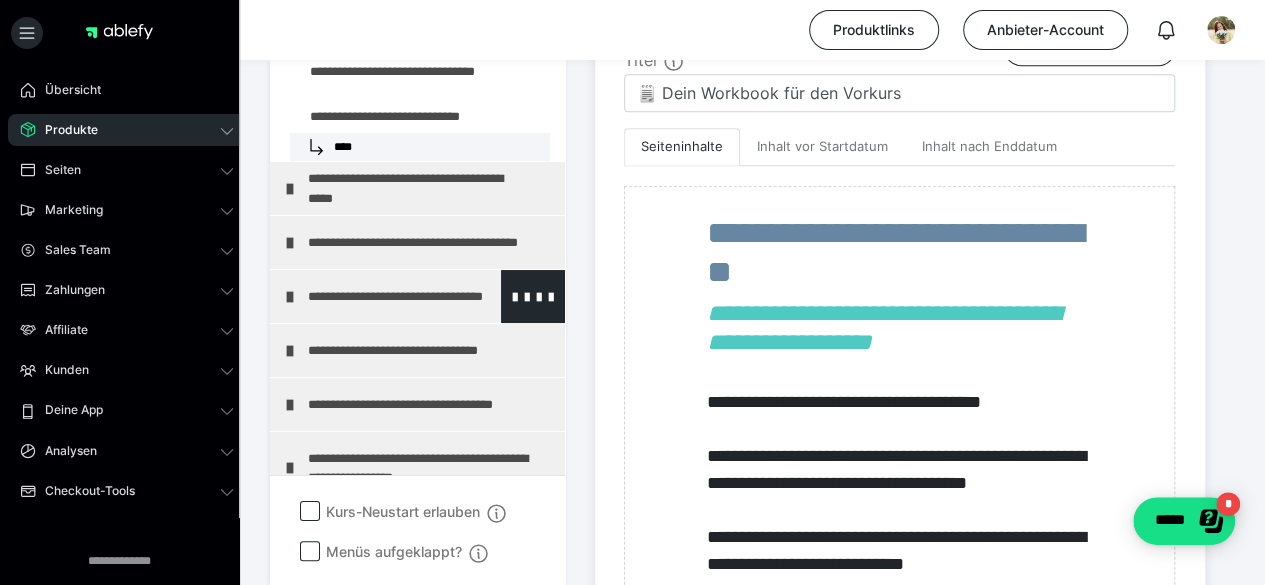 click on "**********" at bounding box center [417, 296] 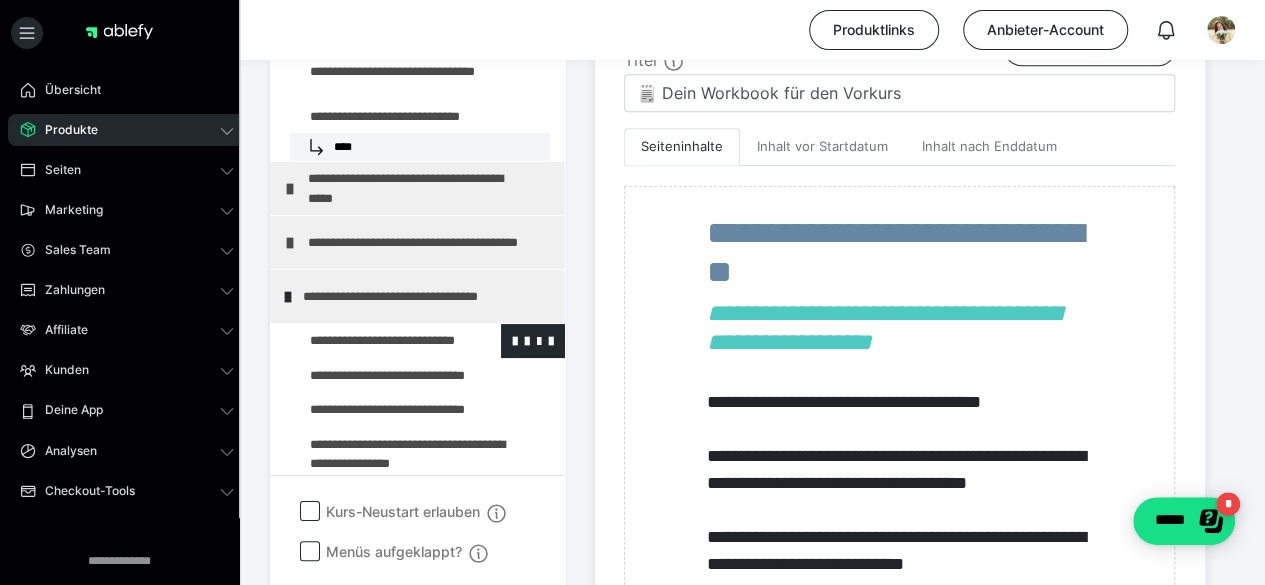 click at bounding box center [375, 341] 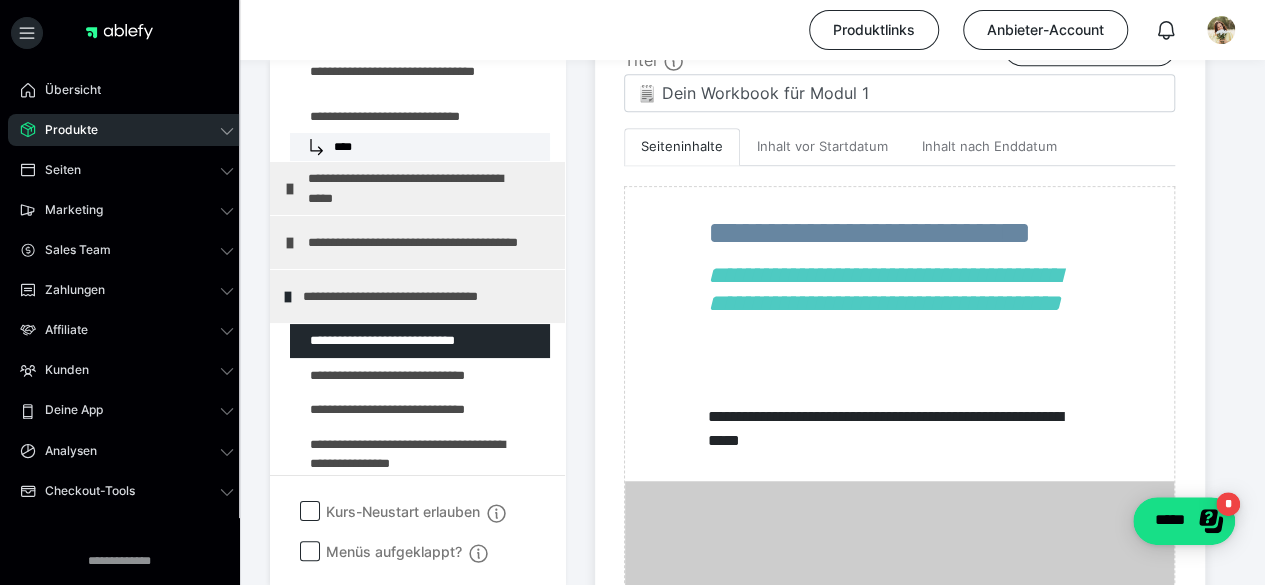 scroll, scrollTop: 219, scrollLeft: 0, axis: vertical 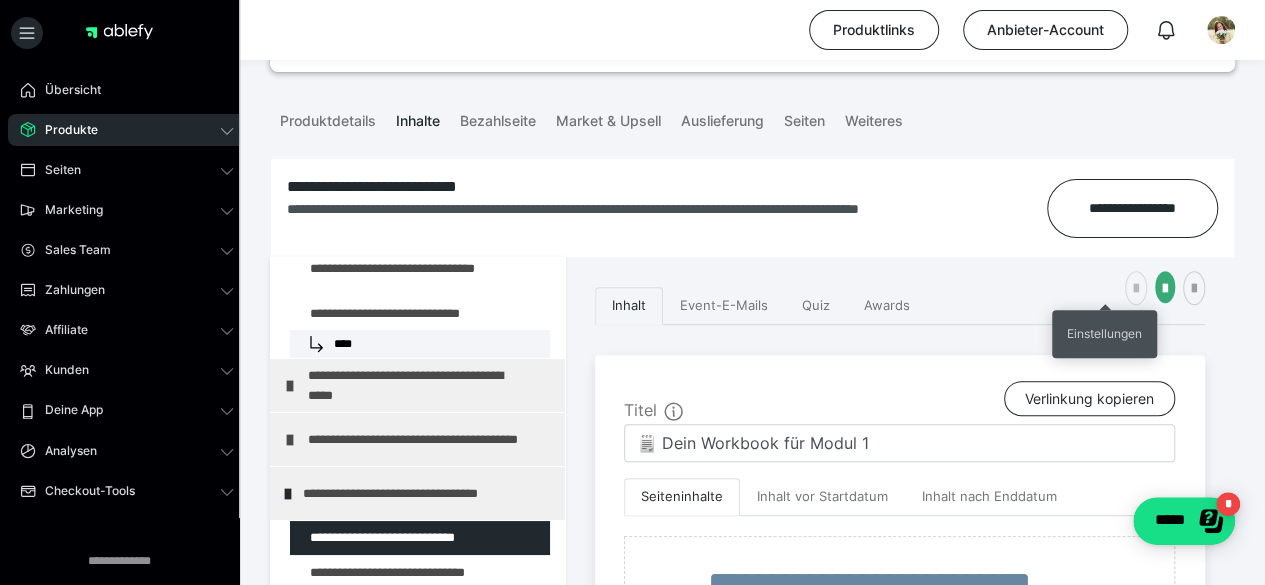 click at bounding box center (1136, 289) 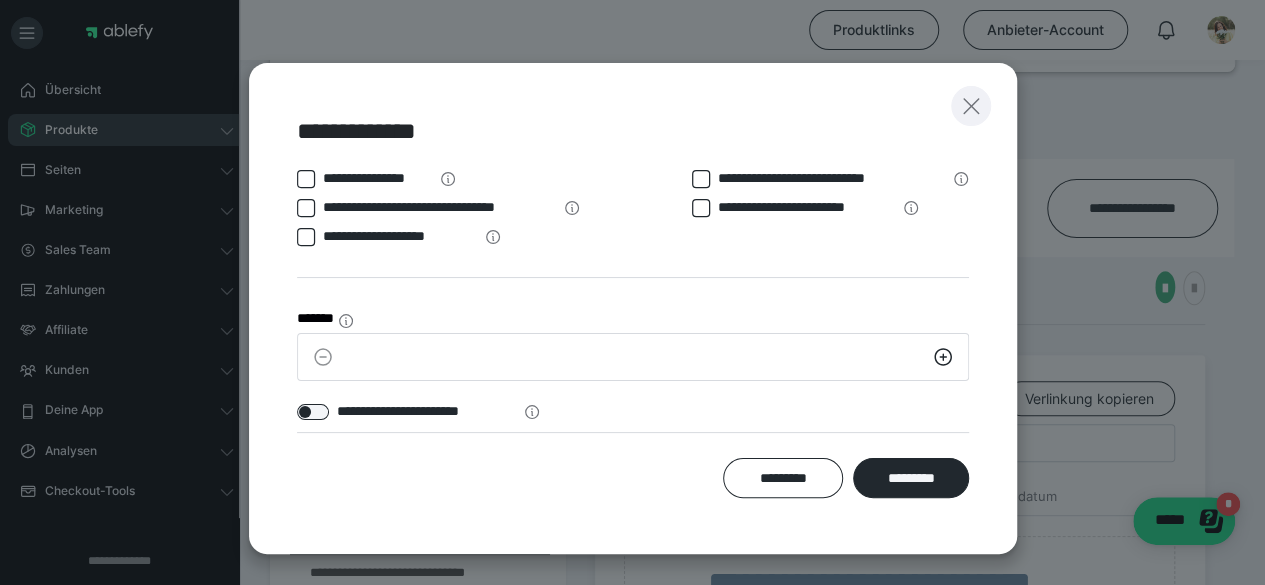 click 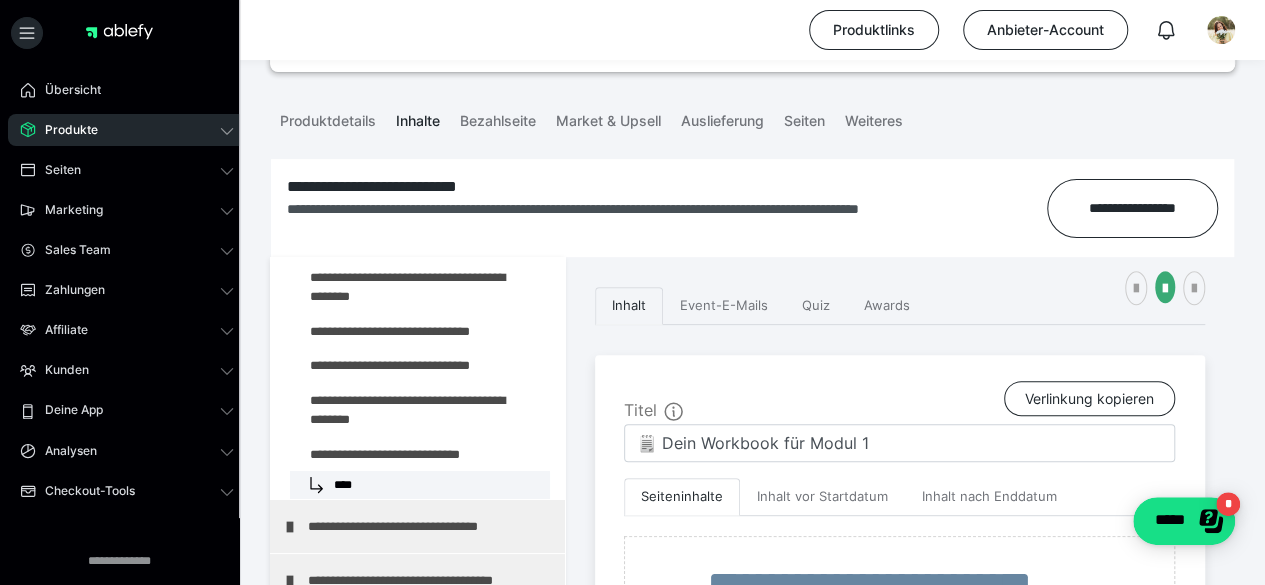 scroll, scrollTop: 1870, scrollLeft: 0, axis: vertical 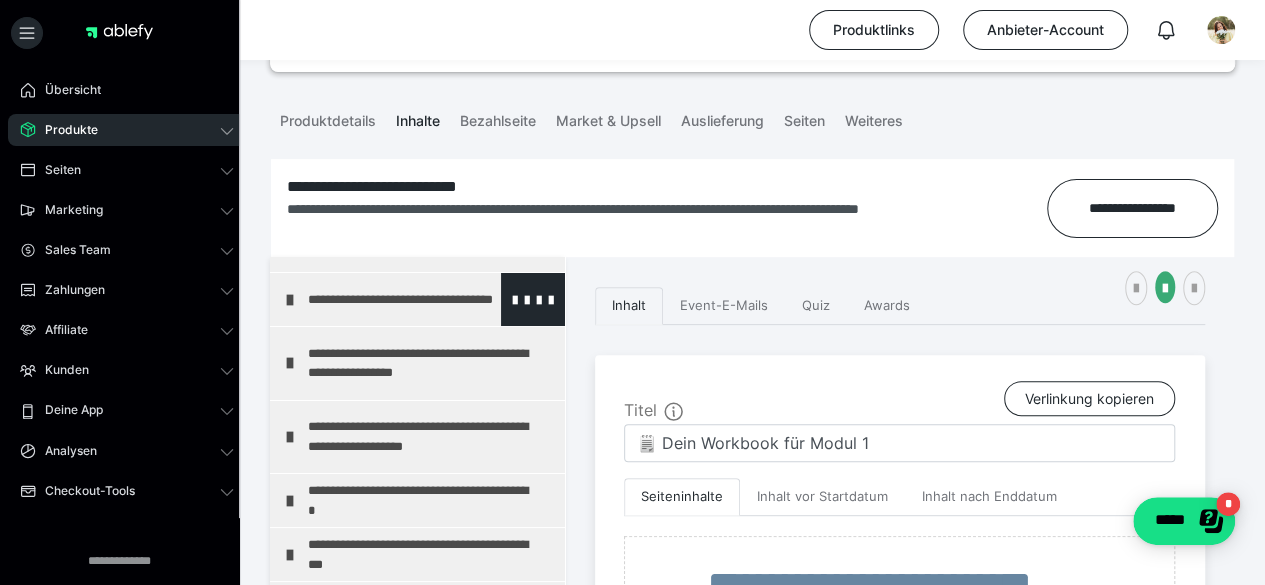 click at bounding box center [290, 300] 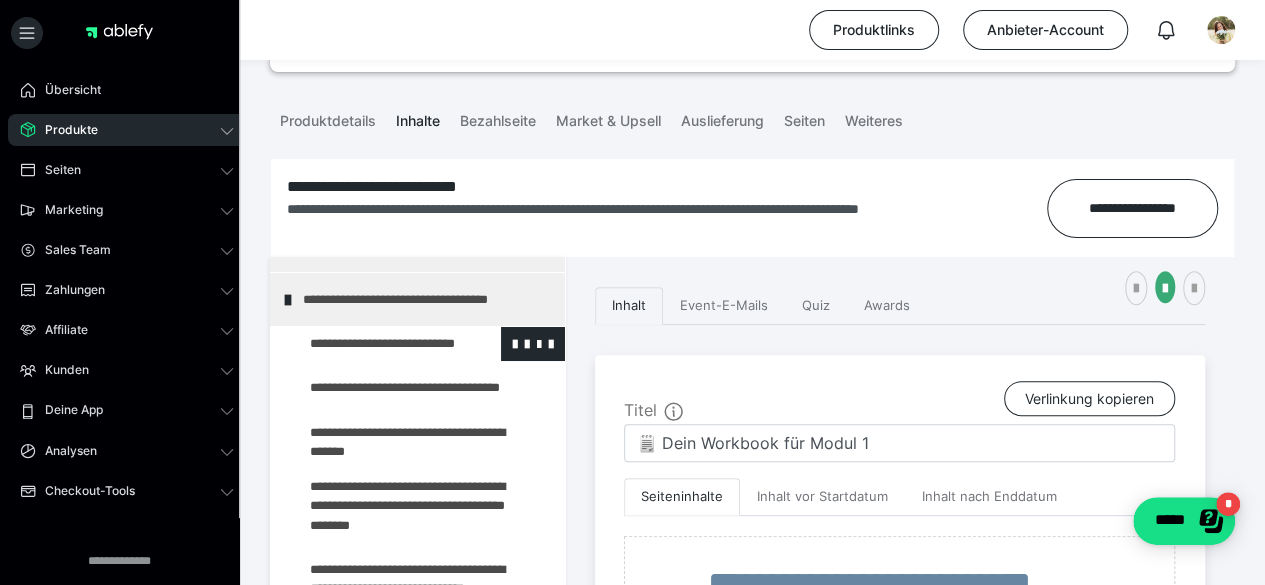 click at bounding box center [375, 344] 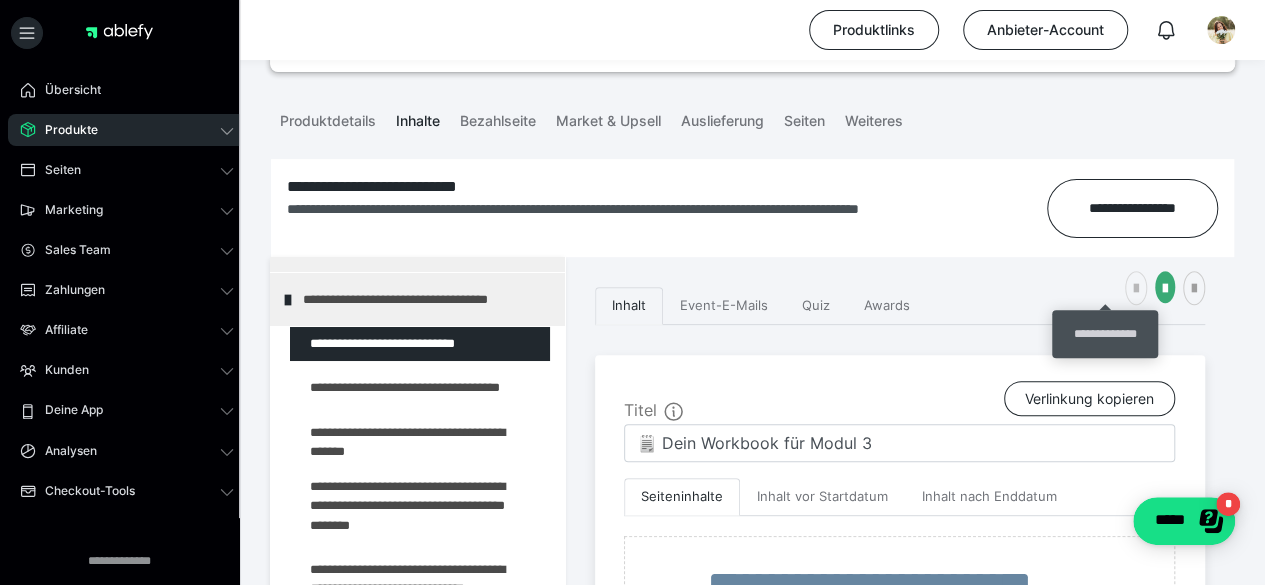 click at bounding box center [1136, 289] 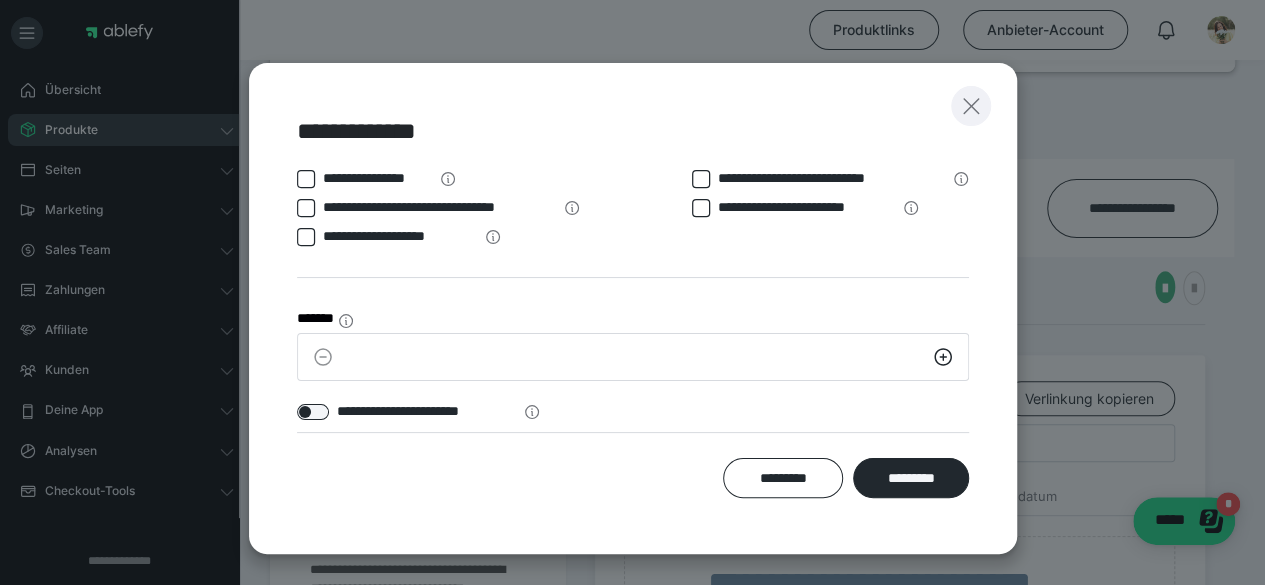 click 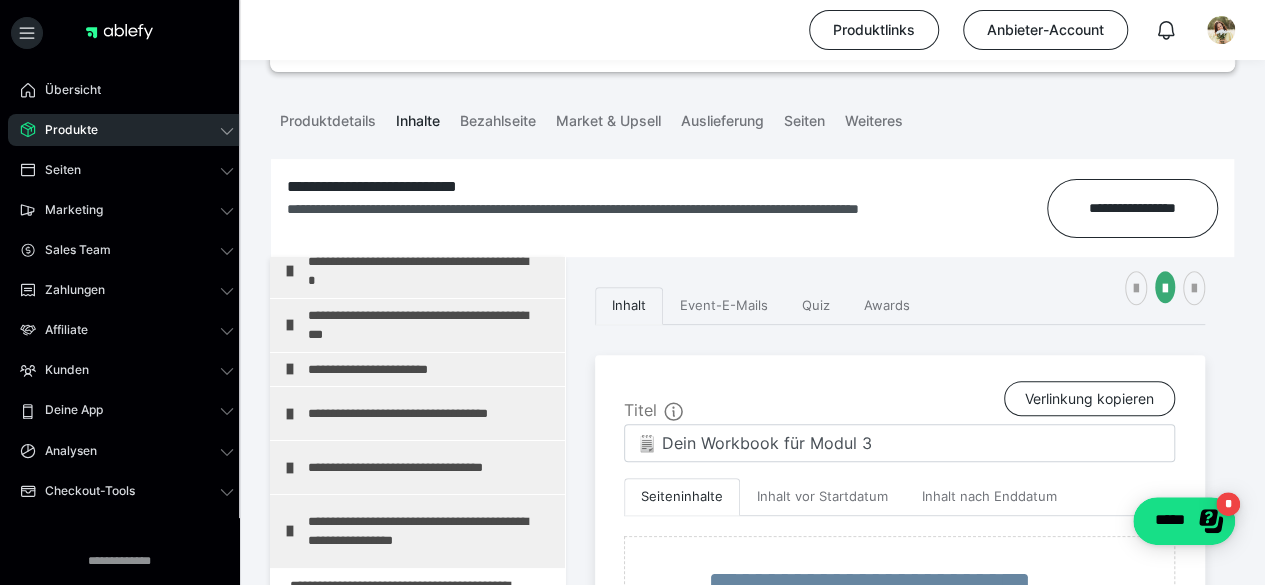 scroll, scrollTop: 2768, scrollLeft: 0, axis: vertical 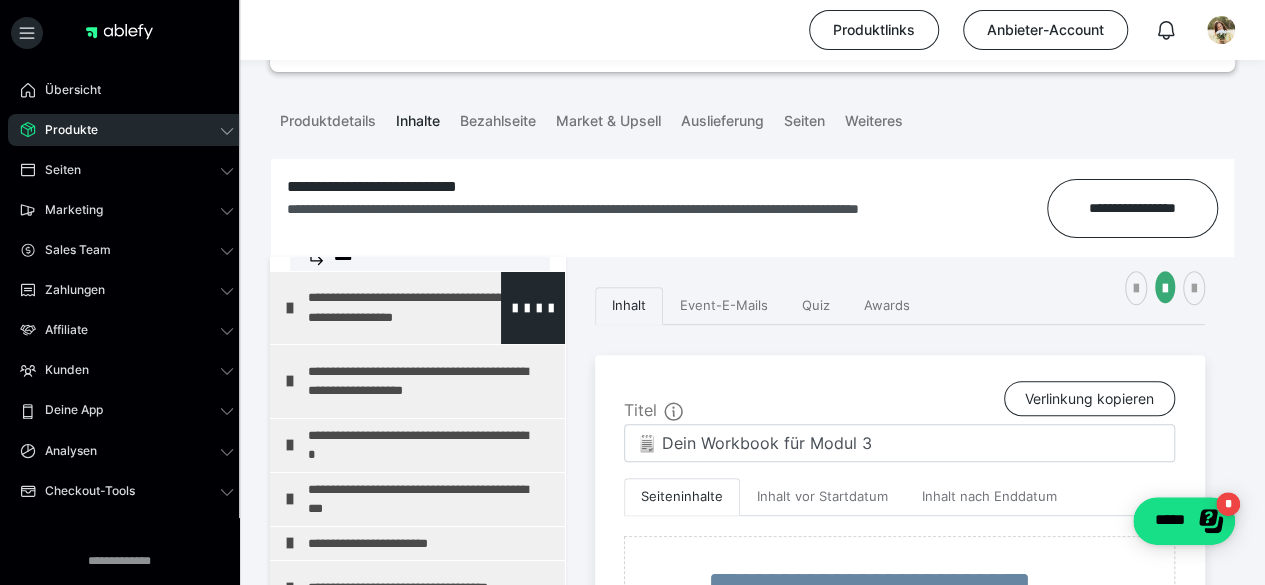 click on "**********" at bounding box center [417, 308] 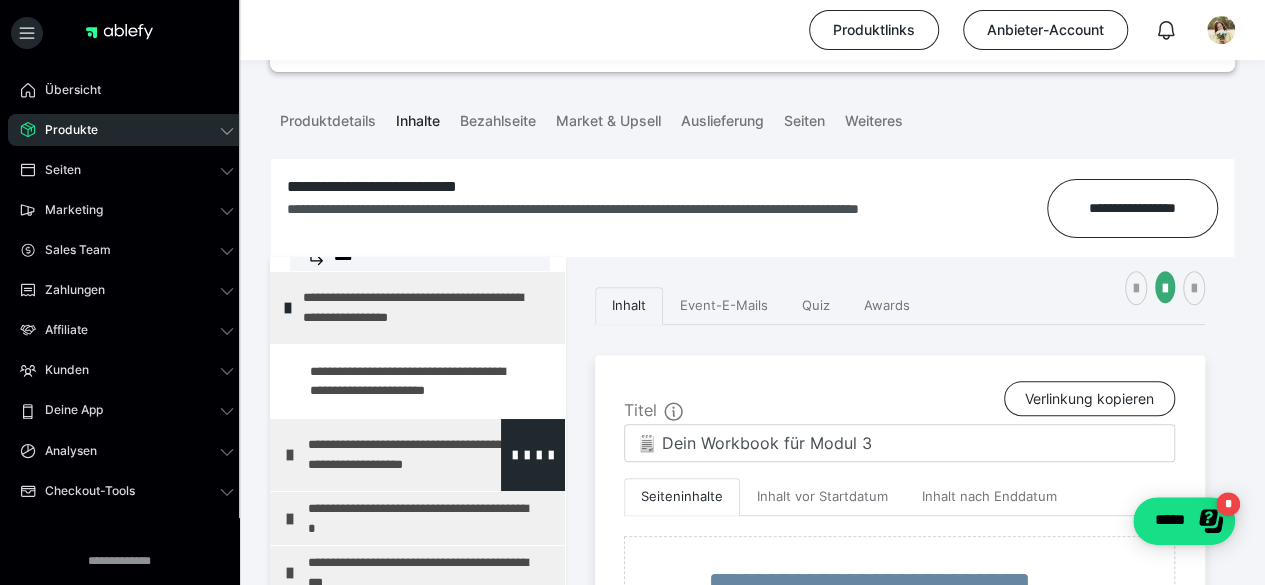 click at bounding box center [290, 455] 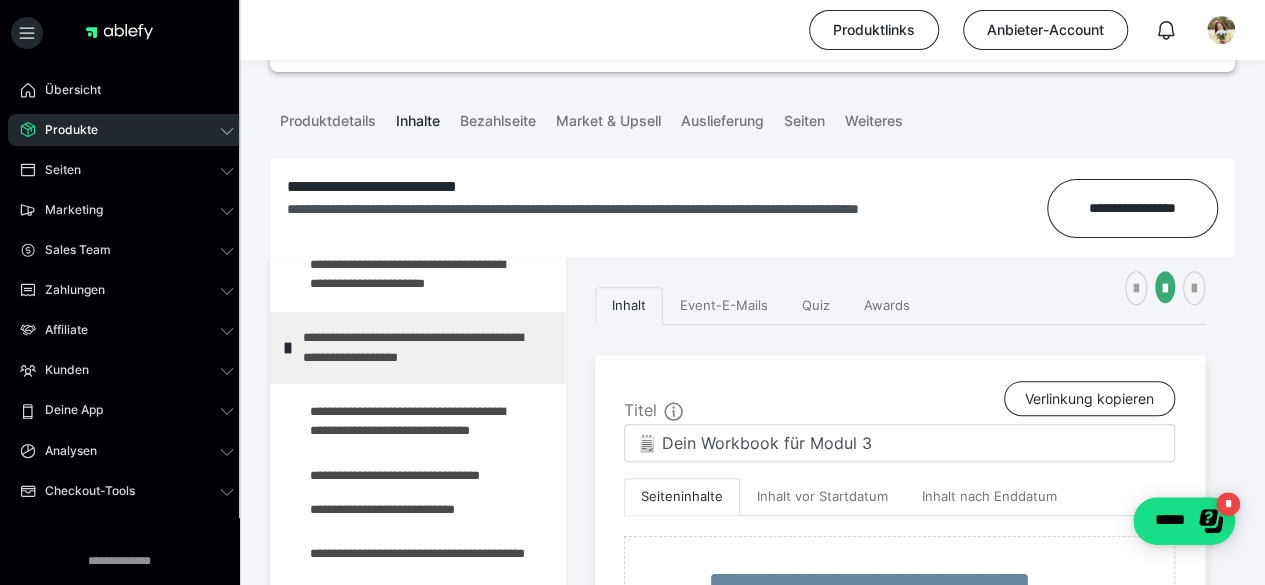 scroll, scrollTop: 2886, scrollLeft: 0, axis: vertical 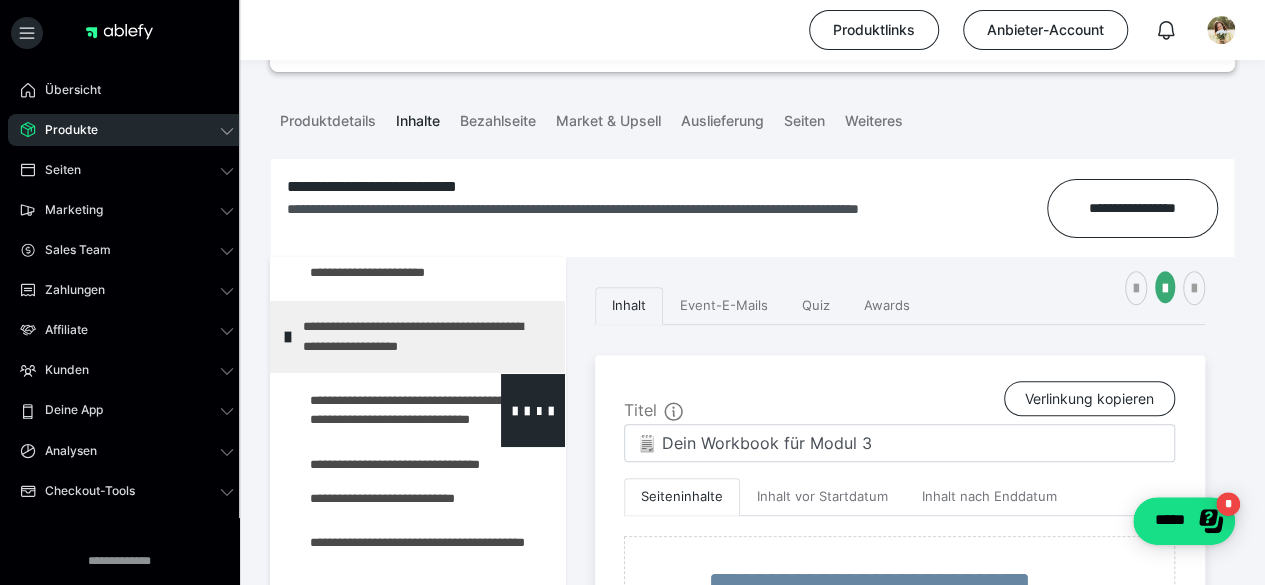 click at bounding box center (375, 410) 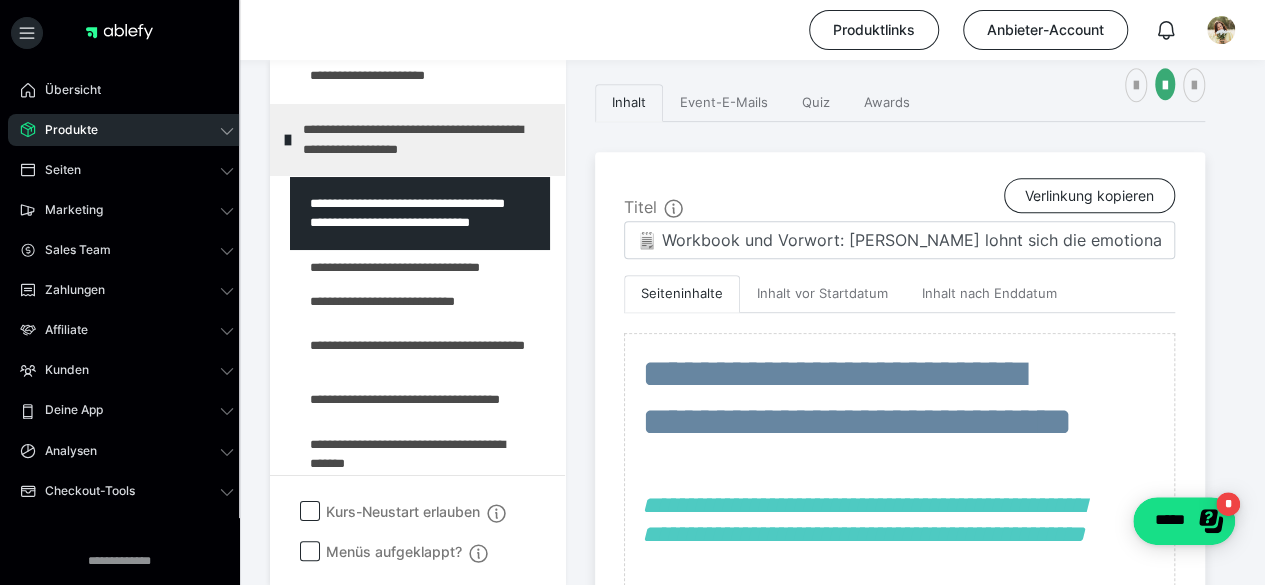 scroll, scrollTop: 375, scrollLeft: 0, axis: vertical 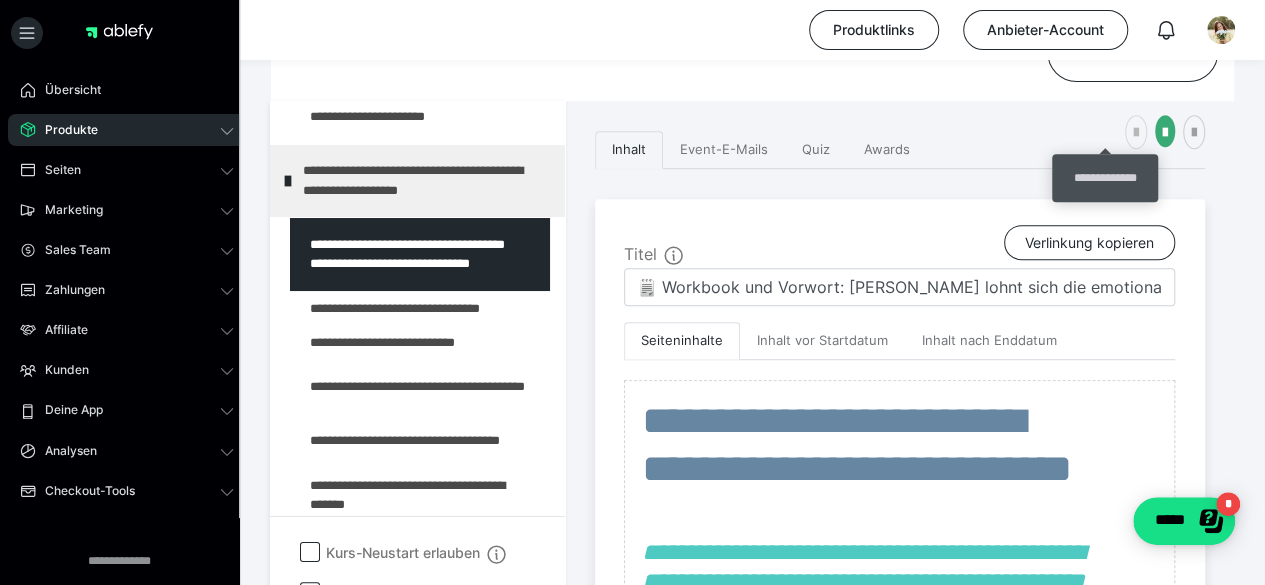 click at bounding box center [1136, 132] 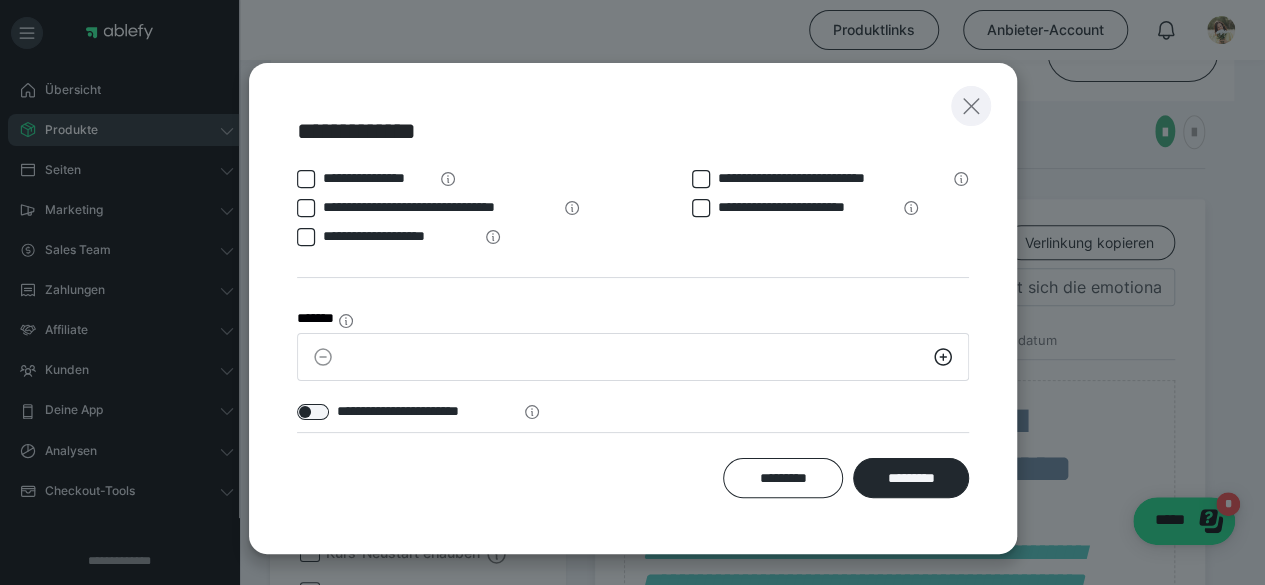 click at bounding box center [971, 106] 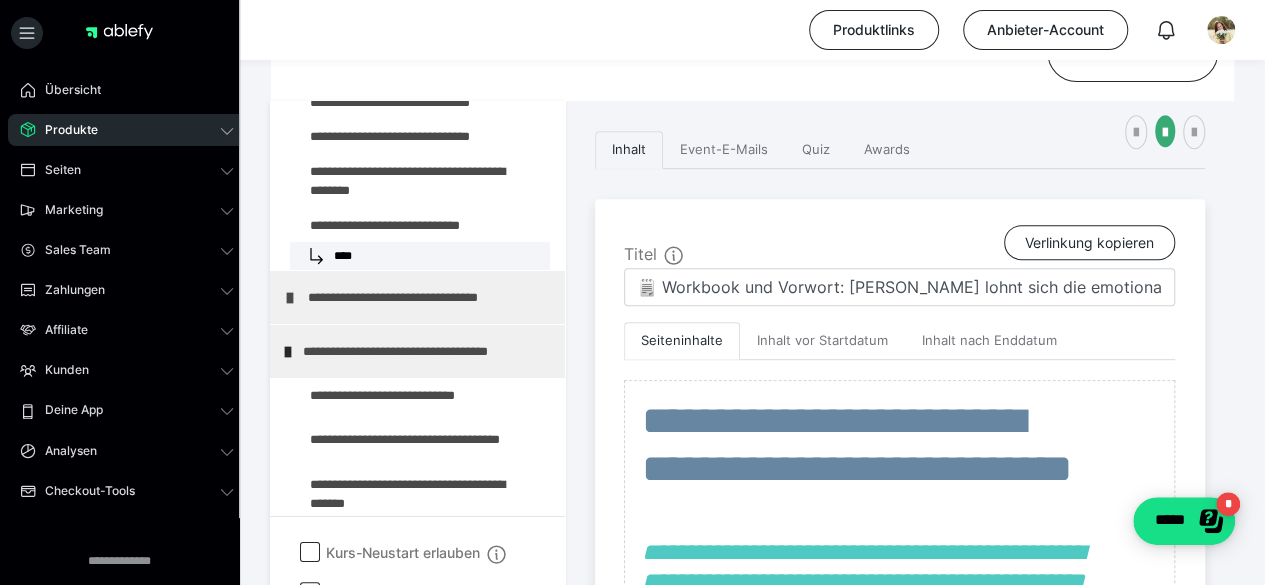 scroll, scrollTop: 1808, scrollLeft: 0, axis: vertical 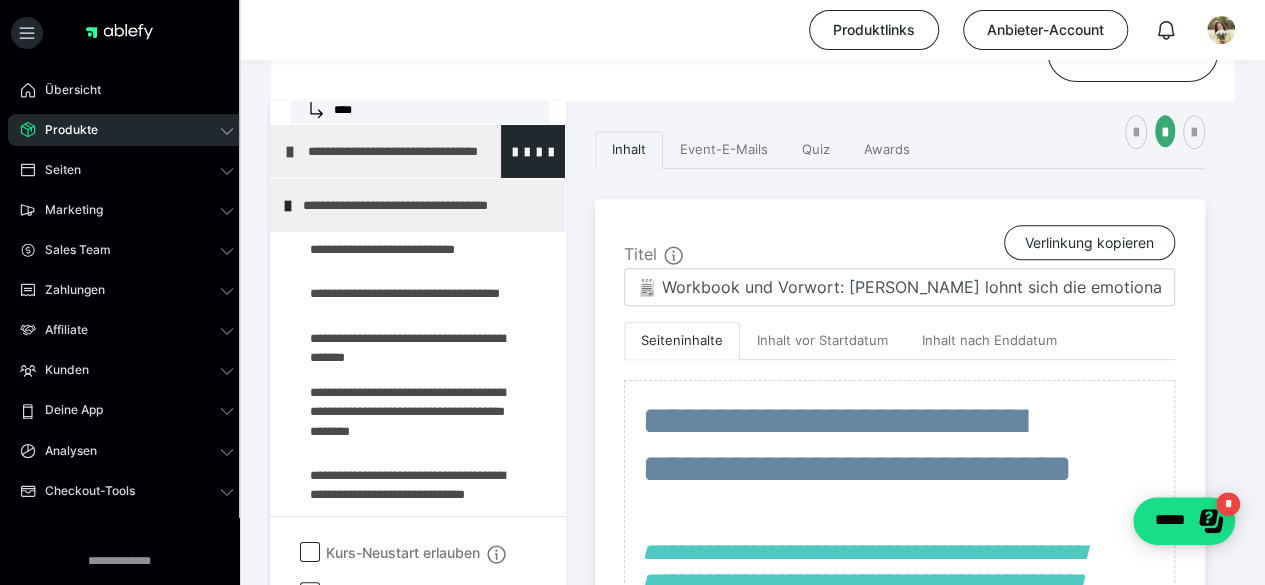 click on "**********" at bounding box center (417, 151) 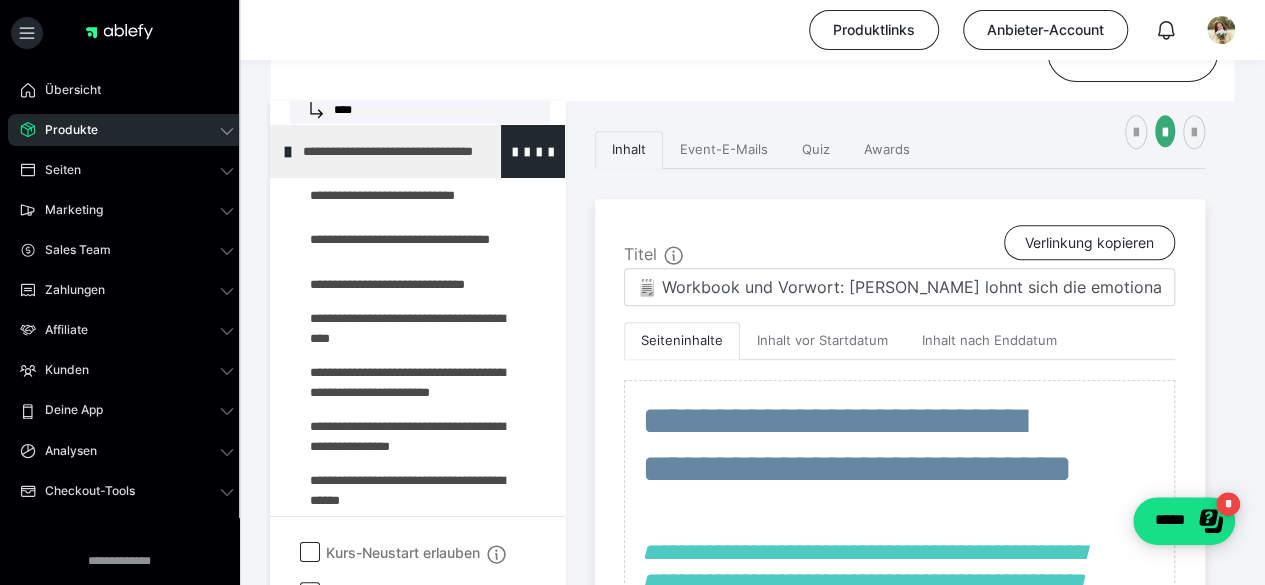 click at bounding box center (288, 152) 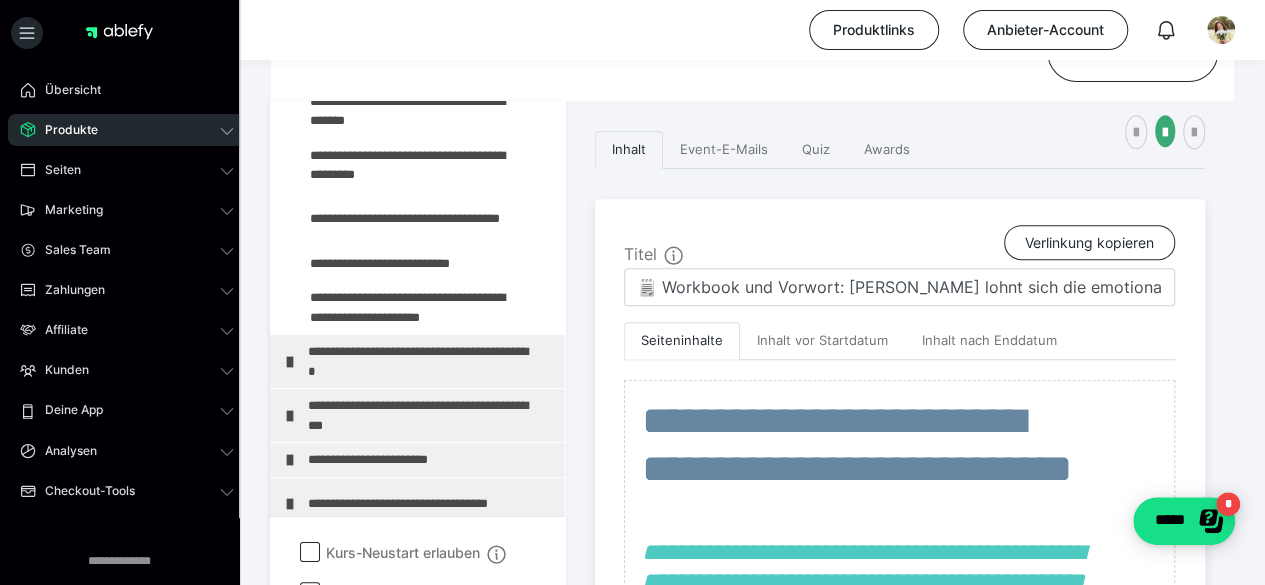 scroll, scrollTop: 3439, scrollLeft: 0, axis: vertical 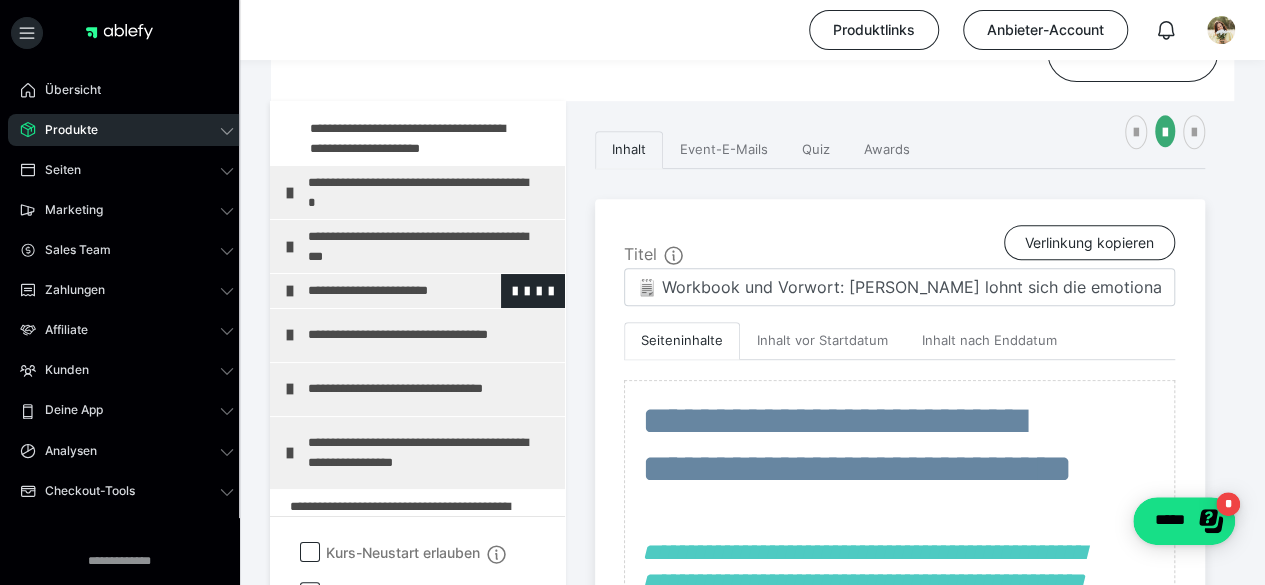 click at bounding box center (290, 291) 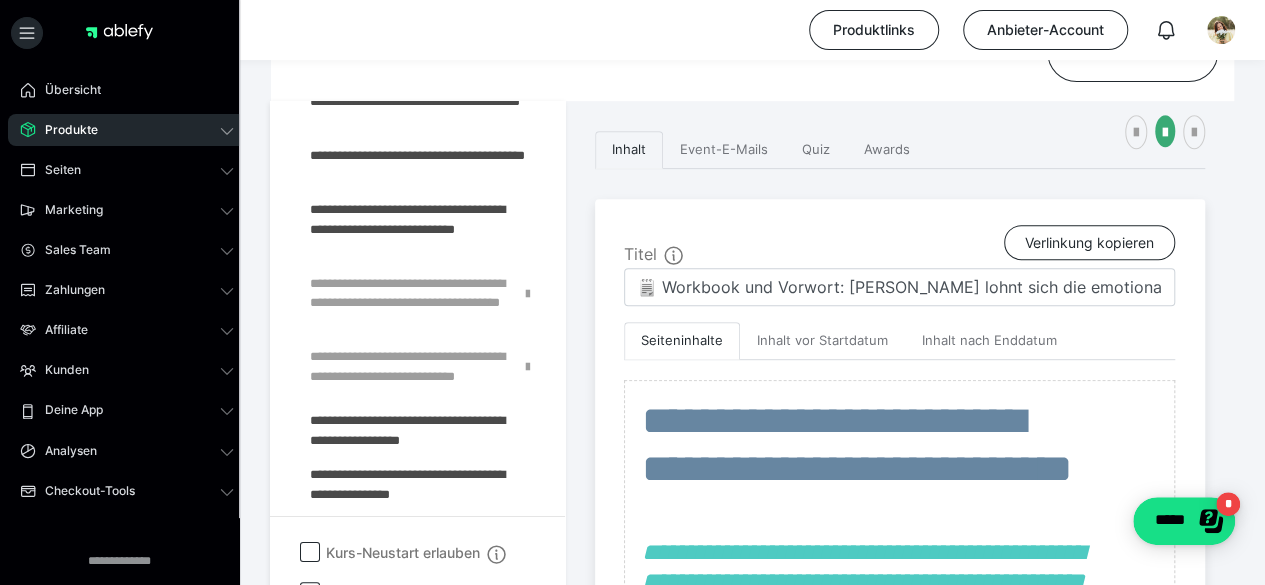 scroll, scrollTop: 3963, scrollLeft: 0, axis: vertical 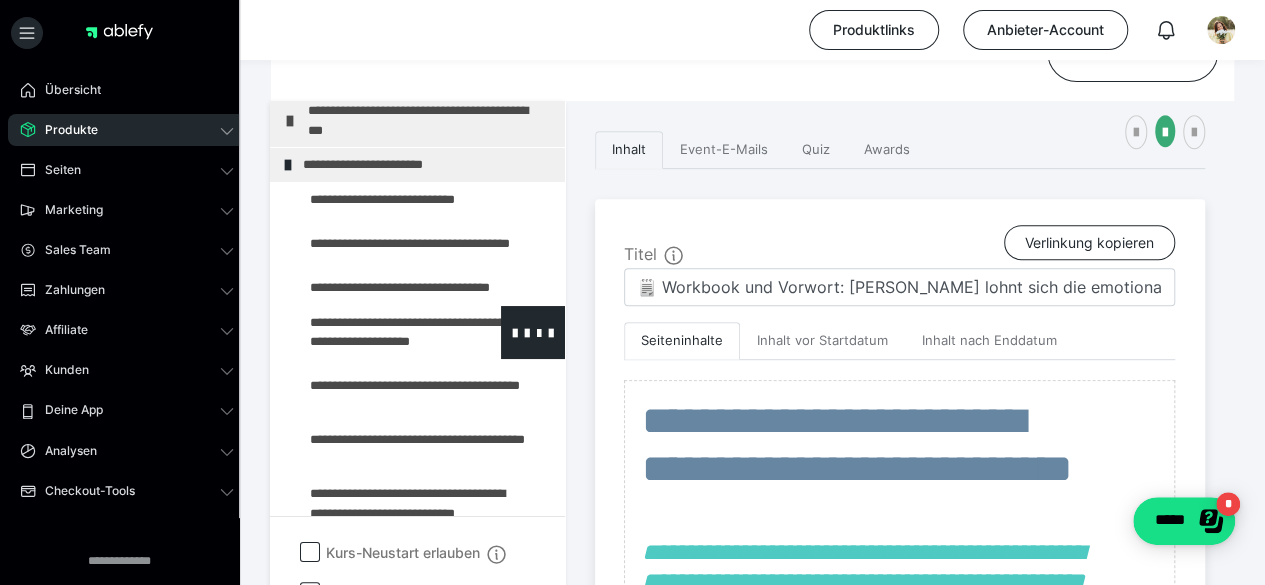 click at bounding box center (375, 332) 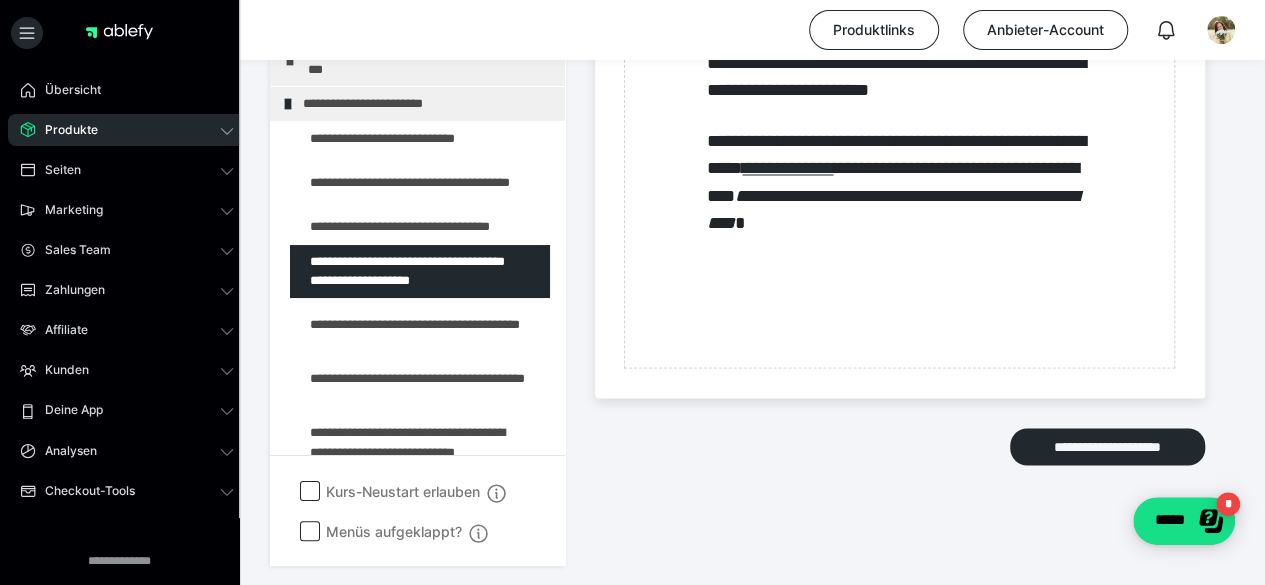 scroll, scrollTop: 1794, scrollLeft: 0, axis: vertical 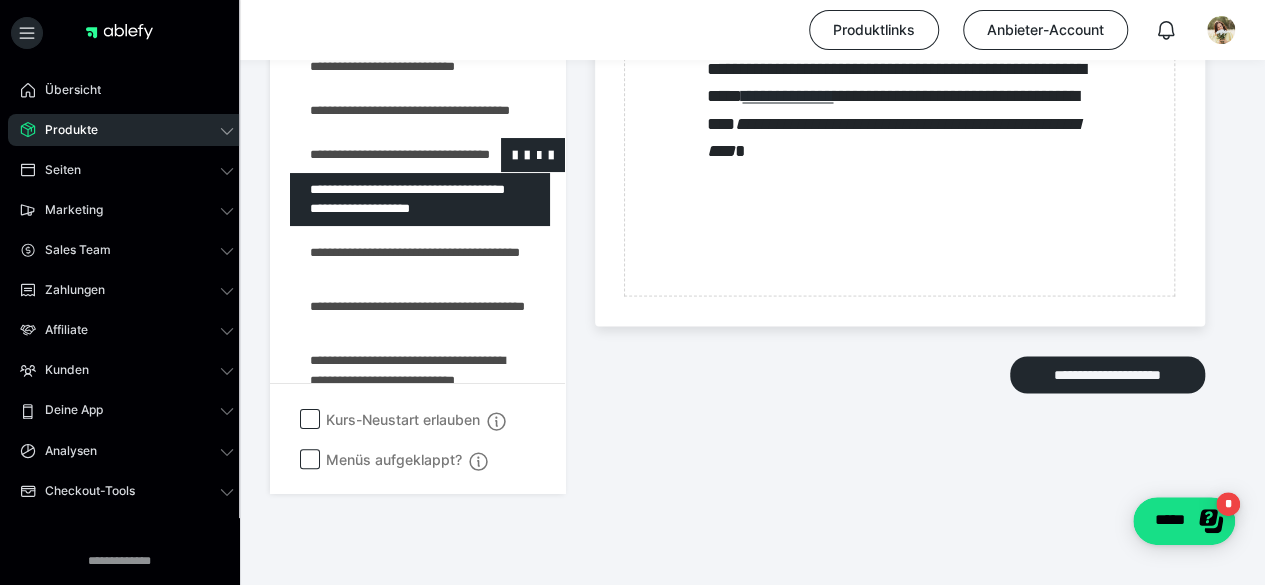 click at bounding box center (375, 155) 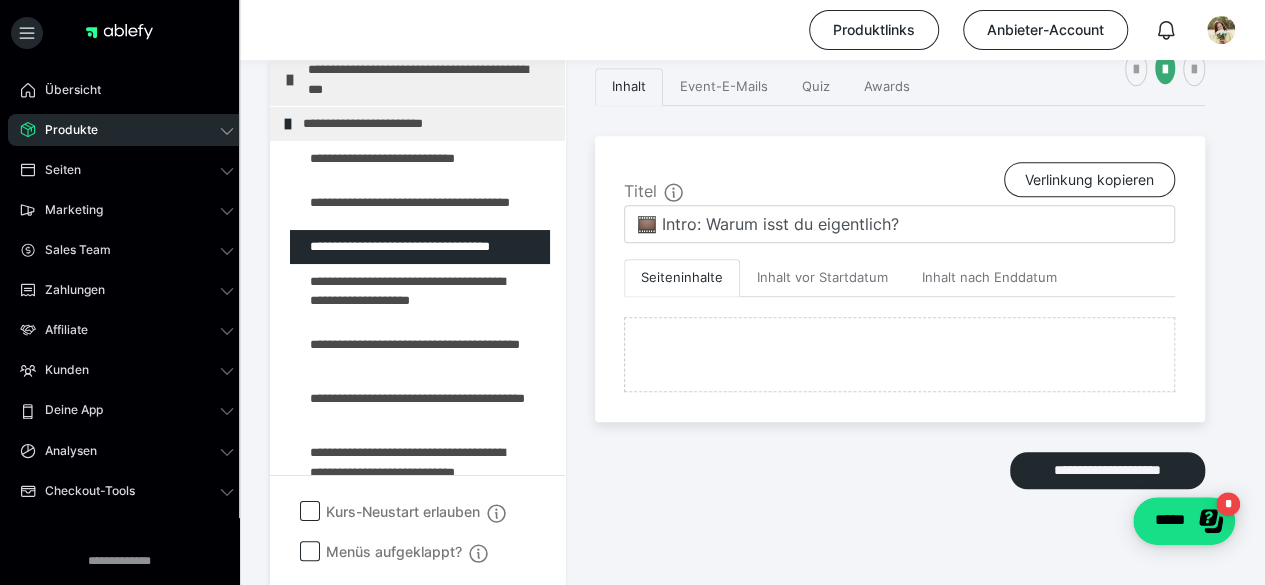scroll, scrollTop: 1794, scrollLeft: 0, axis: vertical 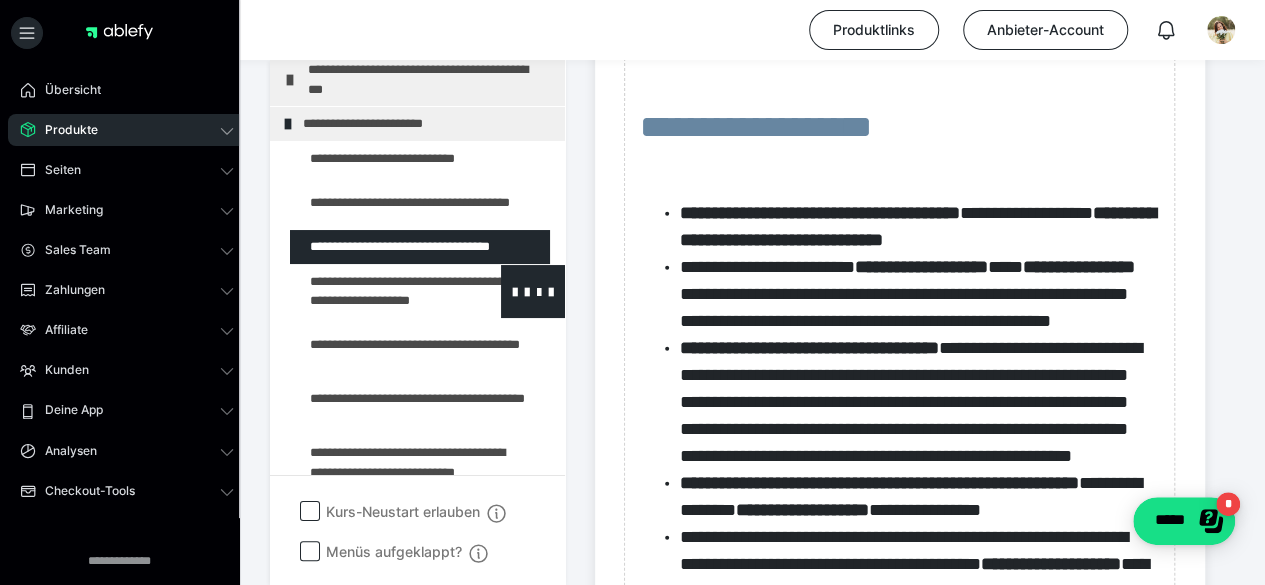 drag, startPoint x: 1274, startPoint y: 397, endPoint x: 386, endPoint y: 284, distance: 895.1609 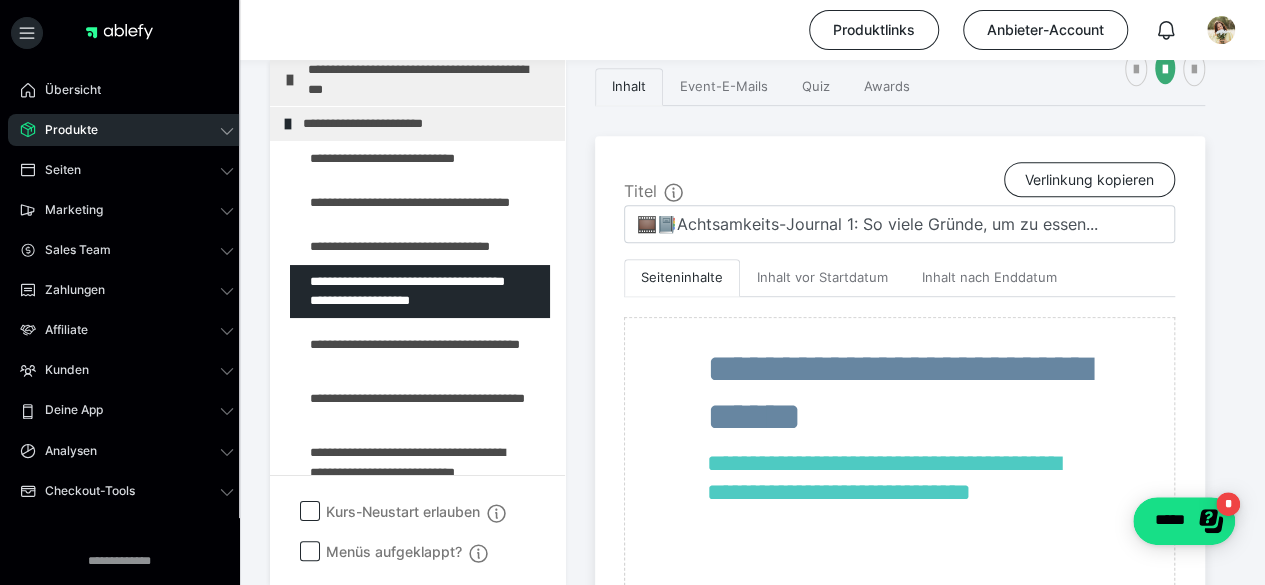 scroll, scrollTop: 1895, scrollLeft: 0, axis: vertical 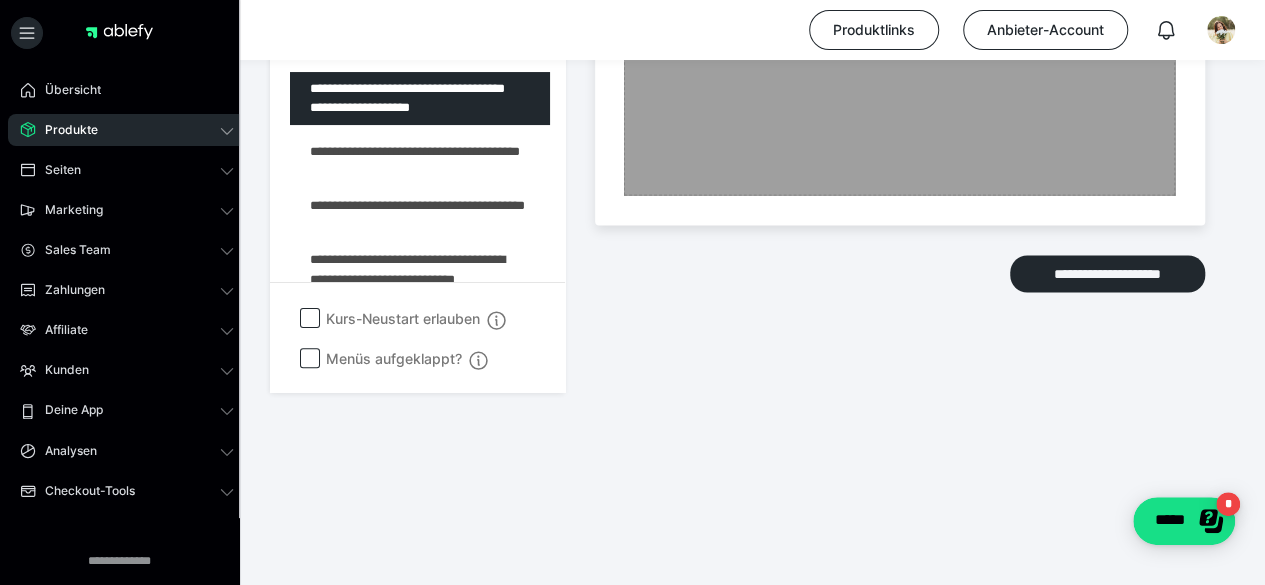drag, startPoint x: 1274, startPoint y: 475, endPoint x: 727, endPoint y: 307, distance: 572.2176 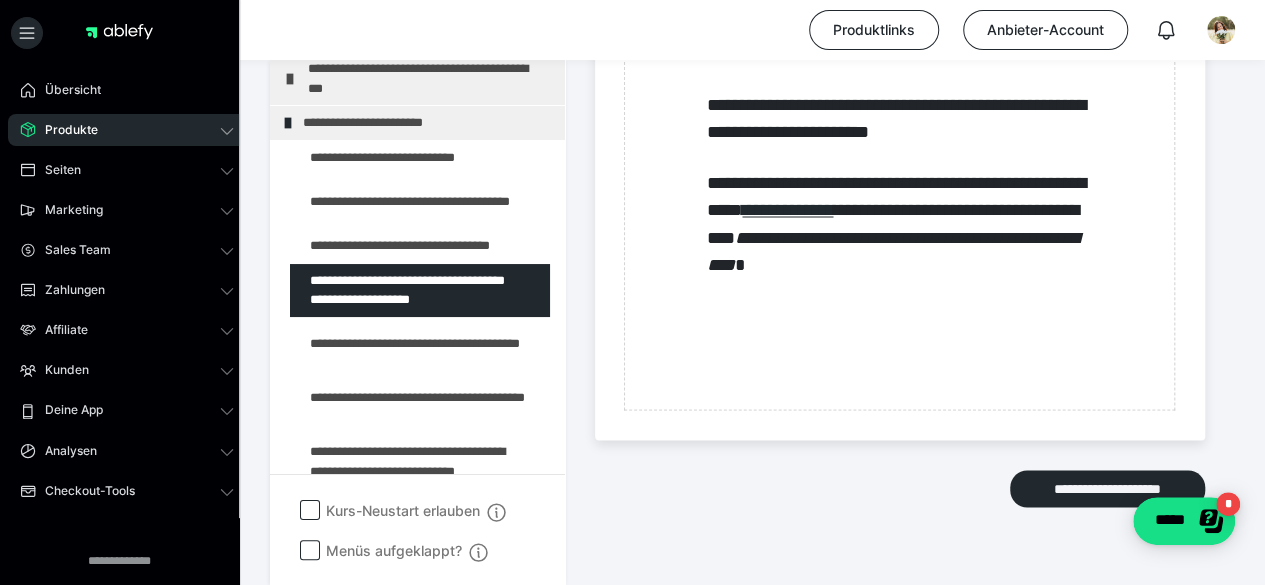scroll, scrollTop: 1676, scrollLeft: 0, axis: vertical 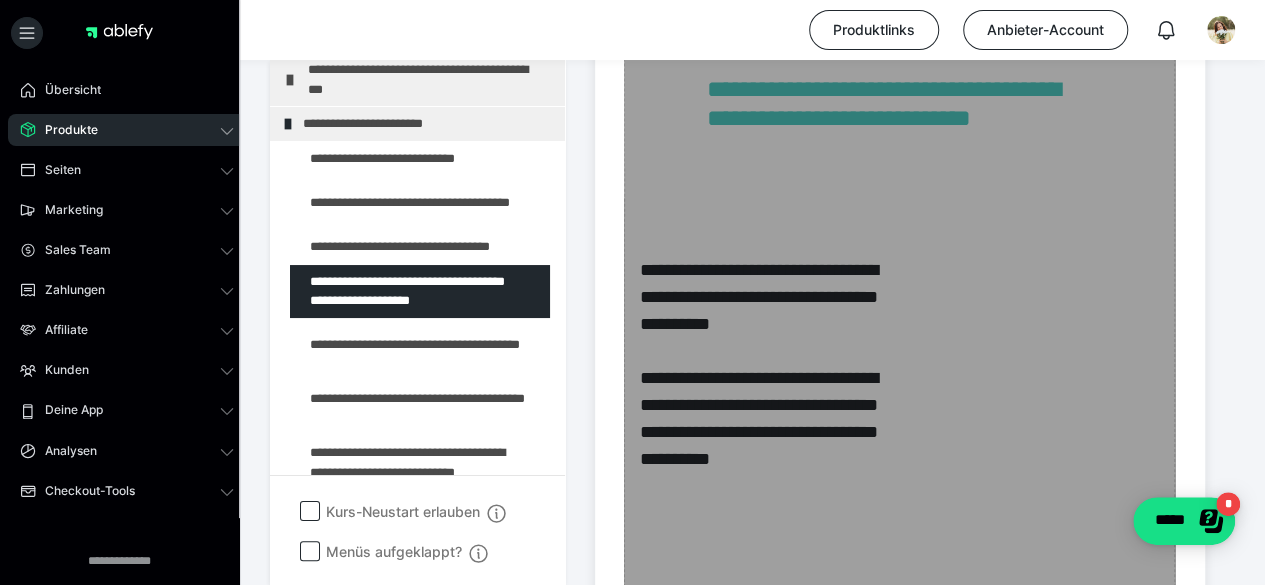 click on "Zum Pagebuilder" at bounding box center [899, 610] 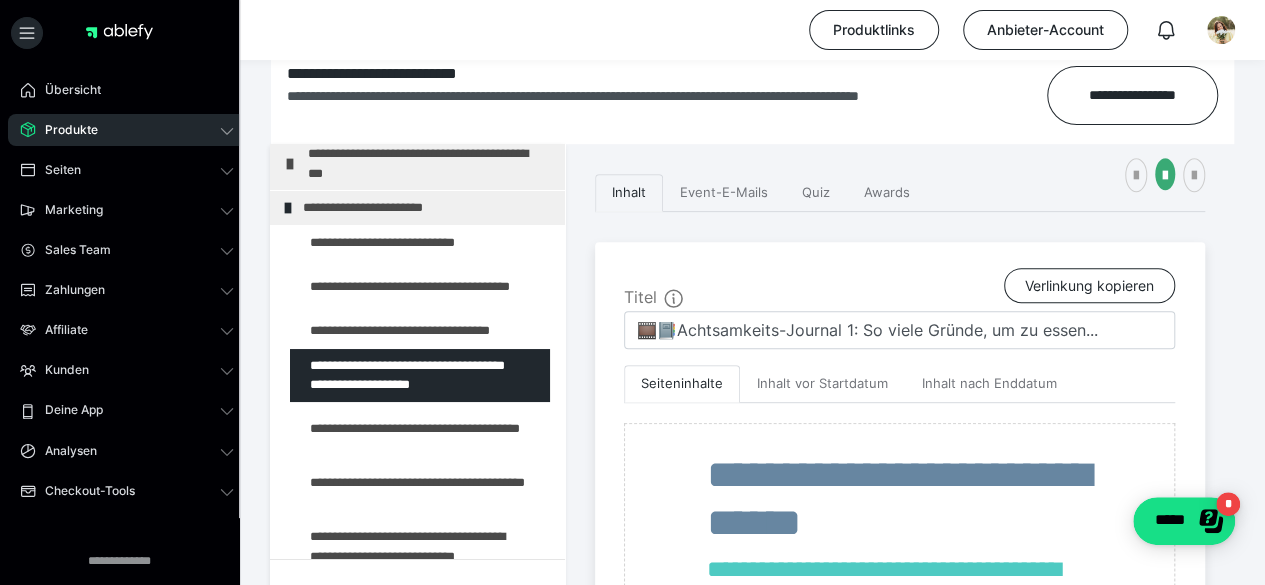 scroll, scrollTop: 311, scrollLeft: 0, axis: vertical 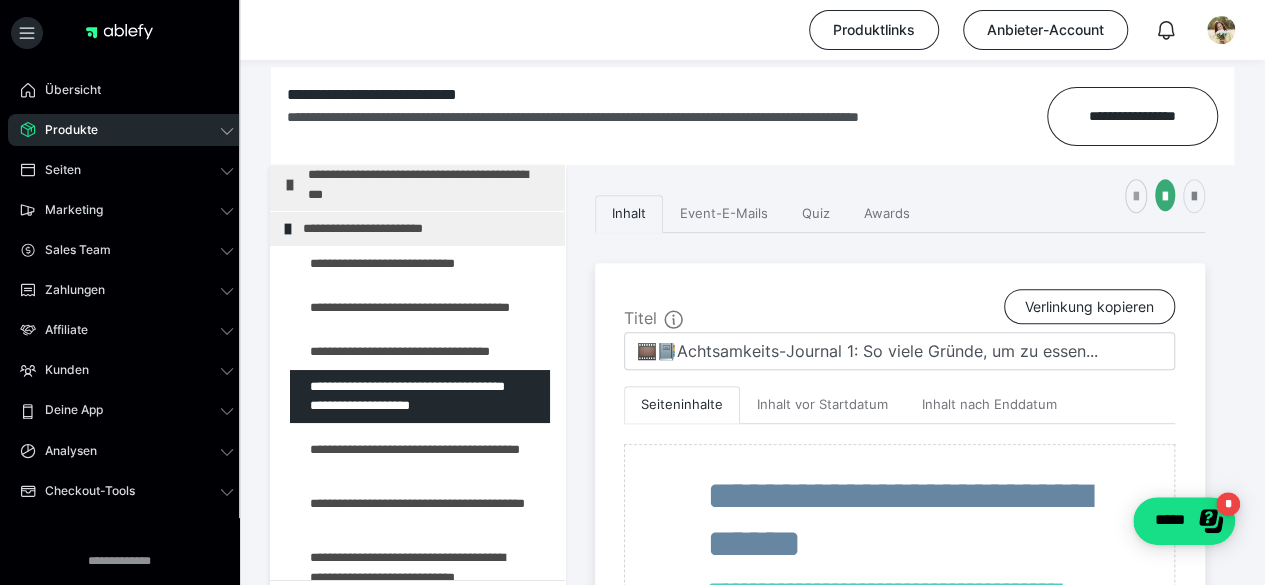 click at bounding box center [1194, 197] 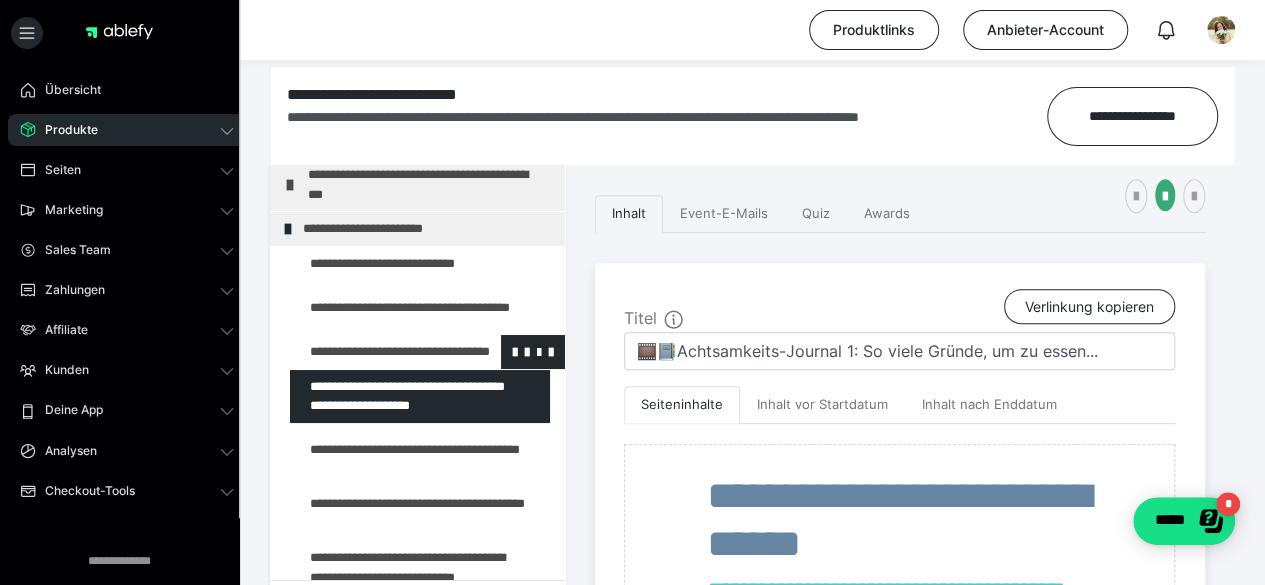 click at bounding box center [375, 352] 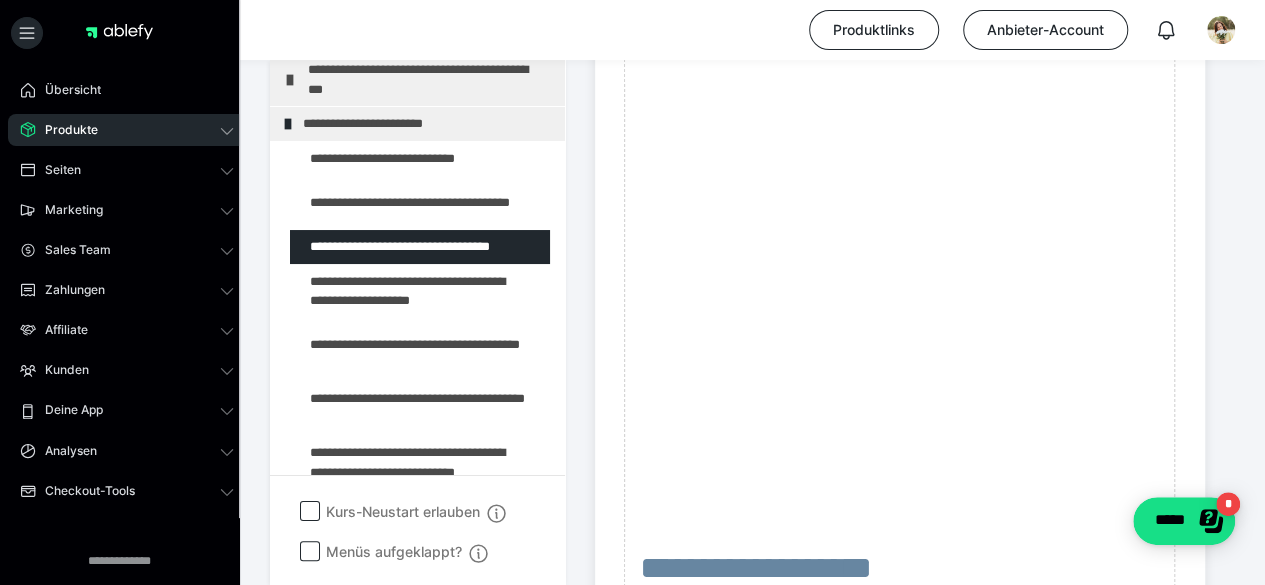 scroll, scrollTop: 2569, scrollLeft: 0, axis: vertical 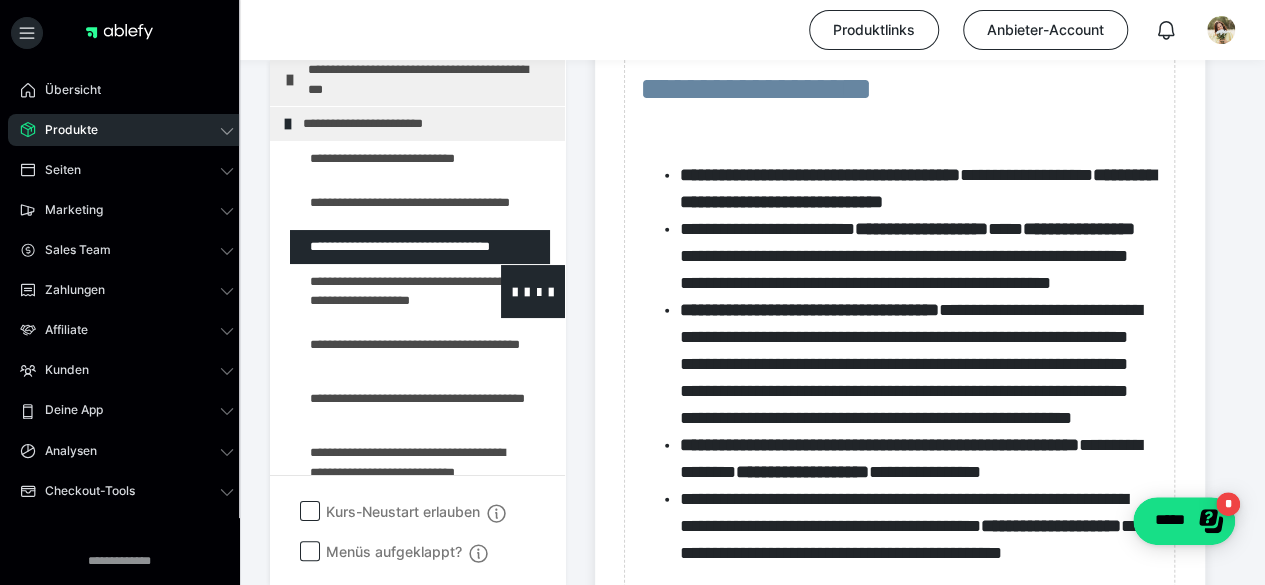 click at bounding box center (375, 291) 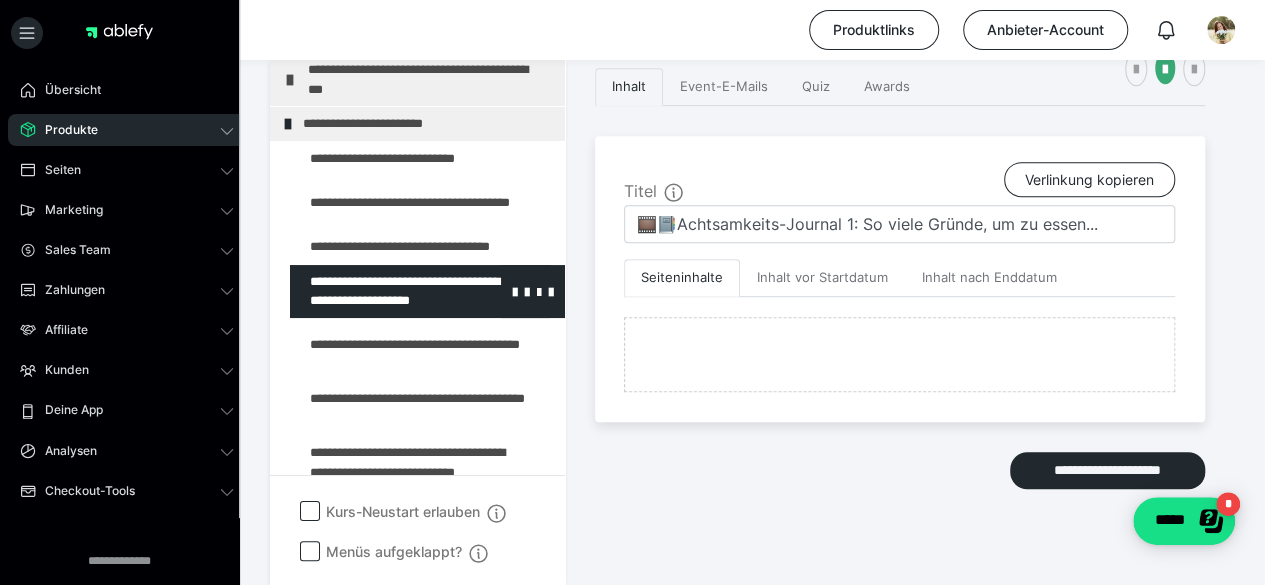 scroll, scrollTop: 1895, scrollLeft: 0, axis: vertical 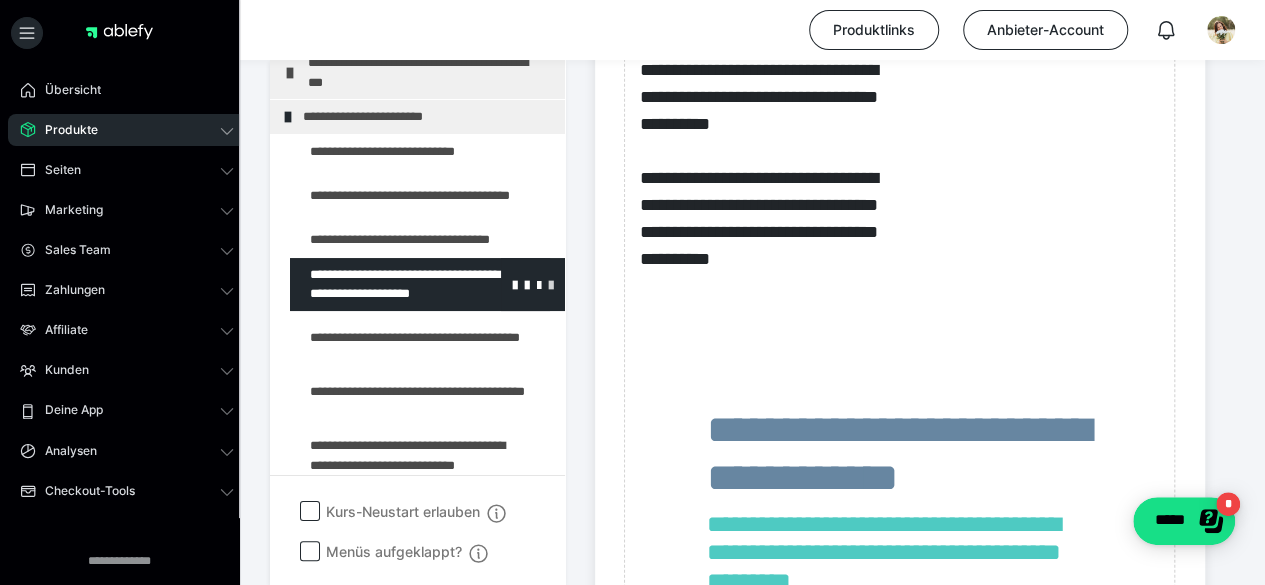 click at bounding box center (551, 284) 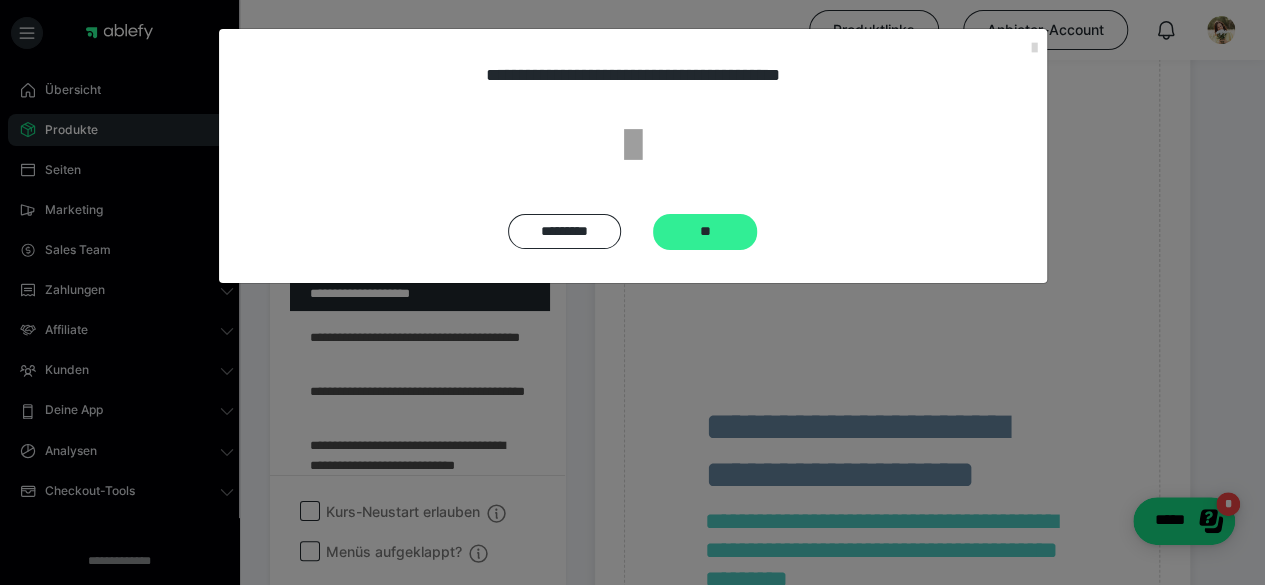 click on "**" at bounding box center [705, 232] 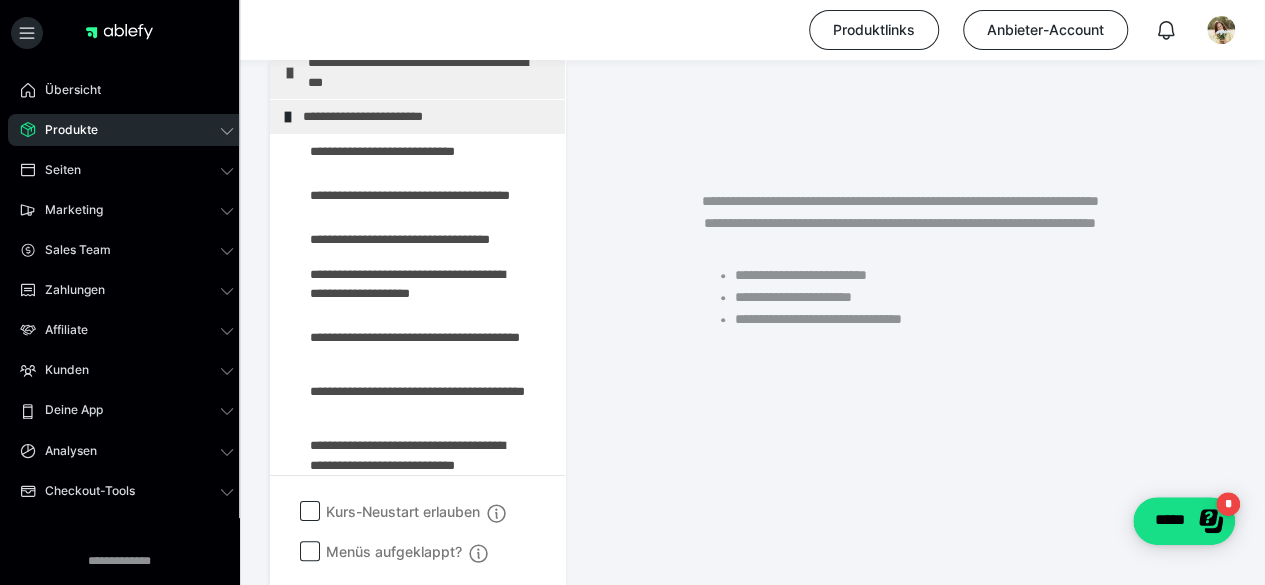 scroll, scrollTop: 415, scrollLeft: 0, axis: vertical 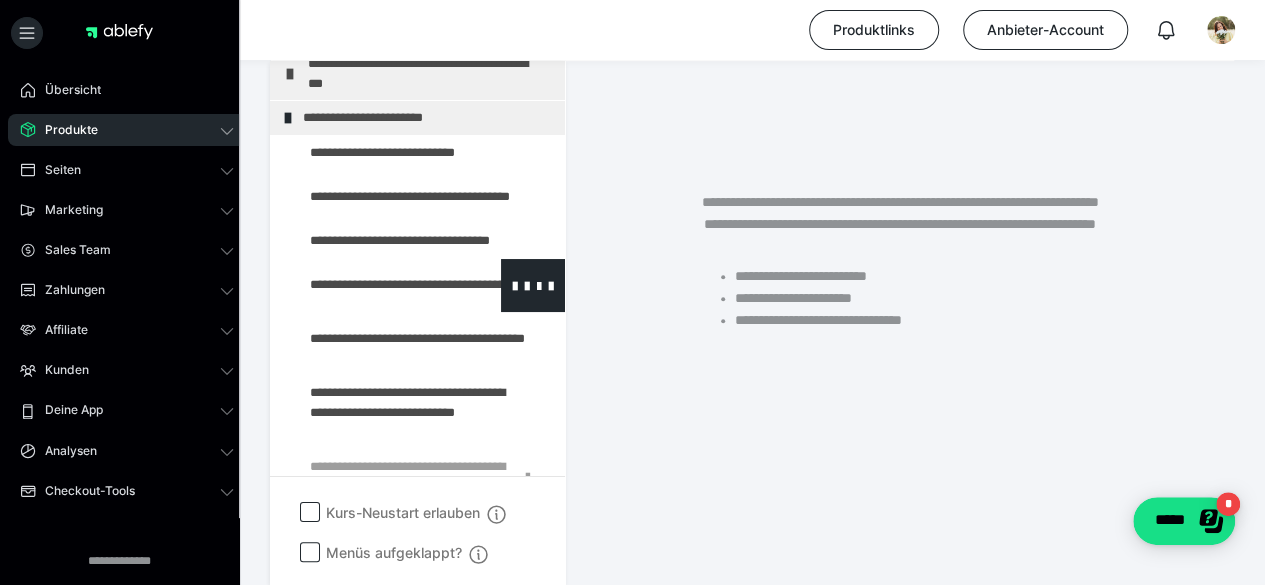 click at bounding box center [375, 285] 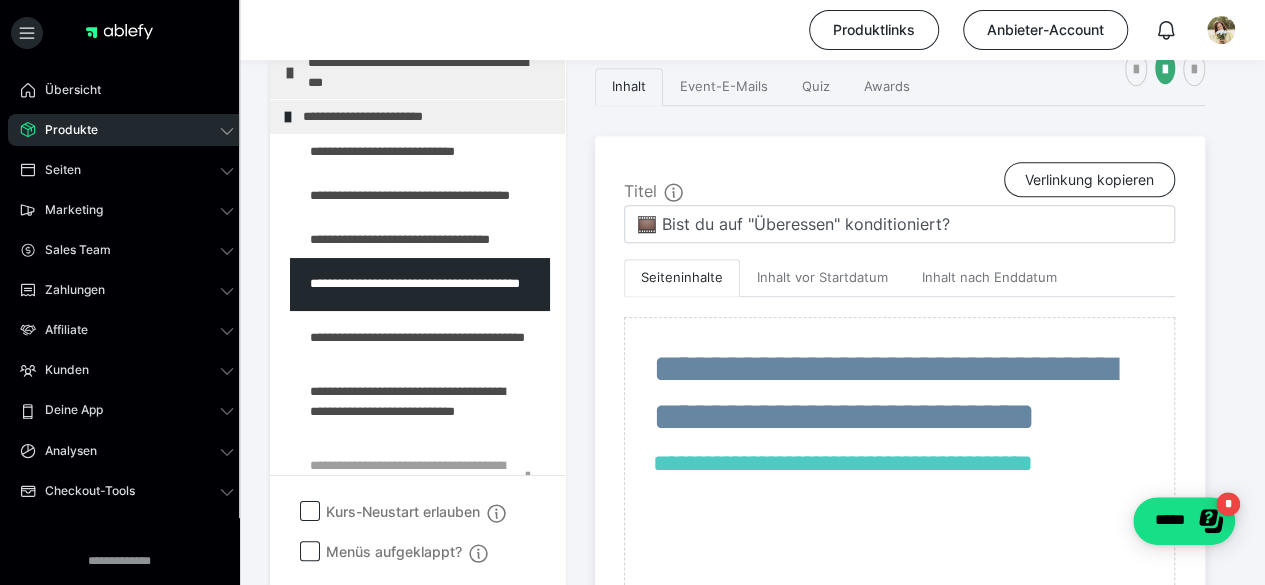 scroll, scrollTop: 1012, scrollLeft: 0, axis: vertical 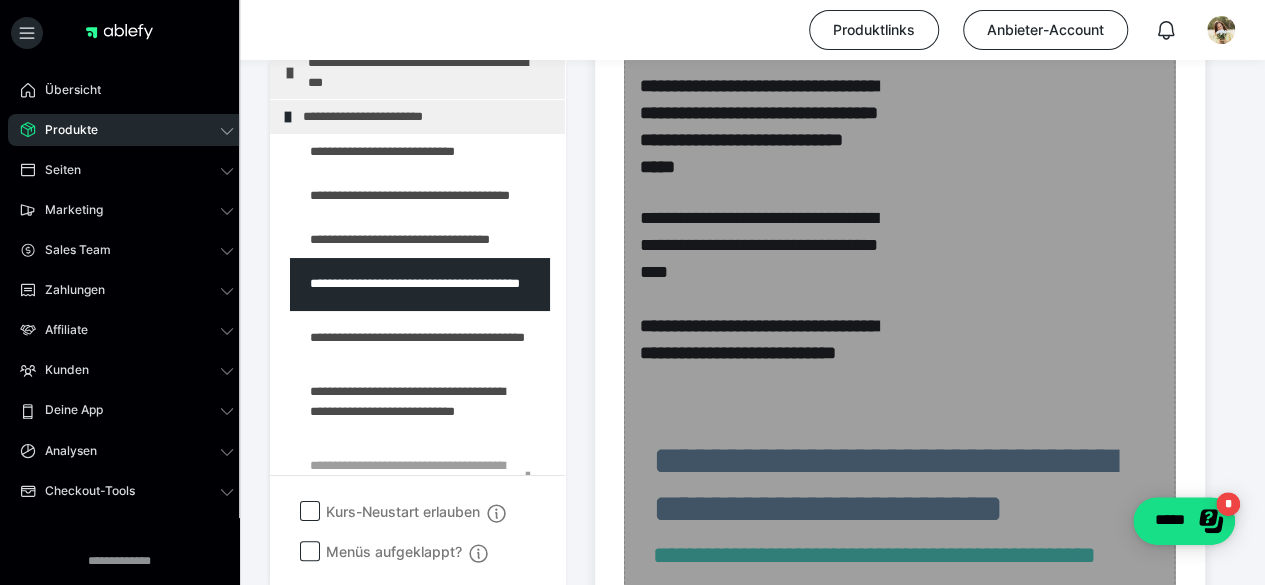 click on "Zum Pagebuilder" at bounding box center (899, 319) 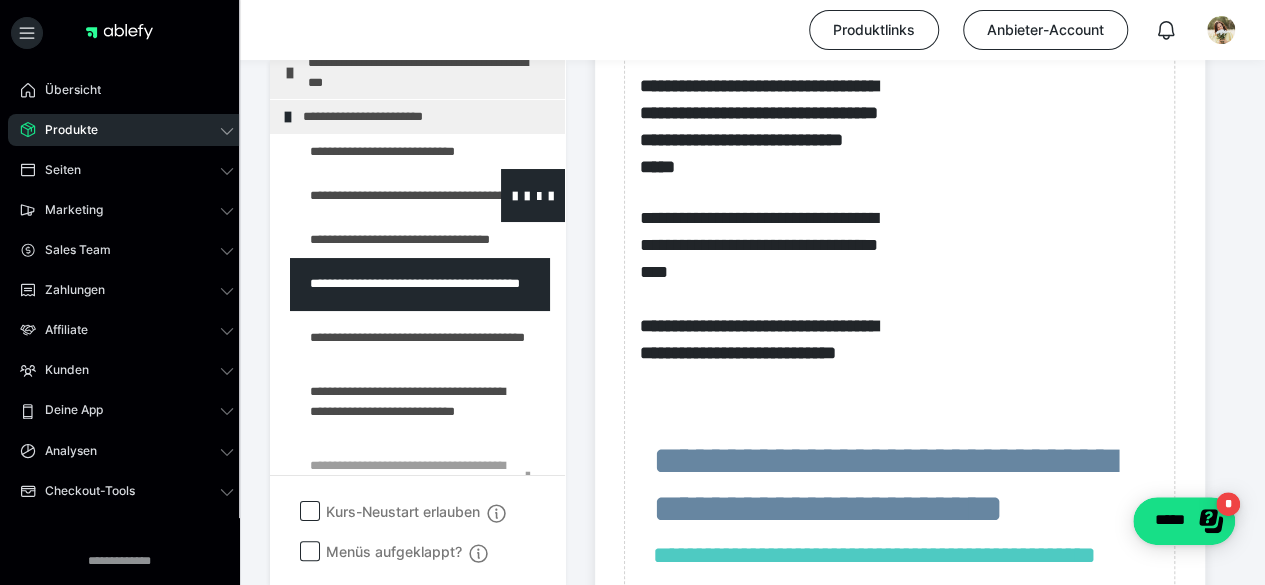 click at bounding box center (375, 195) 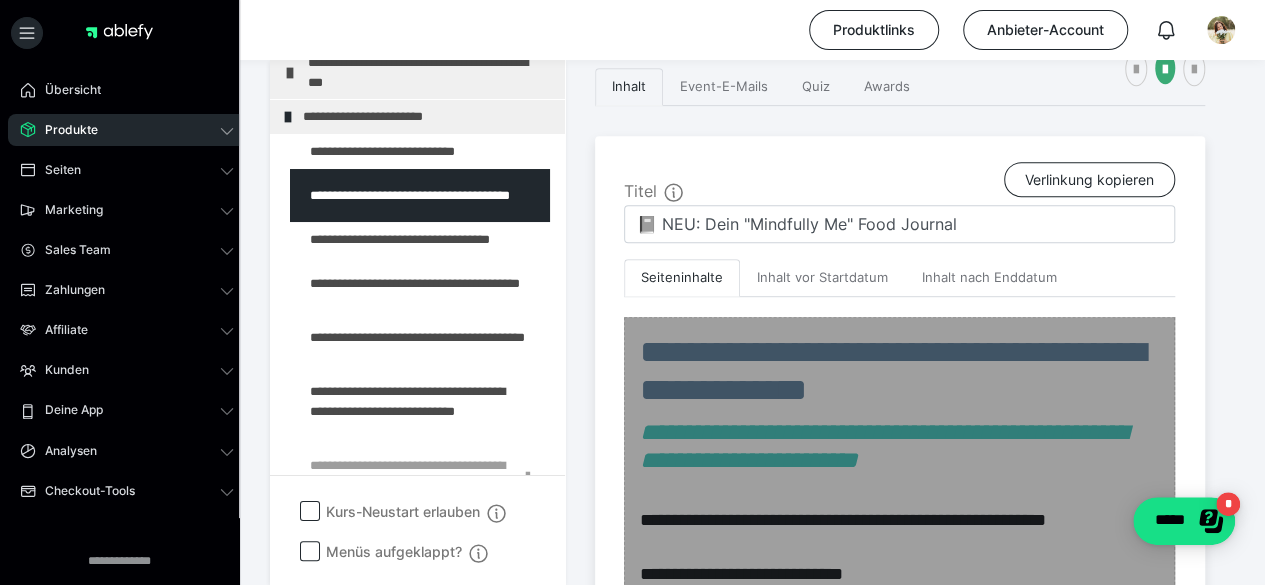 scroll, scrollTop: 1180, scrollLeft: 0, axis: vertical 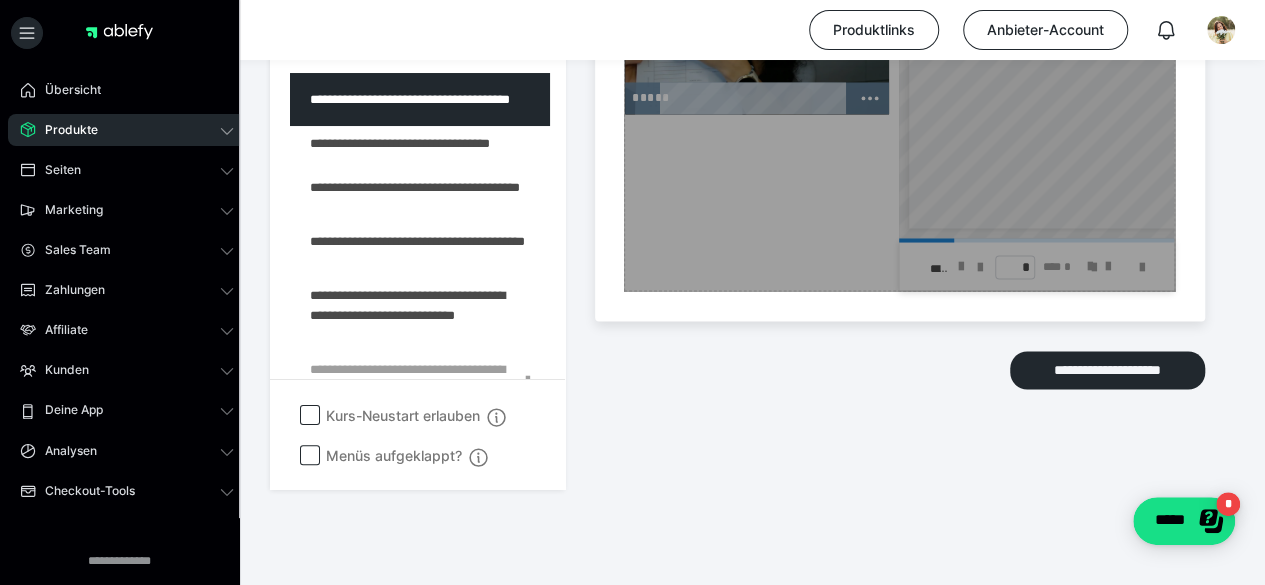 click on "Zum Pagebuilder" at bounding box center (899, -317) 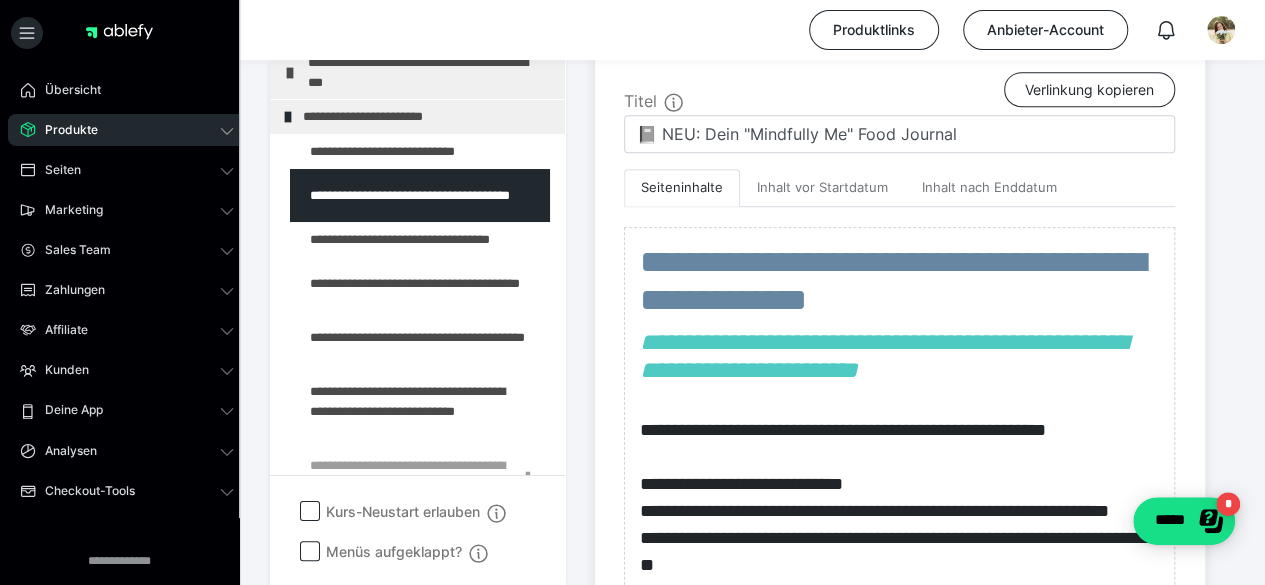 scroll, scrollTop: 380, scrollLeft: 0, axis: vertical 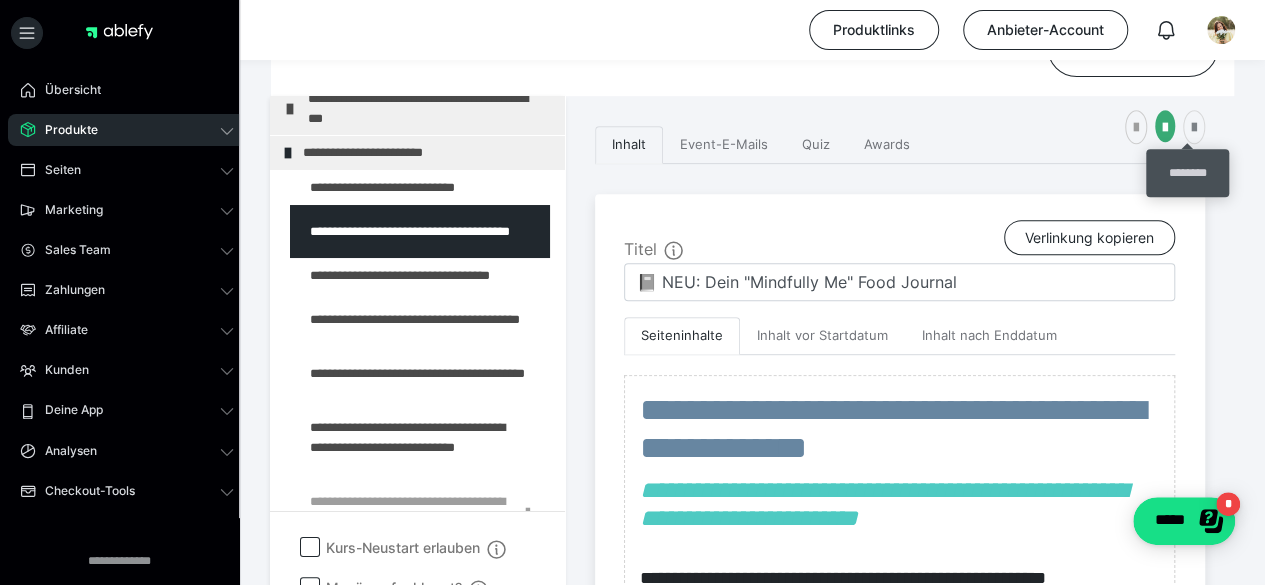 click at bounding box center (1194, 128) 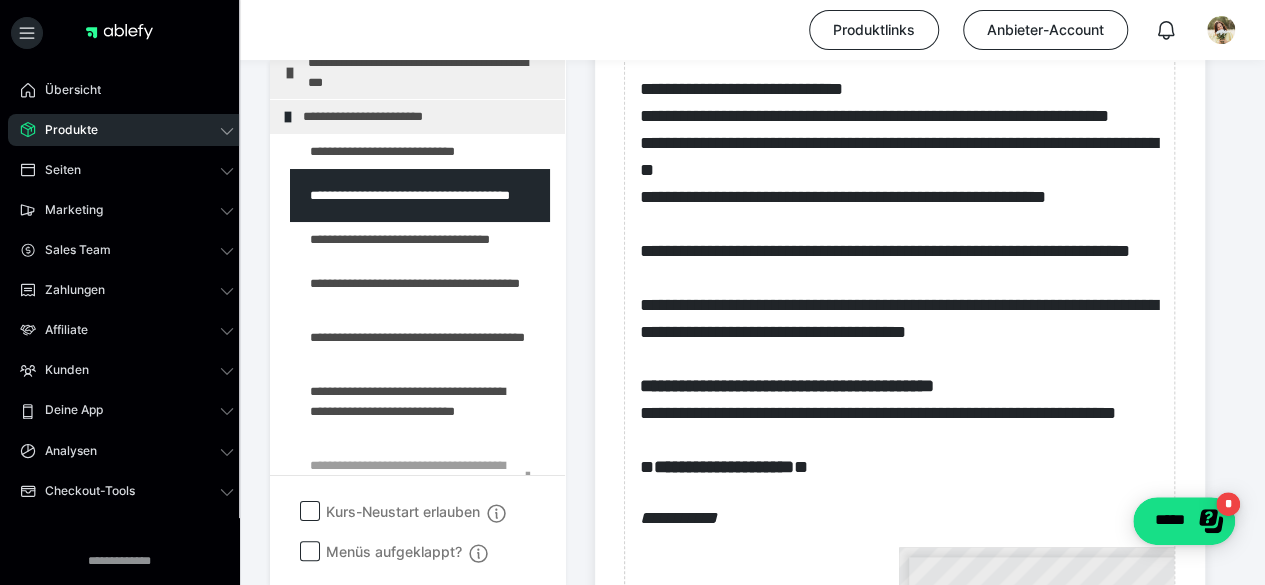 scroll, scrollTop: 724, scrollLeft: 0, axis: vertical 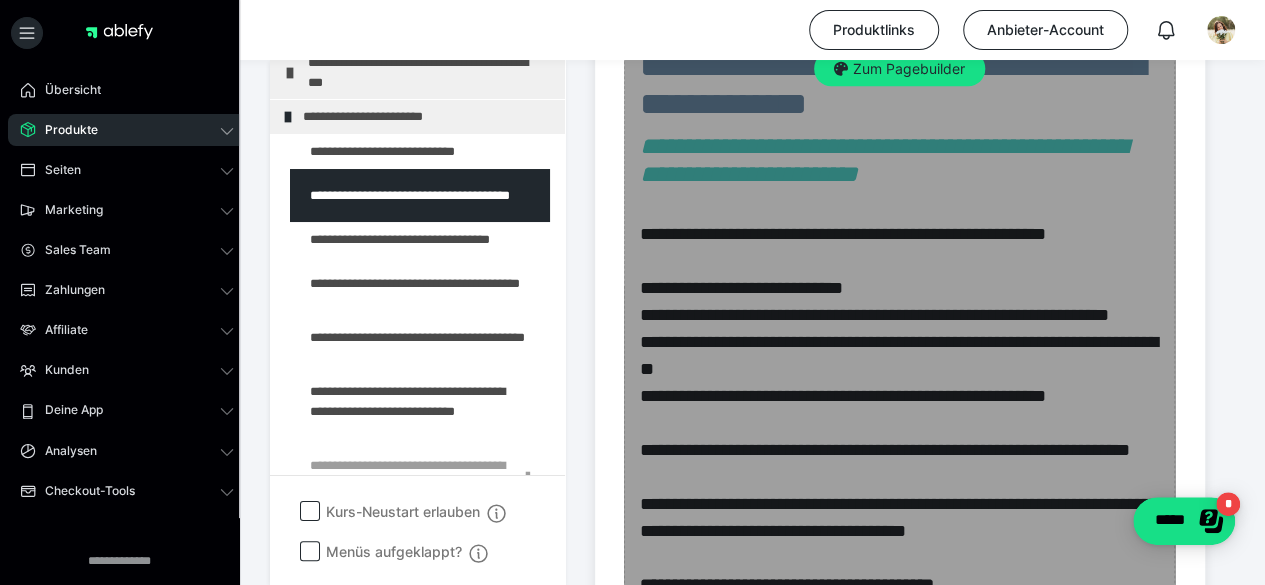 click on "Zum Pagebuilder" at bounding box center [899, 639] 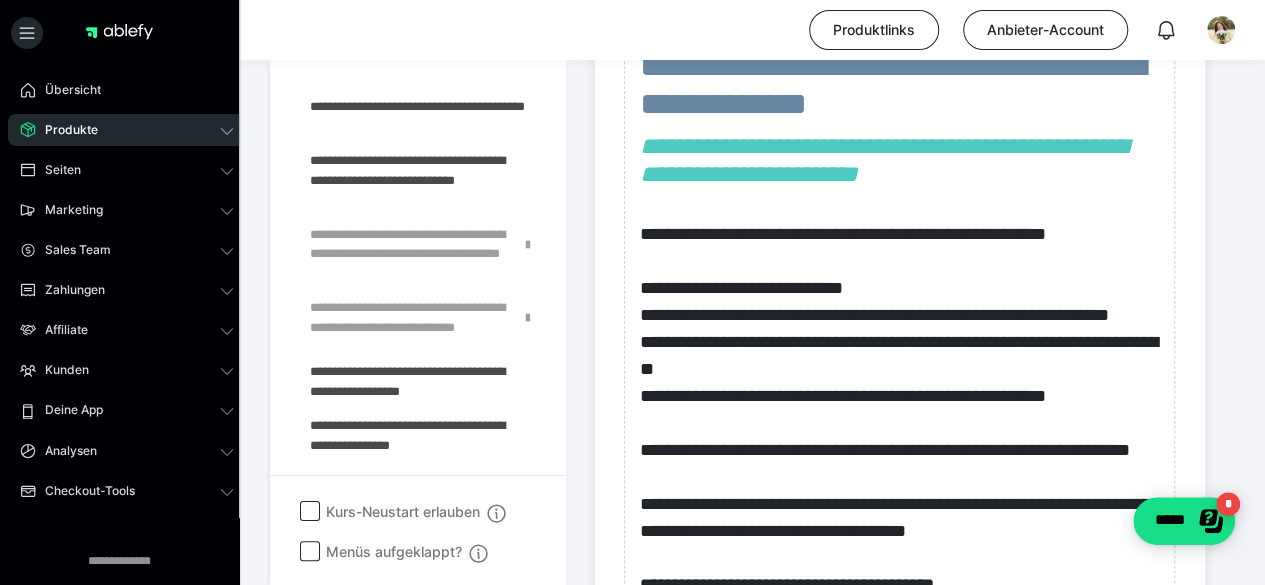 scroll, scrollTop: 3954, scrollLeft: 0, axis: vertical 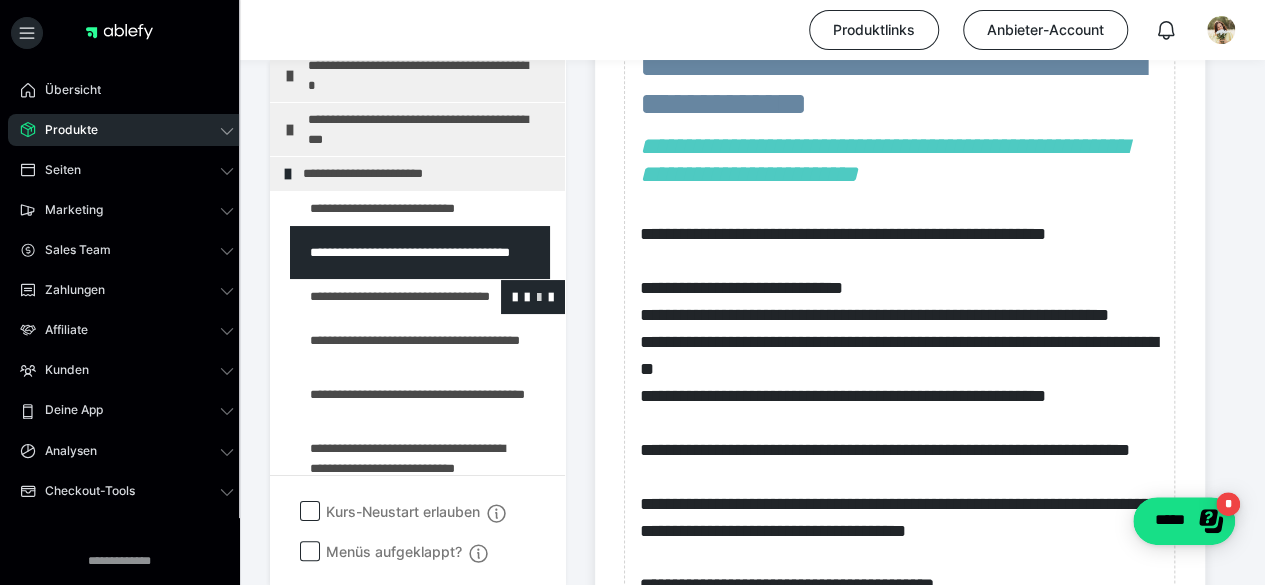 click at bounding box center [539, 296] 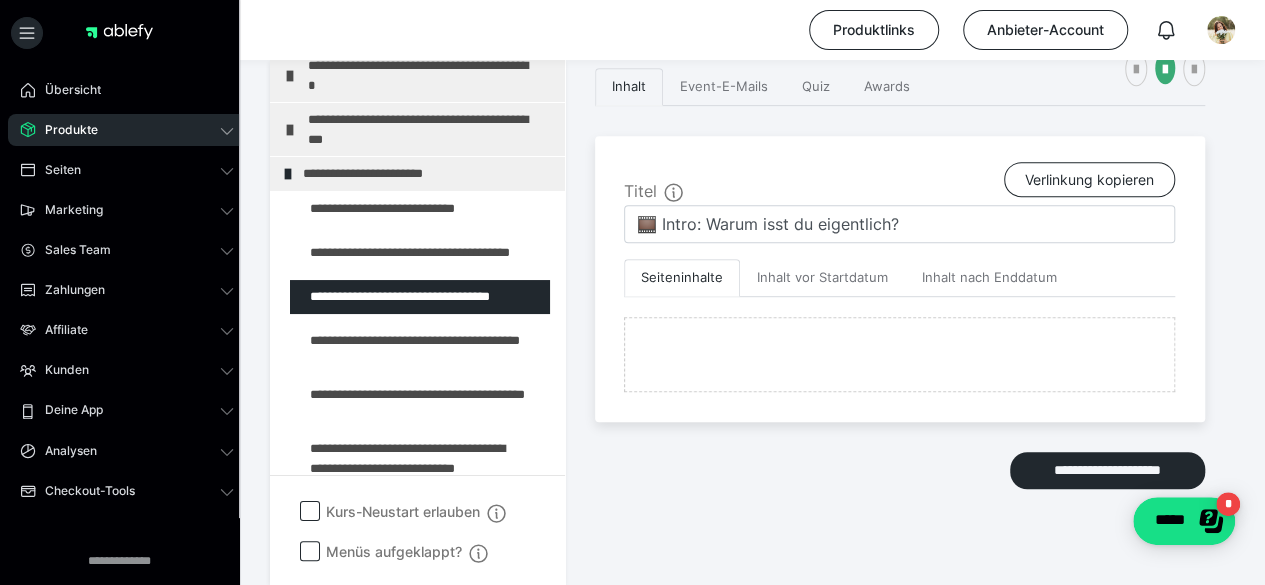 scroll, scrollTop: 724, scrollLeft: 0, axis: vertical 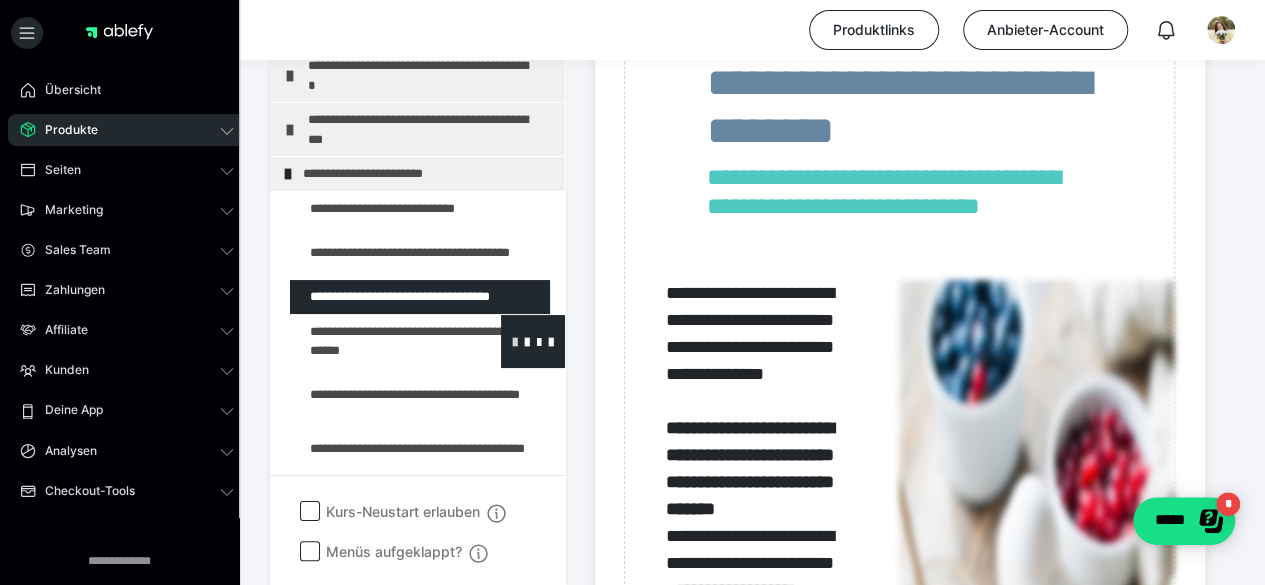 click at bounding box center (515, 341) 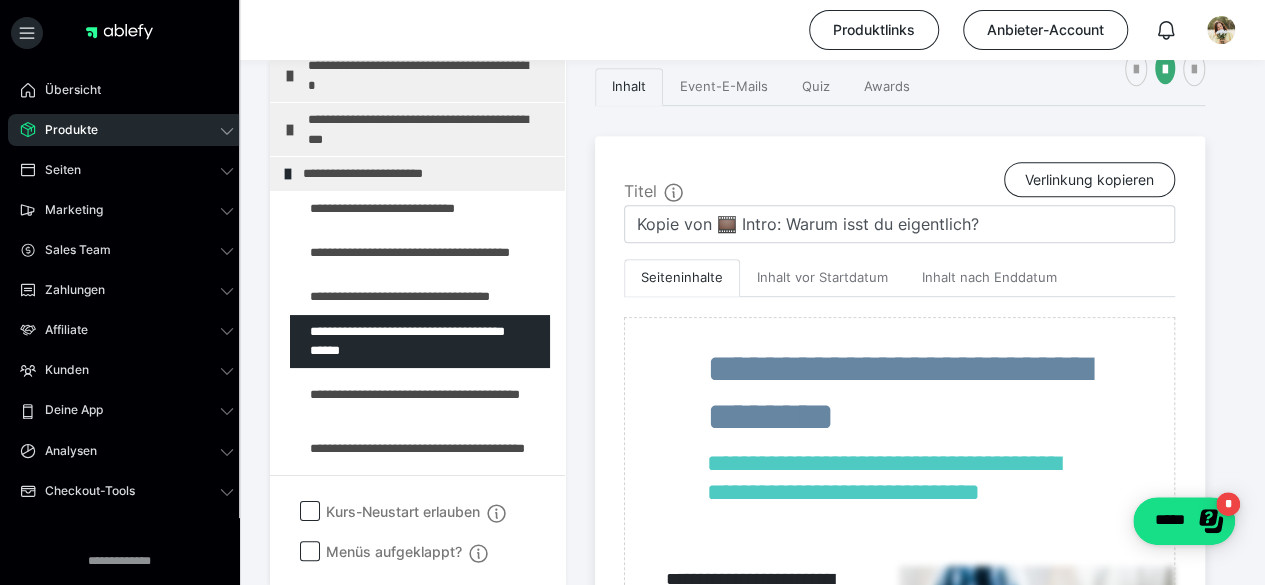 scroll, scrollTop: 724, scrollLeft: 0, axis: vertical 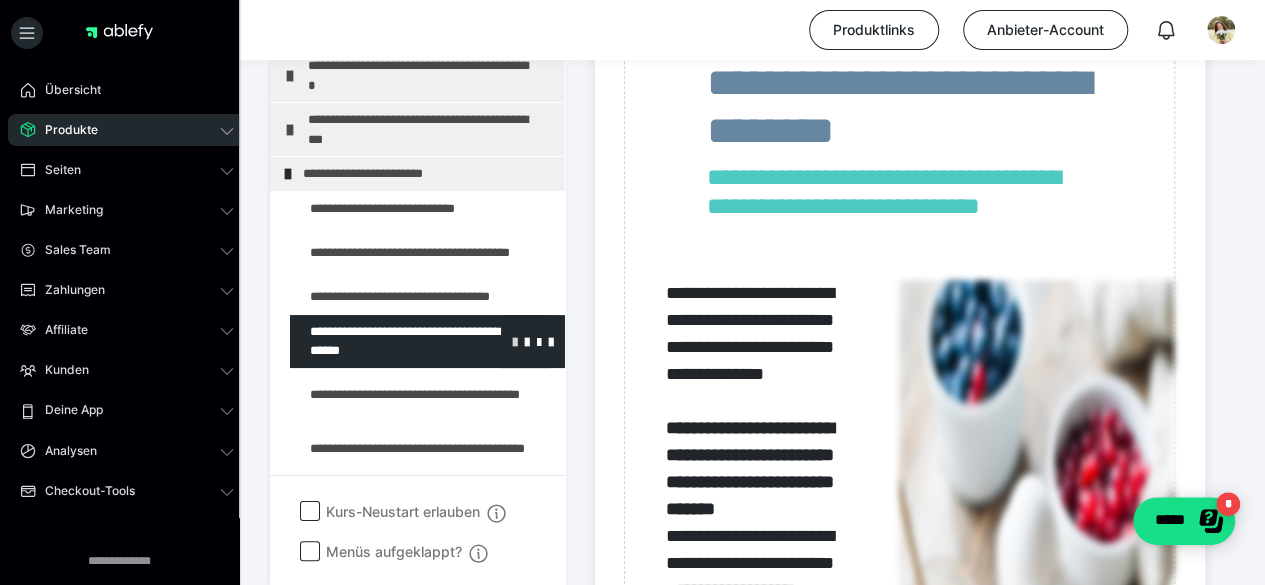 click at bounding box center (515, 341) 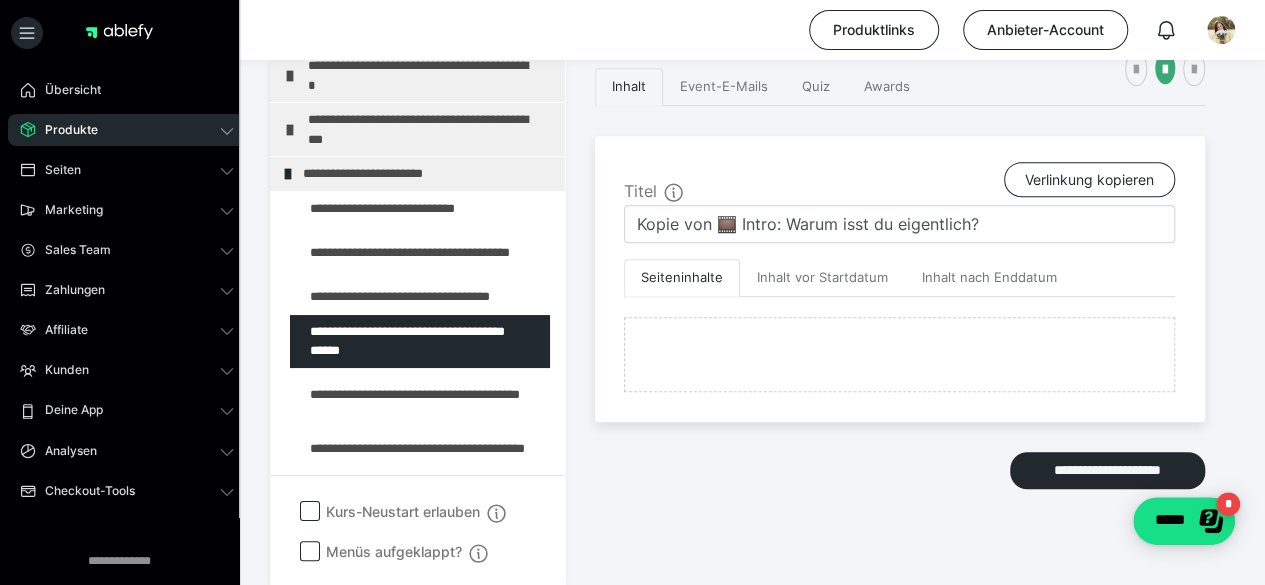 scroll, scrollTop: 724, scrollLeft: 0, axis: vertical 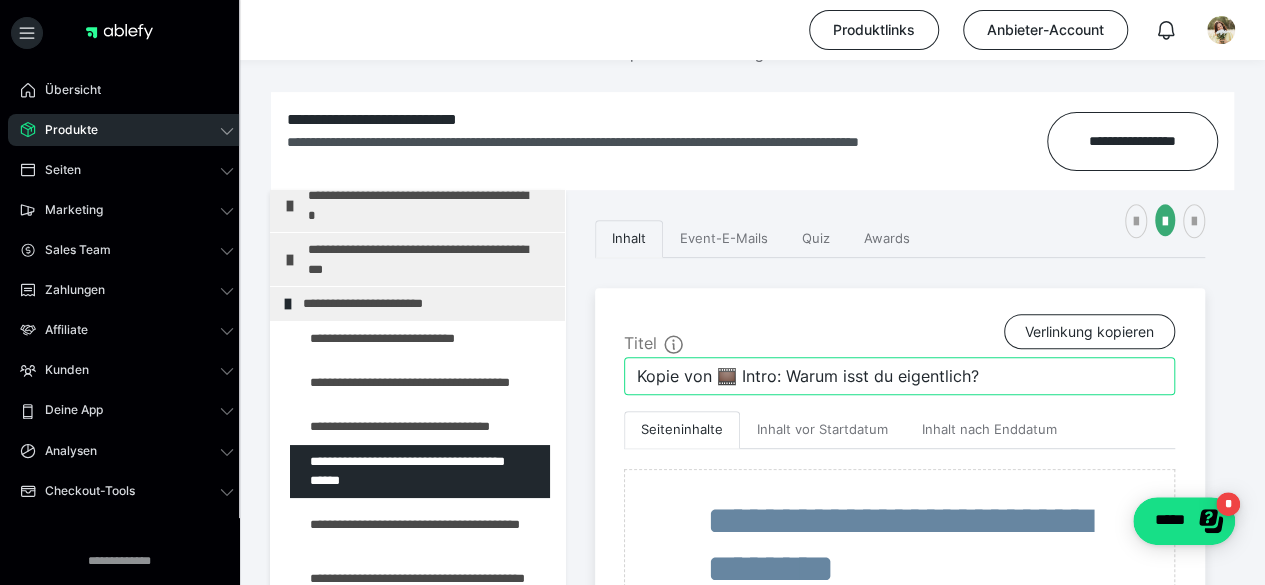 drag, startPoint x: 638, startPoint y: 371, endPoint x: 1142, endPoint y: 387, distance: 504.2539 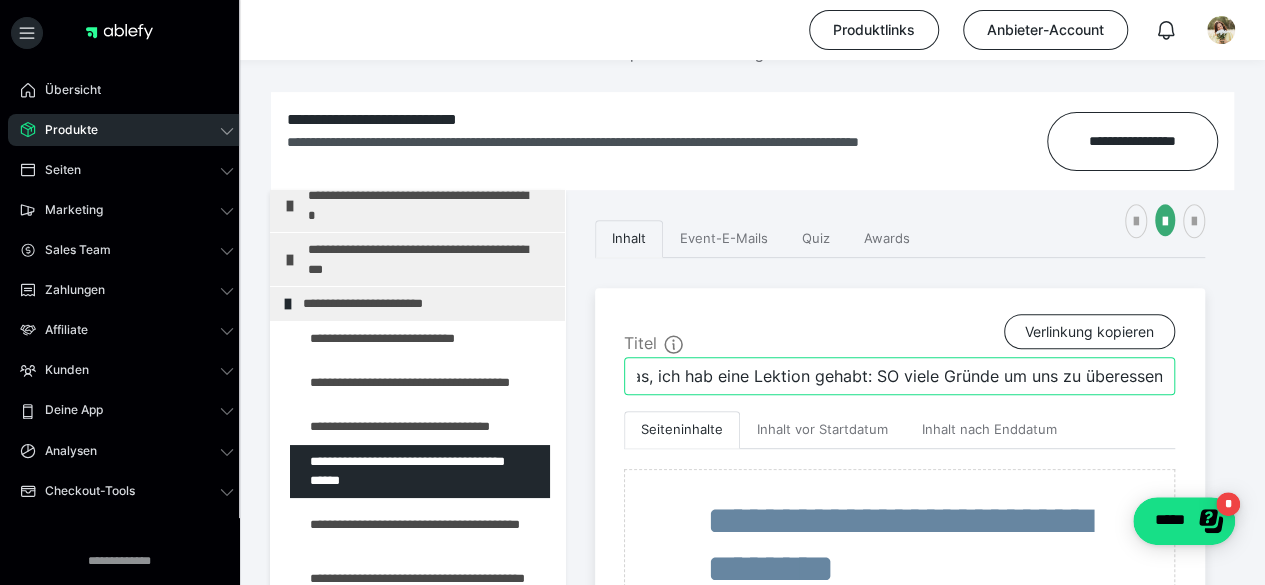 scroll, scrollTop: 0, scrollLeft: 112, axis: horizontal 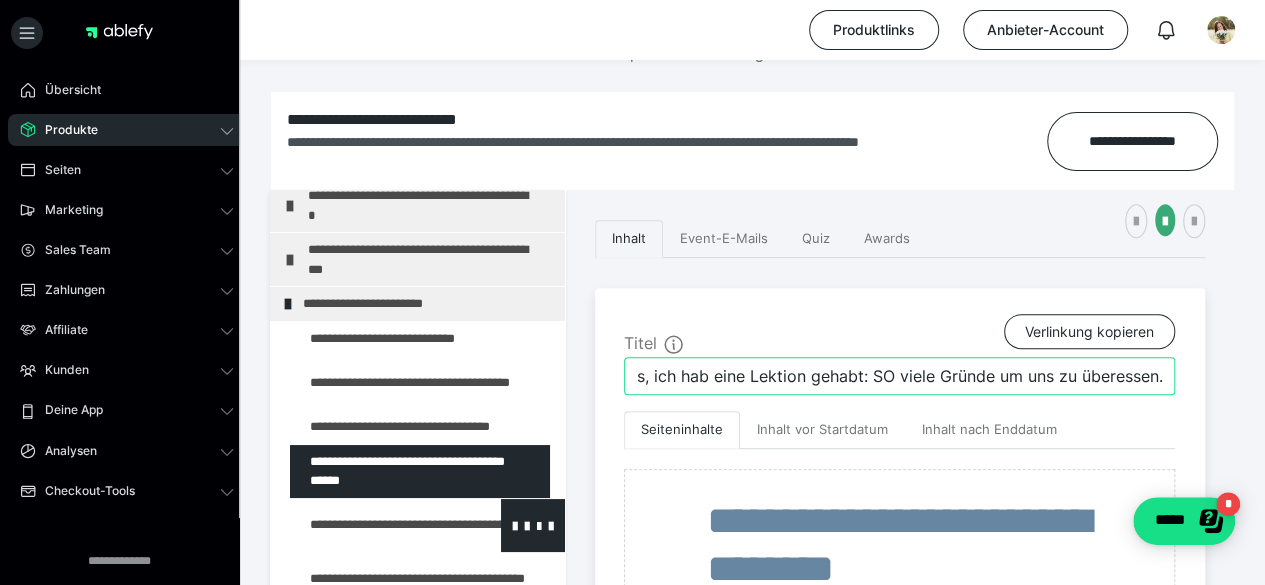 type on "Hier fehlt etwas, ich hab eine Lektion gehabt: SO viele Gründe um uns zu überessen." 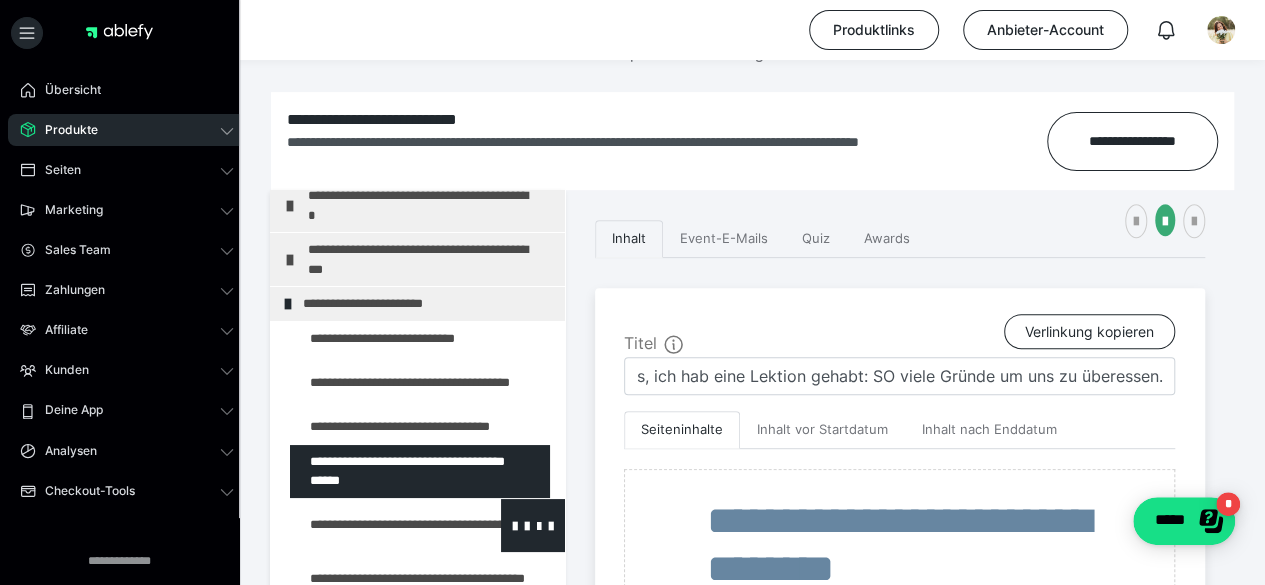 scroll, scrollTop: 0, scrollLeft: 0, axis: both 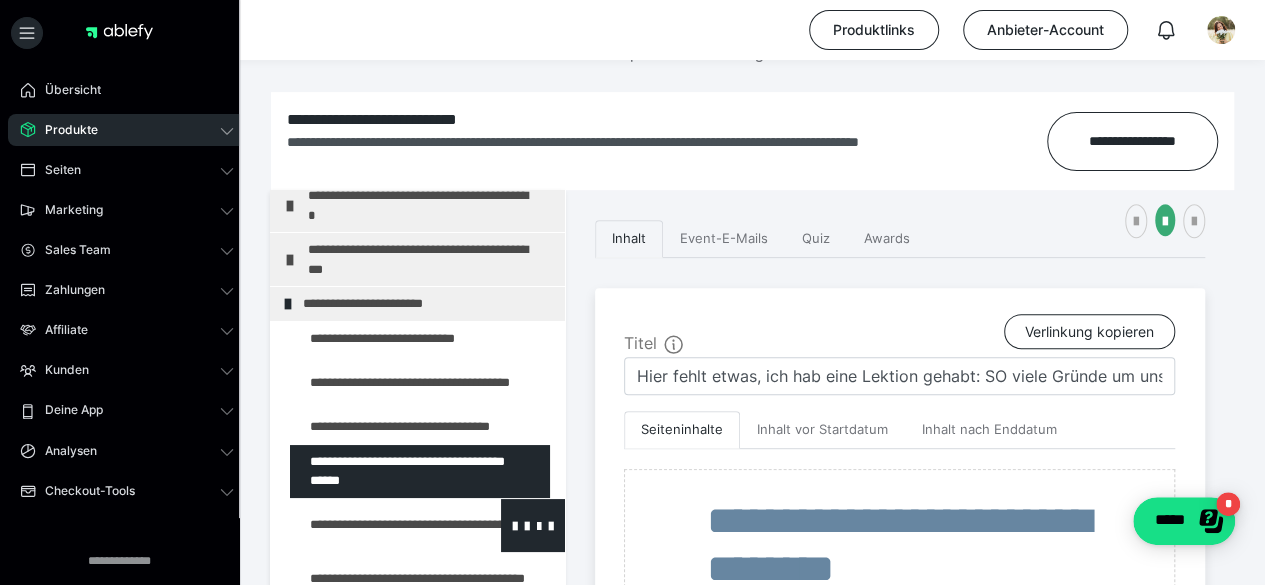click at bounding box center [375, 525] 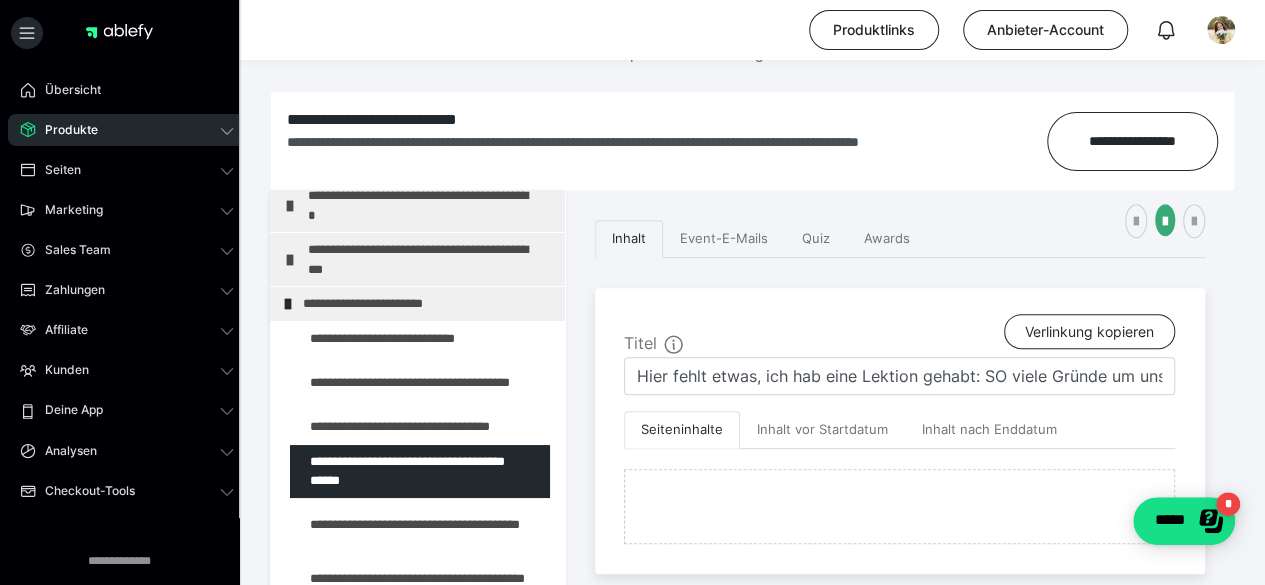 type on "🎞️ Bist du auf "Überessen" konditioniert?" 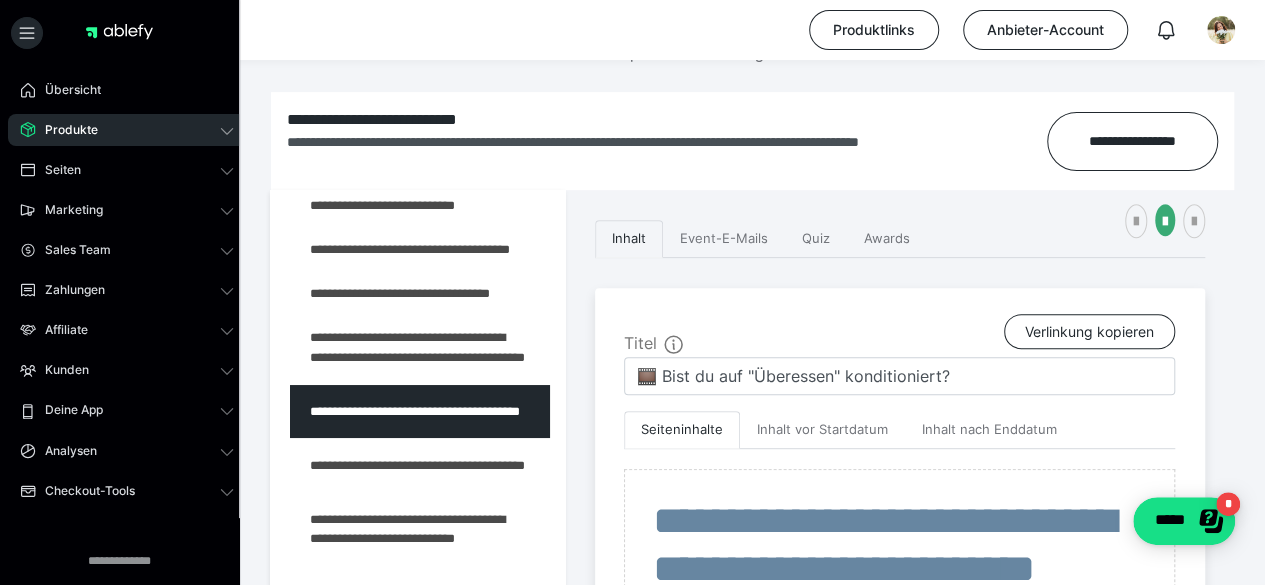 scroll, scrollTop: 3737, scrollLeft: 0, axis: vertical 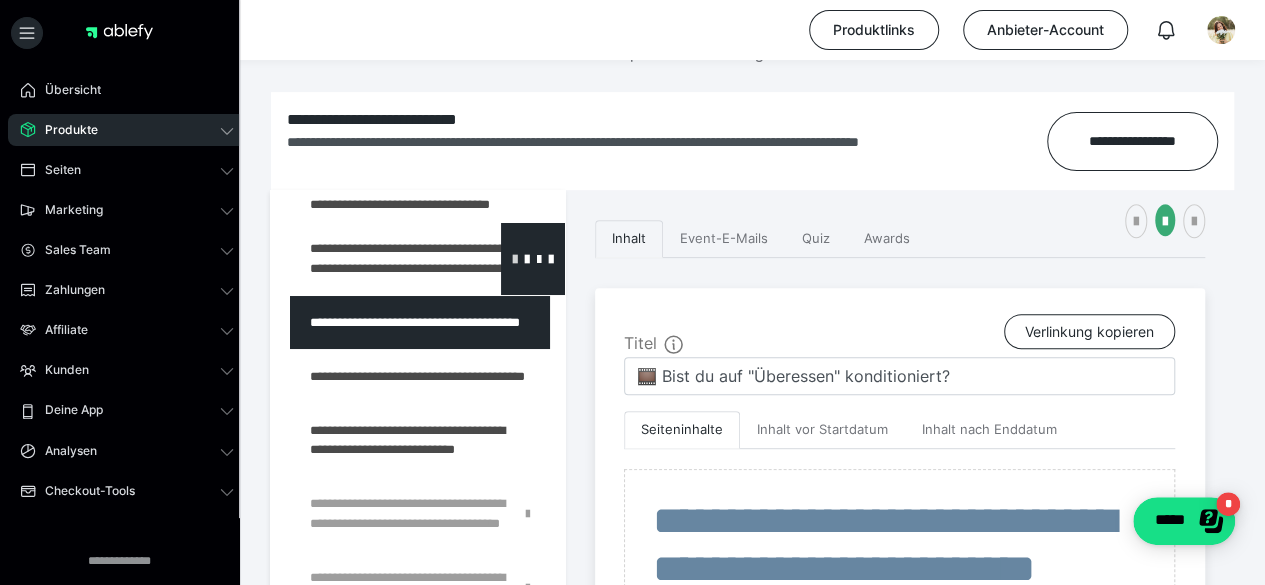 click at bounding box center (515, 258) 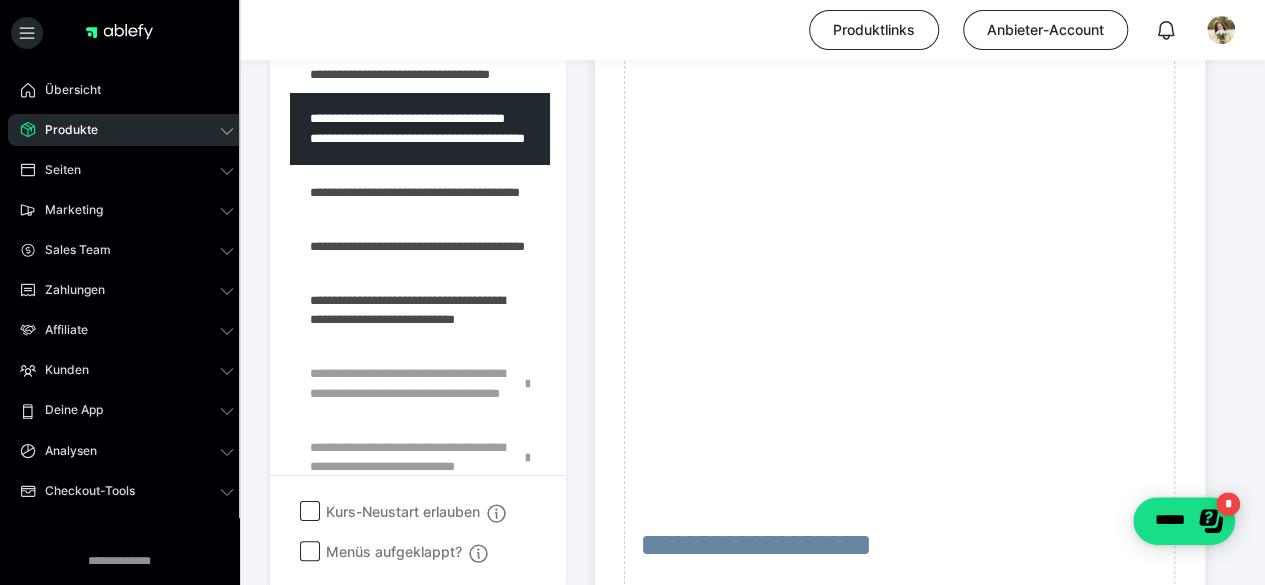 scroll, scrollTop: 2085, scrollLeft: 0, axis: vertical 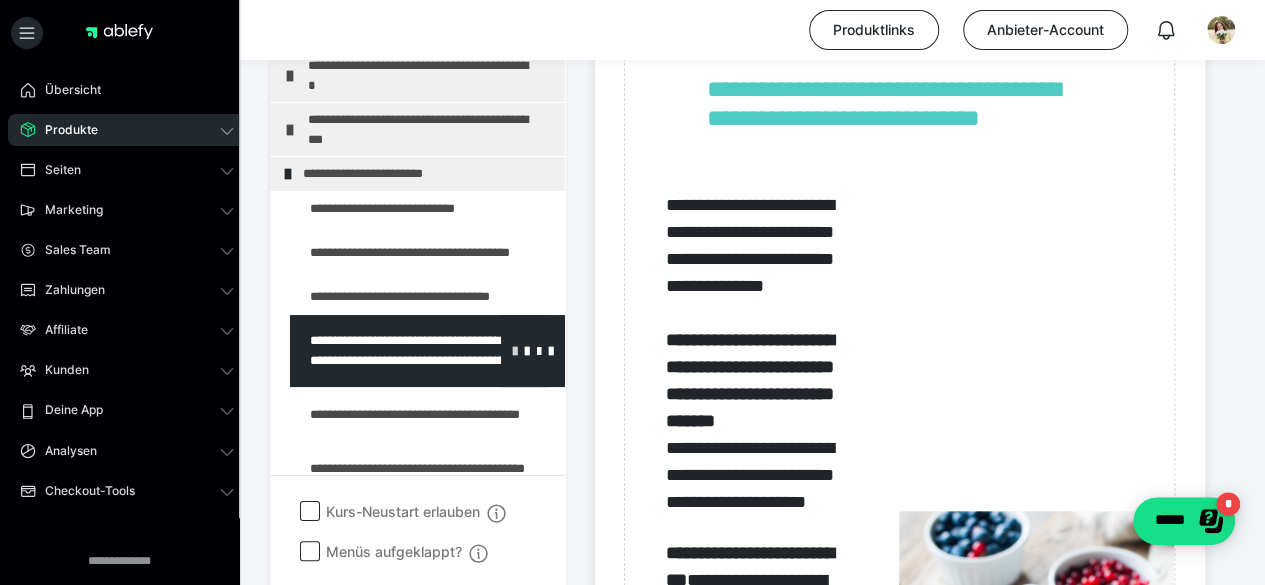 click at bounding box center [515, 350] 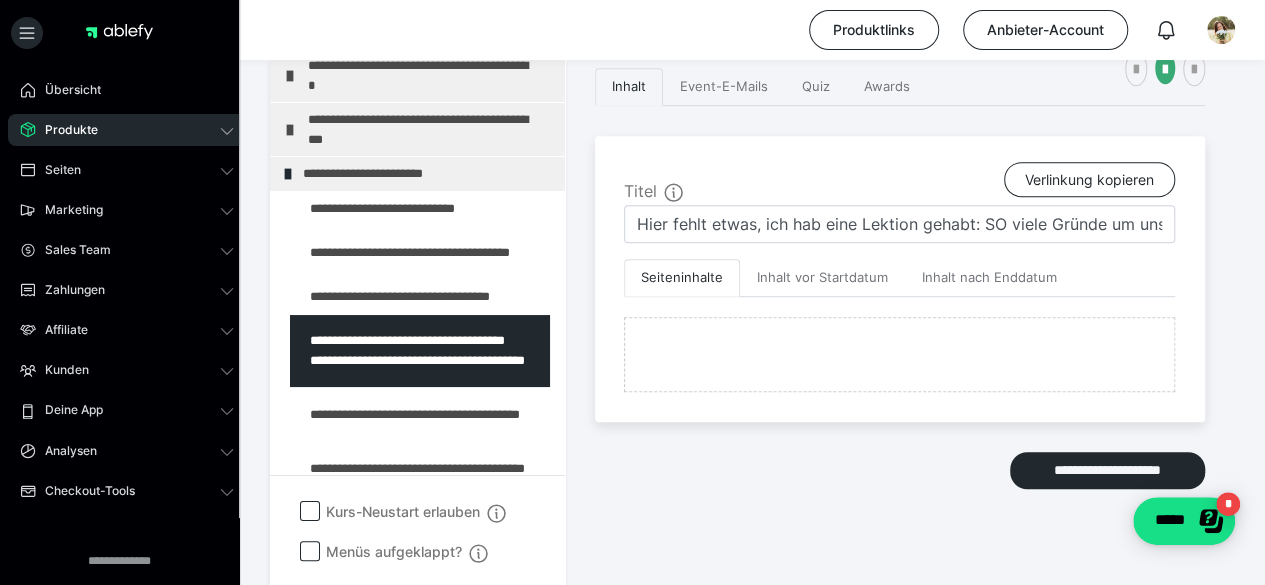 scroll, scrollTop: 812, scrollLeft: 0, axis: vertical 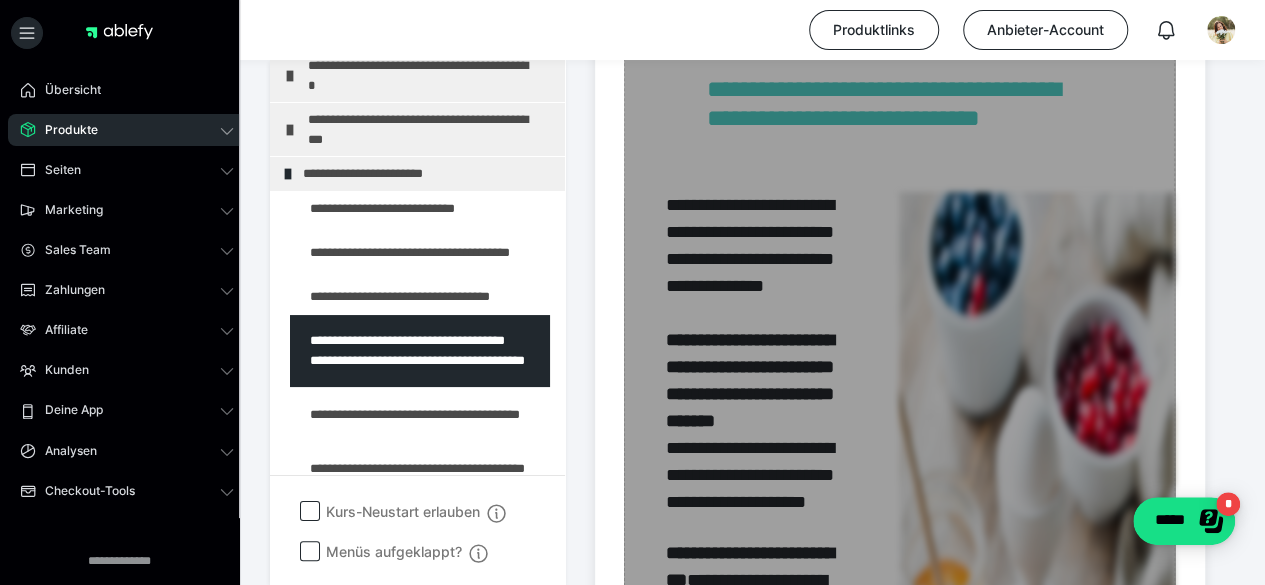 click on "Zum Pagebuilder" at bounding box center [899, 1157] 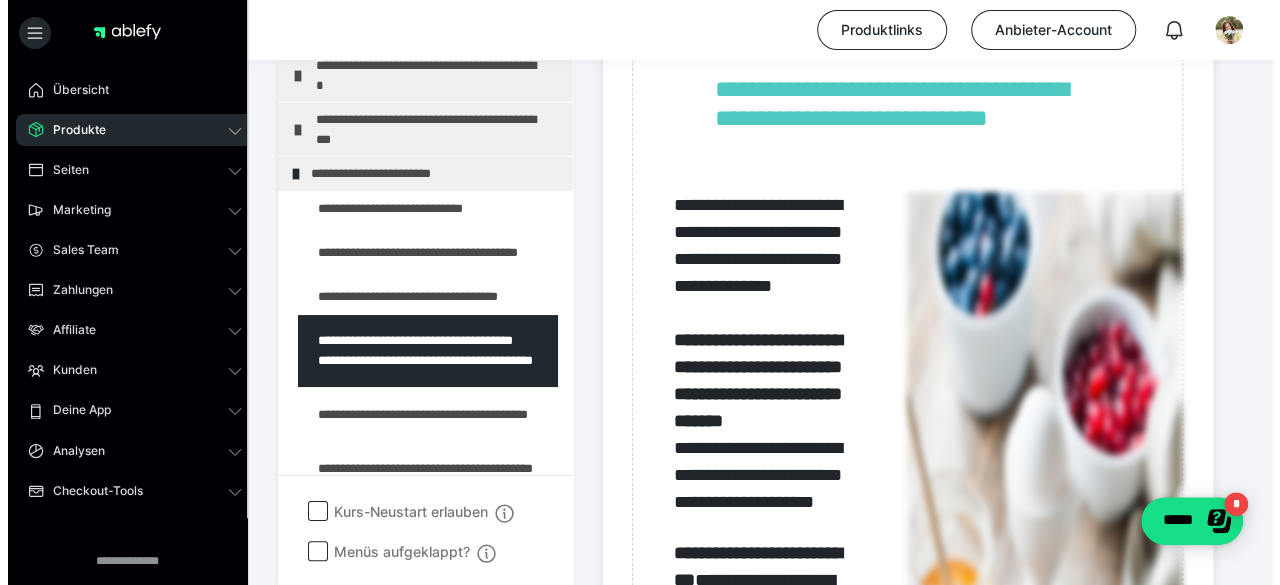 scroll, scrollTop: 293, scrollLeft: 0, axis: vertical 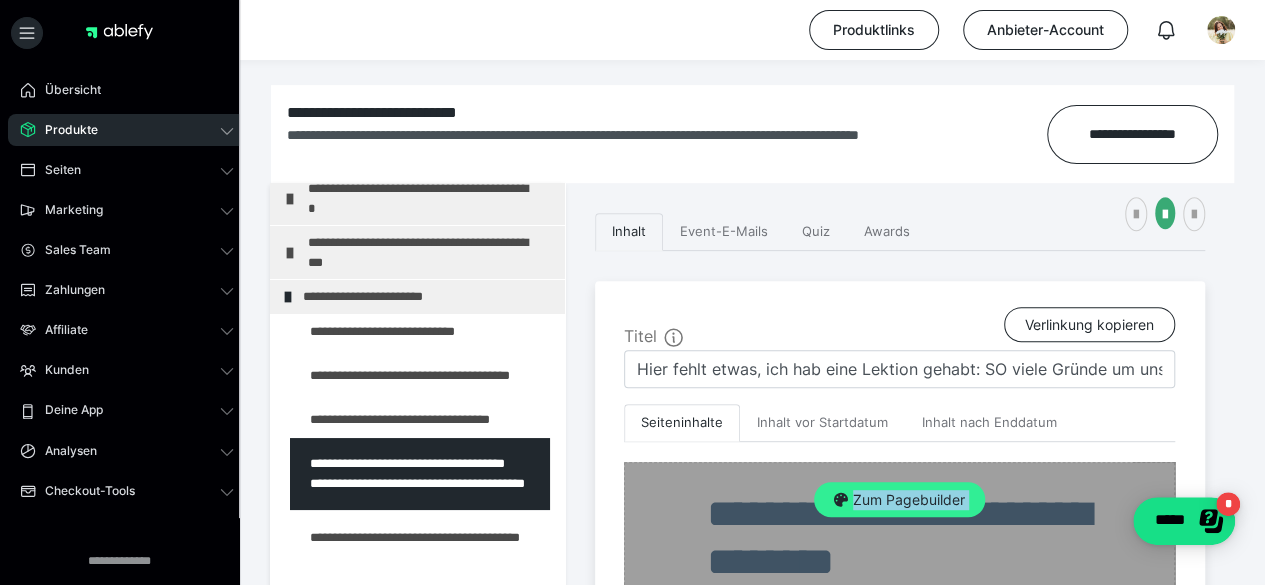 click on "Zum Pagebuilder" at bounding box center [899, 500] 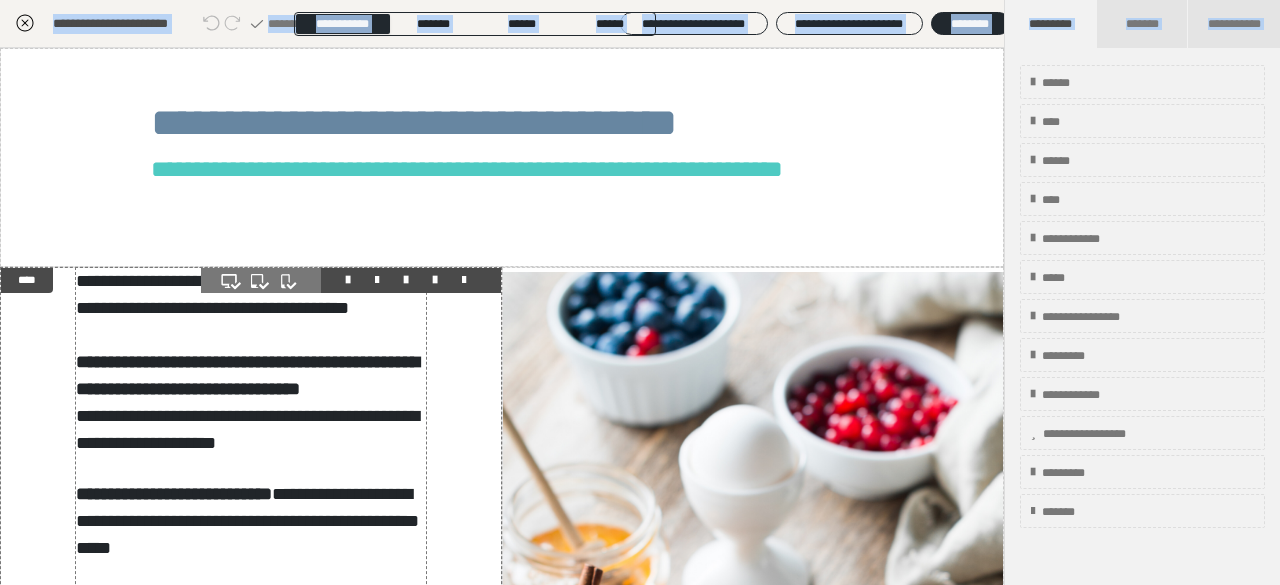 click on "**********" at bounding box center (247, 294) 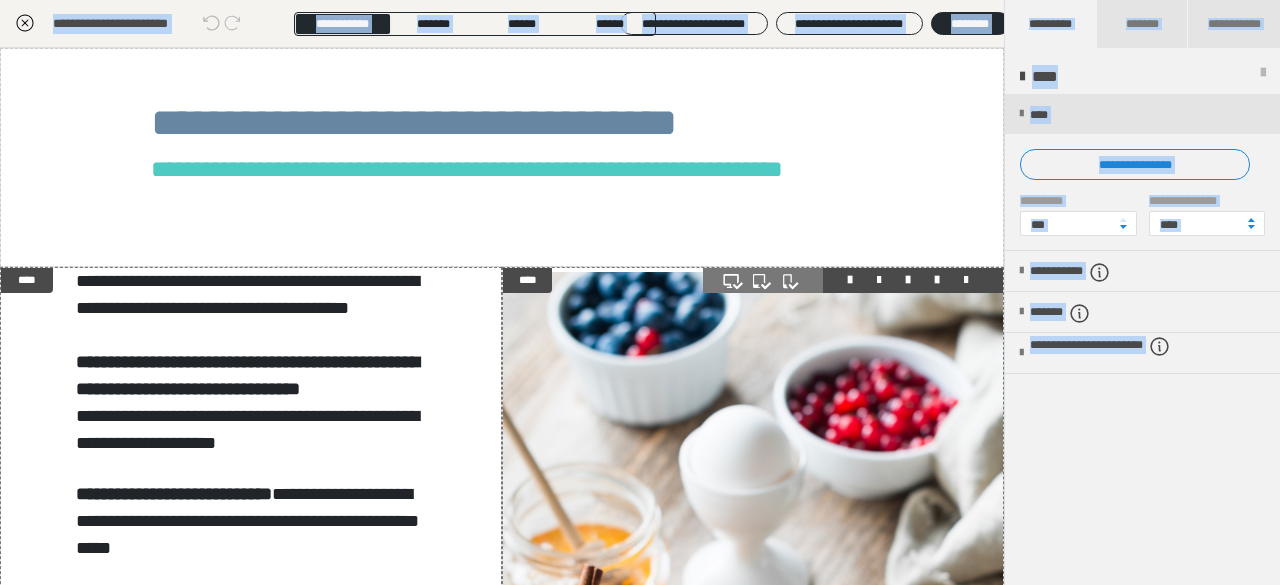 click at bounding box center (966, 280) 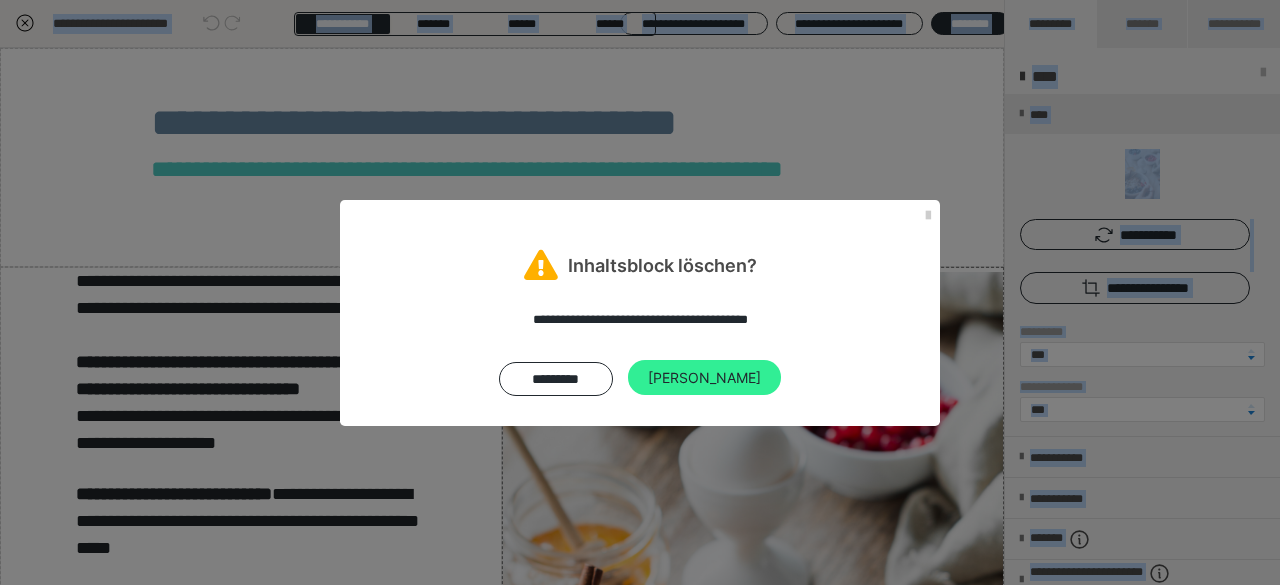 click on "[PERSON_NAME]" at bounding box center [704, 378] 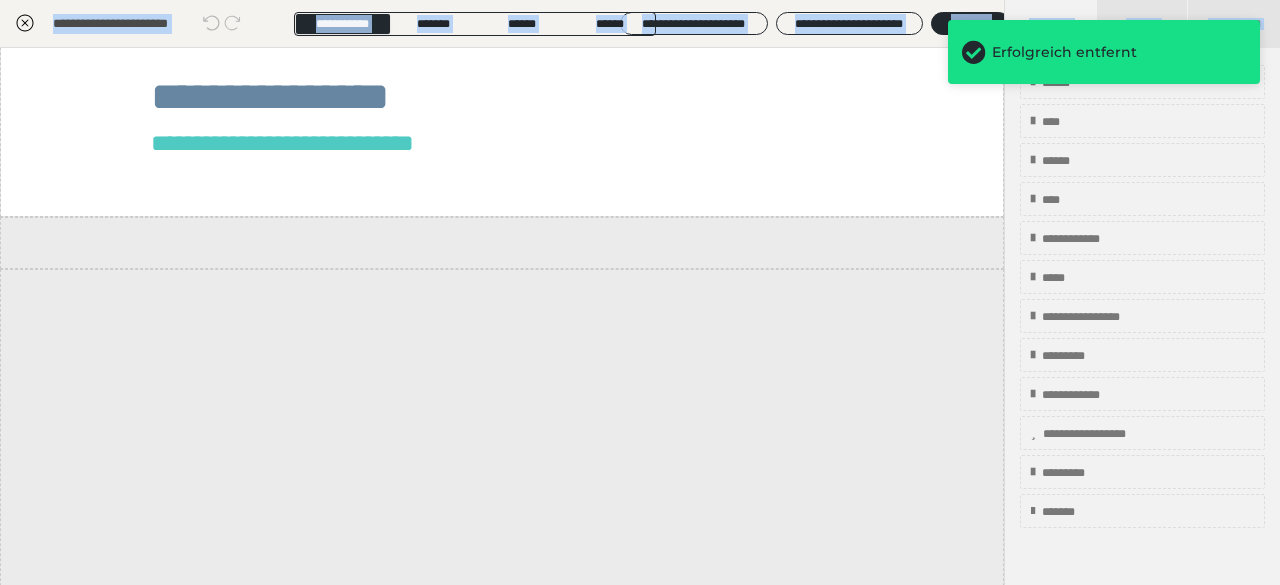 scroll, scrollTop: 771, scrollLeft: 0, axis: vertical 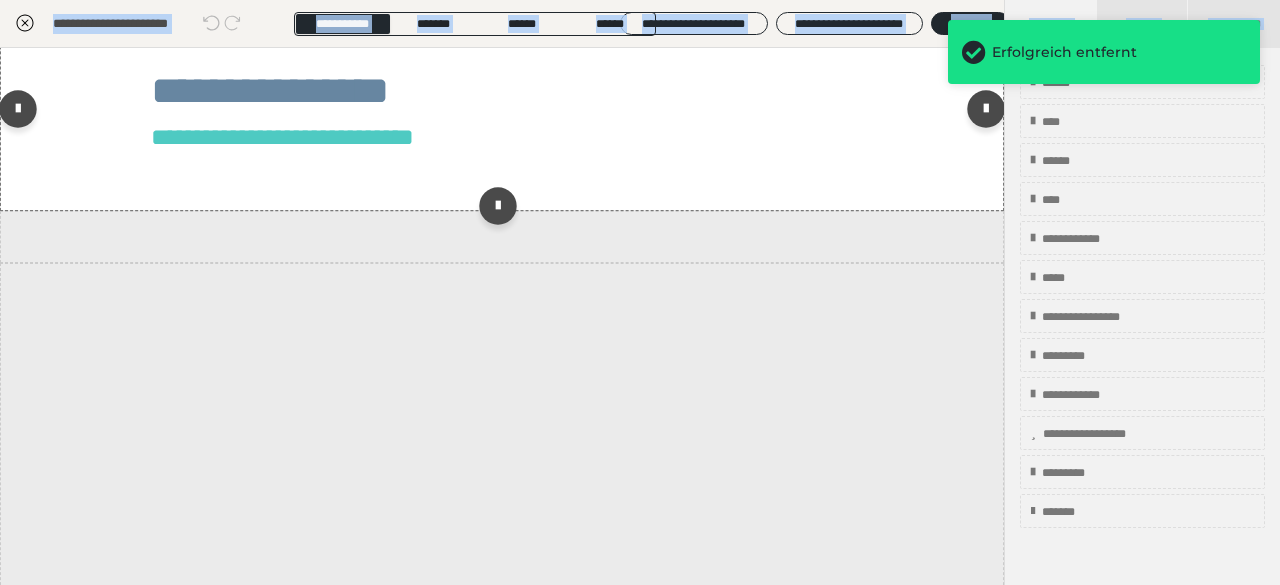 click at bounding box center [966, 29] 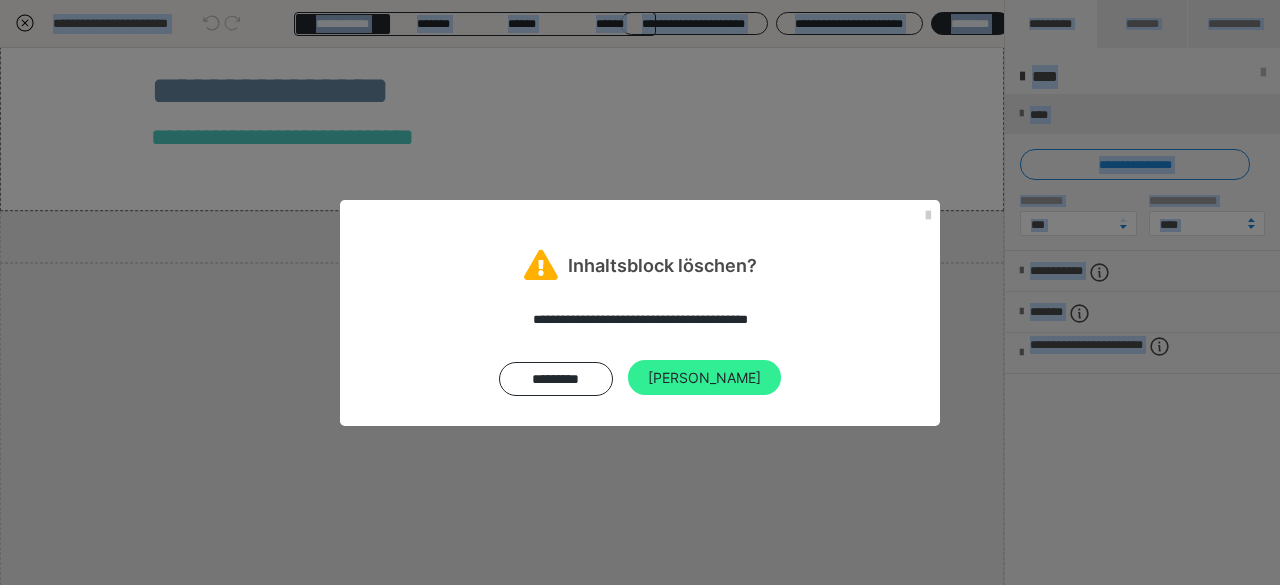 click on "[PERSON_NAME]" at bounding box center [704, 378] 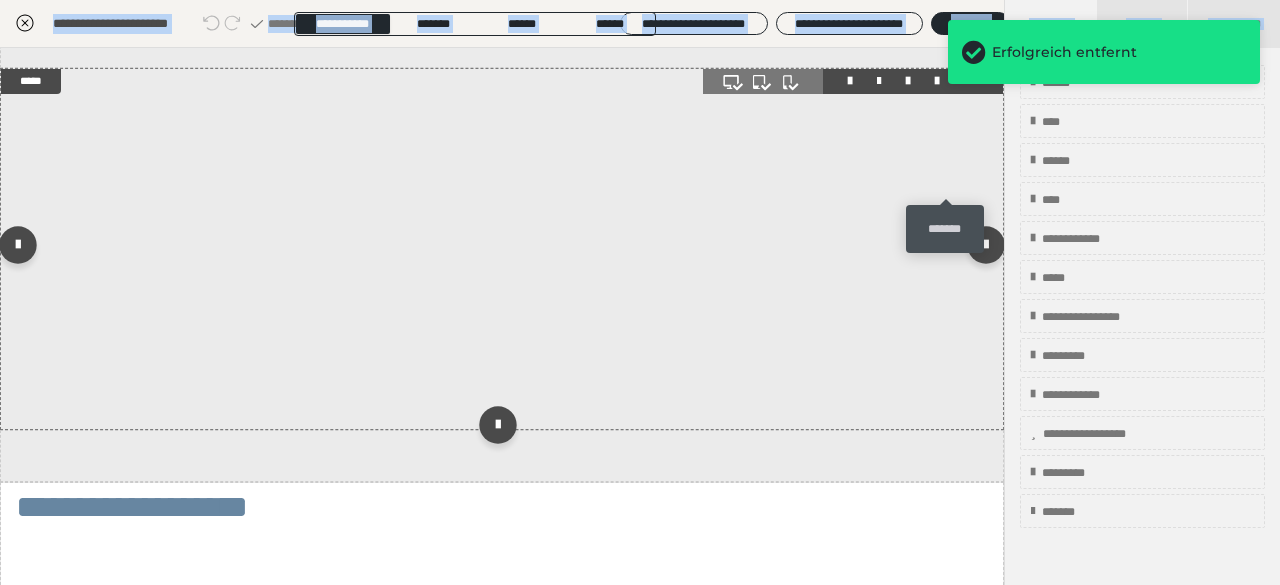 click at bounding box center (966, 81) 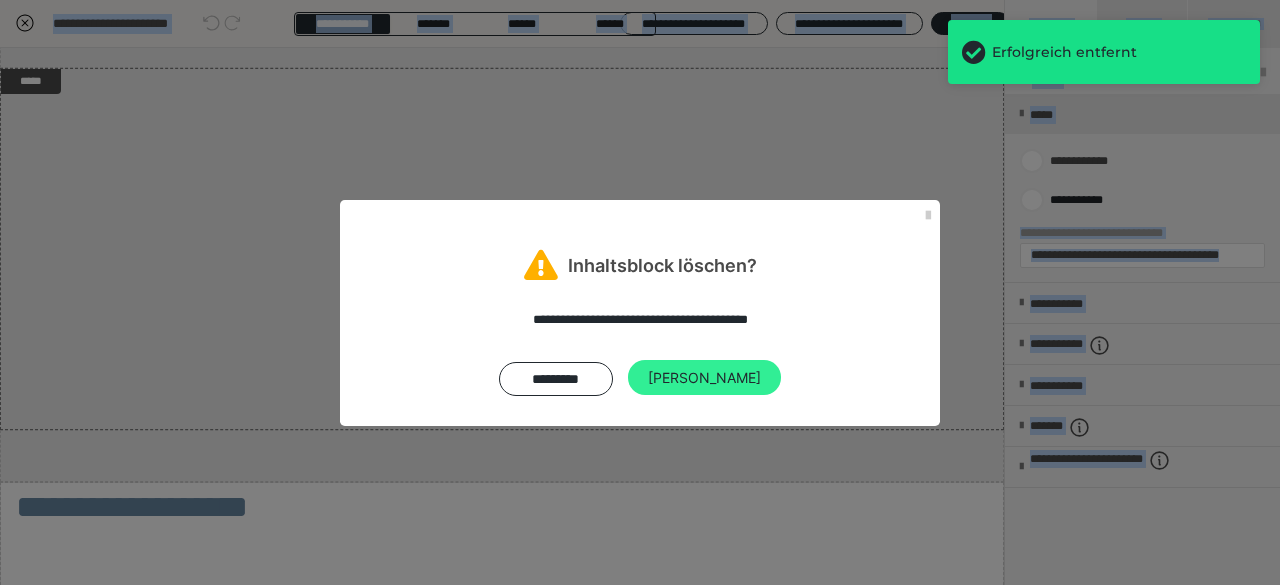 click on "[PERSON_NAME]" at bounding box center (704, 378) 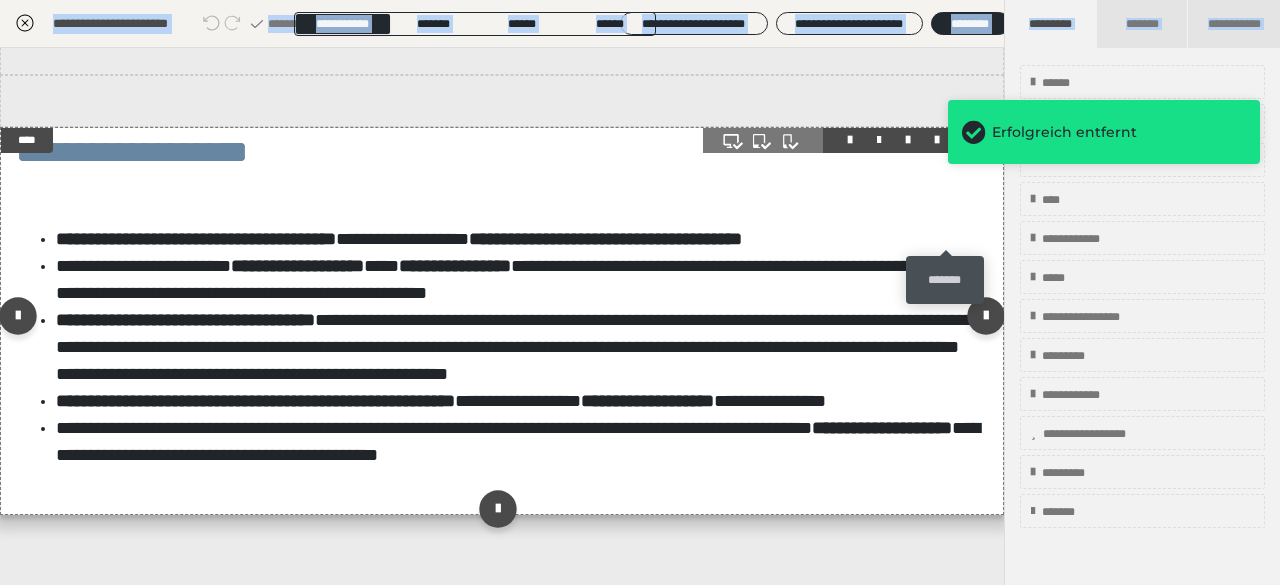 click at bounding box center [966, 140] 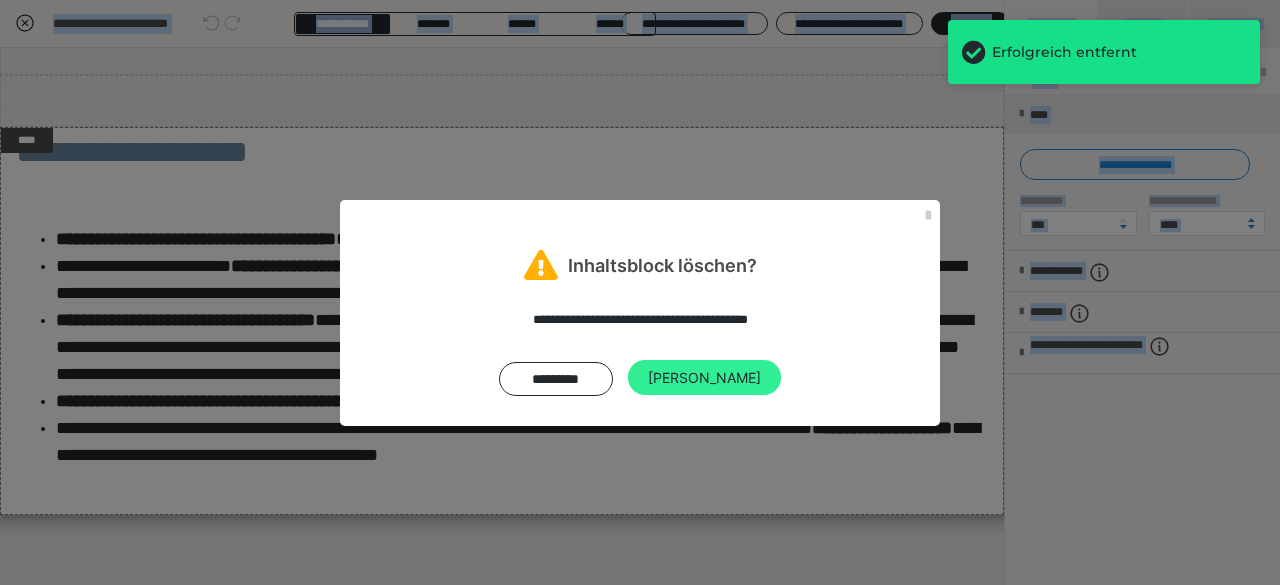 click on "[PERSON_NAME]" at bounding box center (704, 378) 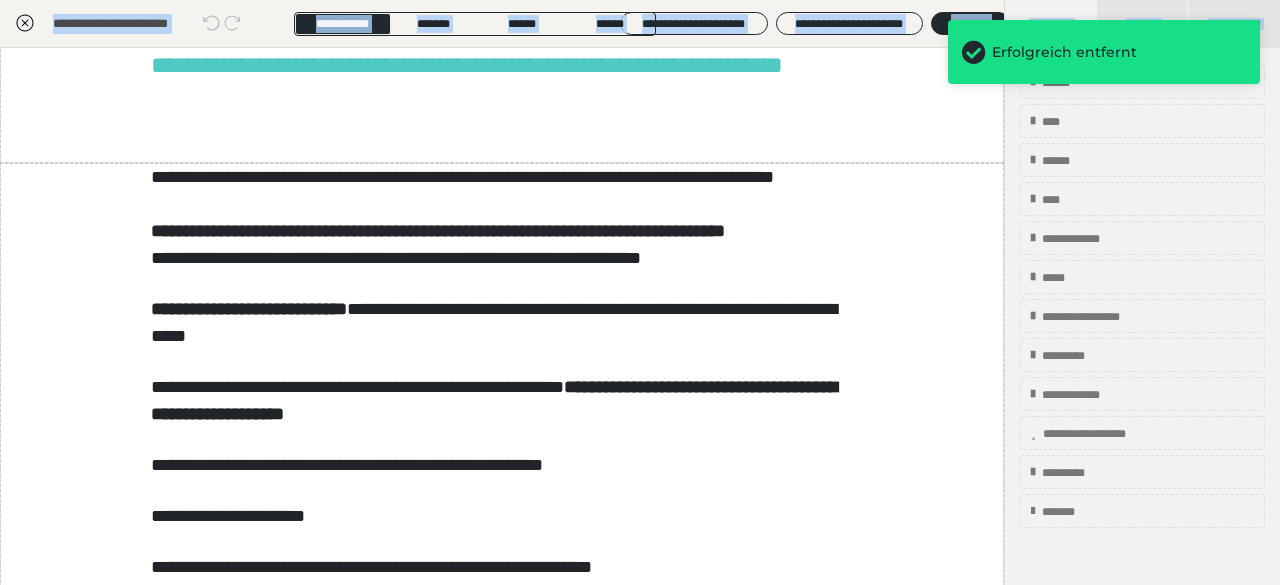 scroll, scrollTop: 90, scrollLeft: 0, axis: vertical 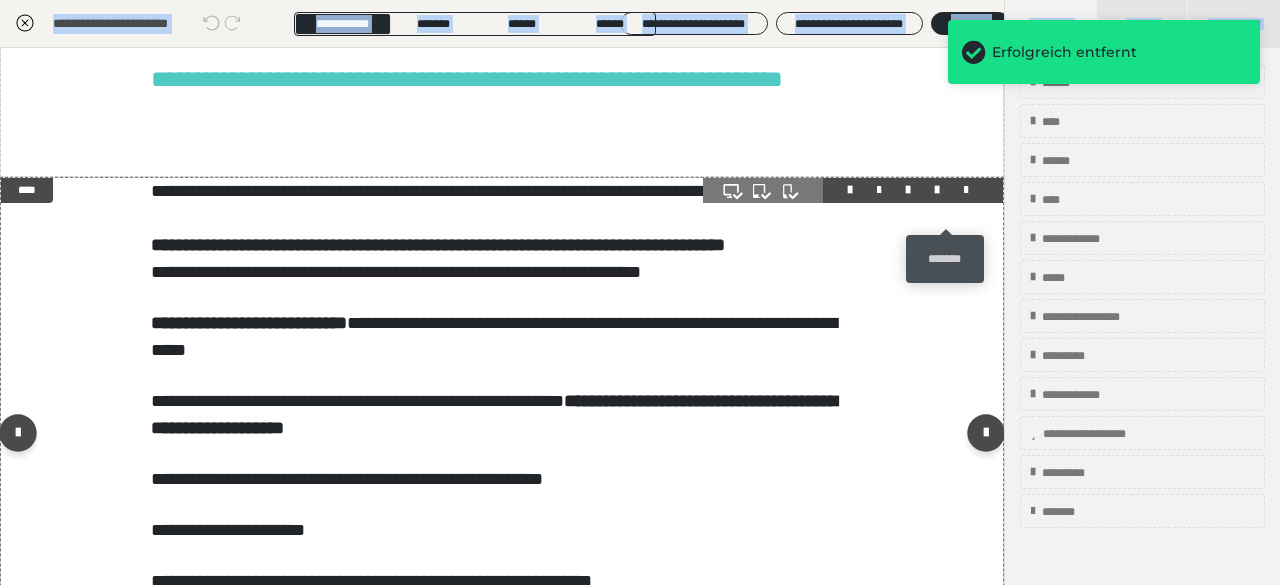 click at bounding box center [966, 190] 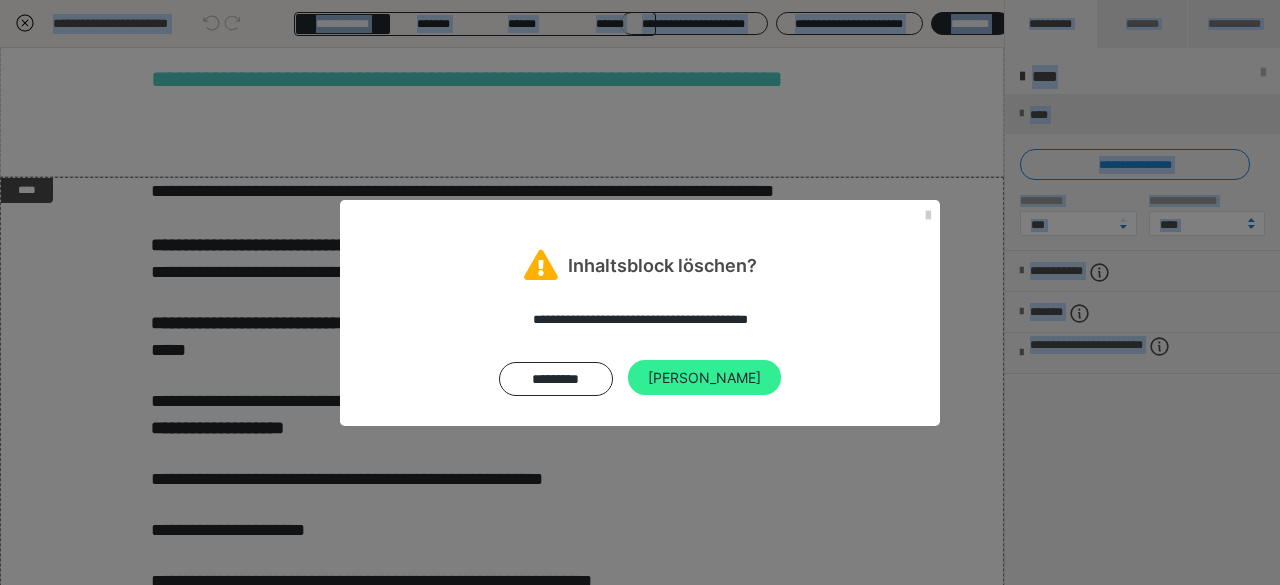 click on "[PERSON_NAME]" at bounding box center (704, 378) 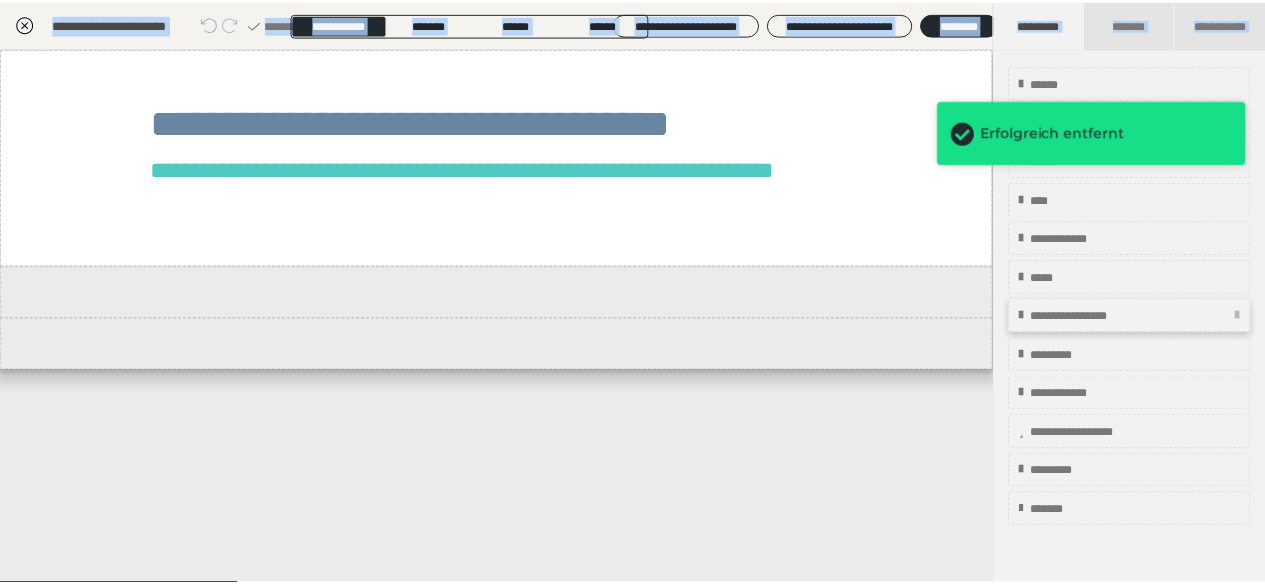 scroll, scrollTop: 0, scrollLeft: 0, axis: both 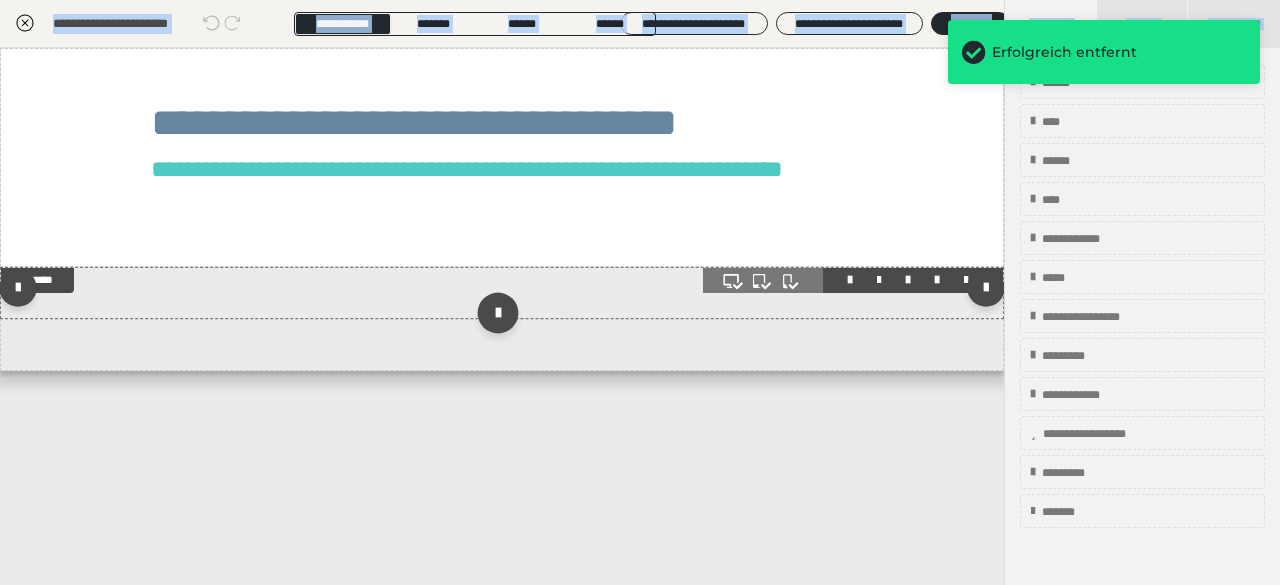 click at bounding box center [497, 313] 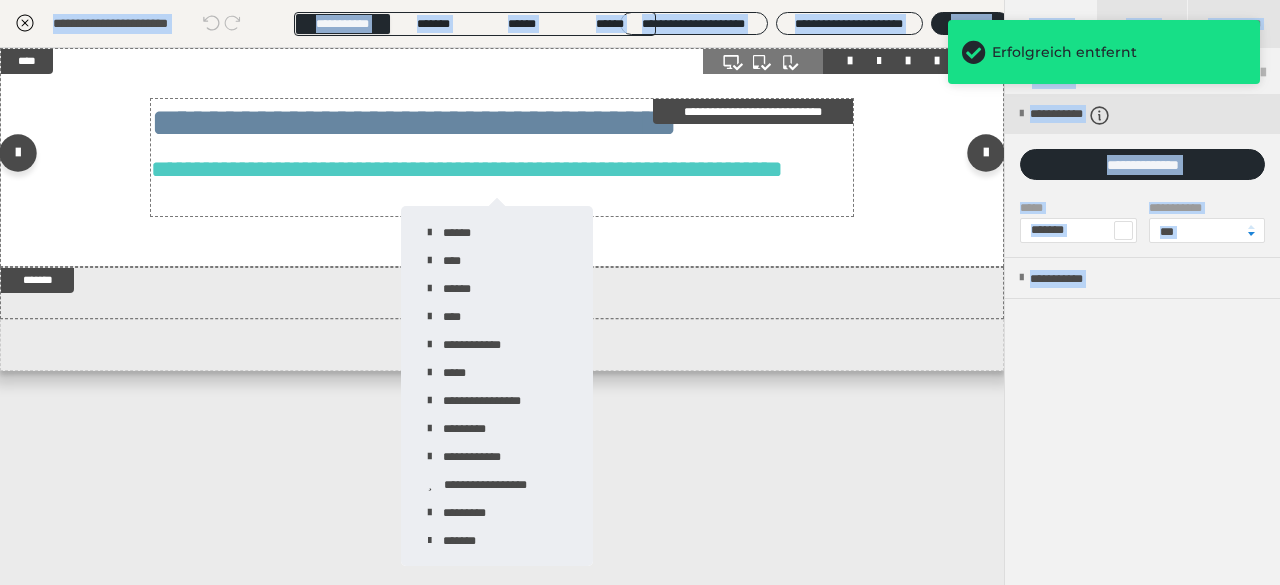 click on "**********" at bounding box center (414, 122) 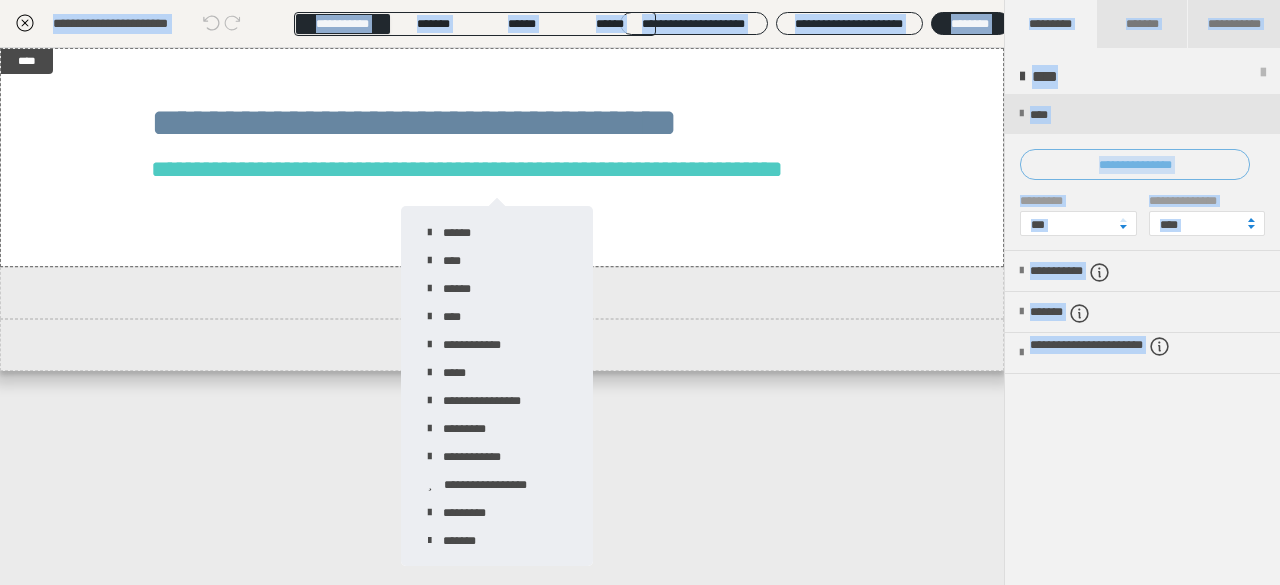 click on "**********" at bounding box center (1135, 164) 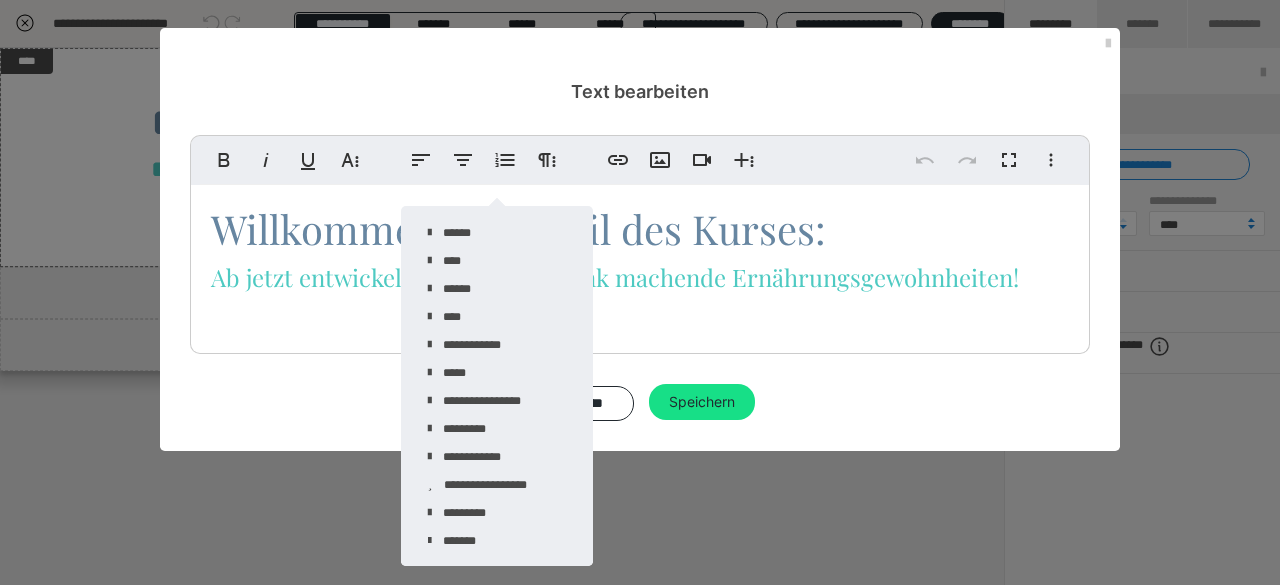 click on "Willkommen im 2. Teil des Kurses:" at bounding box center [640, 230] 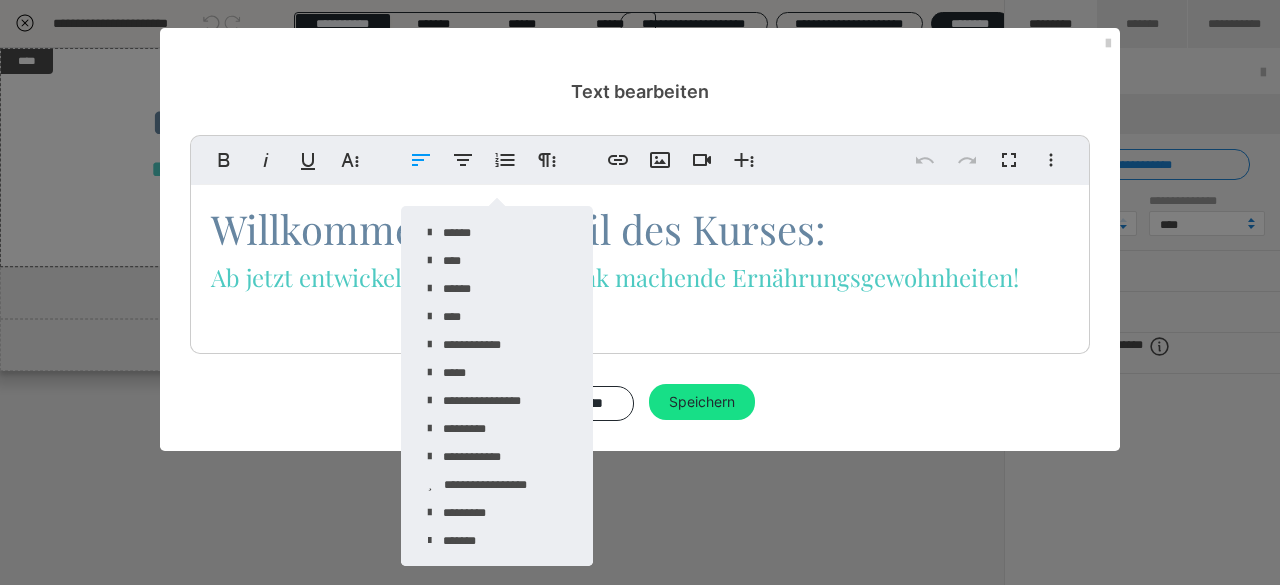 type 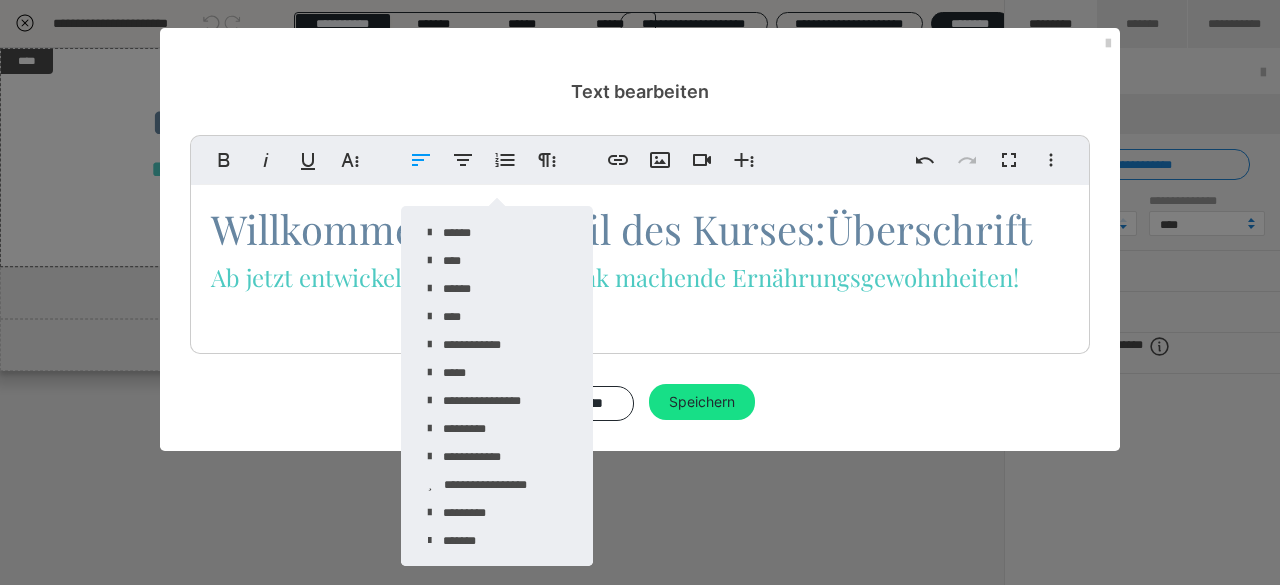 click on "Willkommen im 2. Teil des Kurses:Überschrift Ab jetzt entwickelst du neue, schlank machende Ernährungsgewohnheiten!" at bounding box center (640, 264) 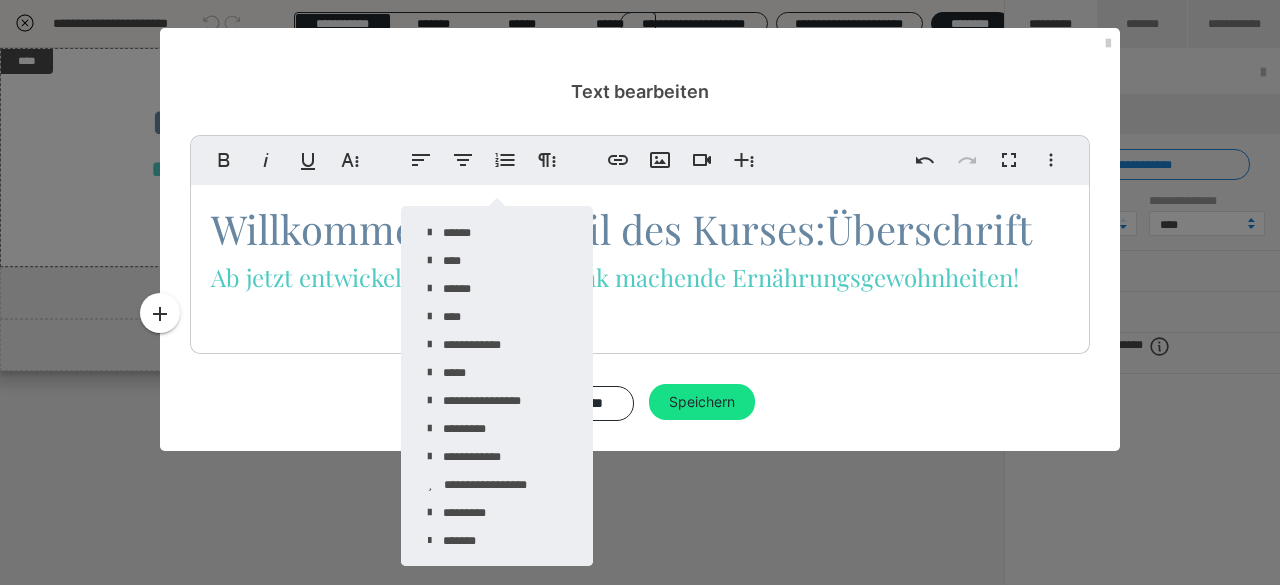 click on "Ab jetzt entwickelst du neue, schlank machende Ernährungsgewohnheiten!" at bounding box center [640, 278] 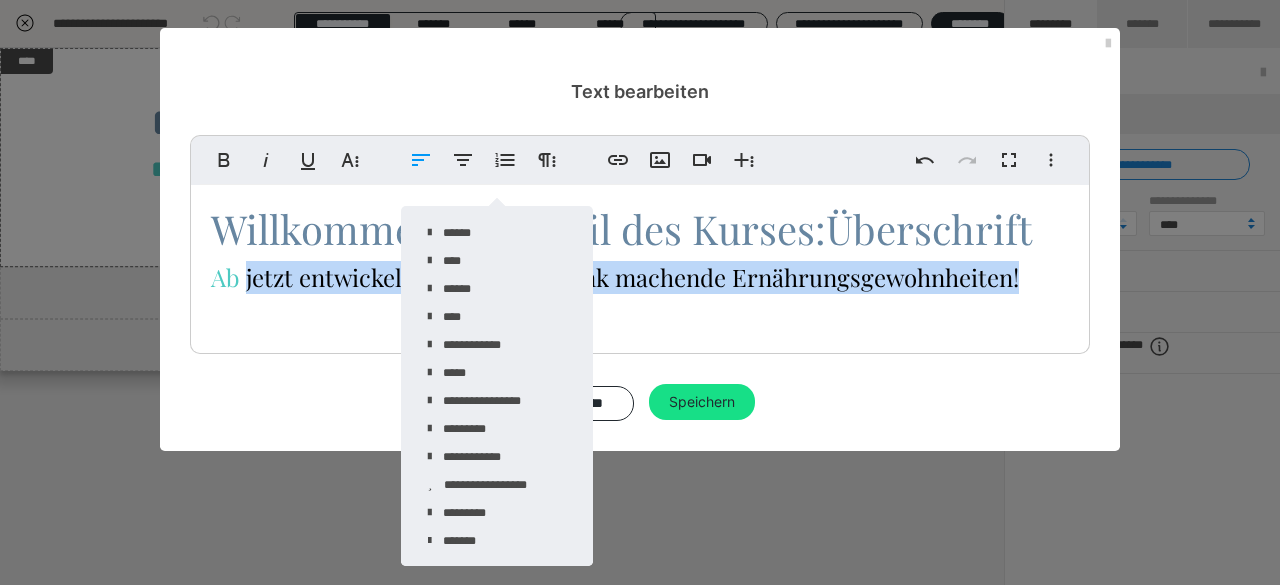 drag, startPoint x: 1019, startPoint y: 291, endPoint x: 245, endPoint y: 287, distance: 774.0103 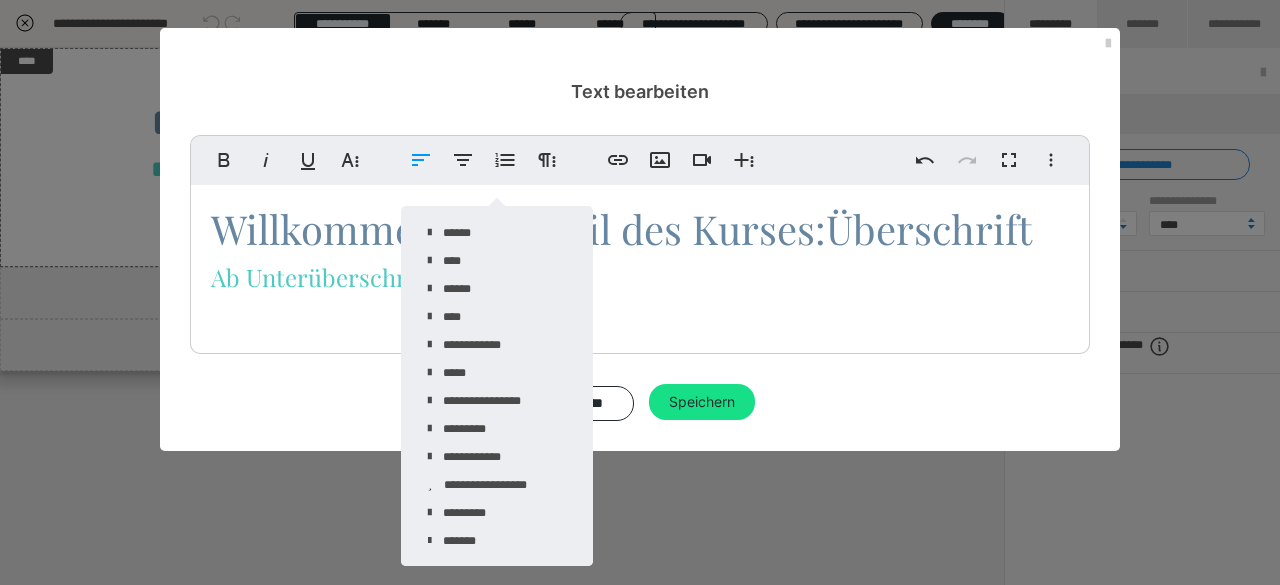 click on "Ab Unterüberschrift" at bounding box center [321, 277] 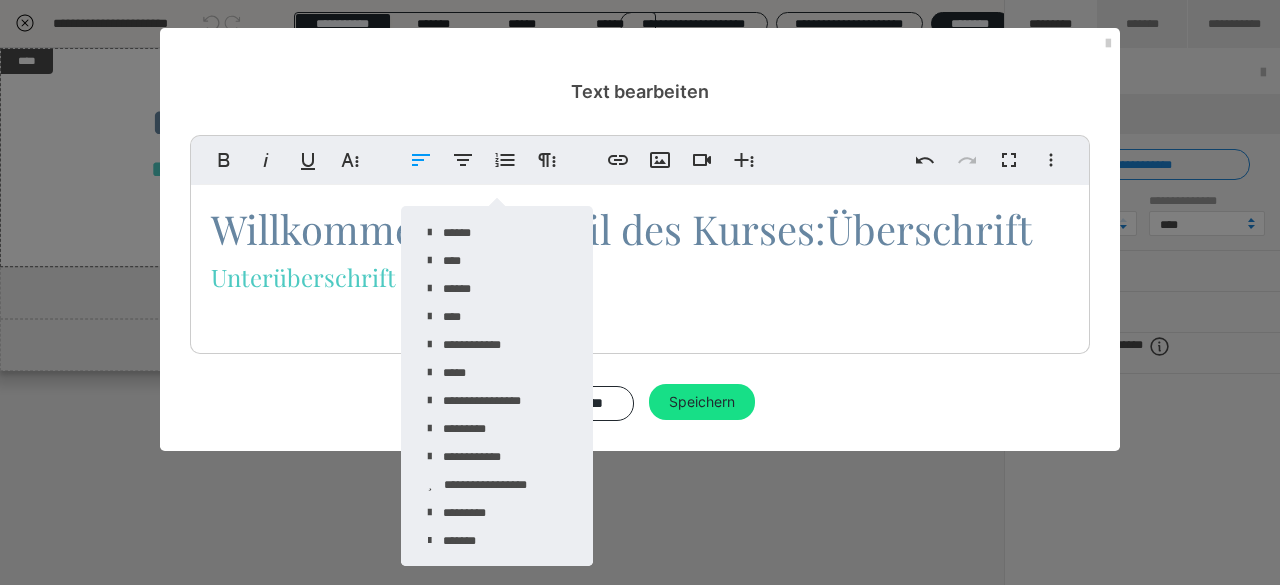 click on "Willkommen im 2. Teil des Kurses:Überschrift Unterüberschrift" at bounding box center (640, 264) 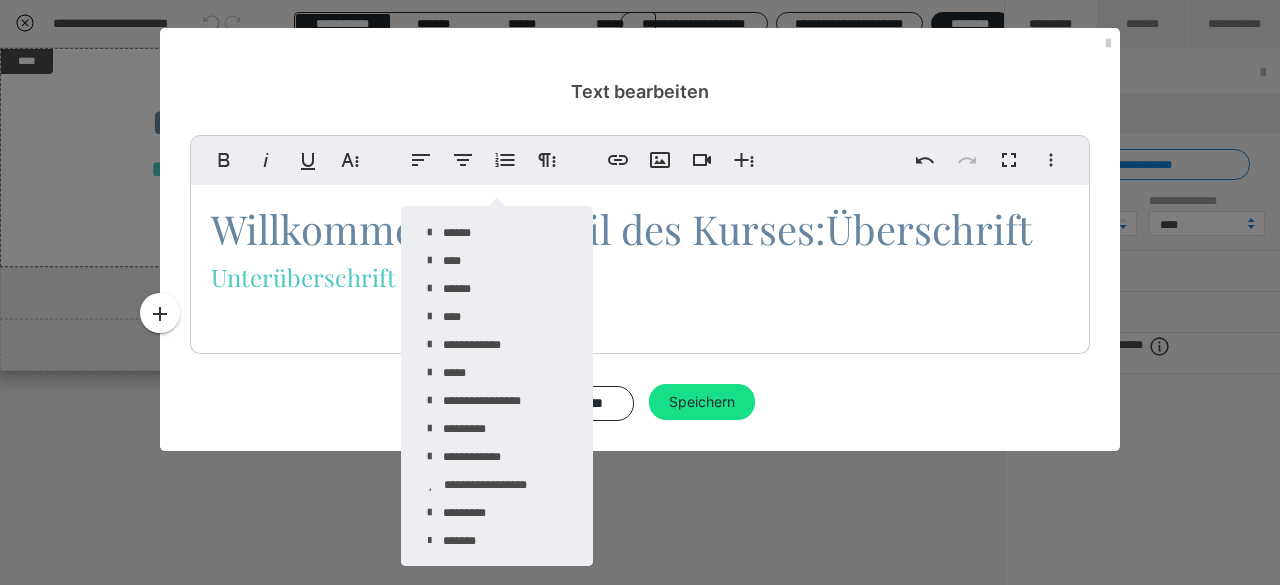 click on "Willkommen im 2. Teil des Kurses:Überschrift Unterüberschrift" at bounding box center (640, 264) 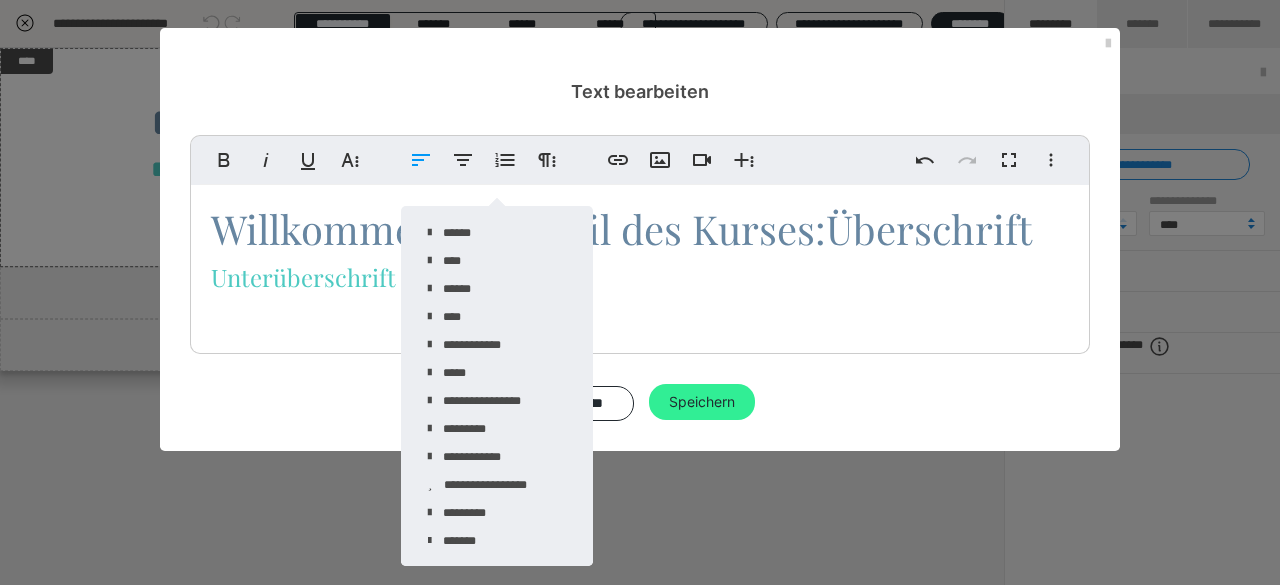 click on "Speichern" at bounding box center (702, 402) 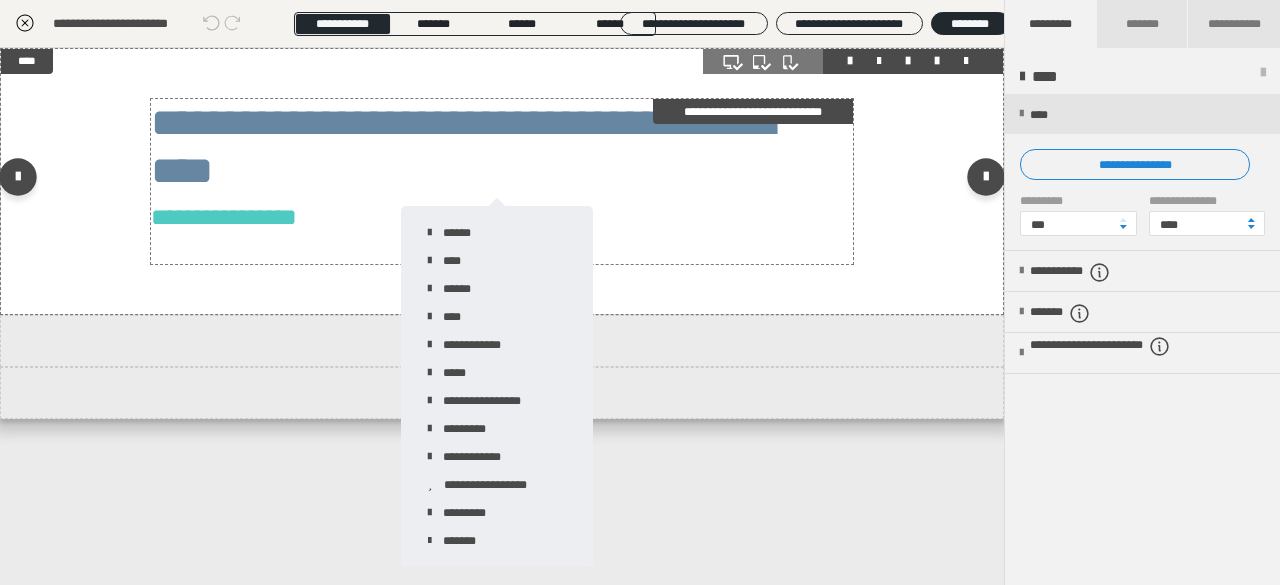 click on "**********" at bounding box center [501, 147] 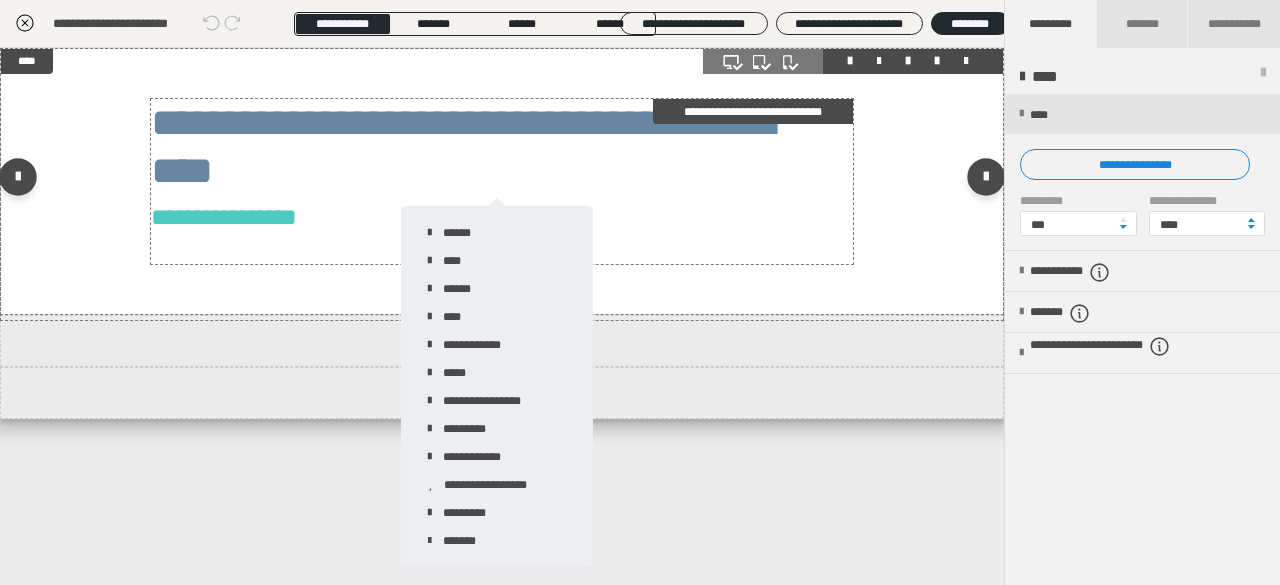 click on "**********" at bounding box center (501, 147) 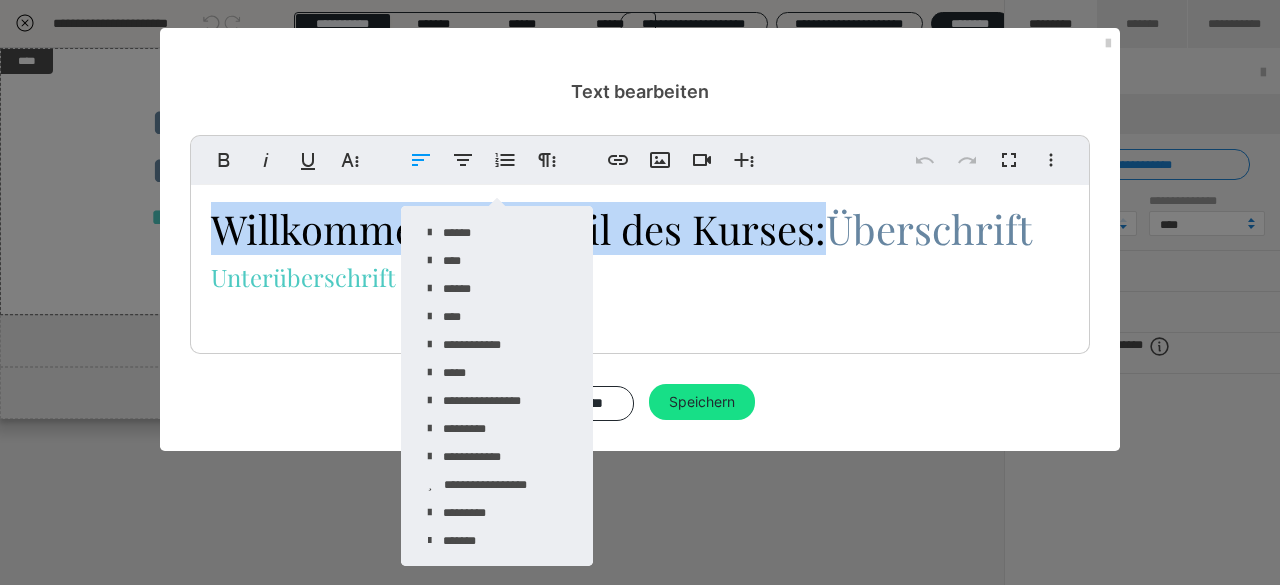 drag, startPoint x: 822, startPoint y: 233, endPoint x: 194, endPoint y: 249, distance: 628.2038 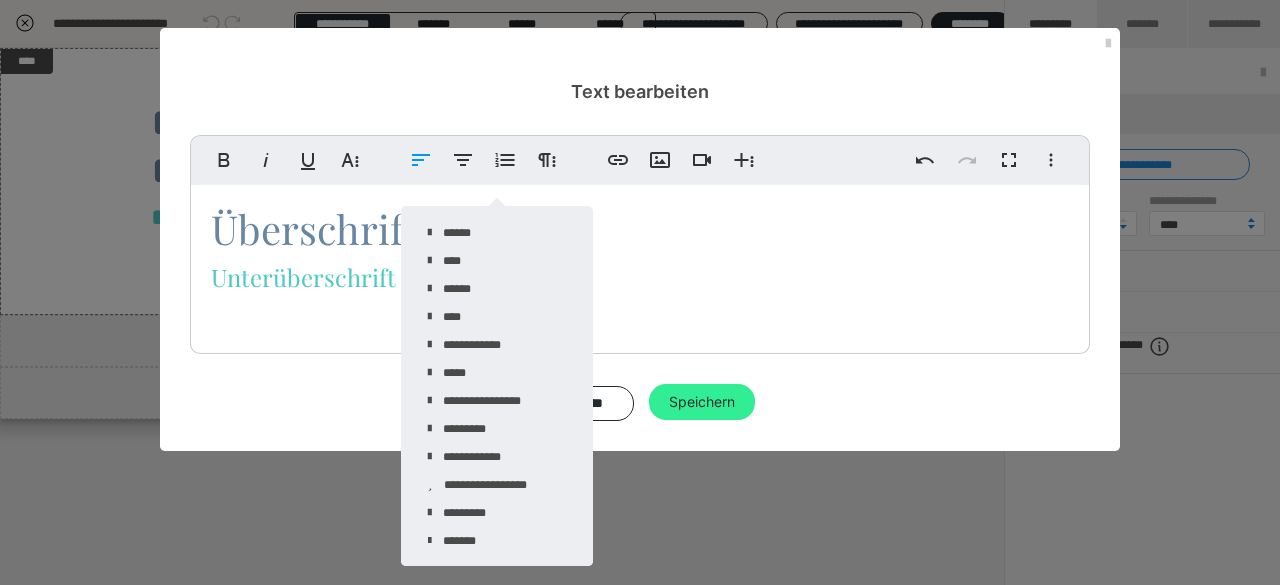 click on "Speichern" at bounding box center (702, 402) 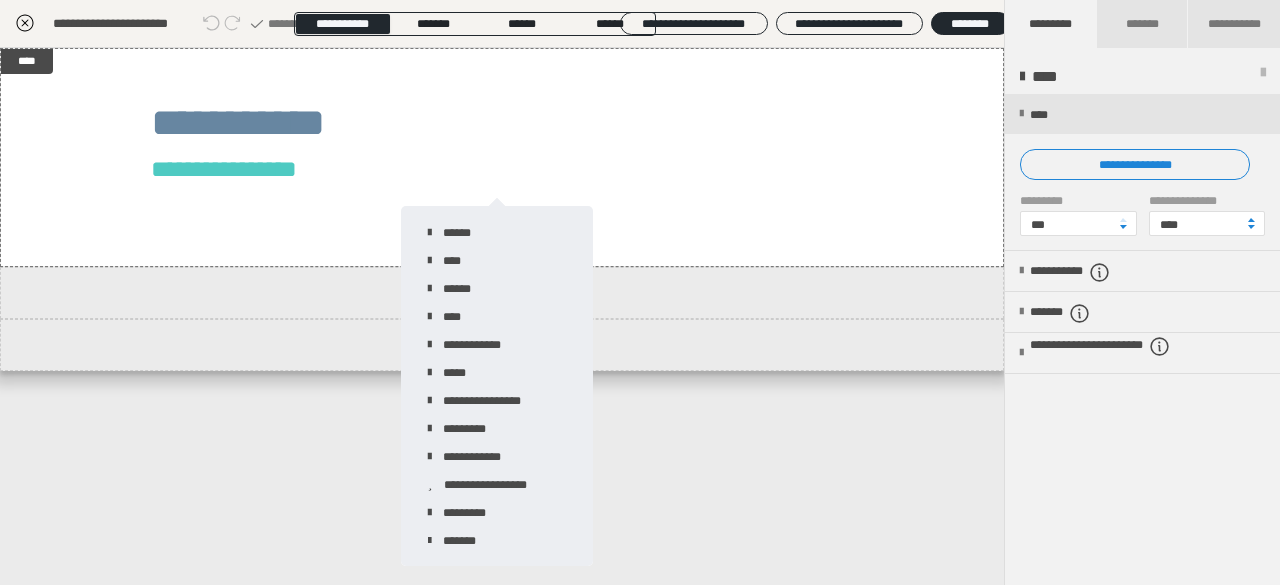 click 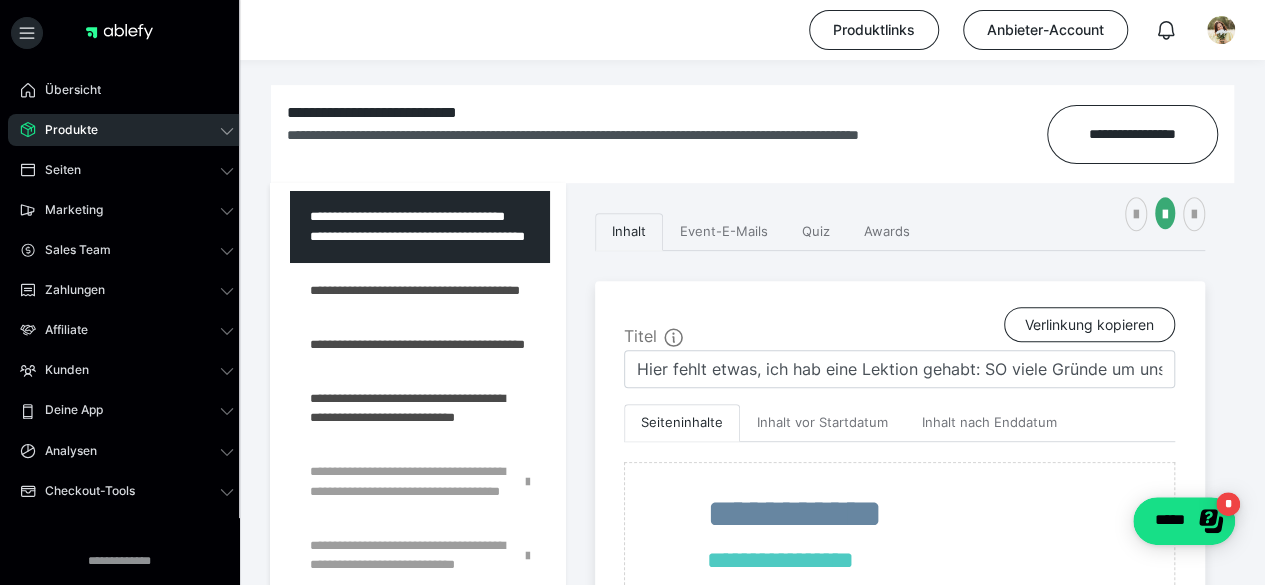 scroll, scrollTop: 3812, scrollLeft: 0, axis: vertical 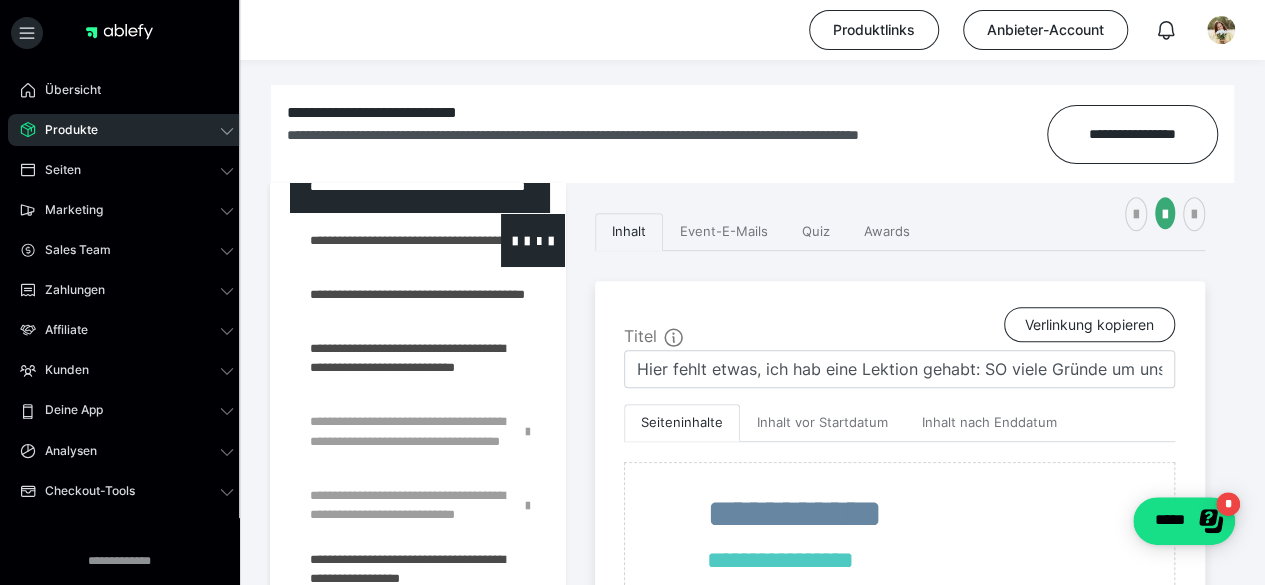 click at bounding box center [375, 240] 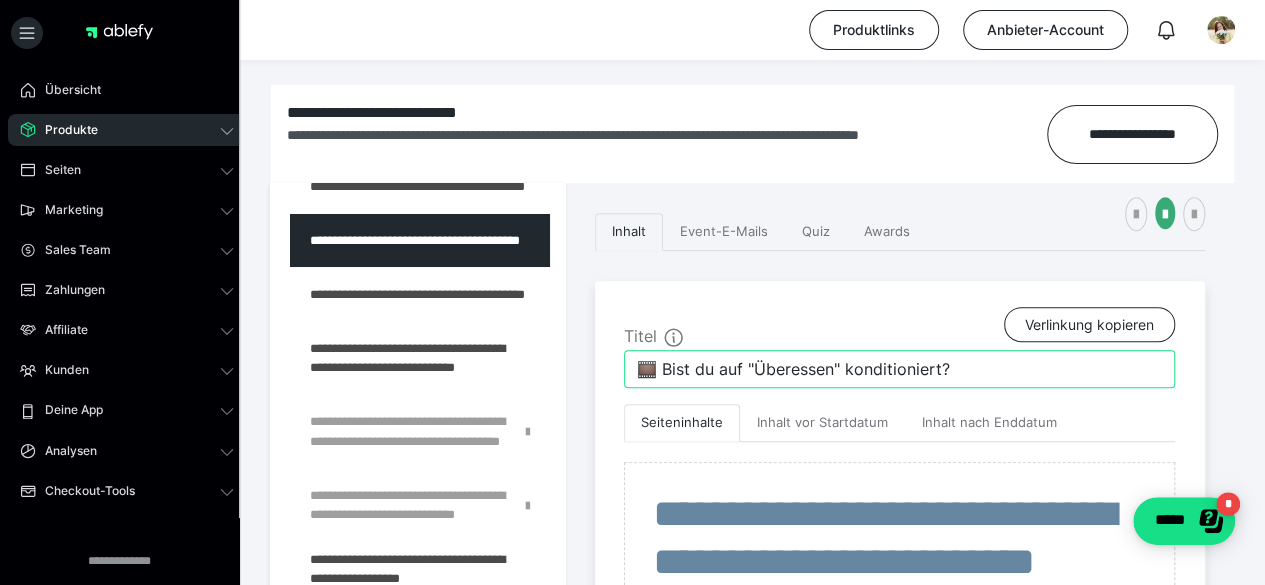 drag, startPoint x: 664, startPoint y: 367, endPoint x: 655, endPoint y: 377, distance: 13.453624 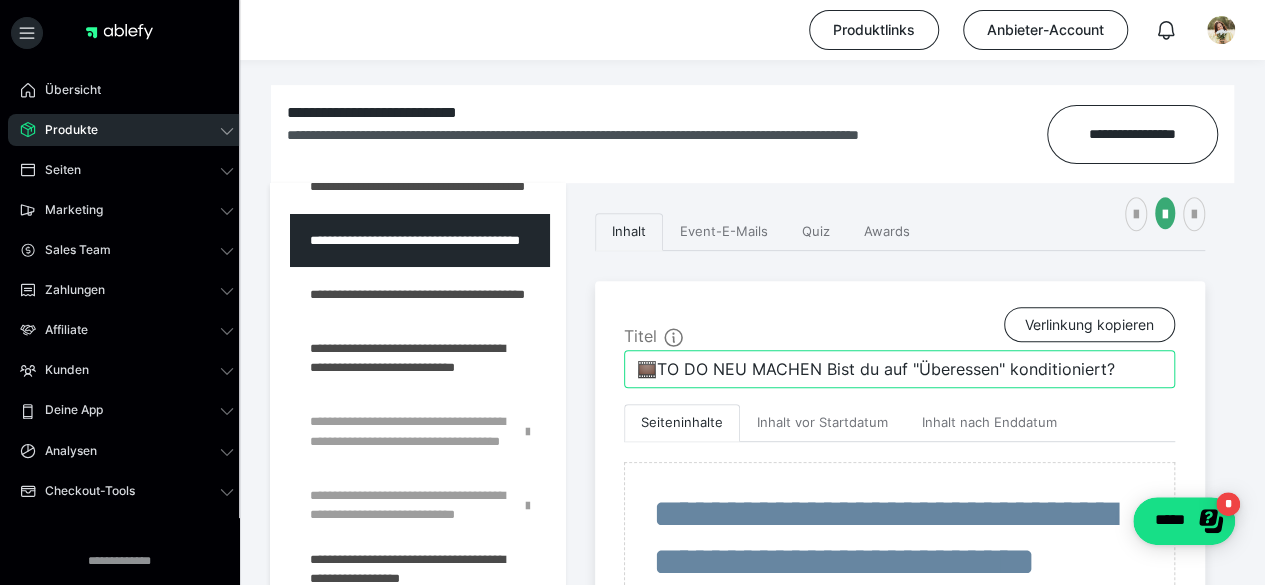 type on "🎞️TO DO NEU MACHEN Bist du auf "Überessen" konditioniert?" 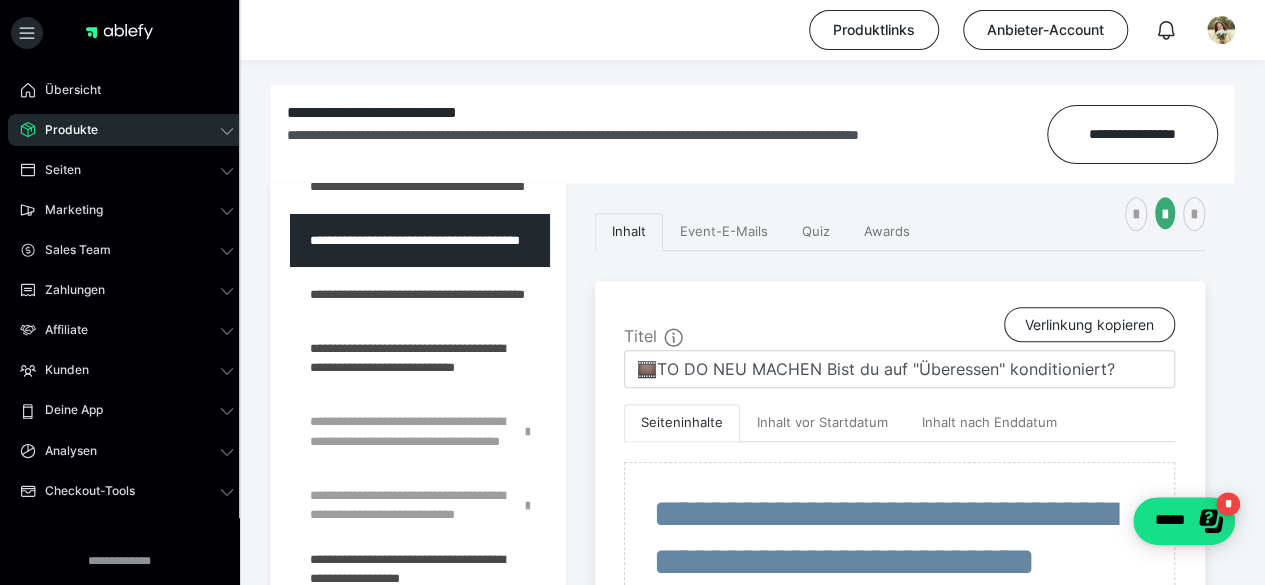 click on "**********" at bounding box center (900, 1130) 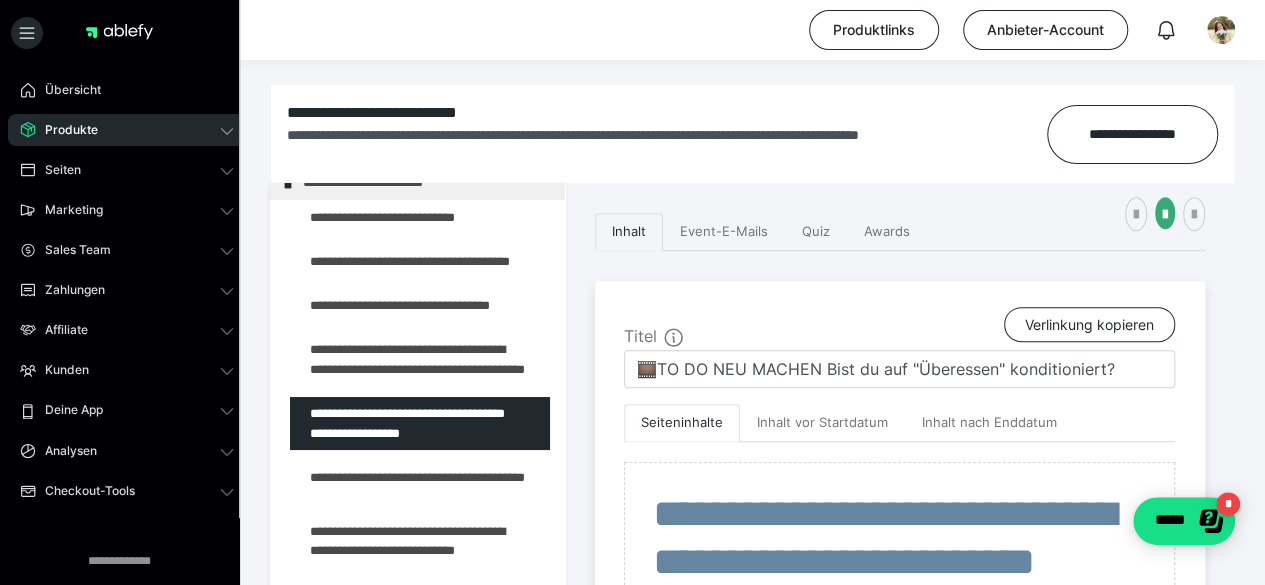 scroll, scrollTop: 3591, scrollLeft: 0, axis: vertical 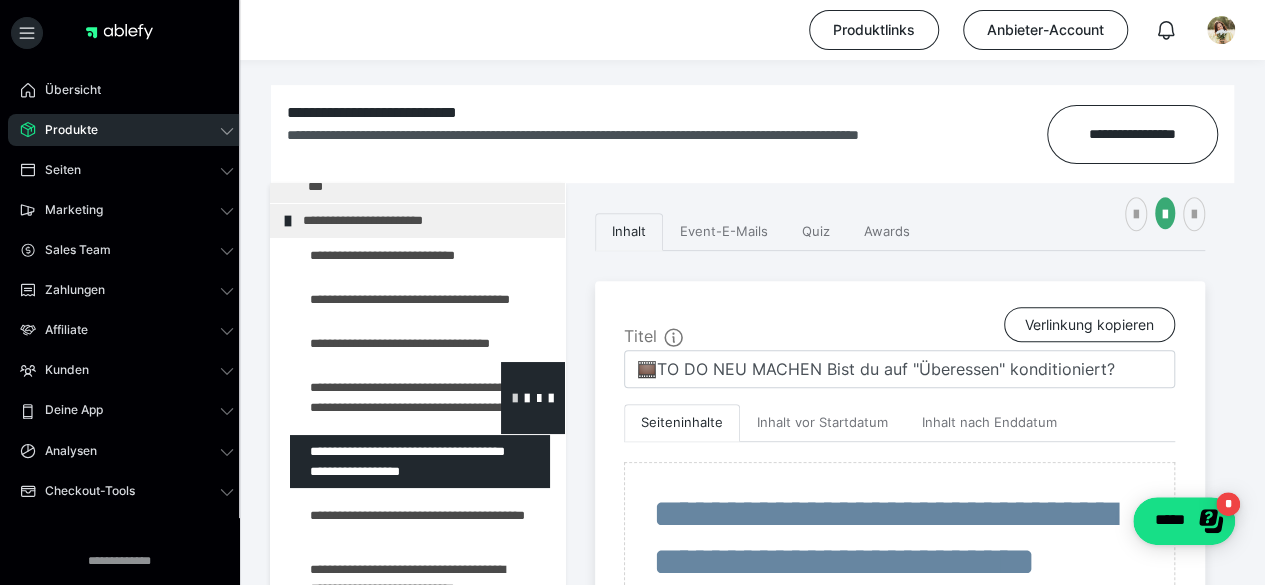 click at bounding box center [515, 397] 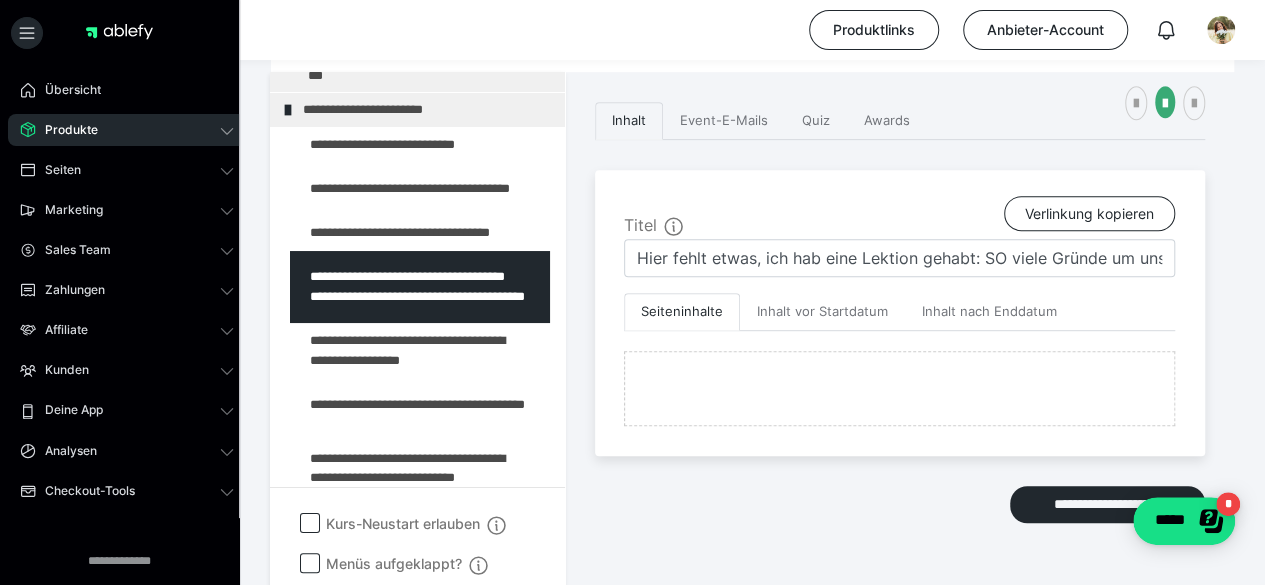 scroll, scrollTop: 416, scrollLeft: 0, axis: vertical 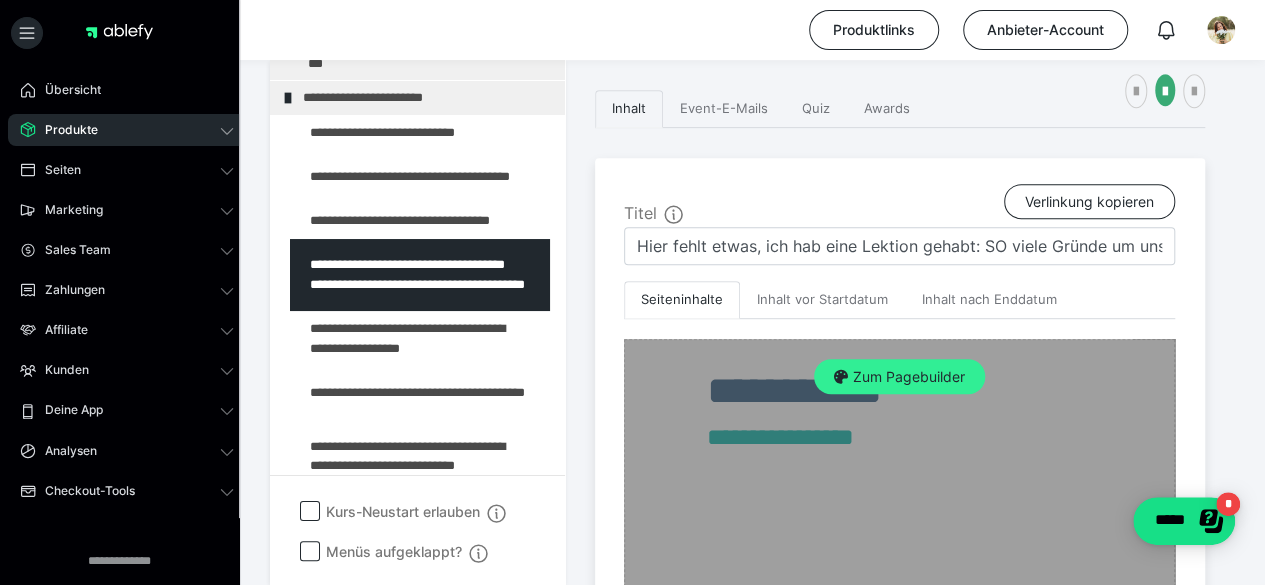 click on "Zum Pagebuilder" at bounding box center [899, 377] 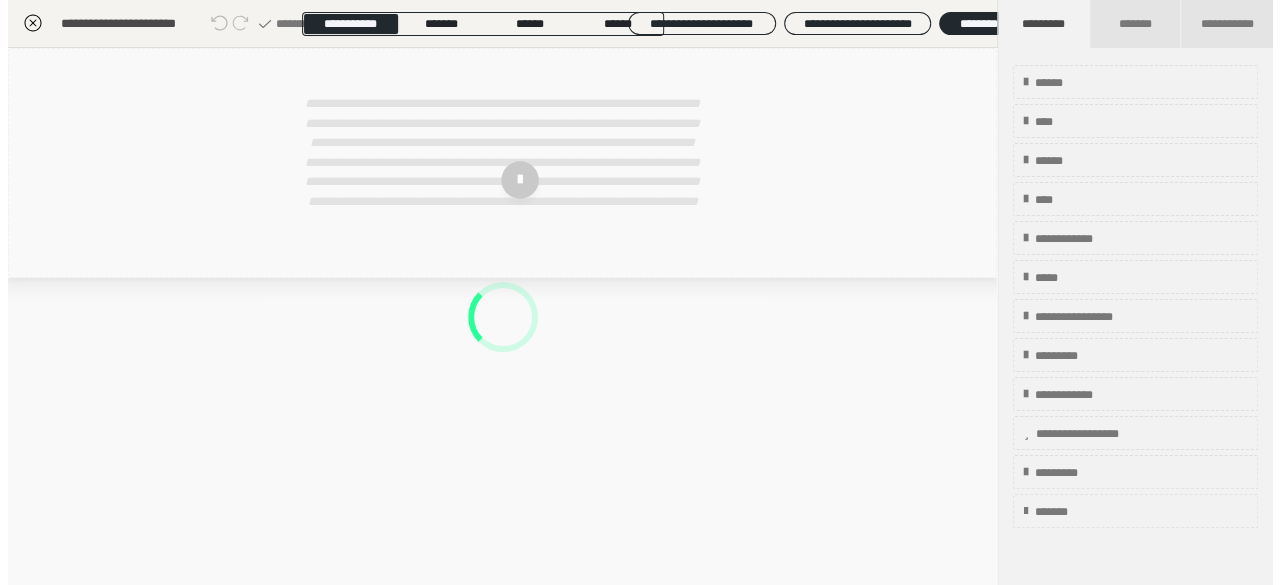 scroll, scrollTop: 415, scrollLeft: 0, axis: vertical 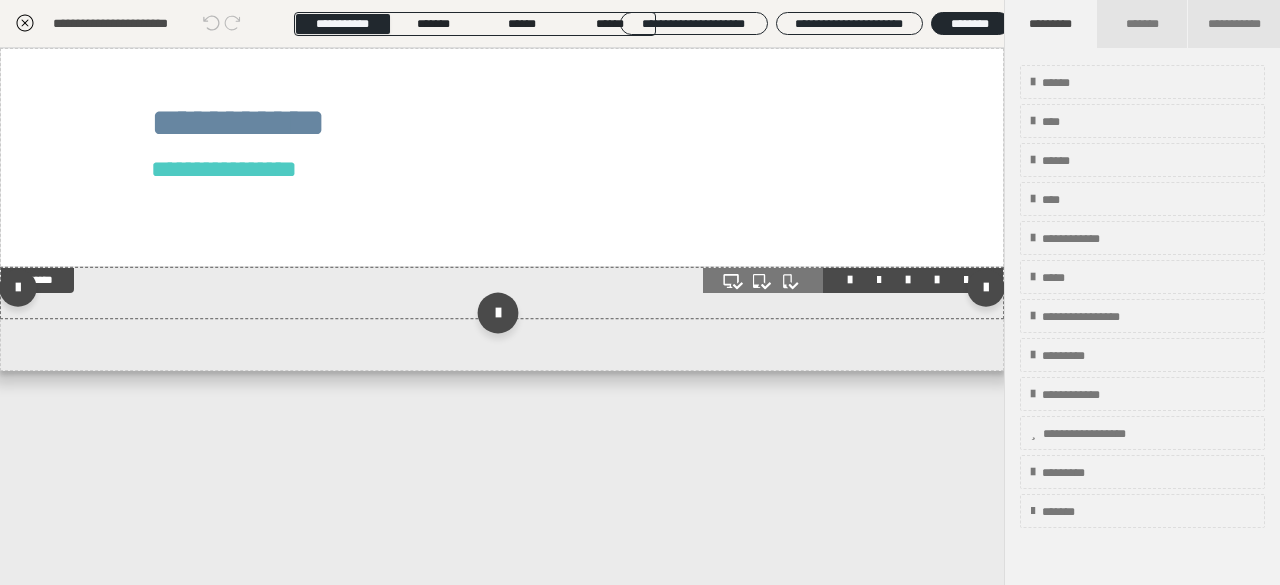 click at bounding box center (497, 313) 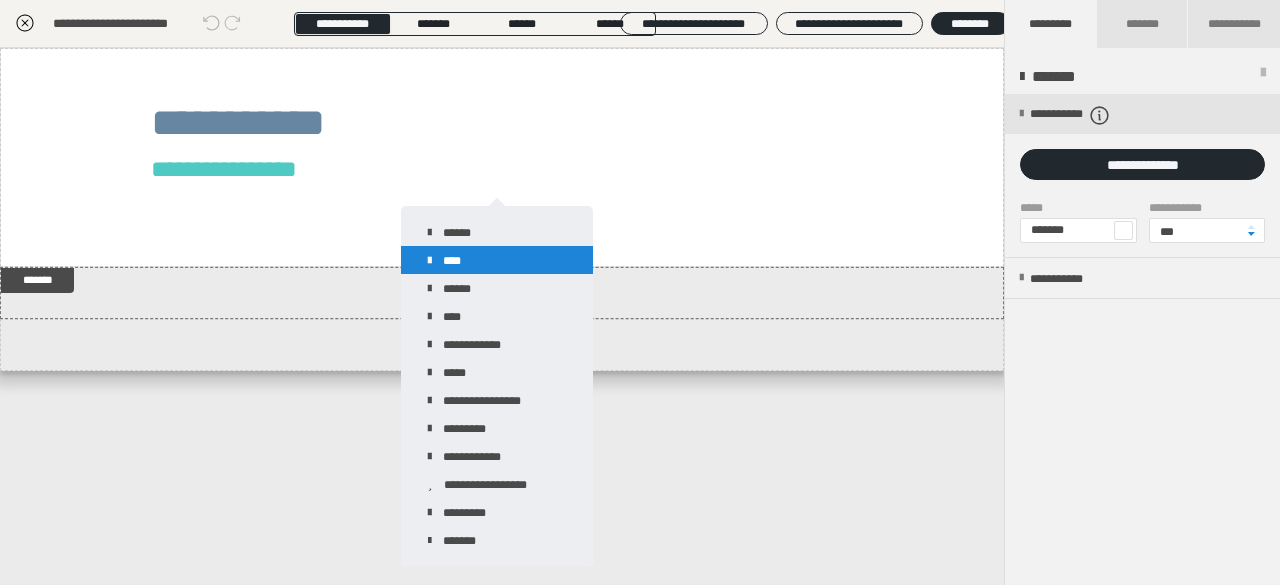 click on "****" at bounding box center [497, 260] 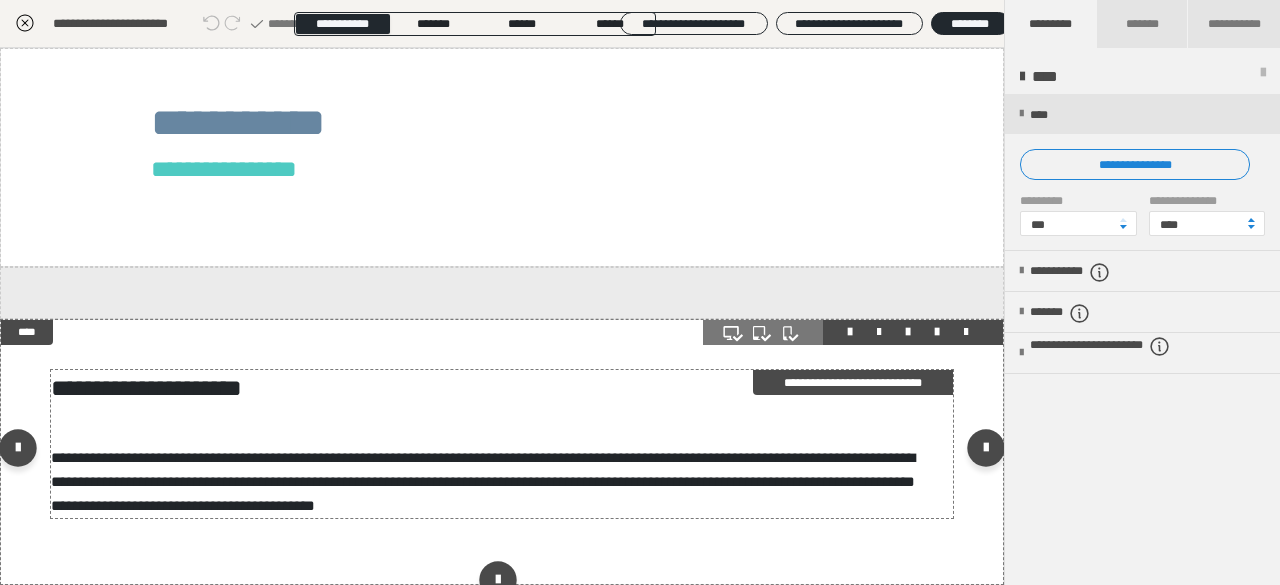 click on "**********" at bounding box center [495, 388] 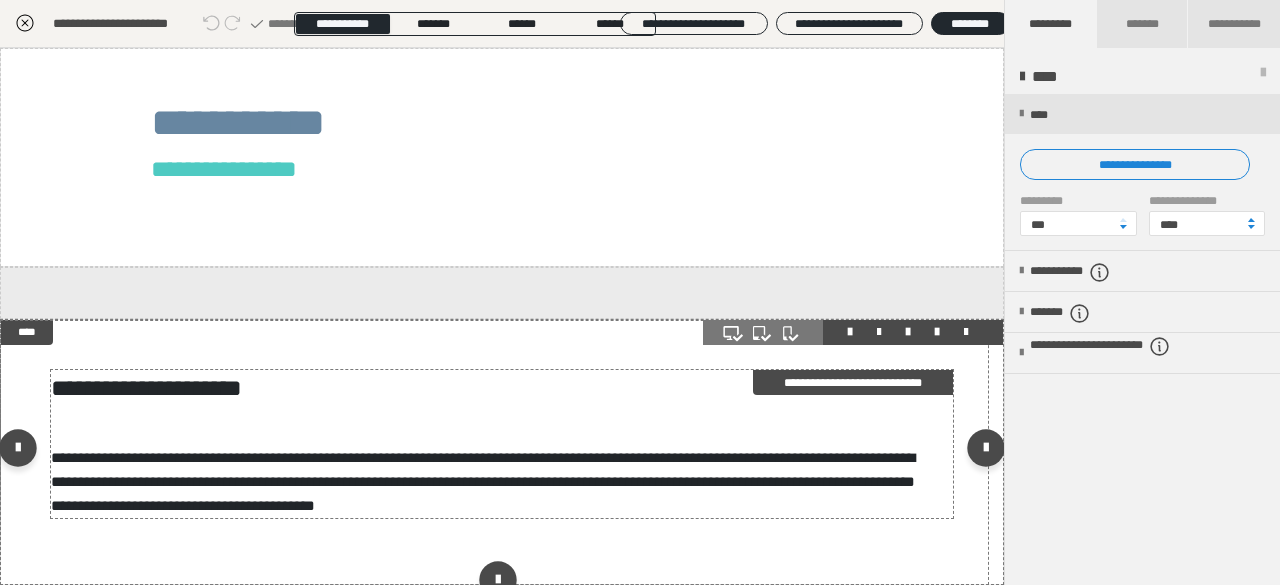 click on "**********" at bounding box center [495, 388] 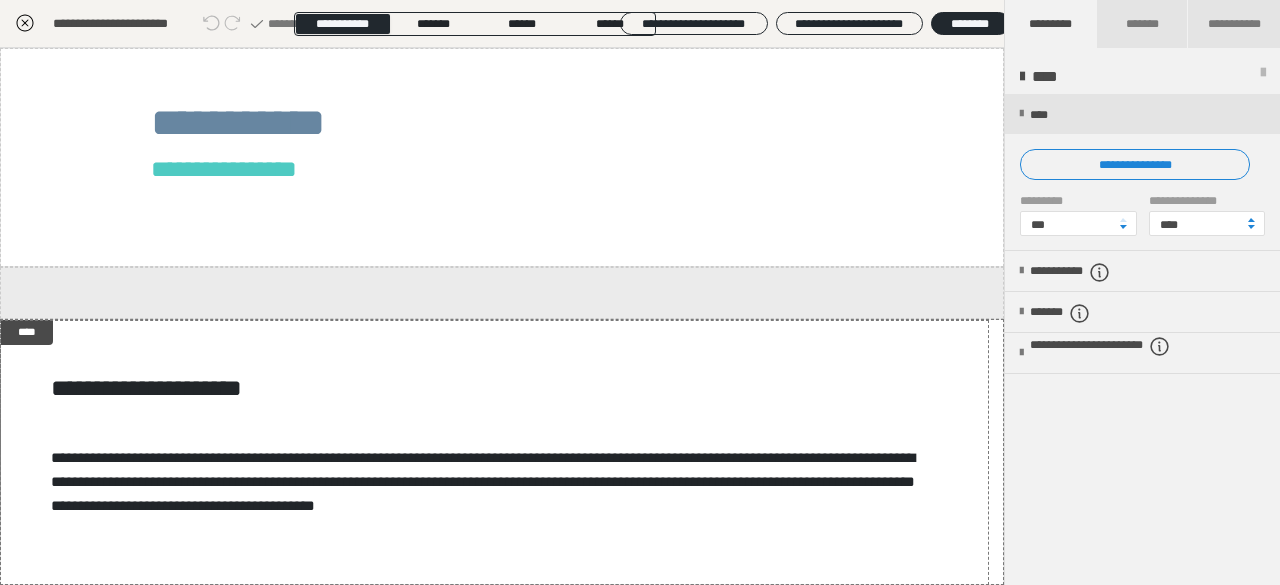 click on "**********" at bounding box center [640, 292] 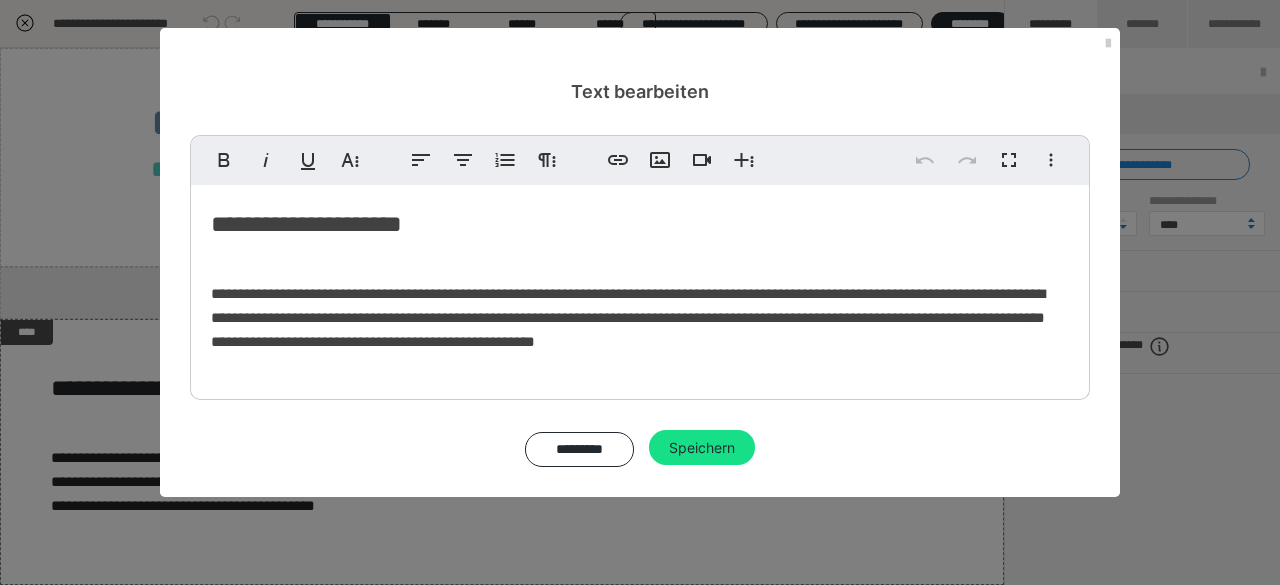 click on "**********" at bounding box center (640, 301) 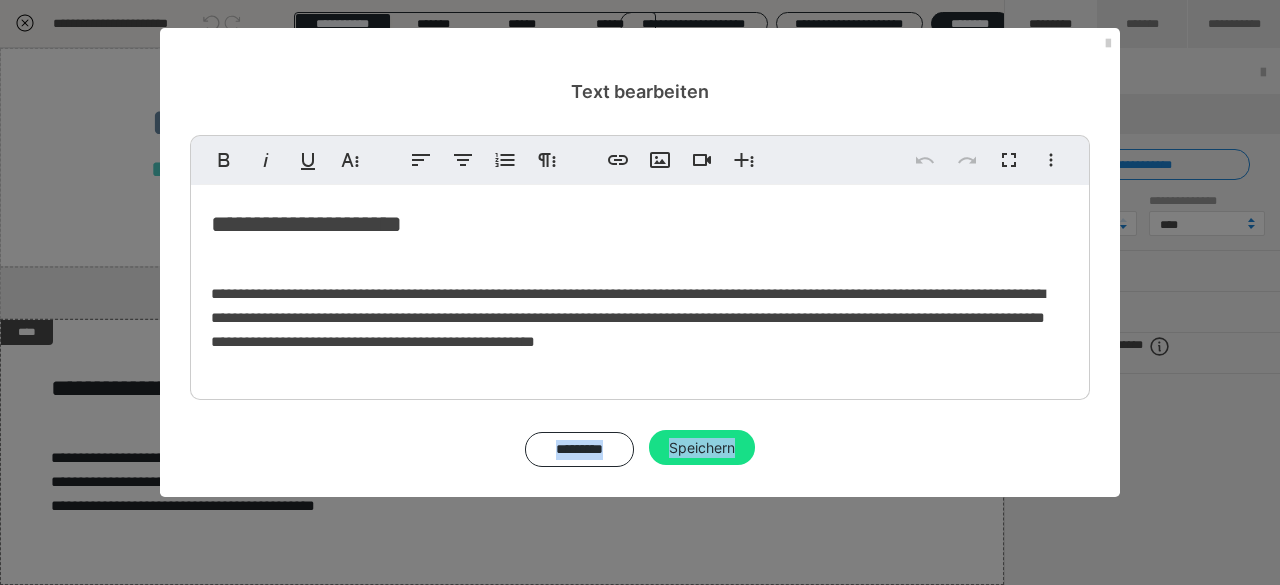 drag, startPoint x: 257, startPoint y: 366, endPoint x: 204, endPoint y: 302, distance: 83.09633 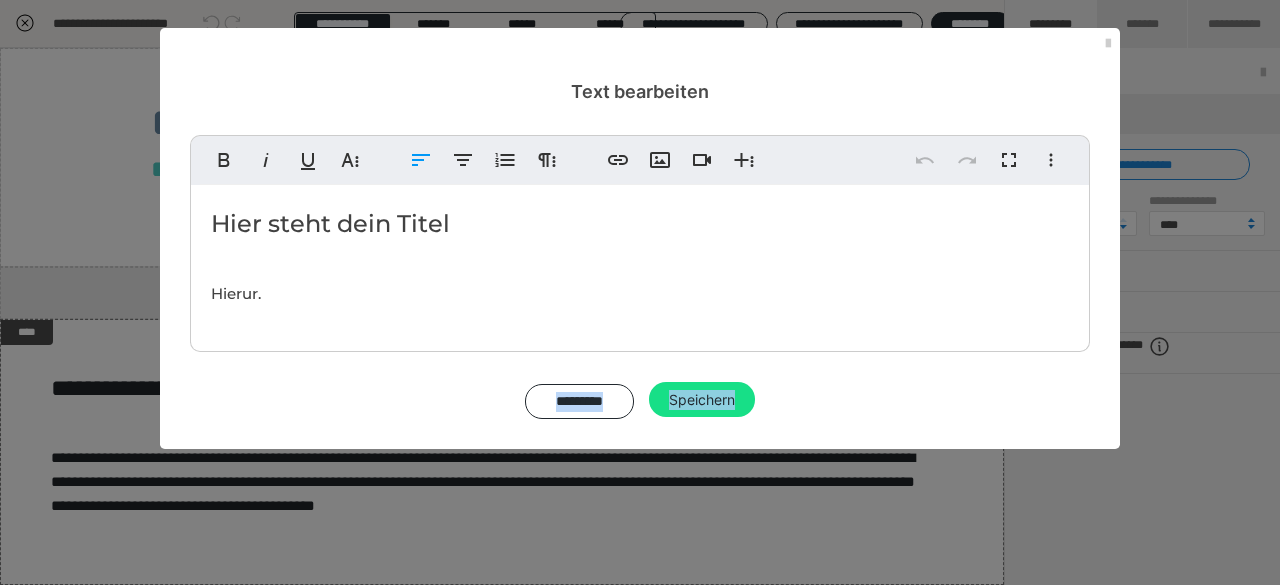 type 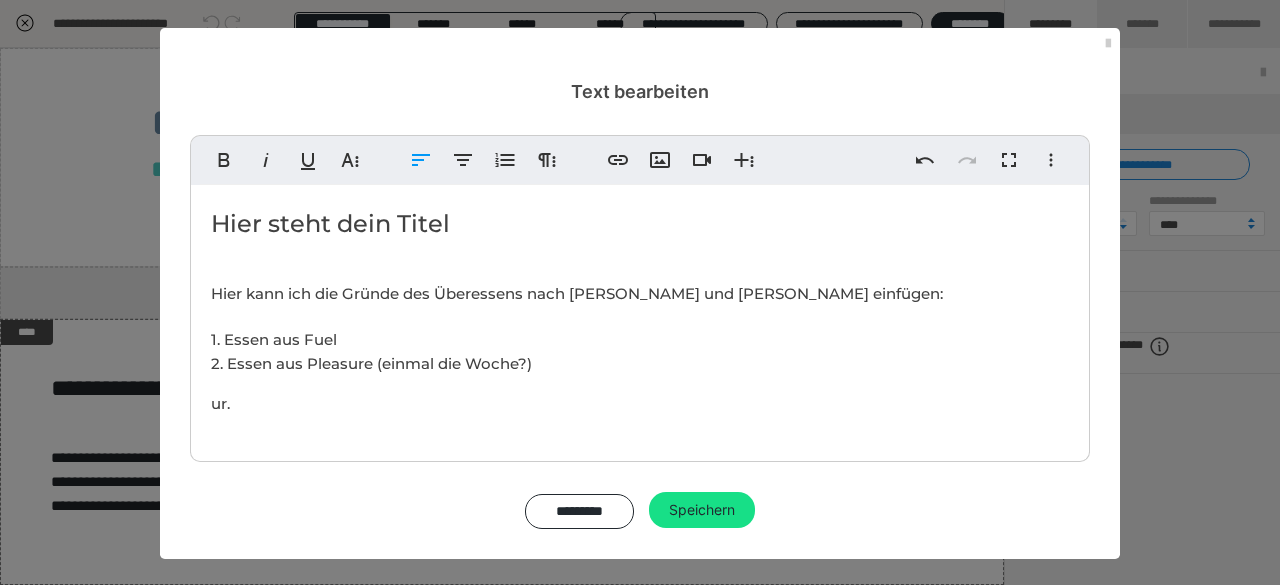 click on "Hier kann ich die Gründe des Überessens nach [PERSON_NAME] und [PERSON_NAME] einfügen: 1. Essen aus Fuel 2. Essen aus Pleasure (einmal die Woche?)" at bounding box center (640, 329) 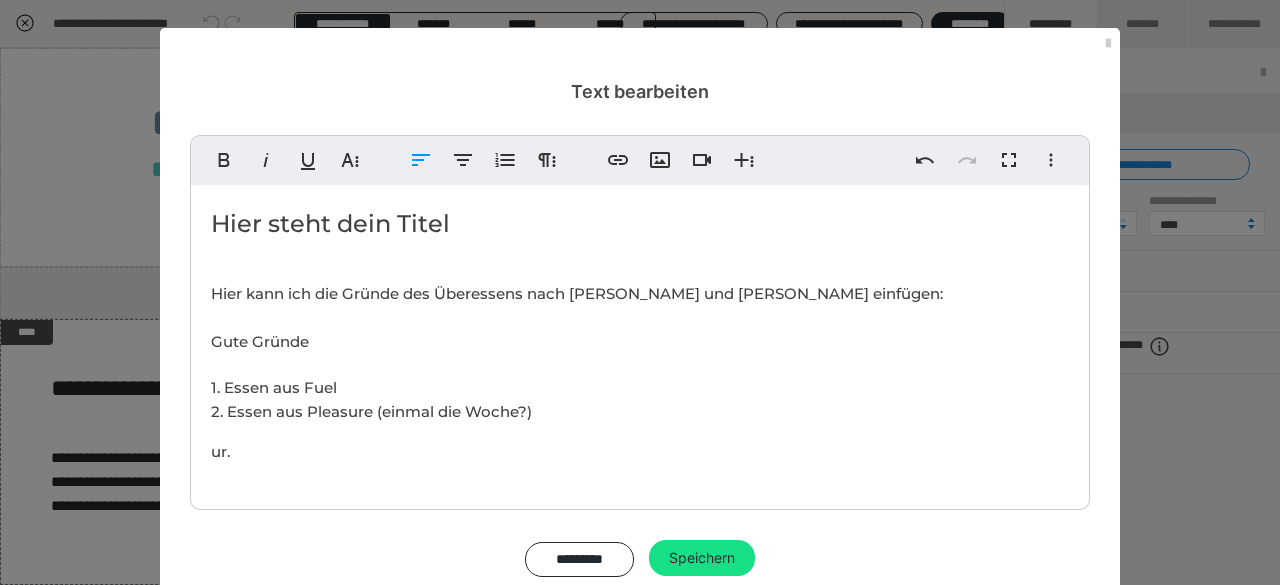 click on "Hier kann ich die Gründe des Überessens nach [PERSON_NAME] und [PERSON_NAME] einfügen: ​ Gute Gründe 1. Essen aus Fuel 2. Essen aus Pleasure (einmal die Woche?)" at bounding box center [640, 353] 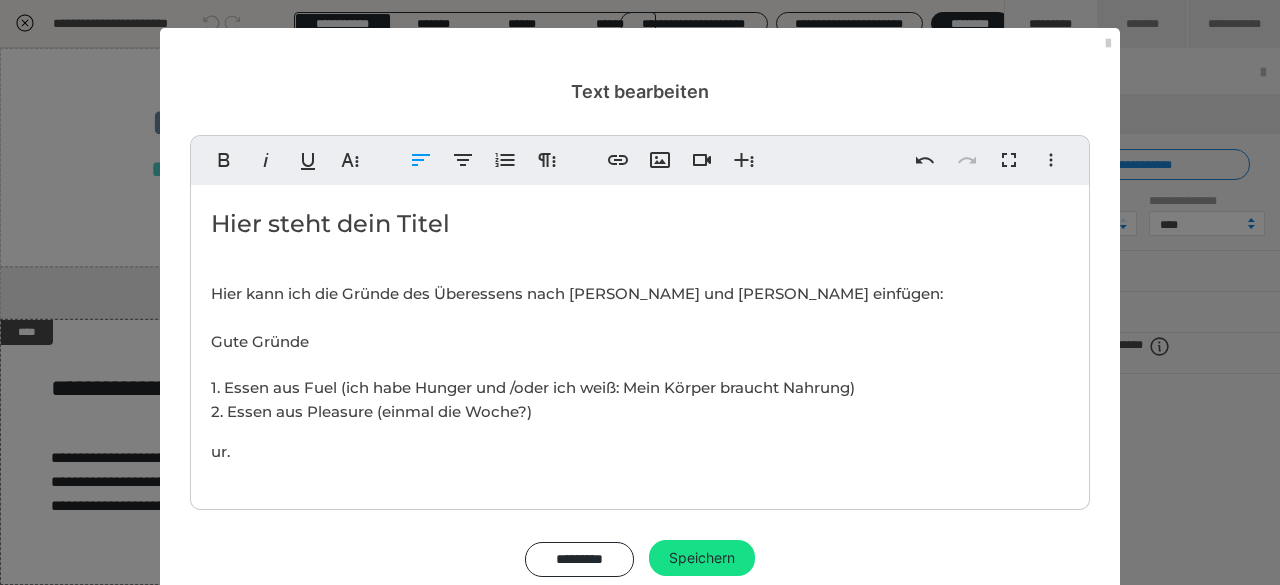 click on "ur." at bounding box center (640, 452) 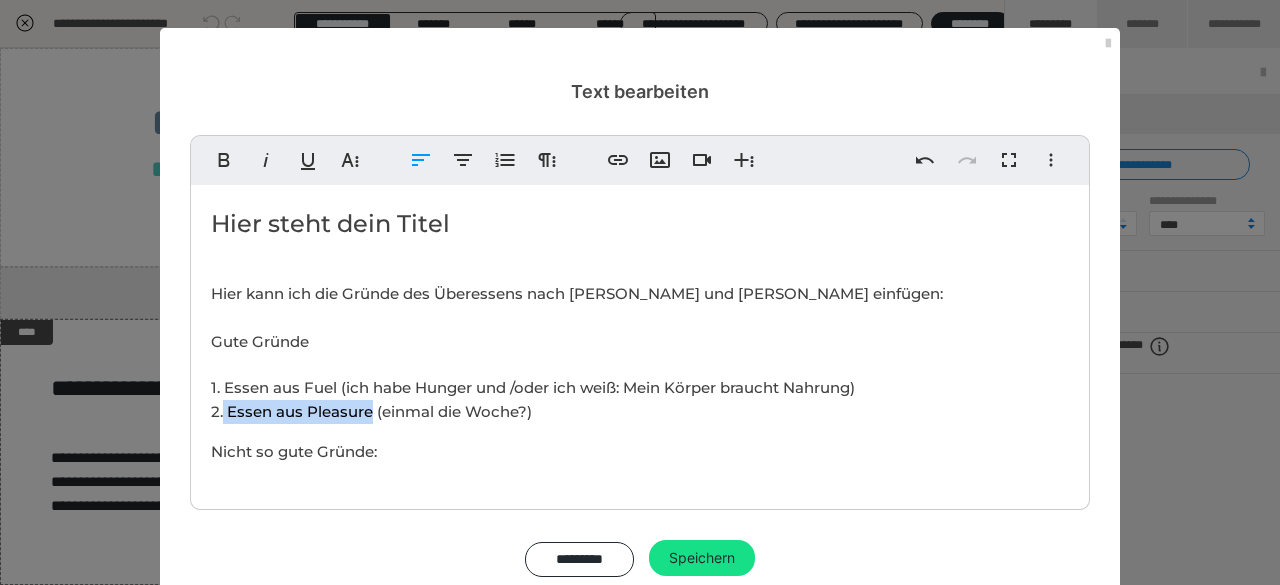 drag, startPoint x: 360, startPoint y: 416, endPoint x: 216, endPoint y: 413, distance: 144.03125 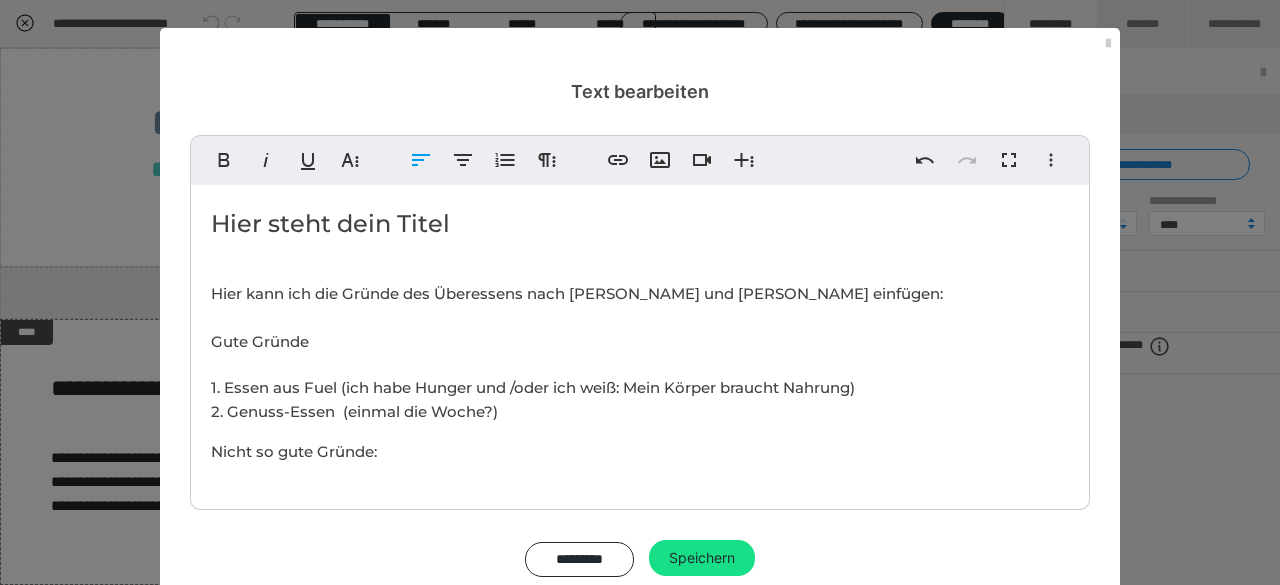 click on "2. Genuss-Essen  (einmal die Woche?)" at bounding box center [354, 411] 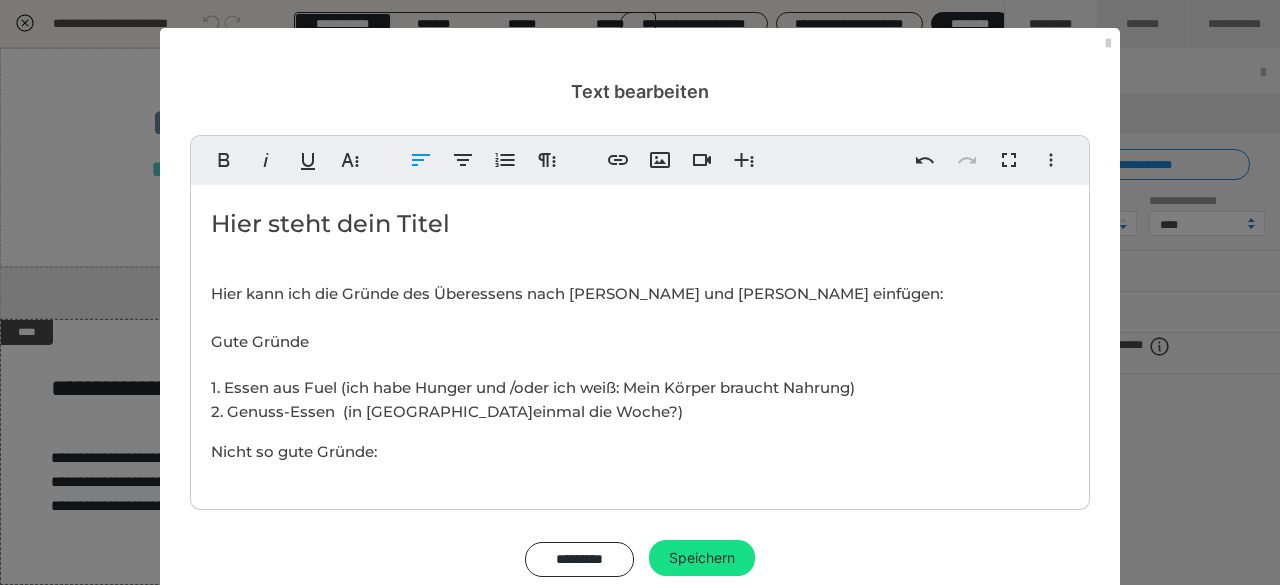 click on "Nicht so gute Gründe:" at bounding box center [640, 452] 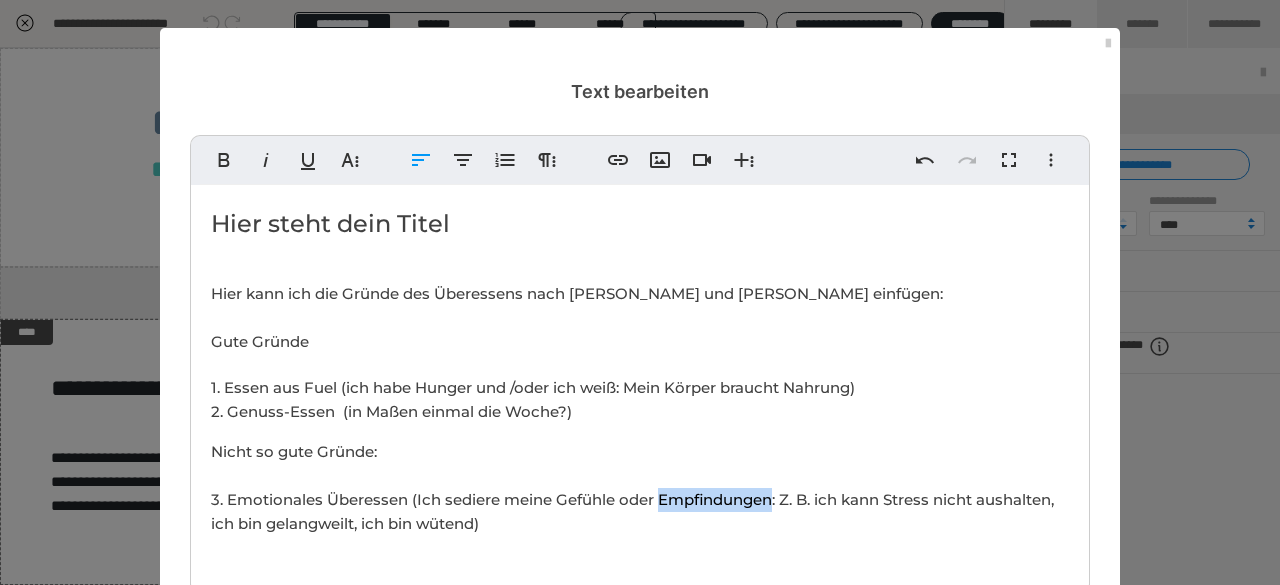 drag, startPoint x: 764, startPoint y: 501, endPoint x: 648, endPoint y: 496, distance: 116.10771 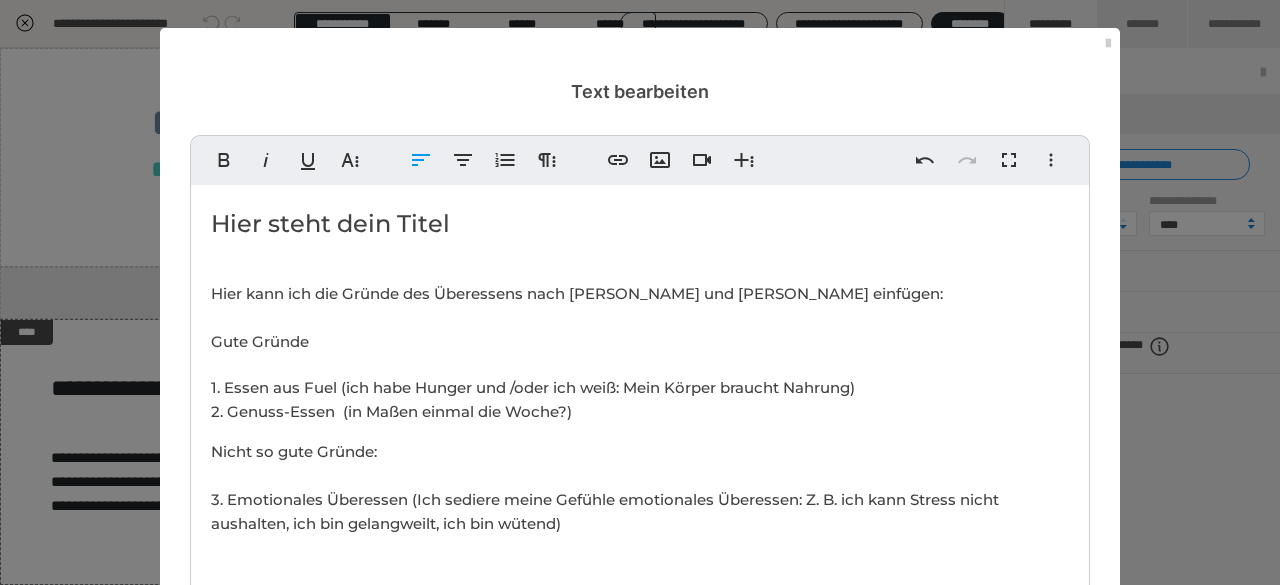 click on "Nicht so gute Gründe:  ​ 3. Emotionales Überessen (Ich sediere meine Gefühle emotionales Überessen : Z. B. ich kann Stress nicht aushalten, ich bin gelangweilt, ich bin wütend) ​" at bounding box center [640, 500] 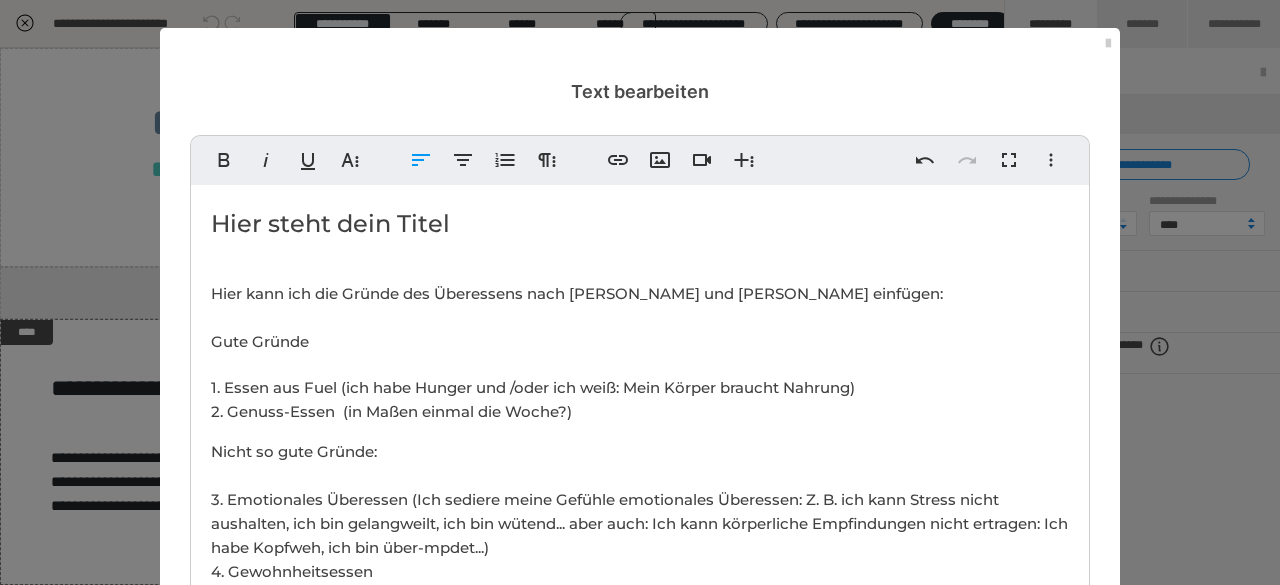 scroll, scrollTop: 22, scrollLeft: 0, axis: vertical 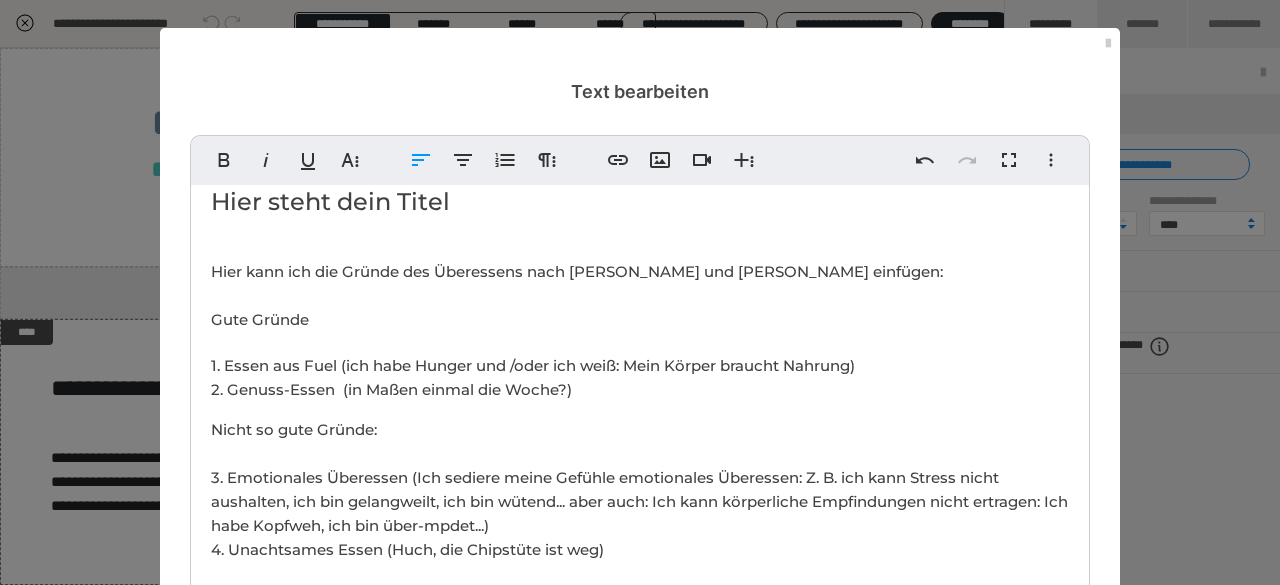 click on "4. Unachtsames Essen (Huch, die Chipstüte ist weg)" at bounding box center [407, 549] 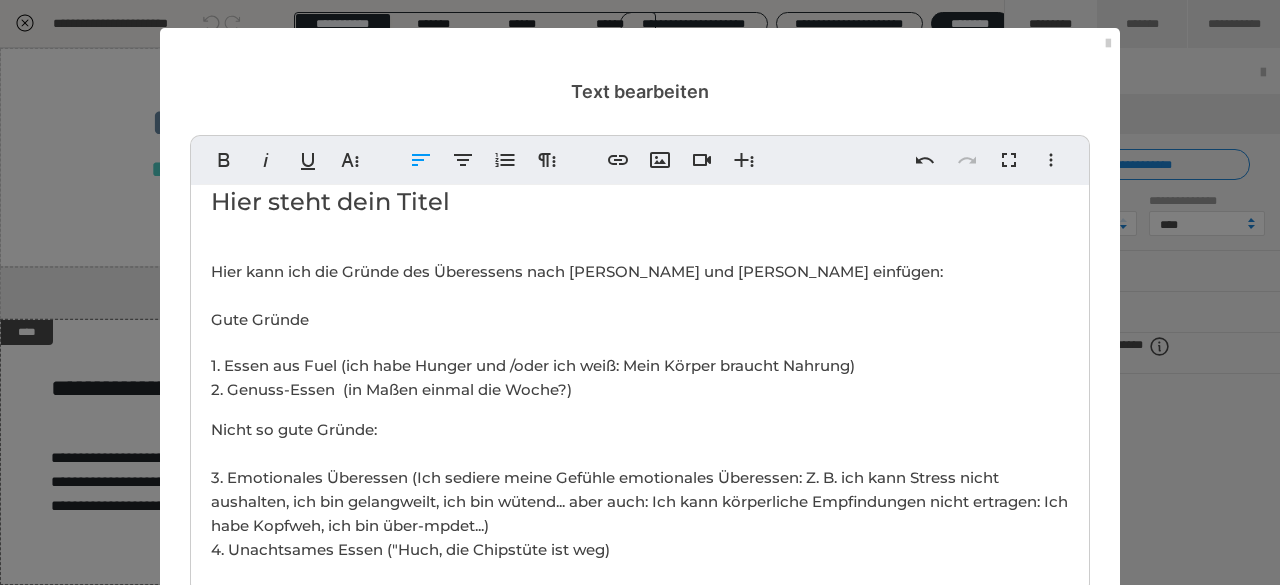 click on "4. Unachtsames Essen ("Huch, die Chipstüte ist weg)" at bounding box center [410, 549] 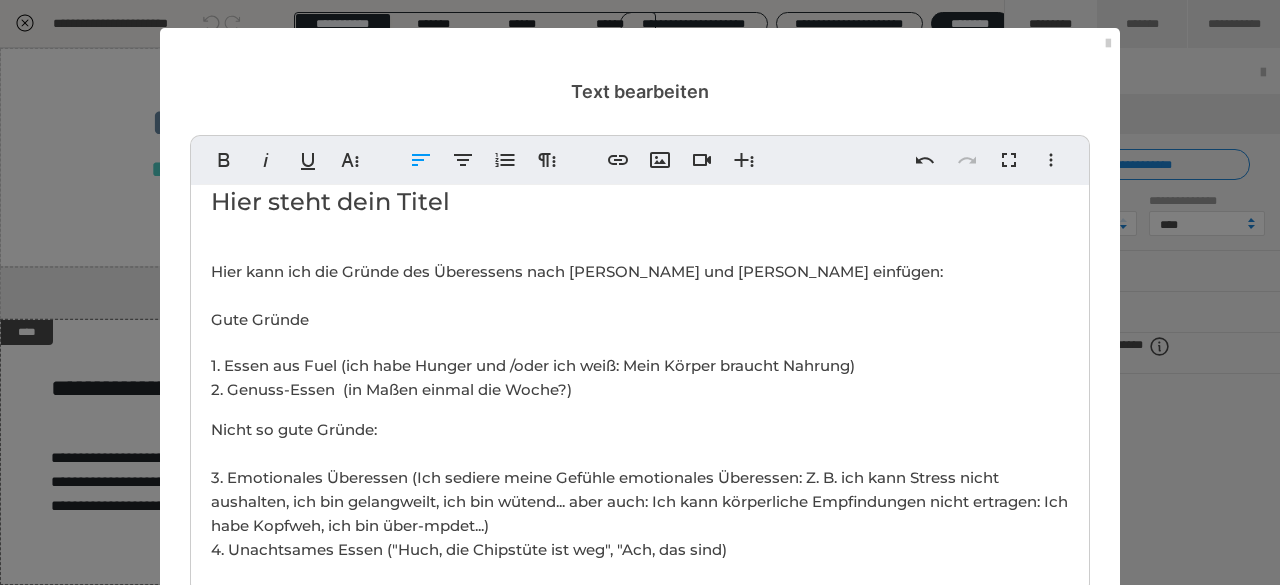 click on "4. Unachtsames Essen ("Huch, die Chipstüte ist weg", "Ach, das sind  )" at bounding box center (469, 549) 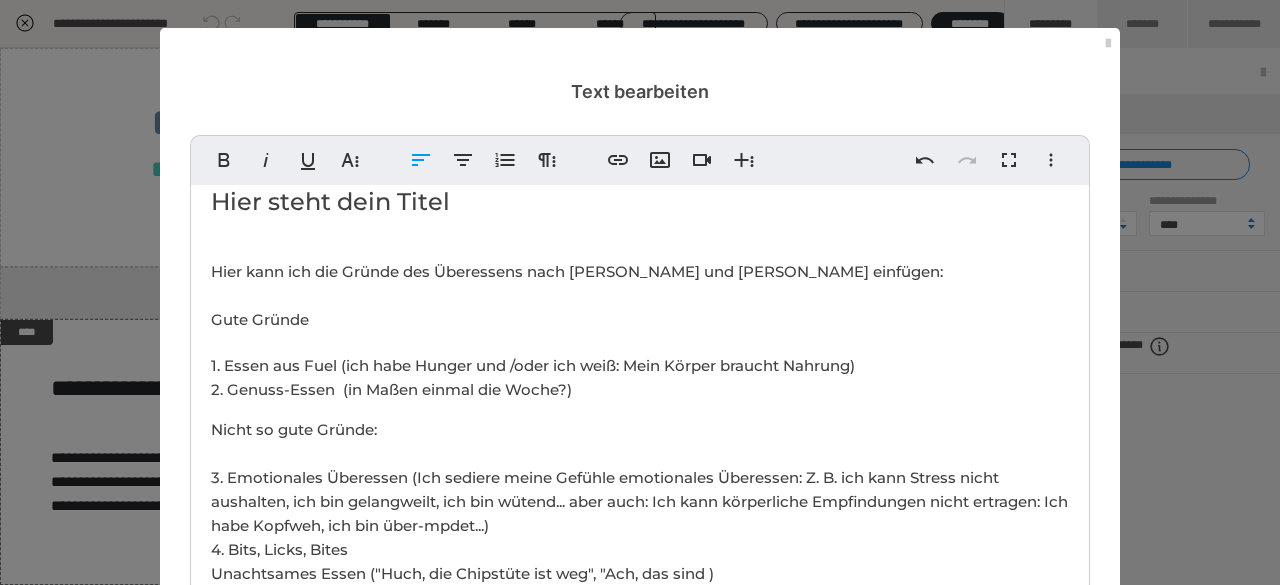 click on "Nicht so gute Gründe:  ​ 3. Emotionales Überessen (Ich sediere meine Gefühle emotionales Überessen: Z. B. ich kann Stress nicht aushalten, ich bin gelangweilt, ich bin wütend... aber auch: Ich kann körperliche Empfindungen nicht ertragen: Ich habe Kopfweh, ich bin über-mpdet...) 4. Bits, Licks, Bites Unachtsames Essen ("Huch, die Chipstüte ist weg", "Ach, das sind ) ​" at bounding box center (640, 514) 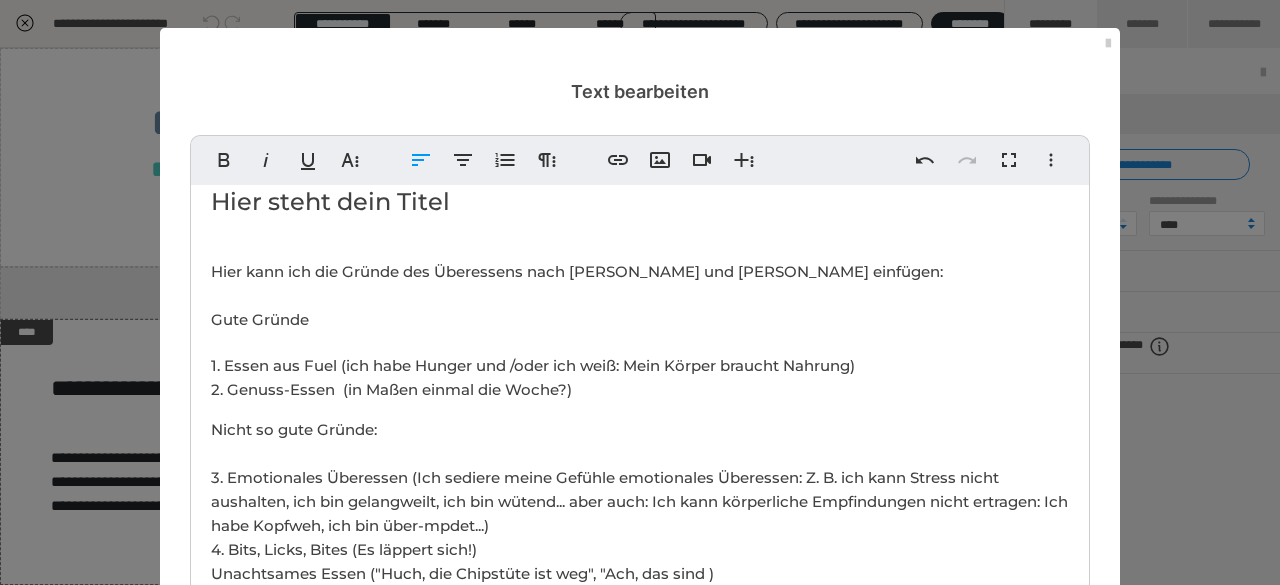 drag, startPoint x: 222, startPoint y: 548, endPoint x: 233, endPoint y: 524, distance: 26.400757 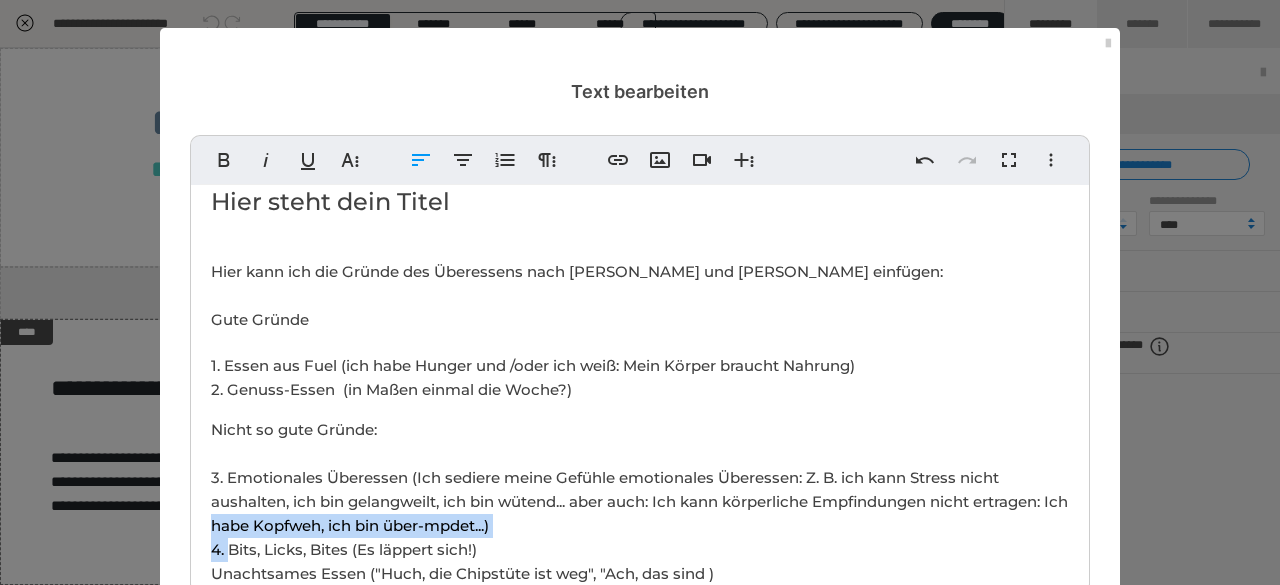 click on "4. Bits, Licks, Bites (Es läppert sich!)" at bounding box center [344, 549] 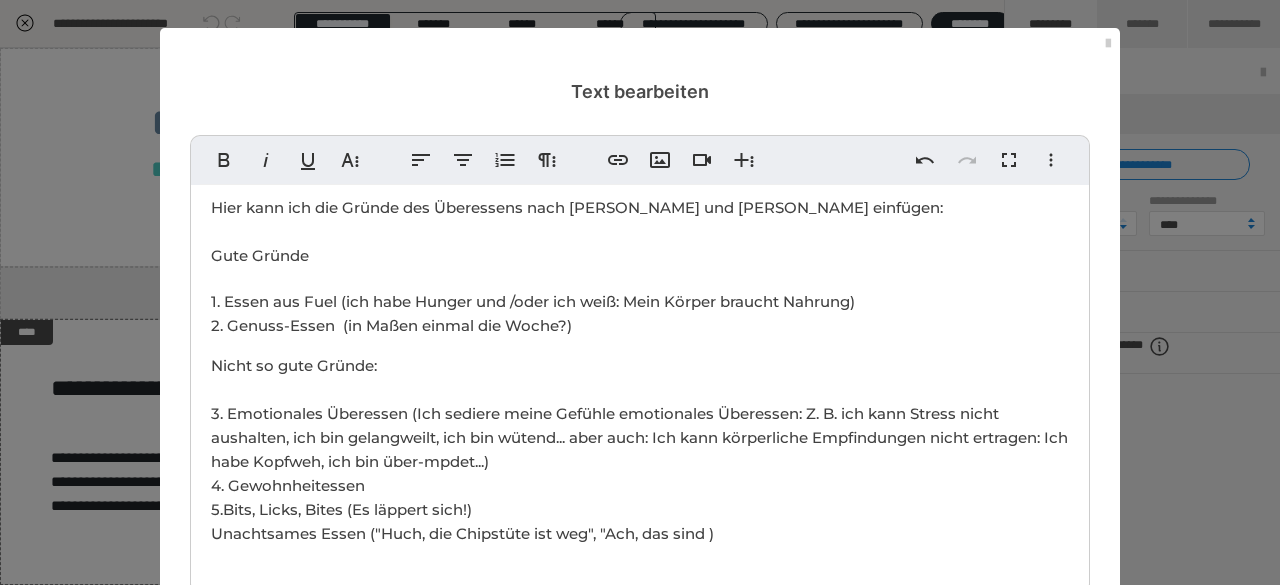 scroll, scrollTop: 108, scrollLeft: 0, axis: vertical 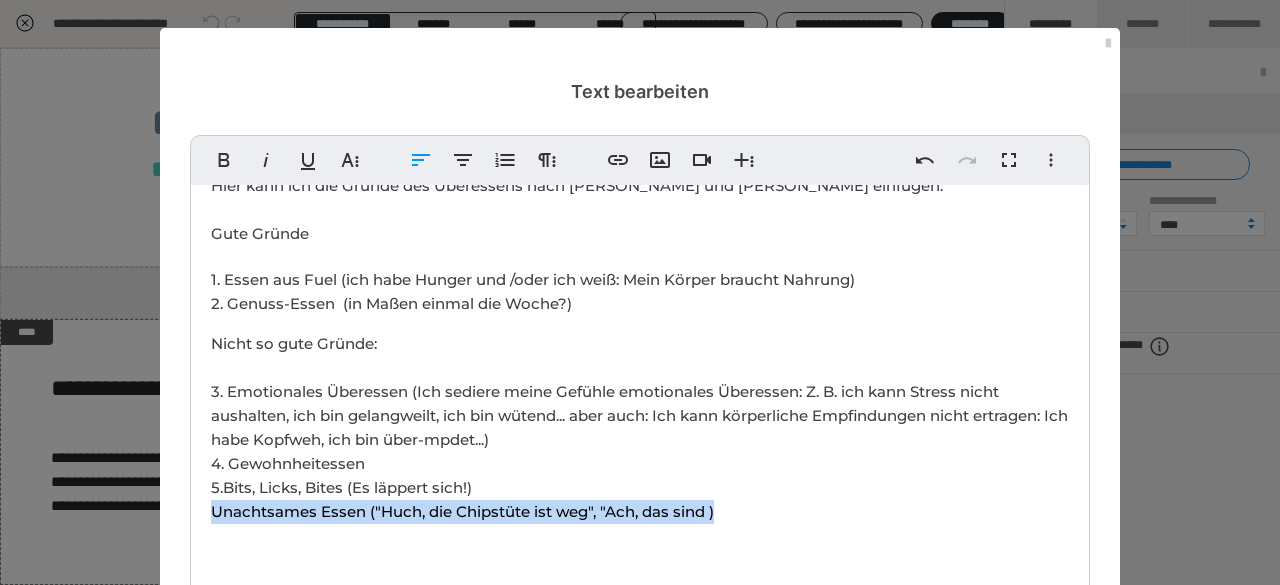 drag, startPoint x: 729, startPoint y: 517, endPoint x: 179, endPoint y: 511, distance: 550.0327 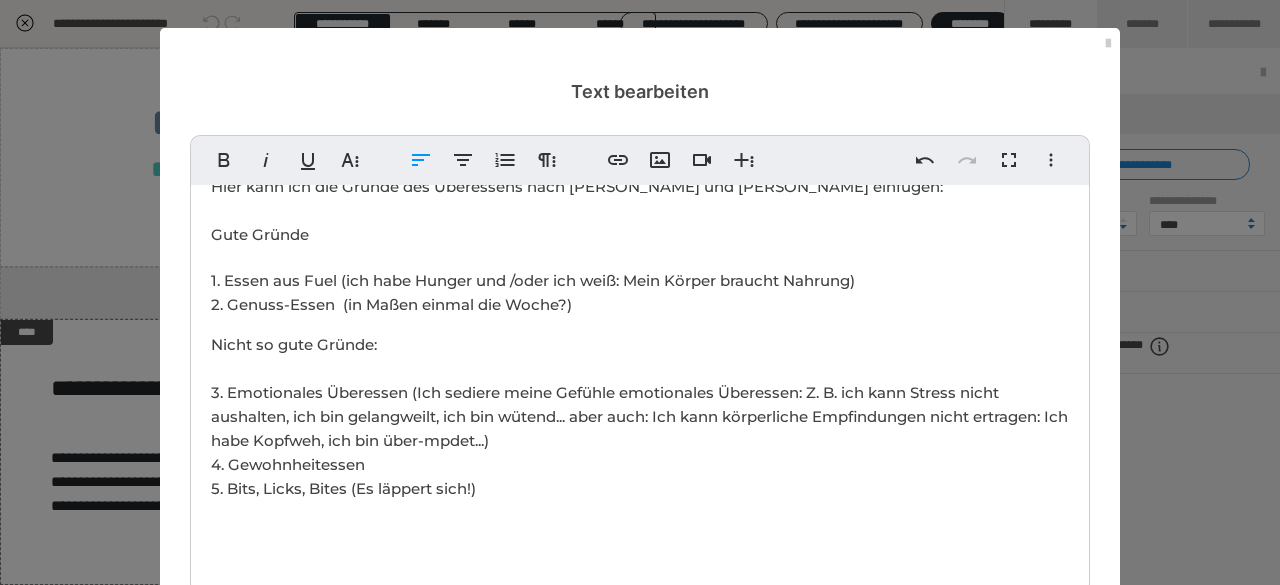 scroll, scrollTop: 106, scrollLeft: 0, axis: vertical 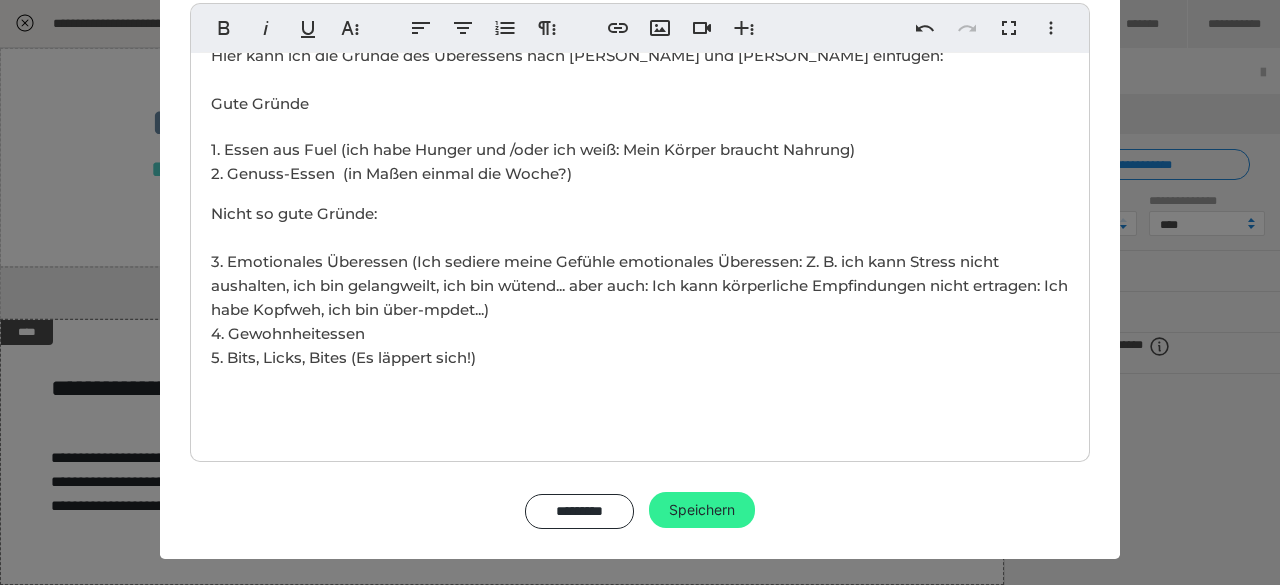 click on "Speichern" at bounding box center [702, 510] 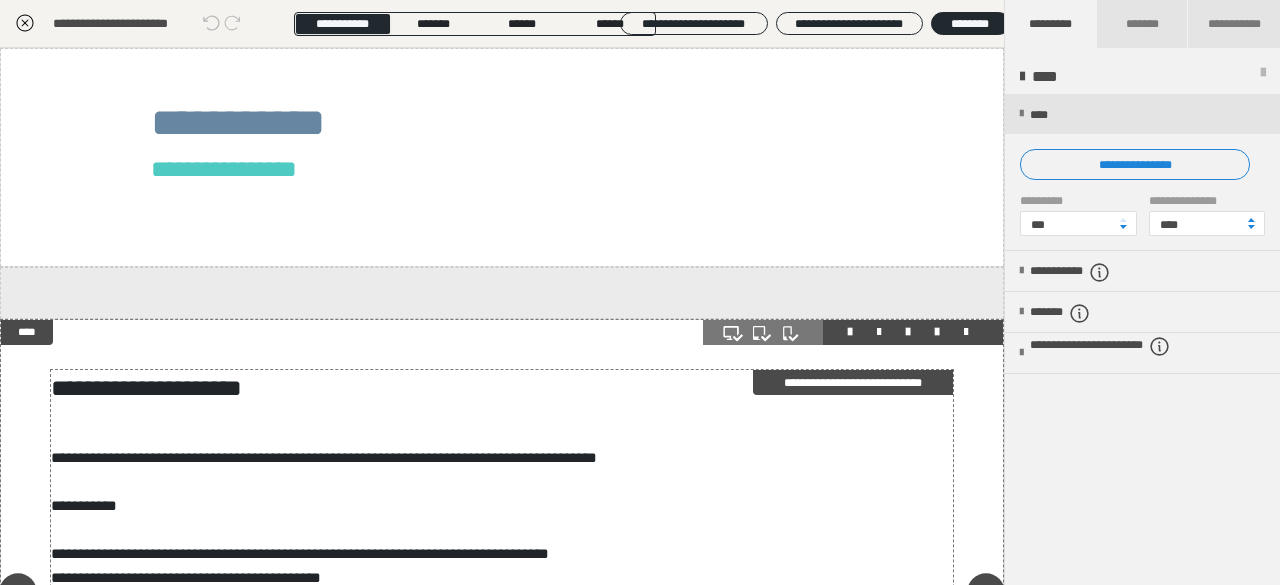 click on "**********" at bounding box center [495, 518] 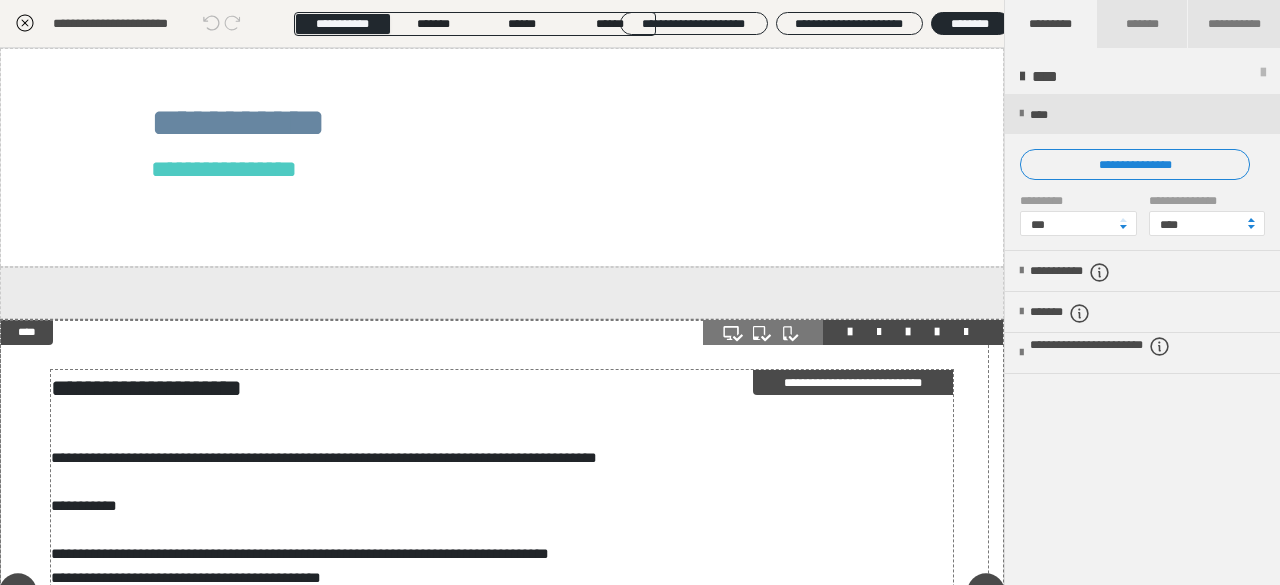 click on "**********" at bounding box center (495, 596) 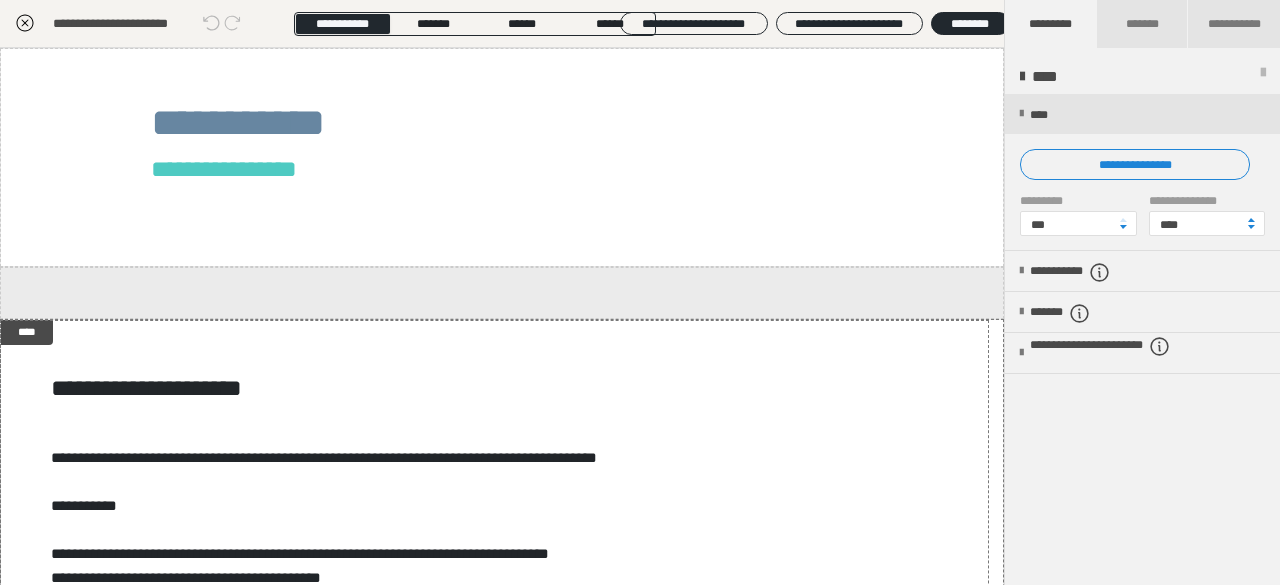 click on "**********" at bounding box center (640, 348) 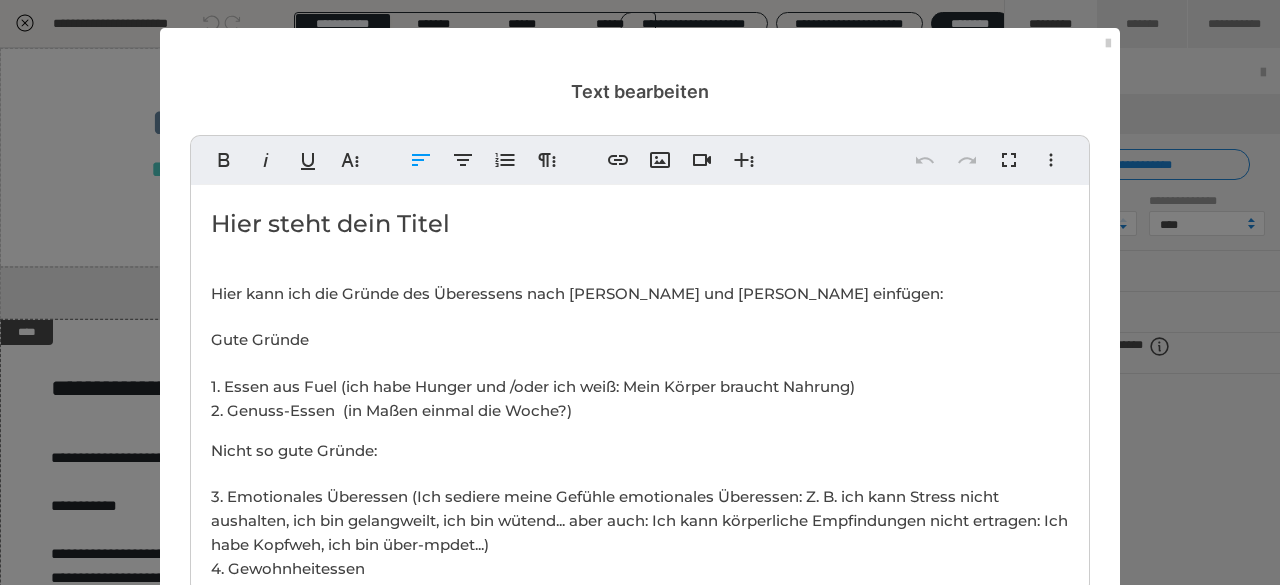 drag, startPoint x: 251, startPoint y: 262, endPoint x: 257, endPoint y: 237, distance: 25.70992 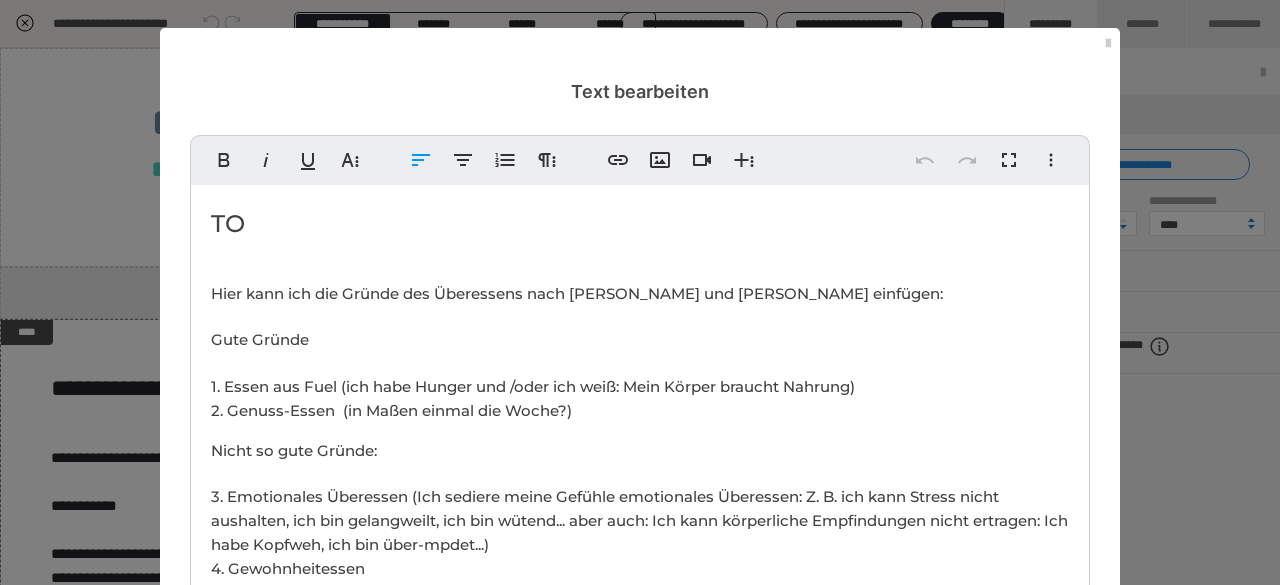 type 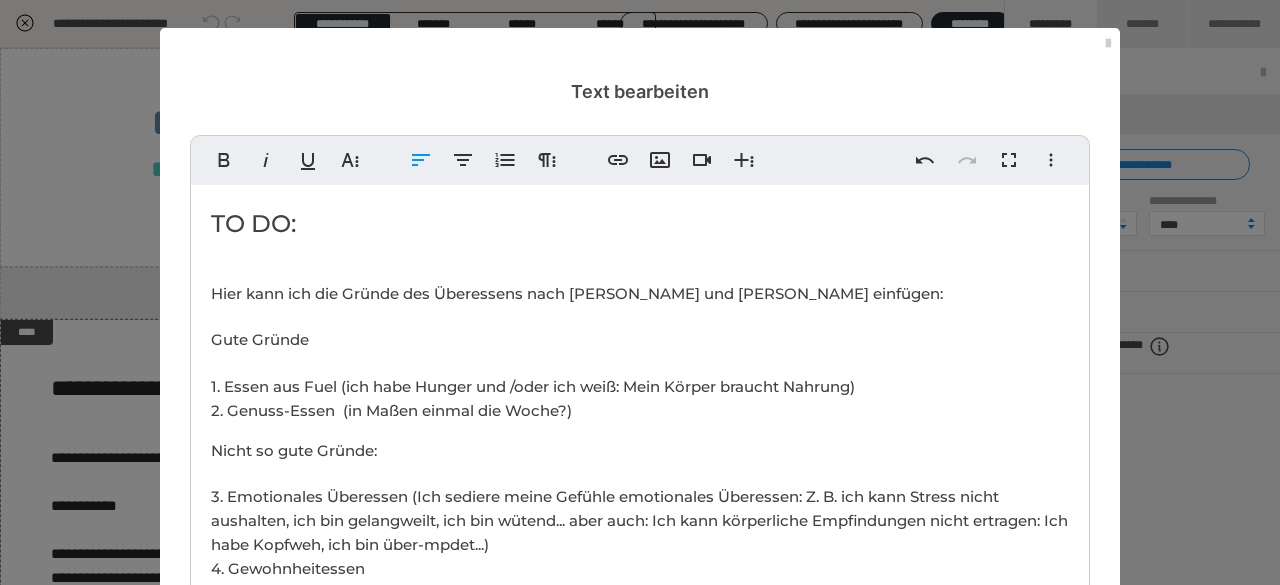 click on "Text bearbeiten Fett Kursiv Unterstrichen Weitere Textformate Linksbündig ausrichten Zentriert ausrichten Nummerierte Liste Weitere Absatzformate Link einfügen Bild einfügen Video einfügen Weitere Reichhaltige Formate Rückgängig Wiederholen Vollbild Weitere Formate Durchgestrichen Tiefgestellt Hochgestellt Montserrat Med ABeeZee Abhaya Libre Abril FatFace Alegreya [PERSON_NAME] Amatic SC Anonymous Pro [PERSON_NAME] Archivo Black Archivo Light Archivo Medium Archivo Arimo Arvo B612 Barlow Bebas Neue Belleza Big Shoulders Stencil Display BioRhyme Blinker [GEOGRAPHIC_DATA] Cardo Catamaran Caveat Caveat Brush Comfortaa Concert One Cormorant Cormorant Garamond Courier Prime Crimson Text Dancing Script Eczar Exo Exo 2 Figtree Fira Sans Fjalla One Forum [PERSON_NAME] Libre Fraunces Grandstander IBM Plex Serif Inconsolata Inder Indie Flower Inter Josefin Sans [PERSON_NAME] Lexend Deca Libre Baskerville Libre Franklin Lilita One Lobster Lobster Two Lora Merienda [PERSON_NAME] Black Montserrat Extra Bold" at bounding box center (640, 292) 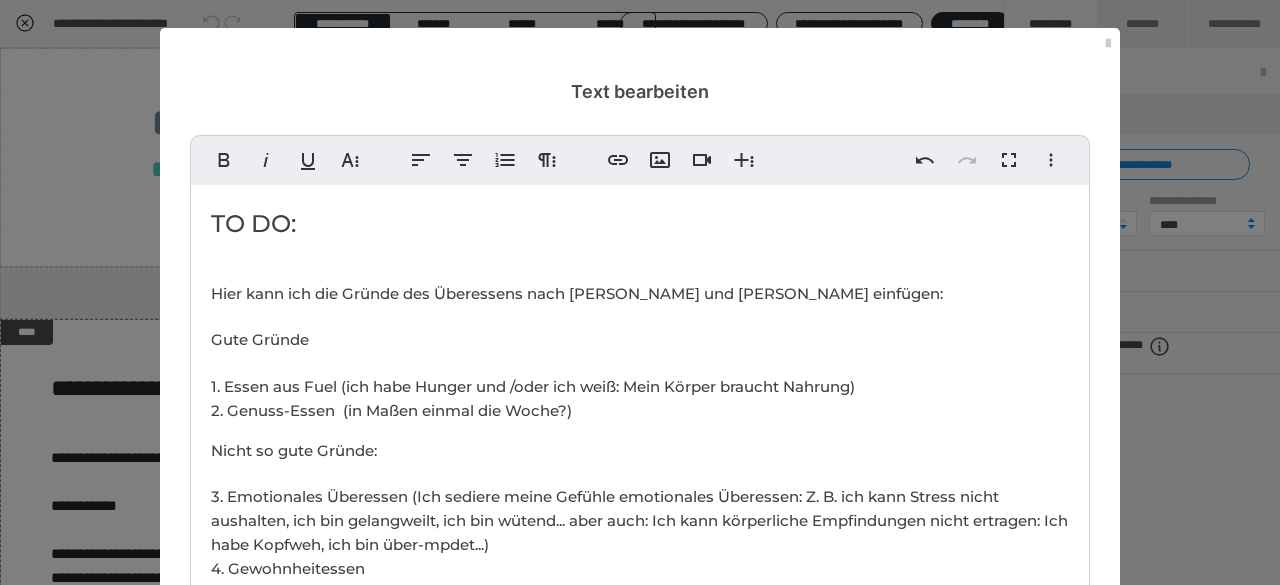 scroll, scrollTop: 132, scrollLeft: 0, axis: vertical 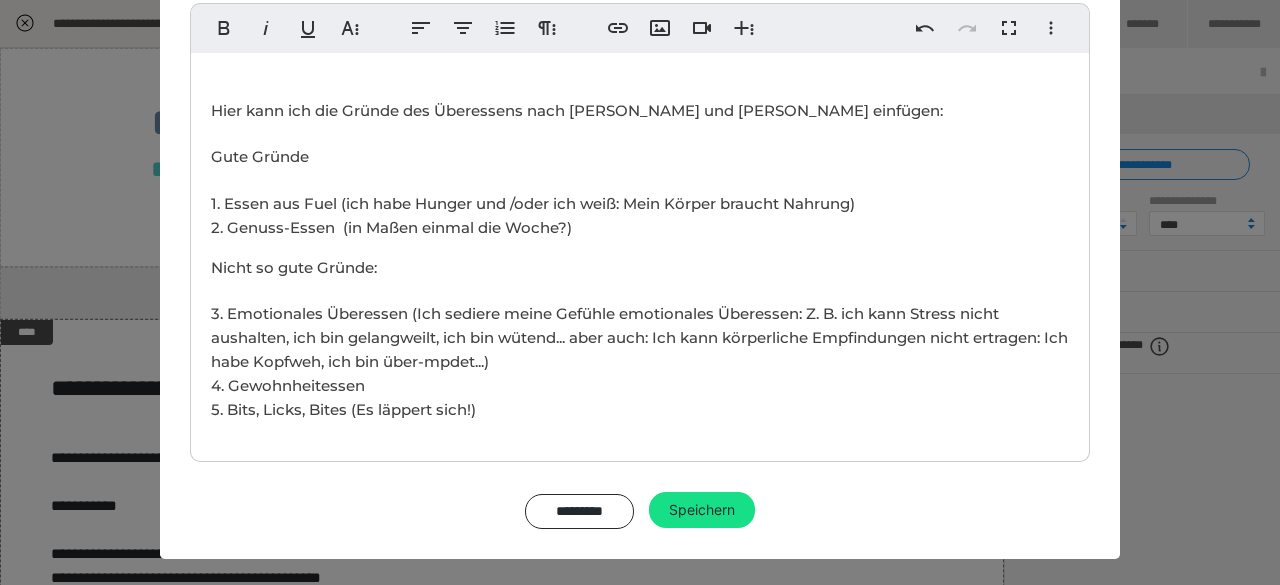 click on "Nicht so gute Gründe:  3. Emotionales Überessen (Ich sediere meine Gefühle emotionales Überessen: Z. B. ich kann Stress nicht aushalten, ich bin gelangweilt, ich bin wütend... aber auch: Ich kann körperliche Empfindungen nicht ertragen: Ich habe Kopfweh, ich bin über-mpdet...) 4. Gewohnheitessen 5. Bits, Licks, Bites (Es läppert sich!)" at bounding box center (640, 361) 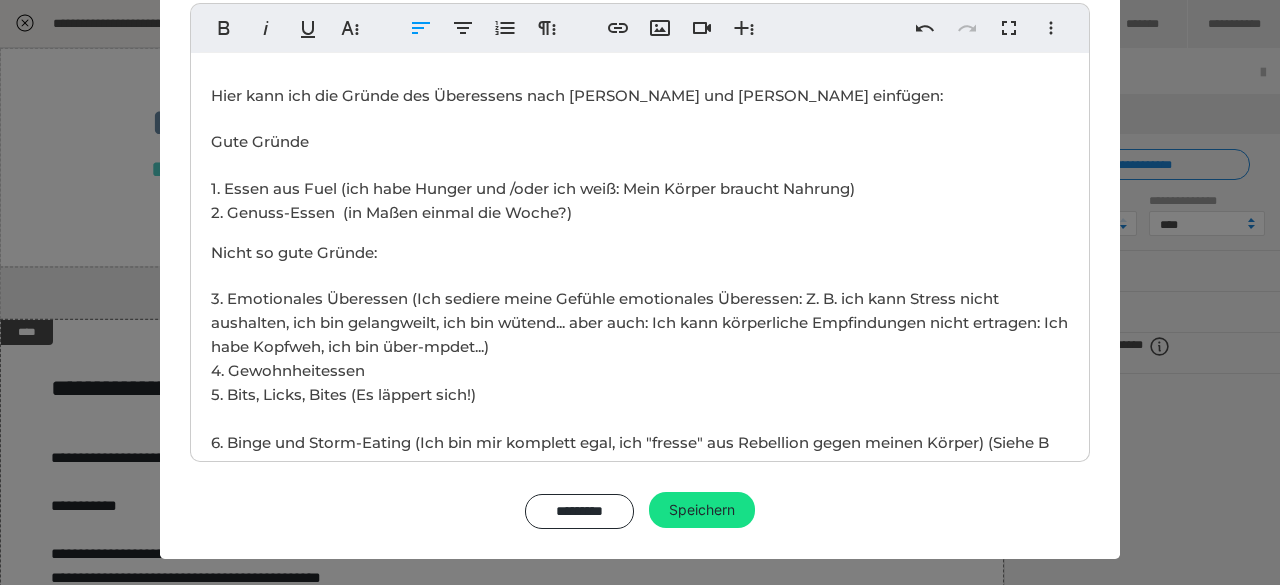 scroll, scrollTop: 90, scrollLeft: 0, axis: vertical 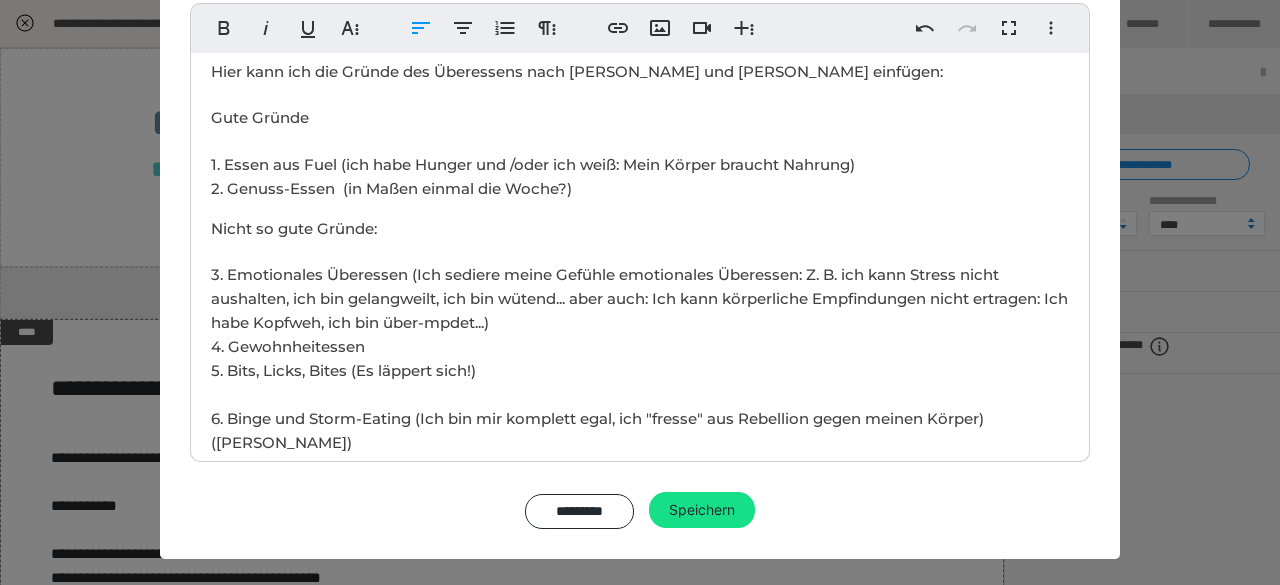 click on "Nicht so gute Gründe:  3. Emotionales Überessen (Ich sediere meine Gefühle emotionales Überessen: Z. B. ich kann Stress nicht aushalten, ich bin gelangweilt, ich bin wütend... aber auch: Ich kann körperliche Empfindungen nicht ertragen: Ich habe Kopfweh, ich bin über-mpdet...) 4. Gewohnheitessen 5. Bits, Licks, Bites (Es läppert sich!) ​ 6. Binge und Storm-Eating (Ich bin mir komplett egal, ich "fresse" aus Rebellion gegen meinen Körper) ([PERSON_NAME])" at bounding box center (640, 358) 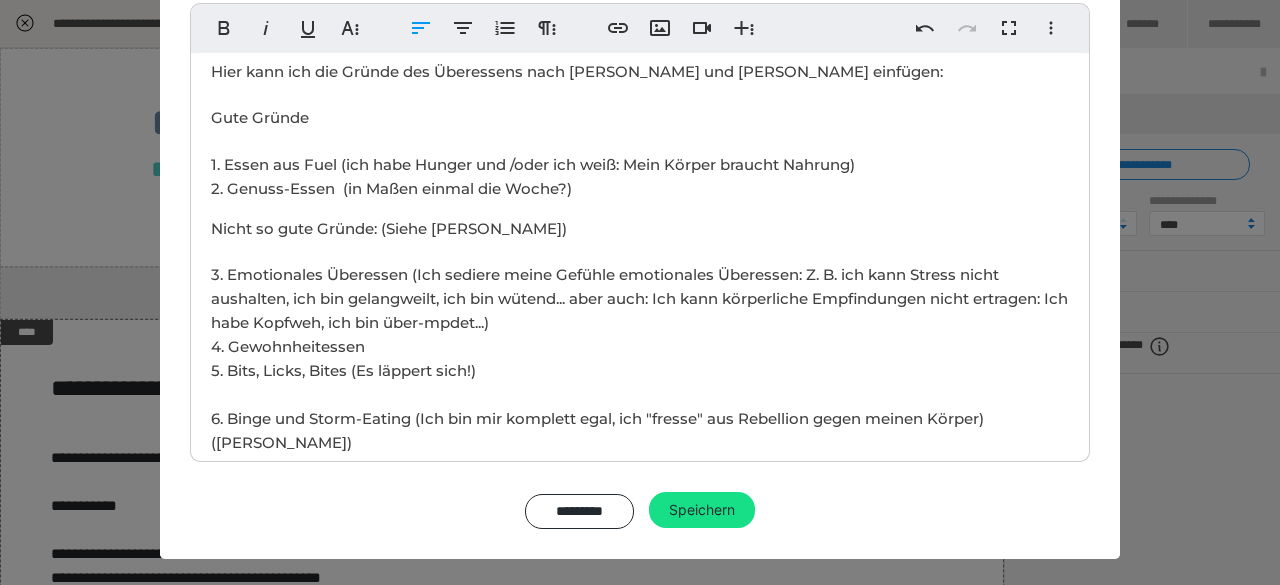 click at bounding box center (640, 457) 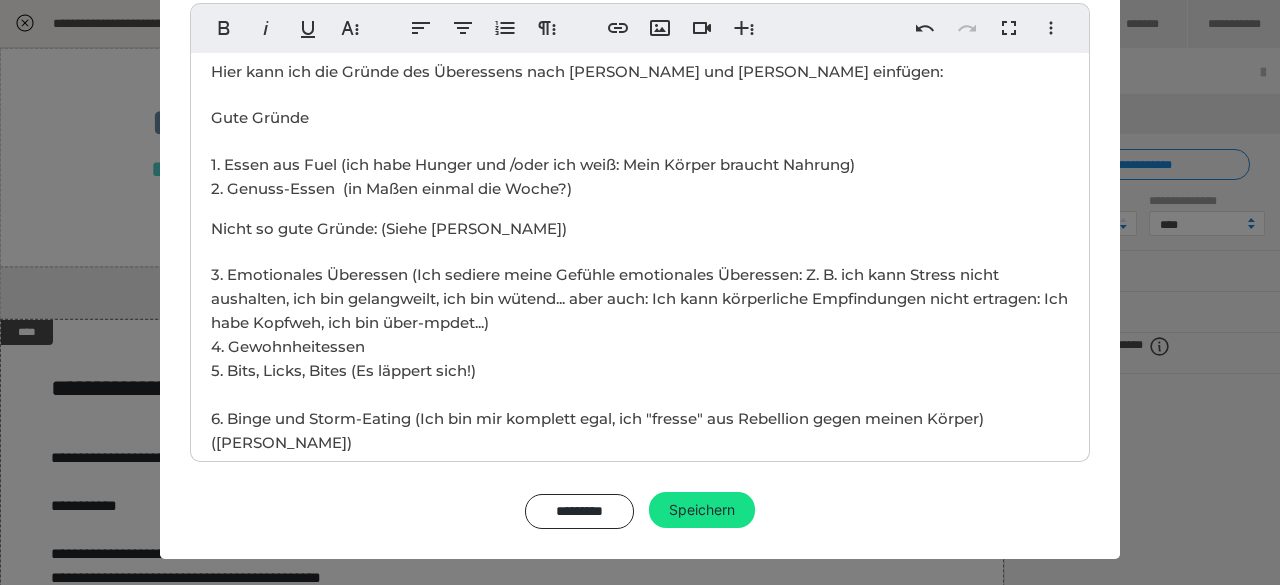 click on "6. Binge und Storm-Eating (Ich bin mir komplett egal, ich "fresse" aus Rebellion gegen meinen Körper) ([PERSON_NAME])" at bounding box center (597, 430) 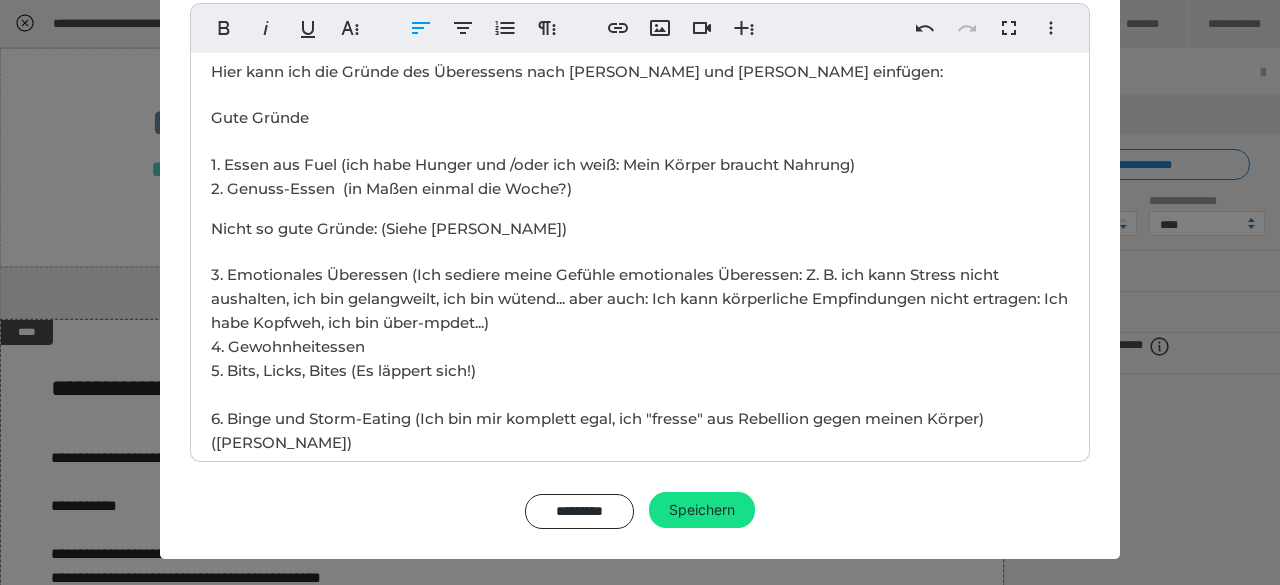 click on "Nicht so gute Gründe: (Siehe [PERSON_NAME]) 3. Emotionales Überessen (Ich sediere meine Gefühle emotionales Überessen: Z. B. ich kann Stress nicht aushalten, ich bin gelangweilt, ich bin wütend... aber auch: Ich kann körperliche Empfindungen nicht ertragen: Ich habe Kopfweh, ich bin über-mpdet...) 4. Gewohnheitessen 5. Bits, Licks, Bites (Es läppert sich!) ​ 6. Binge und Storm-Eating (Ich bin mir komplett egal, ich "fresse" aus Rebellion gegen meinen Körper) ([PERSON_NAME])" at bounding box center (640, 358) 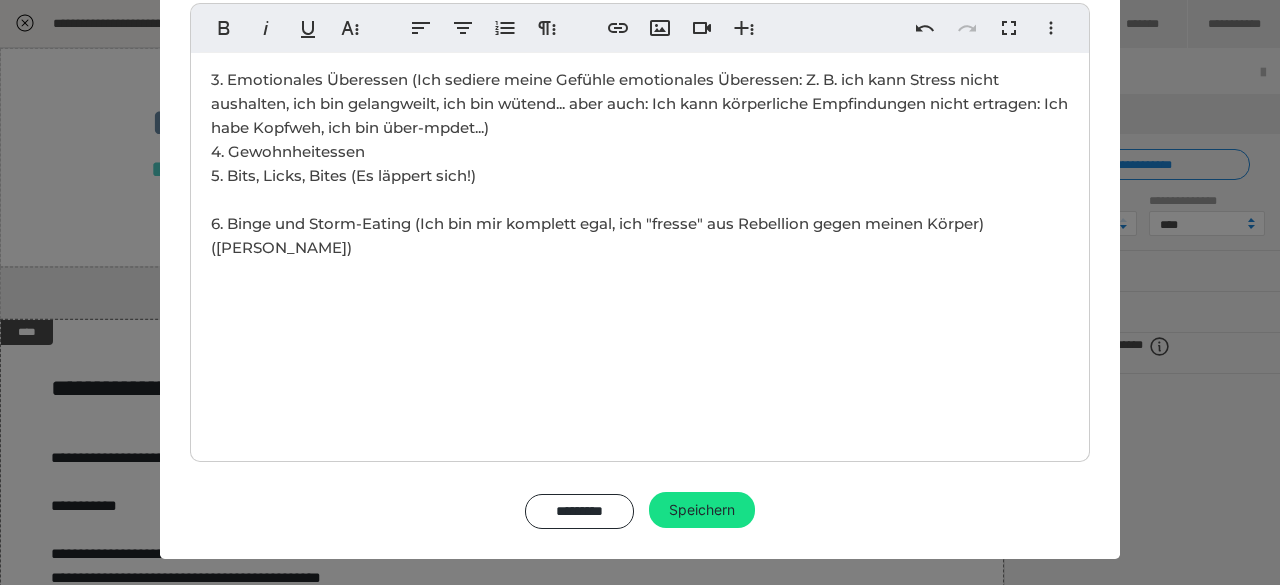 click on "Nicht so gute Gründe: (Siehe [PERSON_NAME]) 3. Emotionales Überessen (Ich sediere meine Gefühle emotionales Überessen: Z. B. ich kann Stress nicht aushalten, ich bin gelangweilt, ich bin wütend... aber auch: Ich kann körperliche Empfindungen nicht ertragen: Ich habe Kopfweh, ich bin über-mpdet...) 4. Gewohnheitessen 5. Bits, Licks, Bites (Es läppert sich!) ​ 6. Binge und Storm-Eating (Ich bin mir komplett egal, ich "fresse" aus Rebellion gegen meinen Körper) ([PERSON_NAME])" at bounding box center (640, 219) 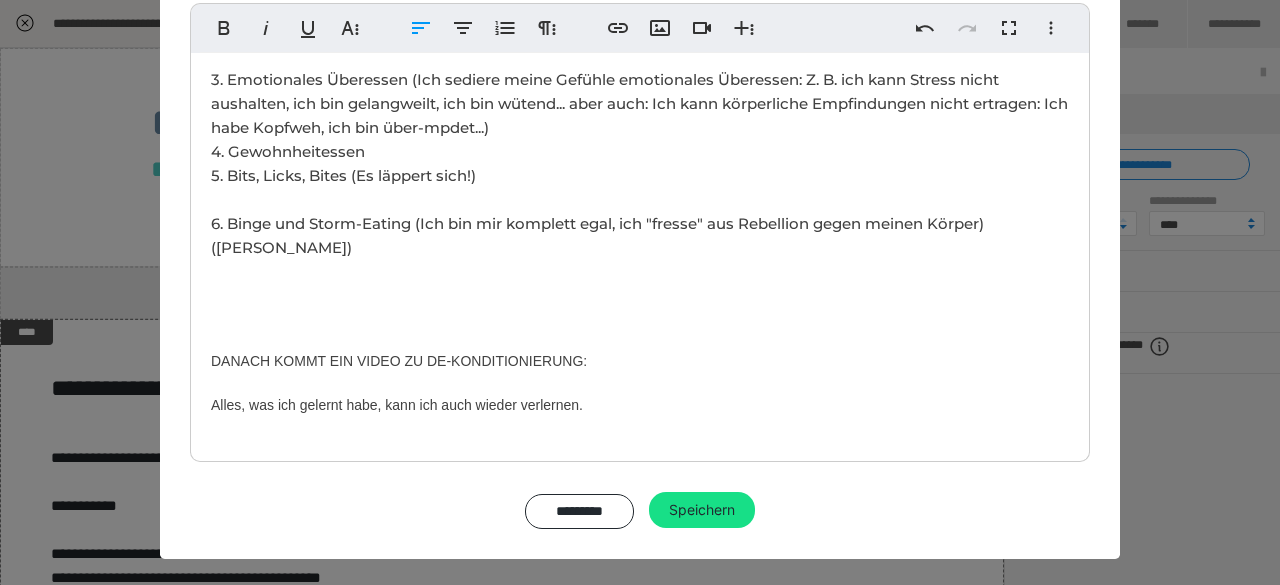 click on "TO DO: Hier kann ich die Gründe des Überessens nach [PERSON_NAME] und [PERSON_NAME] einfügen: Gute Gründe 1. Essen aus Fuel (ich habe Hunger und /oder ich weiß: Mein Körper braucht Nahrung) 2. Genuss-Essen  (in Maßen einmal die Woche?) Nicht so gute Gründe: (Siehe [PERSON_NAME]) 3. Emotionales Überessen (Ich sediere meine Gefühle emotionales Überessen: Z. B. ich kann Stress nicht aushalten, ich bin gelangweilt, ich bin wütend... aber auch: Ich kann körperliche Empfindungen nicht ertragen: Ich habe Kopfweh, ich bin über-mpdet...) 4. Gewohnheitessen 5. Bits, Licks, Bites (Es läppert sich!) ​ 6. [PERSON_NAME] und Storm-Eating (Ich bin mir komplett egal, ich "fresse" aus Rebellion gegen meinen Körper) (Siehe [PERSON_NAME]) DANACH KOMMT EIN VIDEO ZU DE-KONDITIONIERUNG: ​Alles, was ich gelernt habe, kann ich auch wieder verlernen." at bounding box center [640, 132] 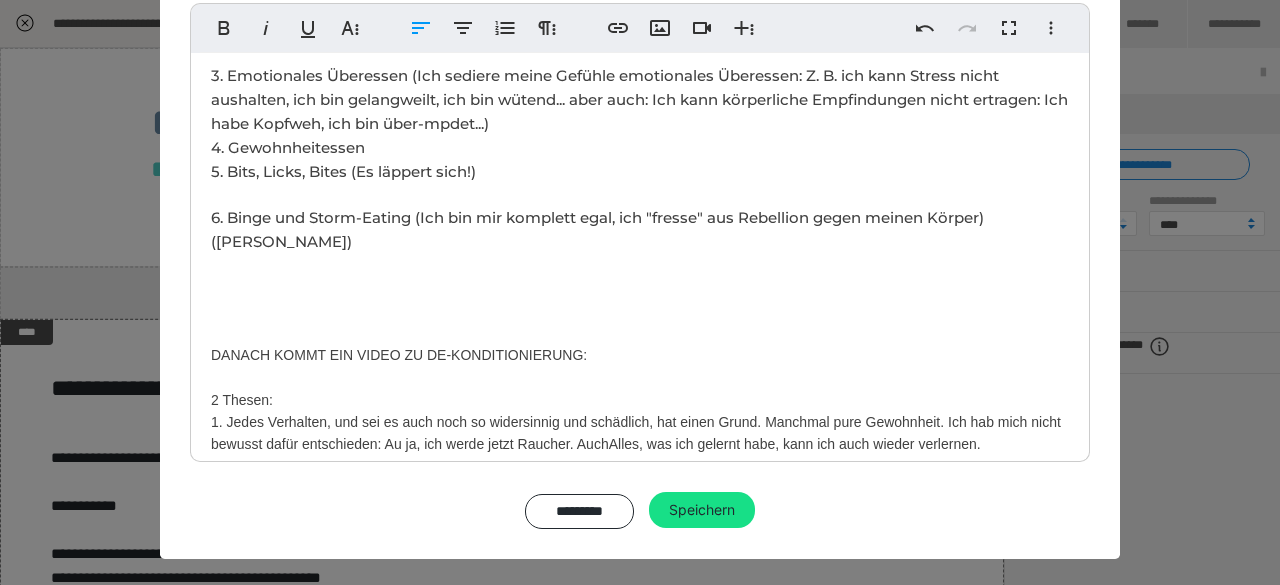 scroll, scrollTop: 292, scrollLeft: 0, axis: vertical 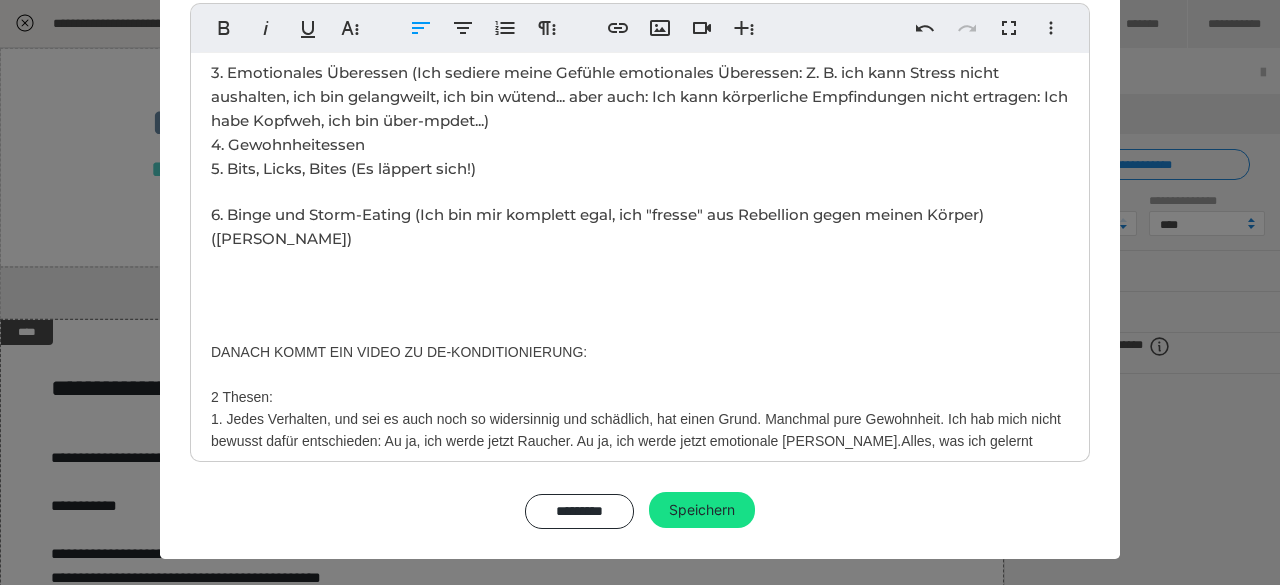 click on "Nicht so gute Gründe: (Siehe [PERSON_NAME]) 3. Emotionales Überessen (Ich sediere meine Gefühle emotionales Überessen: Z. B. ich kann Stress nicht aushalten, ich bin gelangweilt, ich bin wütend... aber auch: Ich kann körperliche Empfindungen nicht ertragen: Ich habe Kopfweh, ich bin über-mpdet...) 4. Gewohnheitessen 5. Bits, Licks, Bites (Es läppert sich!) 6. [PERSON_NAME] und [PERSON_NAME]-Eating (Ich bin mir komplett egal, ich "fresse" aus Rebellion gegen meinen Körper) (Siehe [PERSON_NAME]) DANACH KOMMT EIN VIDEO ZU DE-KONDITIONIERUNG: 2 Thesen: 1. Jedes Verhalten, und sei es auch noch so widersinnig und schädlich, hat einen Grund. Manchmal pure Gewohnheit. Ich hab mich nicht bewusst dafür entschieden: Au ja, ich werde jetzt Raucher. Au ja, ich werde jetzt emotionale [PERSON_NAME].  Alles, was ich gelernt habe, kann ich auch wieder verlernen." at bounding box center [640, 267] 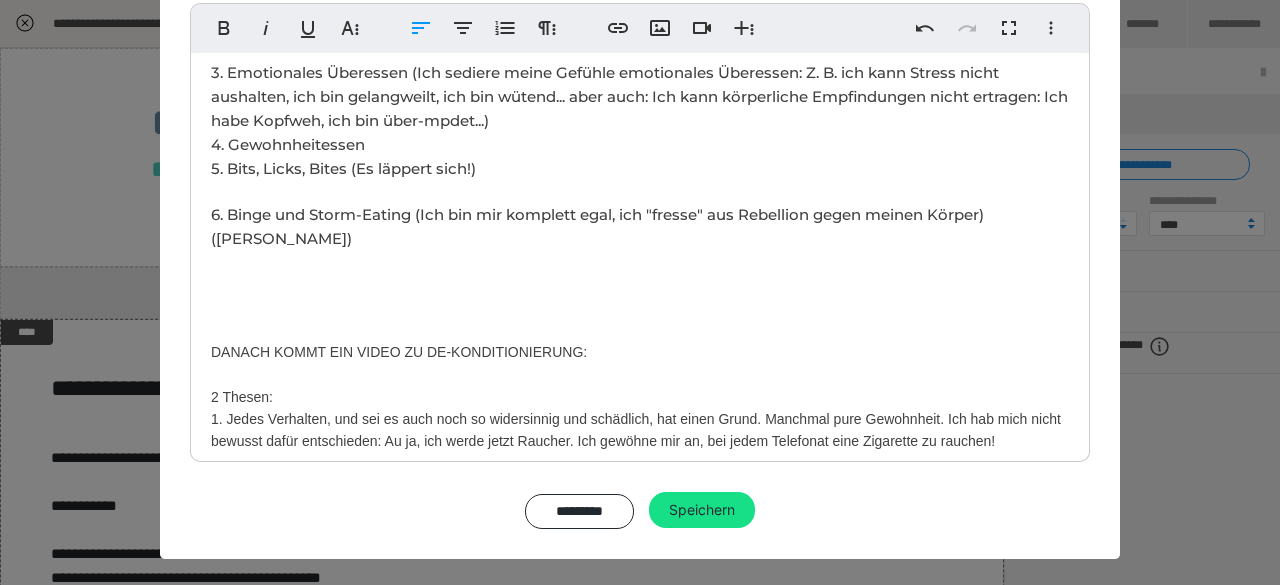 scroll, scrollTop: 315, scrollLeft: 0, axis: vertical 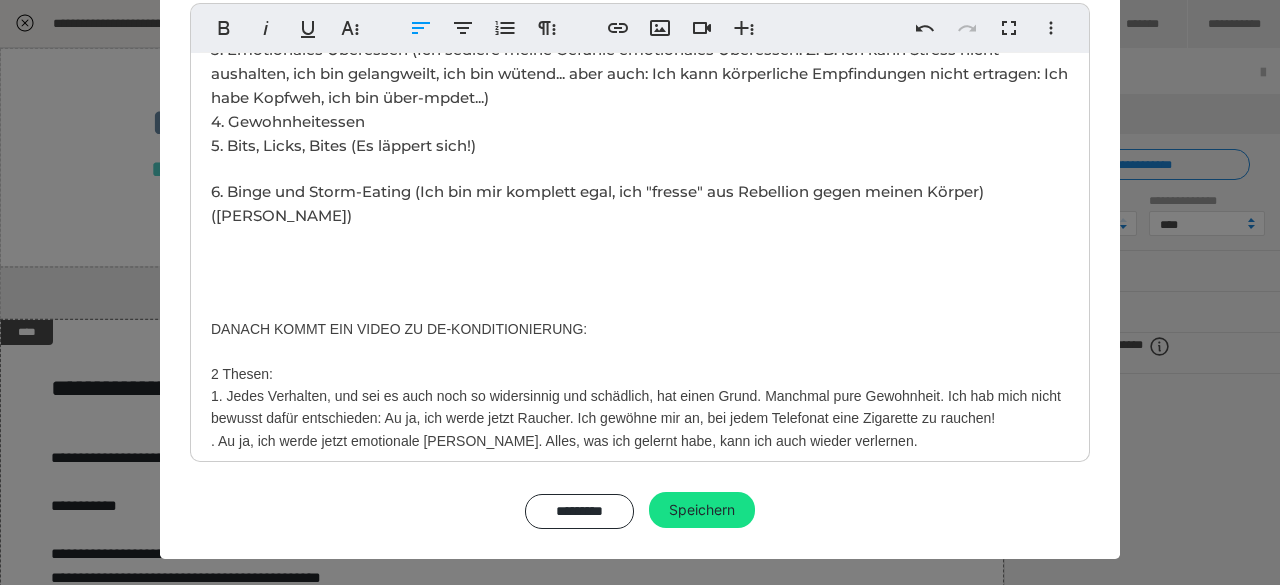 click on "Nicht so gute Gründe: (Siehe [PERSON_NAME]) 3. Emotionales Überessen (Ich sediere meine Gefühle emotionales Überessen: Z. B. ich kann Stress nicht aushalten, ich bin gelangweilt, ich bin wütend... aber auch: Ich kann körperliche Empfindungen nicht ertragen: Ich habe Kopfweh, ich bin über-mpdet...) 4. Gewohnheitessen 5. Bits, Licks, Bites (Es läppert sich!) 6. [PERSON_NAME] und [PERSON_NAME]-Eating (Ich bin mir komplett egal, ich "fresse" aus Rebellion gegen meinen Körper) (Siehe [PERSON_NAME]) DANACH KOMMT EIN VIDEO ZU DE-KONDITIONIERUNG: 2 Thesen: 1. Jedes Verhalten, und sei es auch noch so widersinnig und schädlich, hat einen Grund. Manchmal pure Gewohnheit. Ich hab mich nicht bewusst dafür entschieden: Au ja, ich werde jetzt Raucher. Ich gewöhne mir an, bei jedem Telefonat eine Zigarette zu rauchen! . Au ja, ich werde jetzt emotionale [PERSON_NAME]. Alles, was ich gelernt habe, kann ich auch wieder verlernen." at bounding box center (640, 244) 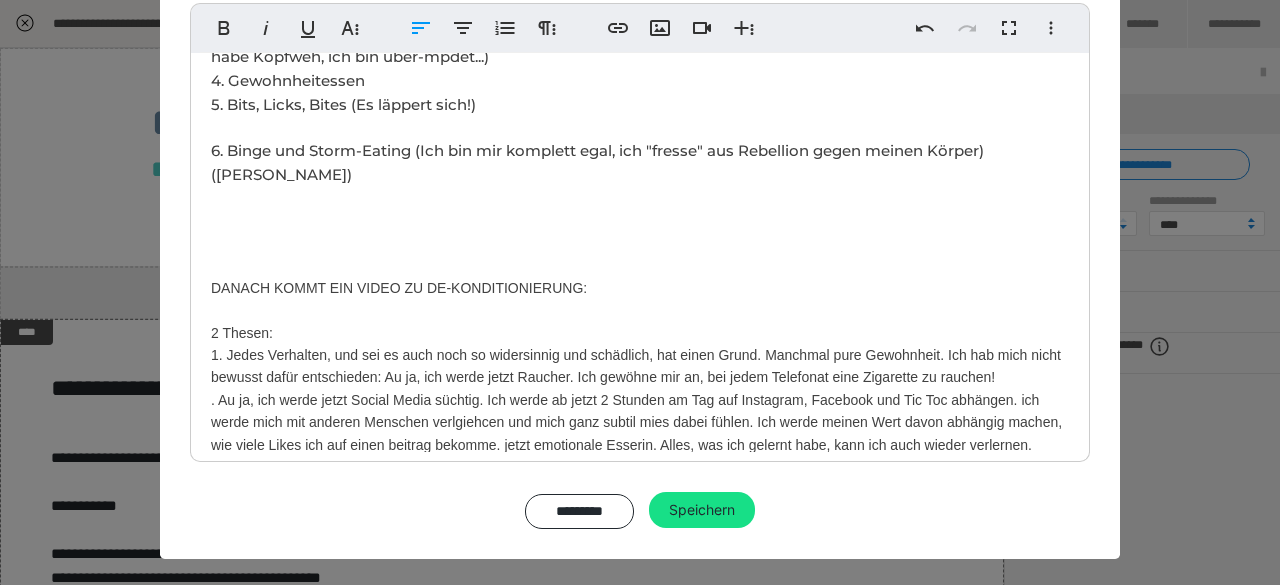 scroll, scrollTop: 360, scrollLeft: 0, axis: vertical 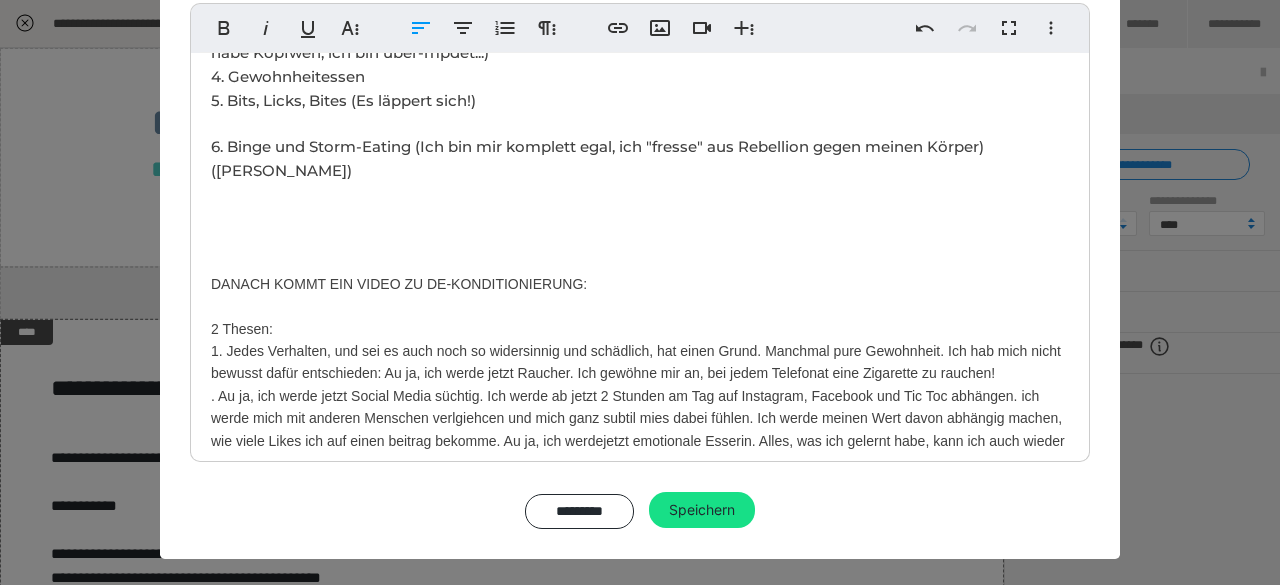 click on "Nicht so gute Gründe: (Siehe [PERSON_NAME]) 3. Emotionales Überessen (Ich sediere meine Gefühle emotionales Überessen: Z. B. ich kann Stress nicht aushalten, ich bin gelangweilt, ich bin wütend... aber auch: Ich kann körperliche Empfindungen nicht ertragen: Ich habe Kopfweh, ich bin über-mpdet...) 4. Gewohnheitessen 5. Bits, Licks, Bites (Es läppert sich!) 6. [PERSON_NAME] und [PERSON_NAME]-Eating (Ich bin mir komplett egal, ich "fresse" aus Rebellion gegen meinen Körper) (Siehe [PERSON_NAME]) DANACH KOMMT EIN VIDEO ZU DE-KONDITIONIERUNG: 2 Thesen: 1. Jedes Verhalten, und sei es auch noch so widersinnig und schädlich, hat einen Grund. Manchmal pure Gewohnheit. Ich hab mich nicht bewusst dafür entschieden: Au ja, ich werde jetzt Raucher. Ich gewöhne mir an, bei jedem Telefonat eine Zigarette zu rauchen! jetzt emotionale Esserin. Alles, was ich gelernt habe, kann ich auch wieder verlernen." at bounding box center [640, 233] 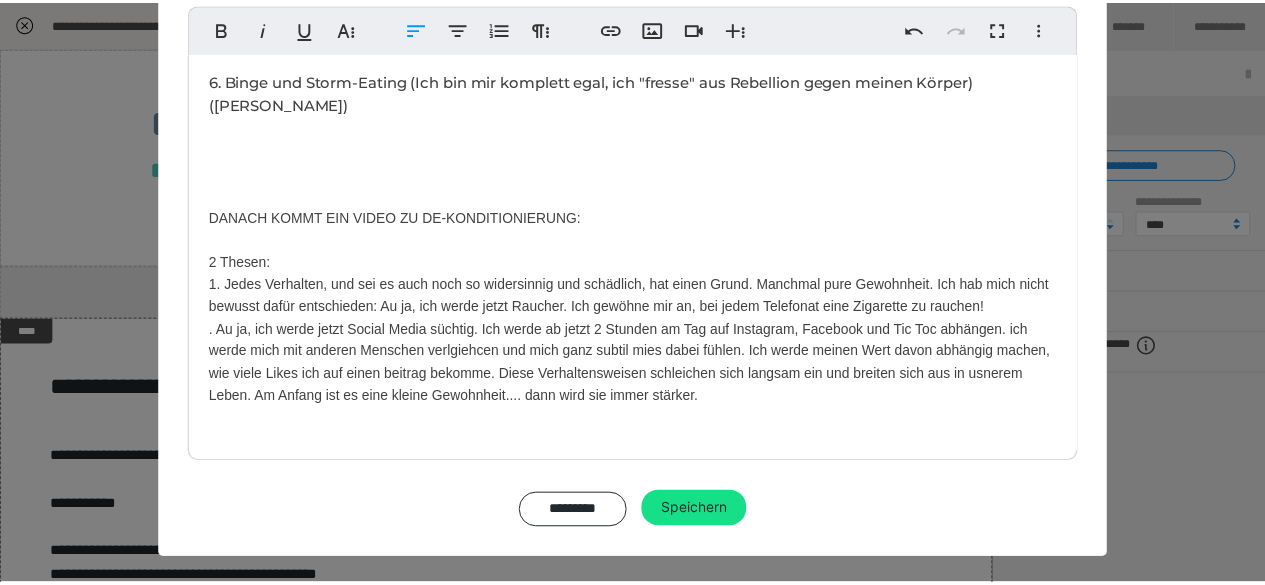scroll, scrollTop: 449, scrollLeft: 0, axis: vertical 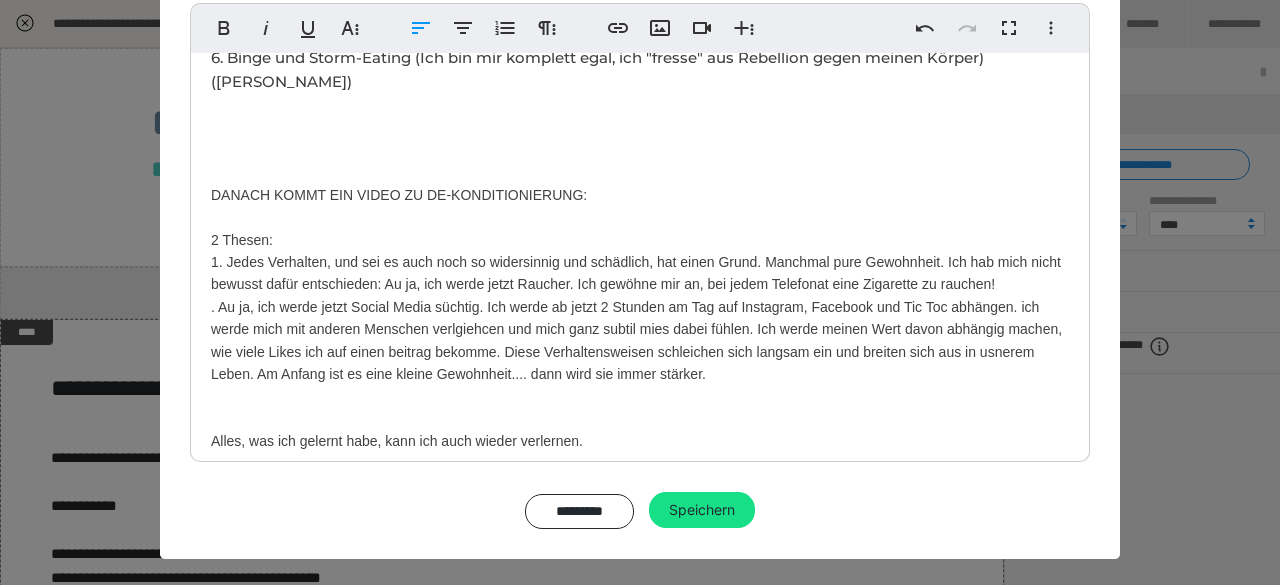 click on "Nicht so gute Gründe: (Siehe [PERSON_NAME]) 3. Emotionales Überessen (Ich sediere meine Gefühle emotionales Überessen: Z. B. ich kann Stress nicht aushalten, ich bin gelangweilt, ich bin wütend... aber auch: Ich kann körperliche Empfindungen nicht ertragen: Ich habe Kopfweh, ich bin über-mpdet...) 4. Gewohnheitessen 5. Bits, Licks, Bites (Es läppert sich!) 6. [PERSON_NAME] und [PERSON_NAME]-Eating (Ich bin mir komplett egal, ich "fresse" aus Rebellion gegen meinen Körper) (Siehe [PERSON_NAME]) DANACH KOMMT EIN VIDEO ZU DE-KONDITIONIERUNG: 2 Thesen: 1. Jedes Verhalten, und sei es auch noch so widersinnig und schädlich, hat einen Grund. Manchmal pure Gewohnheit. Ich hab mich nicht bewusst dafür entschieden: Au ja, ich werde jetzt Raucher. Ich gewöhne mir an, bei jedem Telefonat eine Zigarette zu rauchen! Alles, was ich gelernt habe, kann ich auch wieder verlernen." at bounding box center [640, 178] 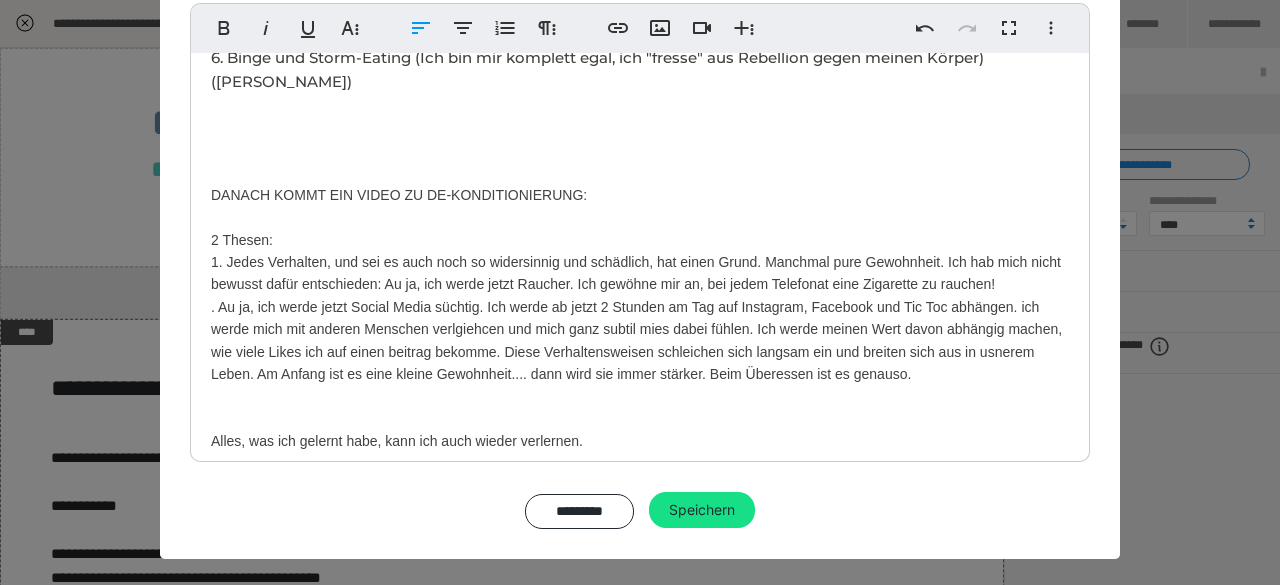 click on "Nicht so gute Gründe: (Siehe [PERSON_NAME]) 3. Emotionales Überessen (Ich sediere meine Gefühle emotionales Überessen: Z. B. ich kann Stress nicht aushalten, ich bin gelangweilt, ich bin wütend... aber auch: Ich kann körperliche Empfindungen nicht ertragen: Ich habe Kopfweh, ich bin über-mpdet...) 4. Gewohnheitessen 5. Bits, Licks, Bites (Es läppert sich!) 6. [PERSON_NAME] und [PERSON_NAME]-Eating (Ich bin mir komplett egal, ich "fresse" aus Rebellion gegen meinen Körper) (Siehe [PERSON_NAME]) DANACH KOMMT EIN VIDEO ZU DE-KONDITIONIERUNG: 2 Thesen: 1. Jedes Verhalten, und sei es auch noch so widersinnig und schädlich, hat einen Grund. Manchmal pure Gewohnheit. Ich hab mich nicht bewusst dafür entschieden: Au ja, ich werde jetzt Raucher. Ich gewöhne mir an, bei jedem Telefonat eine Zigarette zu rauchen! Alles, was ich gelernt habe, kann ich auch wieder verlernen." at bounding box center [640, 178] 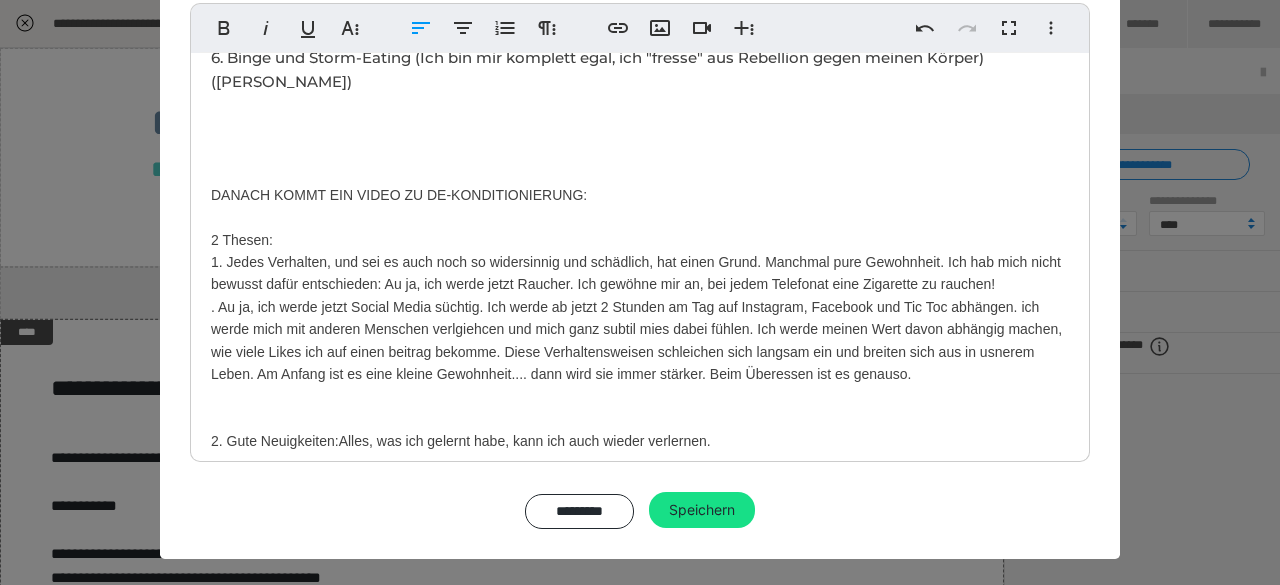 click on "Nicht so gute Gründe: (Siehe [PERSON_NAME]) 3. Emotionales Überessen (Ich sediere meine Gefühle emotionales Überessen: Z. B. ich kann Stress nicht aushalten, ich bin gelangweilt, ich bin wütend... aber auch: Ich kann körperliche Empfindungen nicht ertragen: Ich habe Kopfweh, ich bin über-mpdet...) 4. Gewohnheitessen 5. Bits, Licks, Bites (Es läppert sich!) 6. [PERSON_NAME] und [PERSON_NAME]-Eating (Ich bin mir komplett egal, ich "fresse" aus Rebellion gegen meinen Körper) (Siehe [PERSON_NAME]) DANACH KOMMT EIN VIDEO ZU DE-KONDITIONIERUNG: 2 Thesen: 1. Jedes Verhalten, und sei es auch noch so widersinnig und schädlich, hat einen Grund. Manchmal pure Gewohnheit. Ich hab mich nicht bewusst dafür entschieden: Au ja, ich werde jetzt Raucher. Ich gewöhne mir an, bei jedem Telefonat eine Zigarette zu rauchen! 2. Gute Neuigkeiten:  Alles, was ich gelernt habe, kann ich auch wieder verlernen." at bounding box center (640, 178) 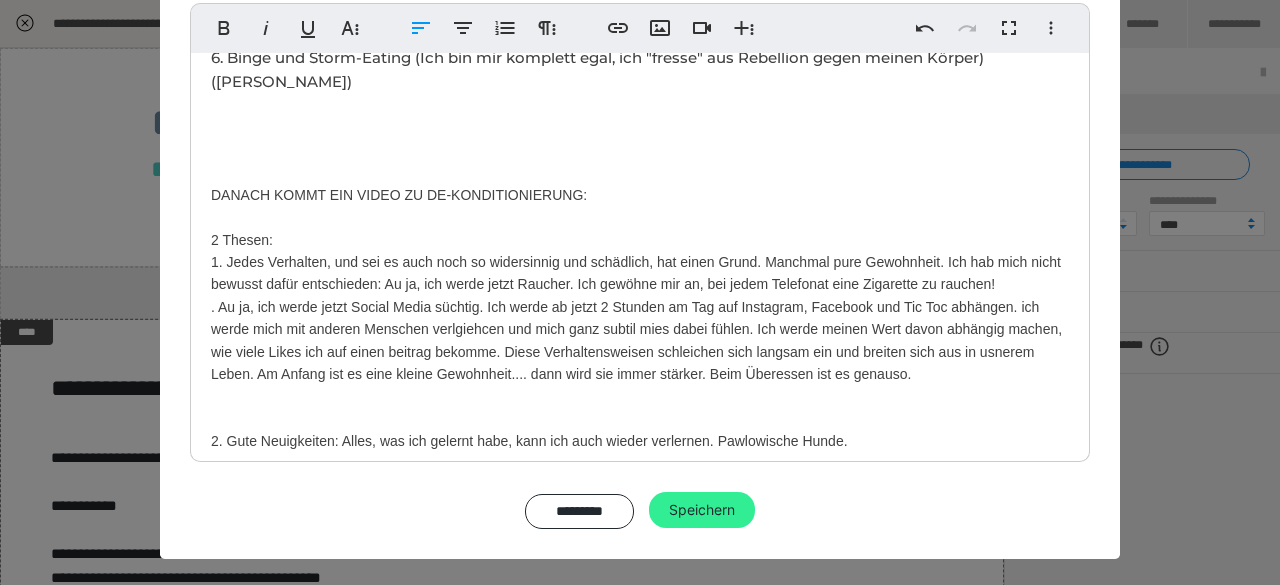 click on "Speichern" at bounding box center (702, 510) 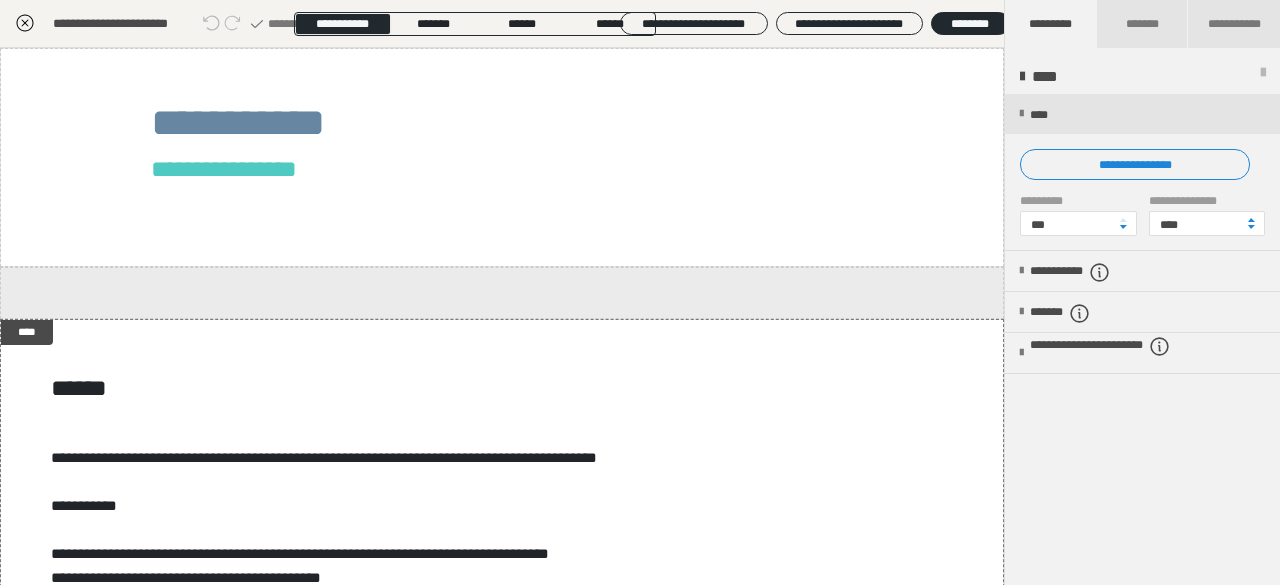 click 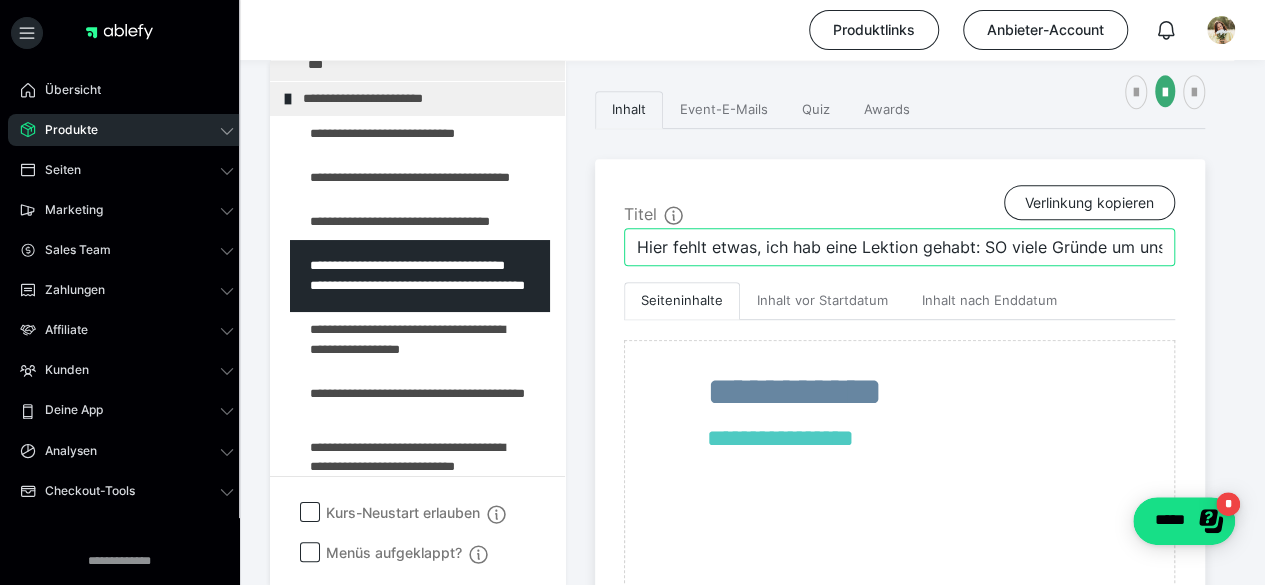 click on "Hier fehlt etwas, ich hab eine Lektion gehabt: SO viele Gründe um uns zu überessen." at bounding box center [899, 247] 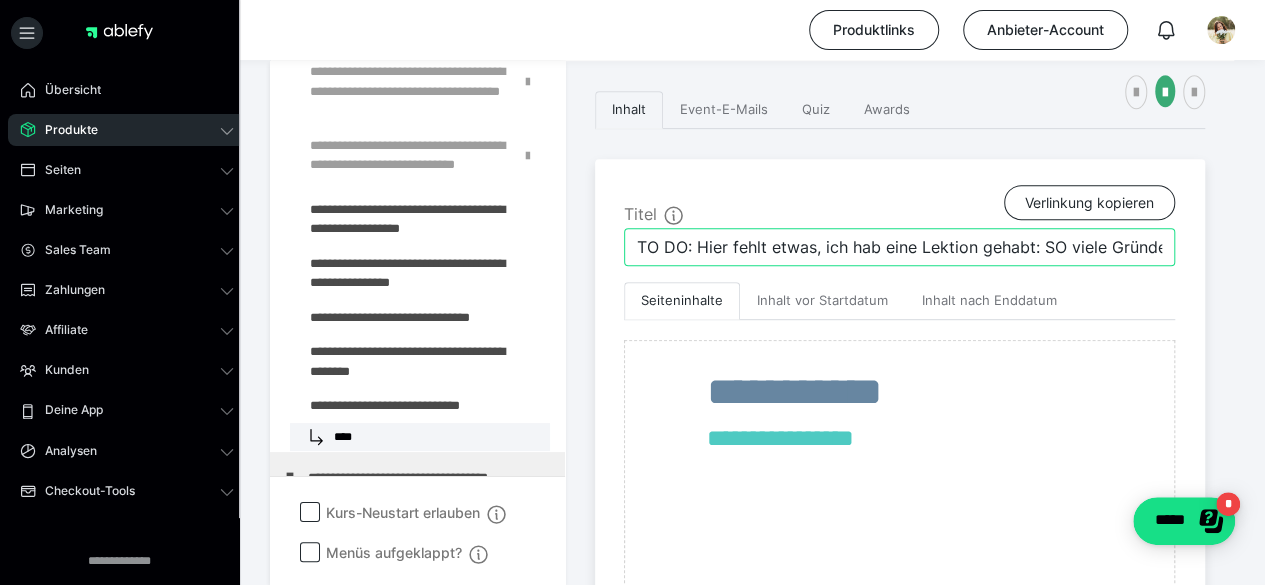 scroll, scrollTop: 4078, scrollLeft: 0, axis: vertical 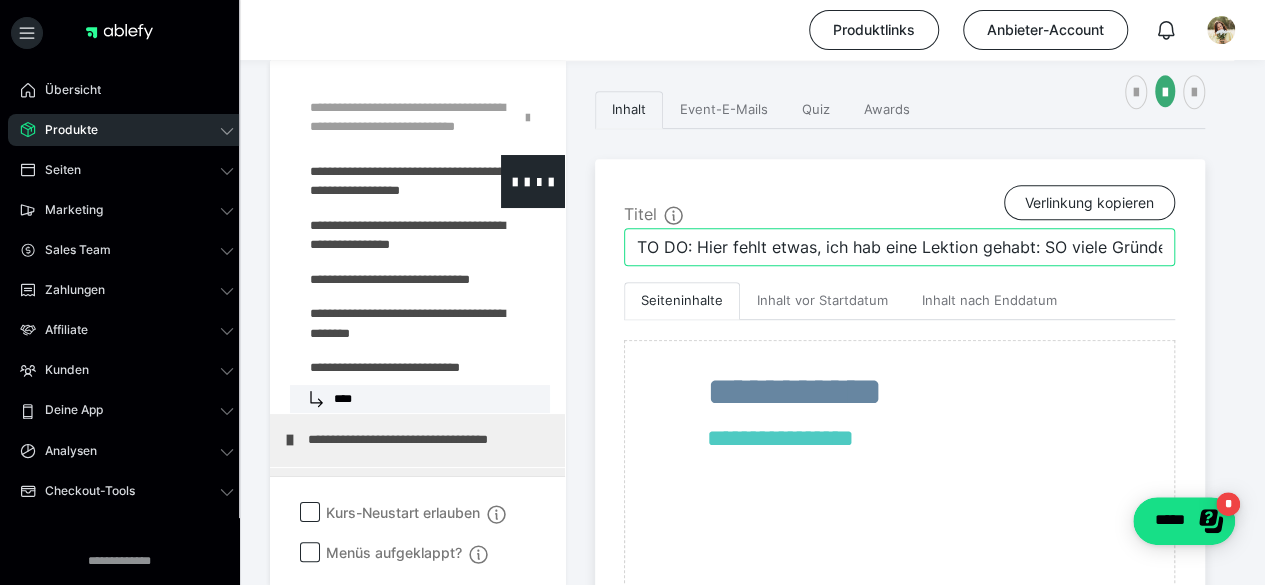 type on "TO DO: Hier fehlt etwas, ich hab eine Lektion gehabt: SO viele Gründe um uns zu überessen." 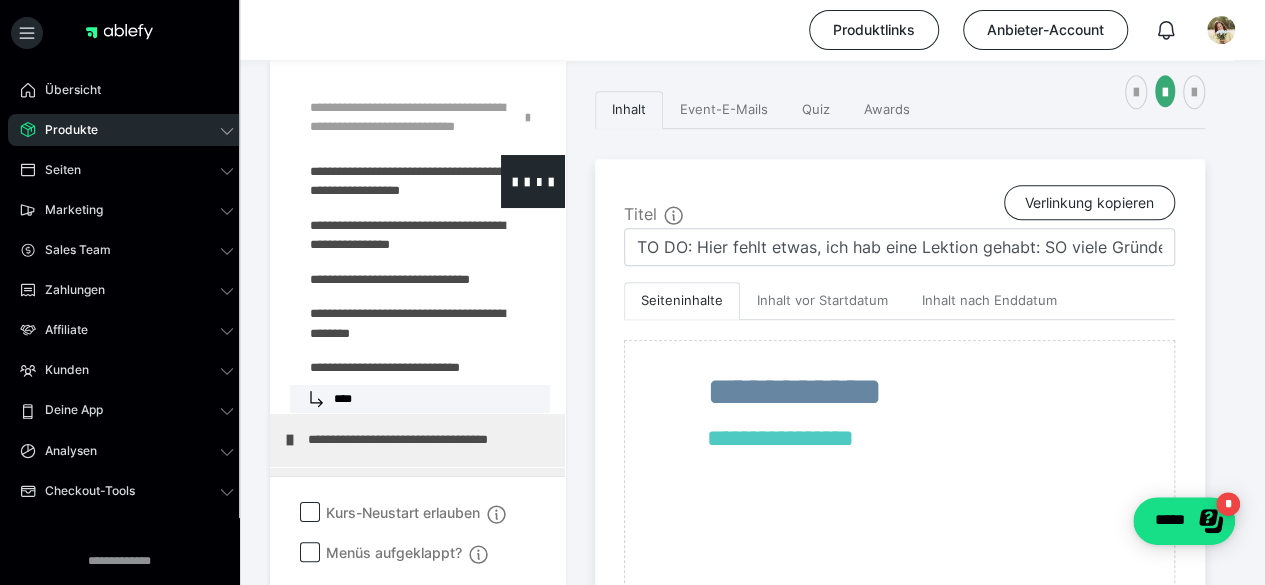 click at bounding box center [375, 181] 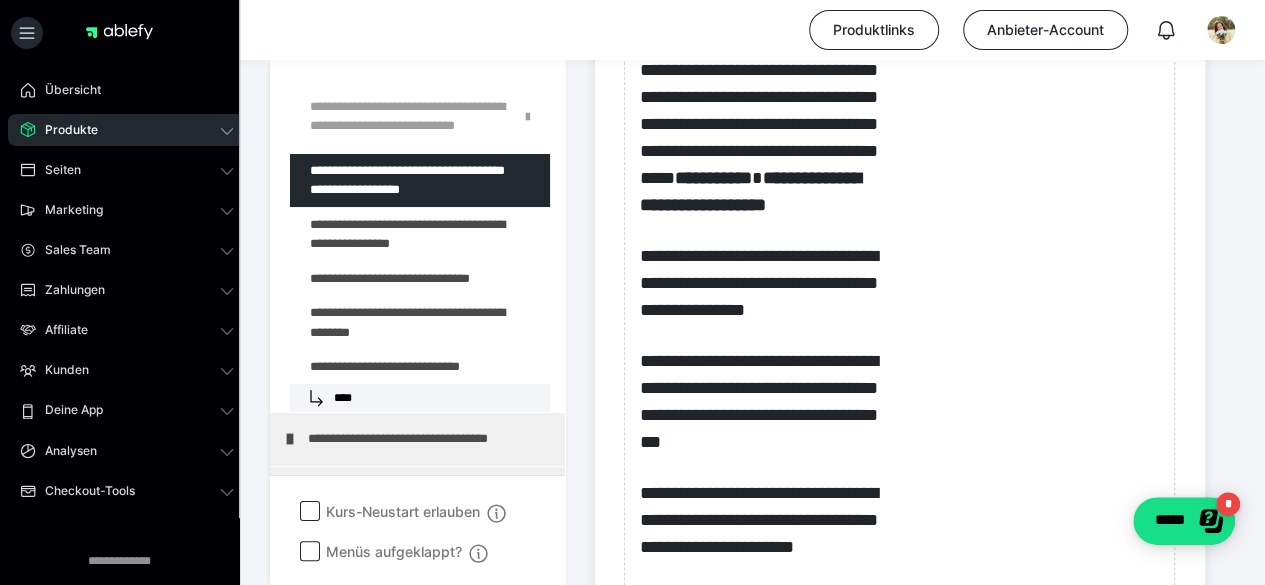 scroll, scrollTop: 1035, scrollLeft: 0, axis: vertical 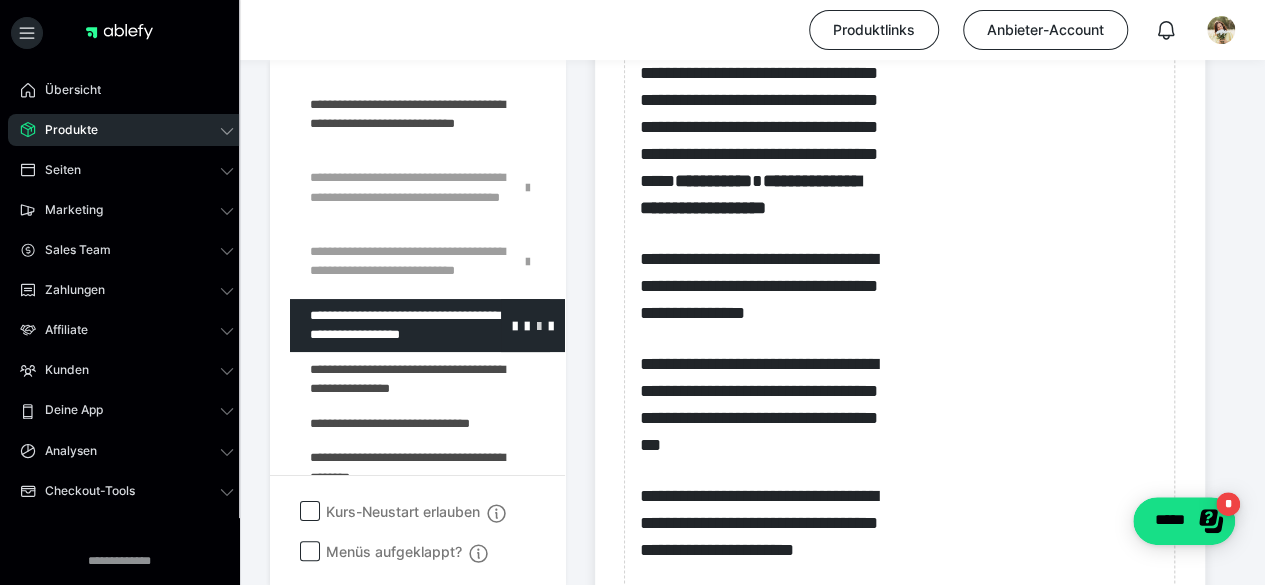 click at bounding box center (539, 325) 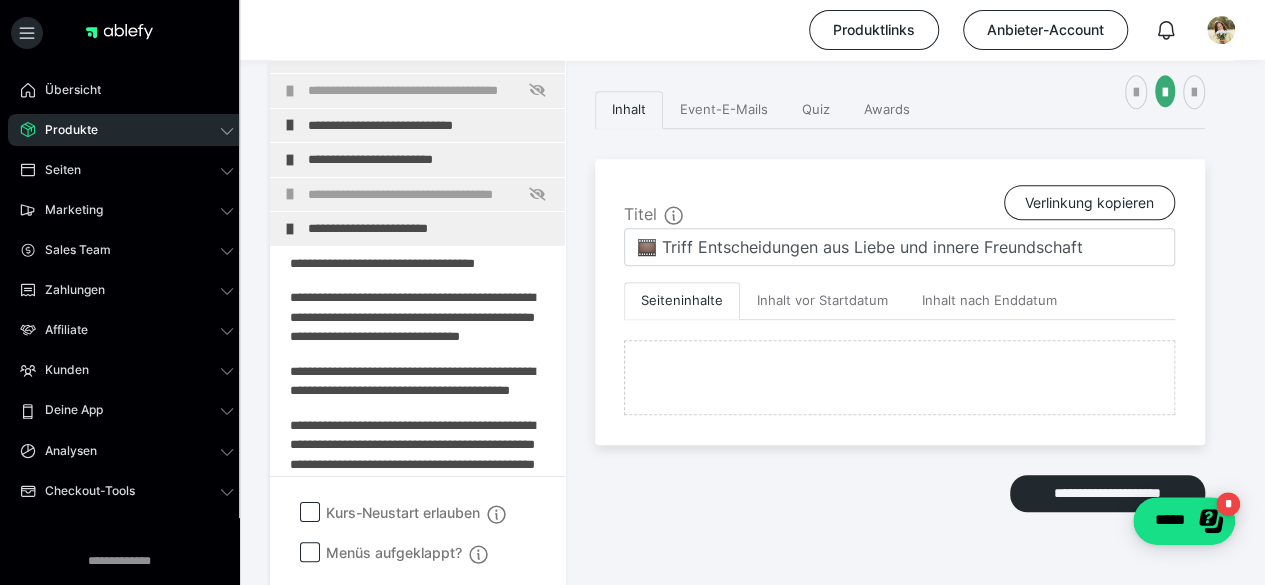 scroll, scrollTop: 1035, scrollLeft: 0, axis: vertical 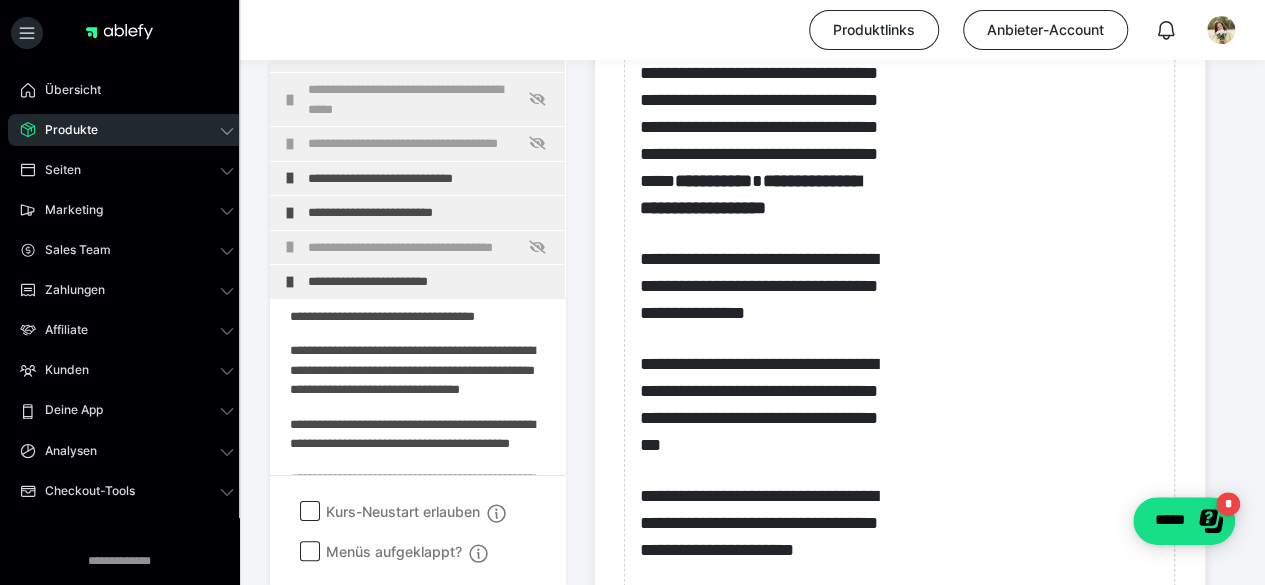 click at bounding box center (551, -460) 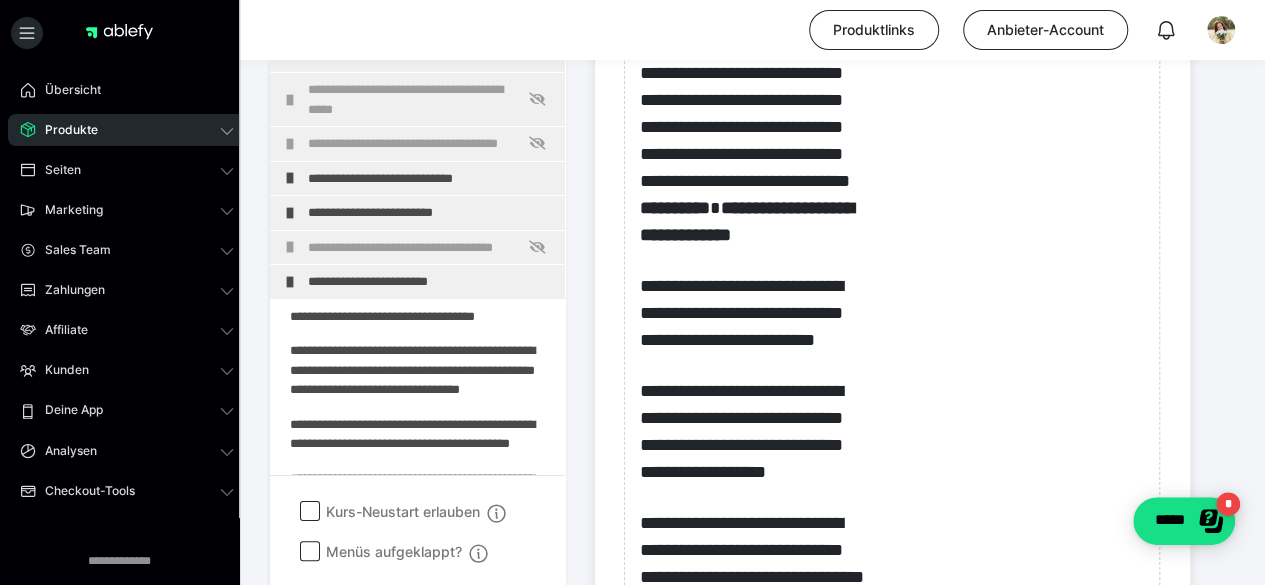 click on "**********" at bounding box center [632, 292] 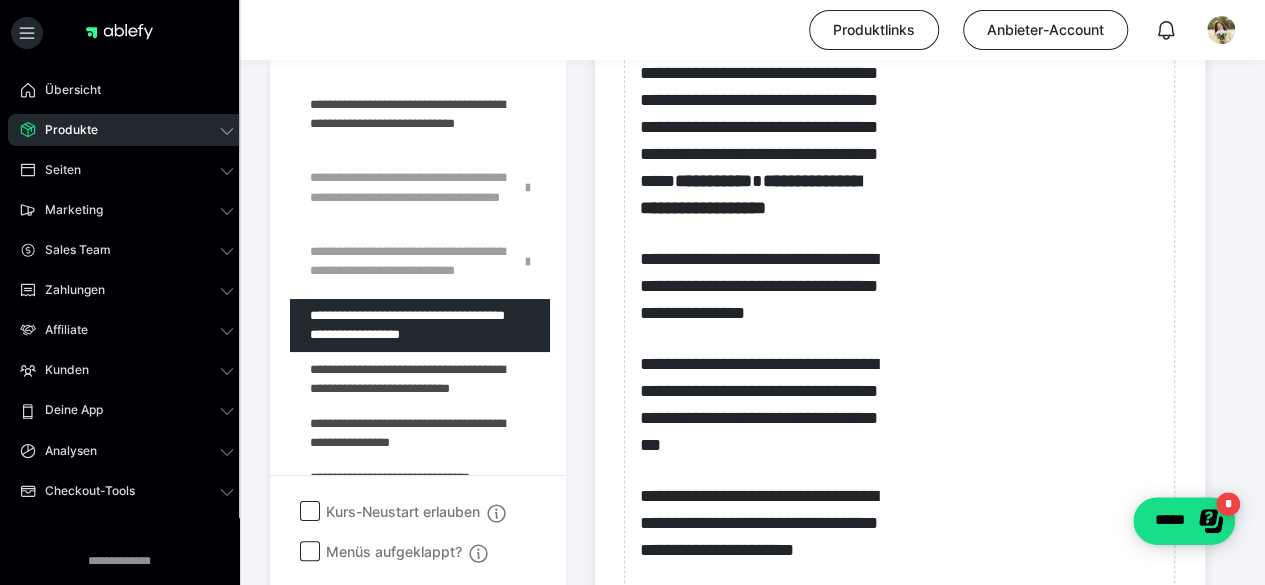 click at bounding box center [375, 379] 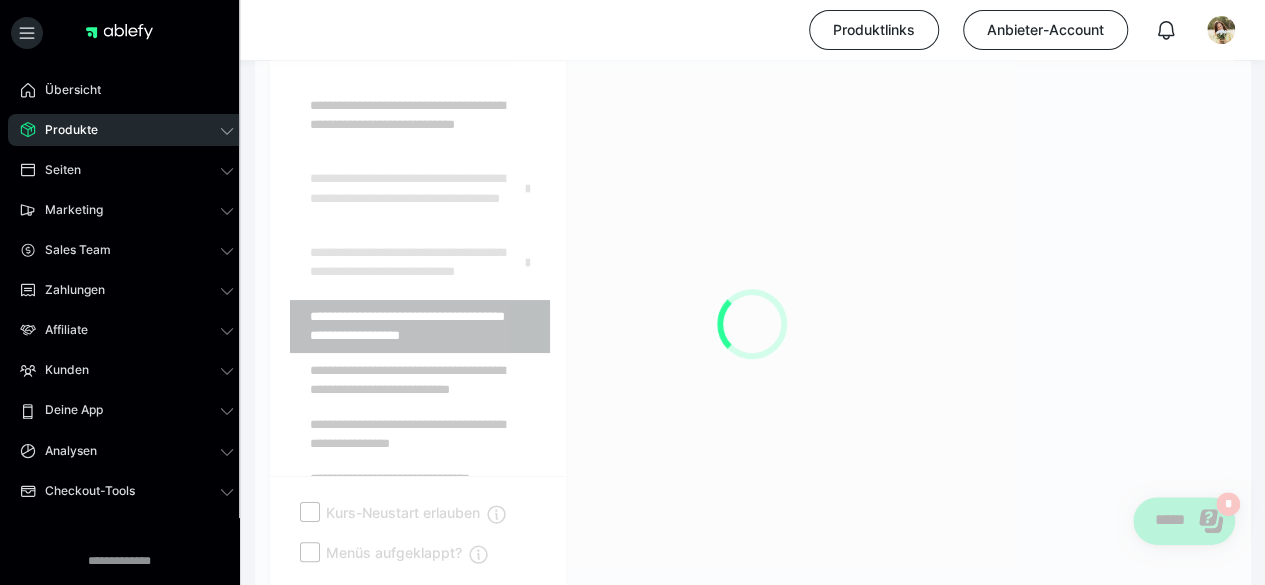 scroll, scrollTop: 438, scrollLeft: 0, axis: vertical 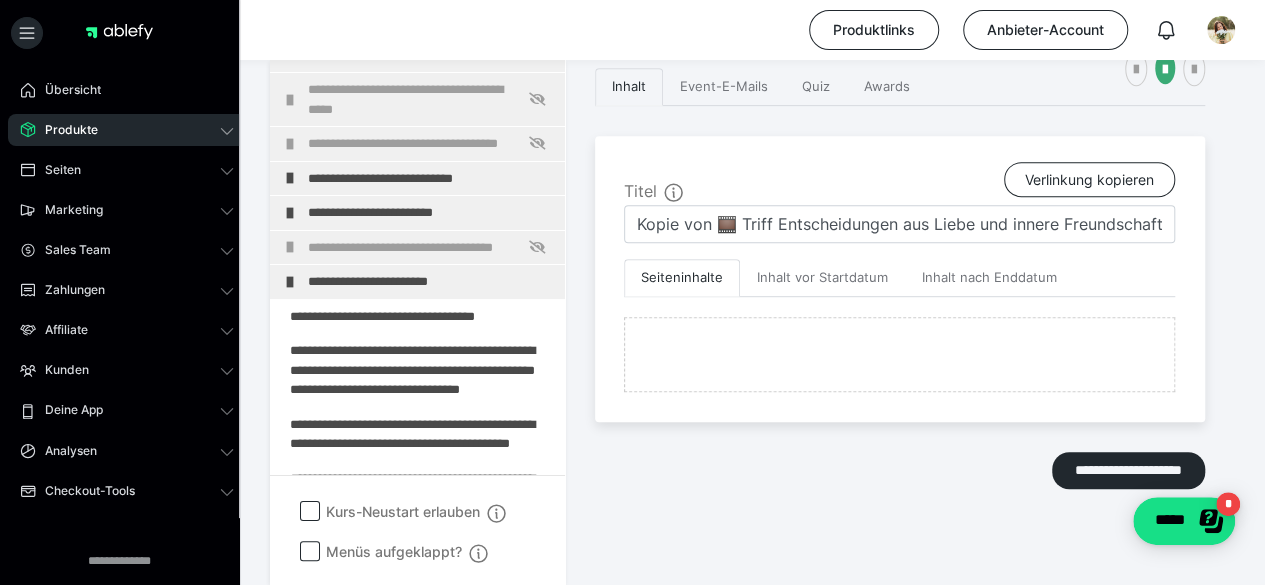 click at bounding box center [551, -460] 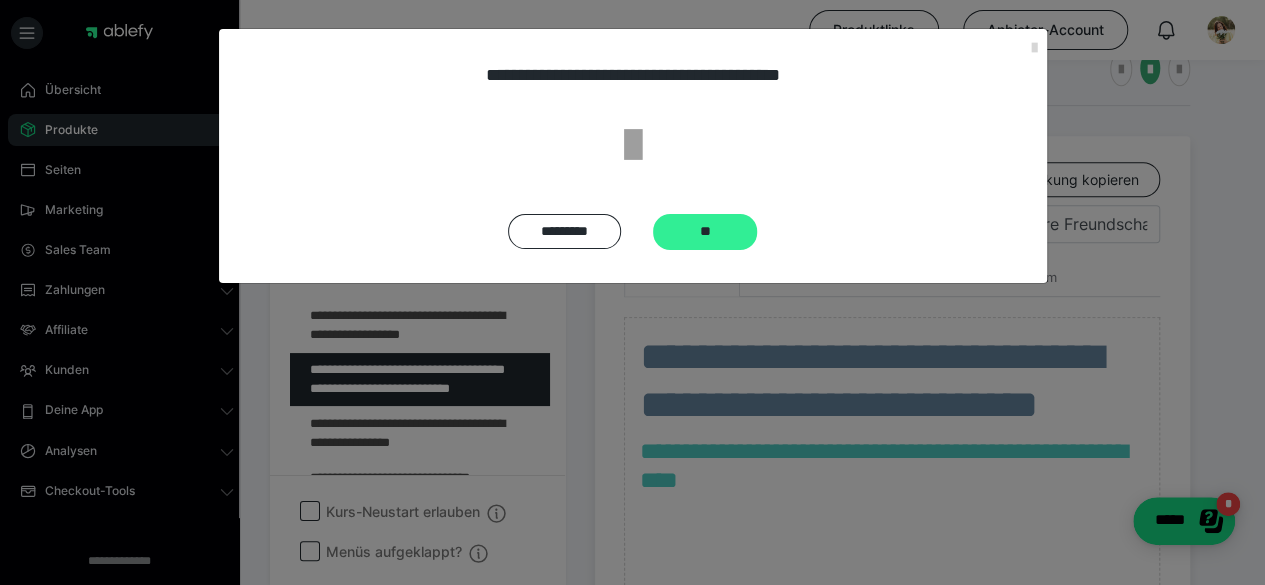 click on "**" at bounding box center [705, 232] 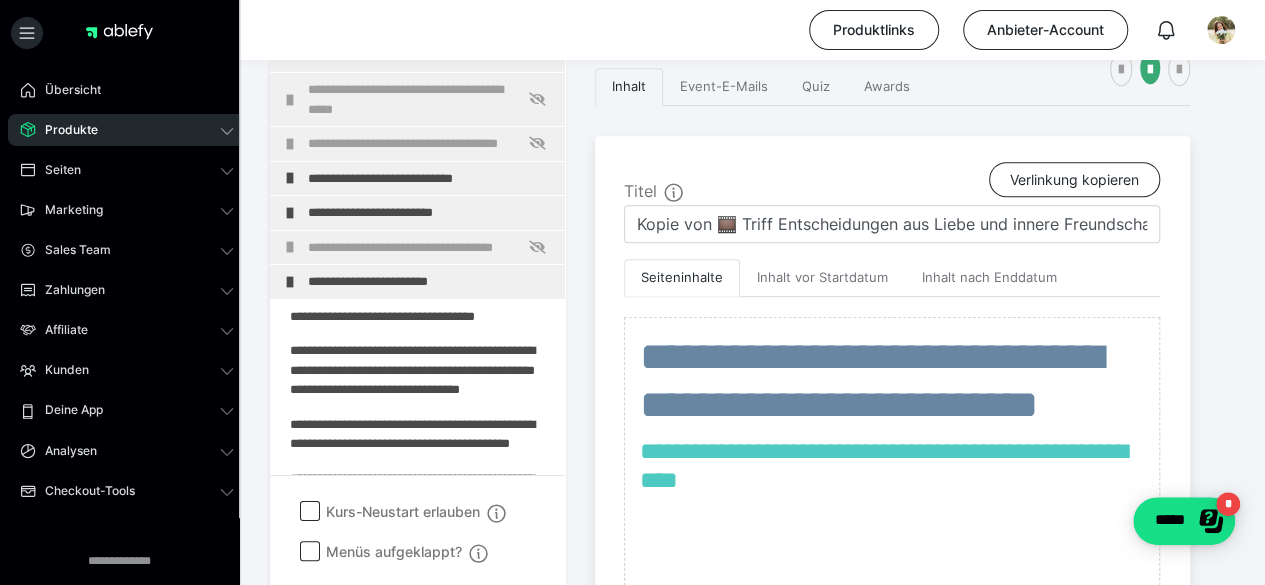 scroll, scrollTop: 415, scrollLeft: 0, axis: vertical 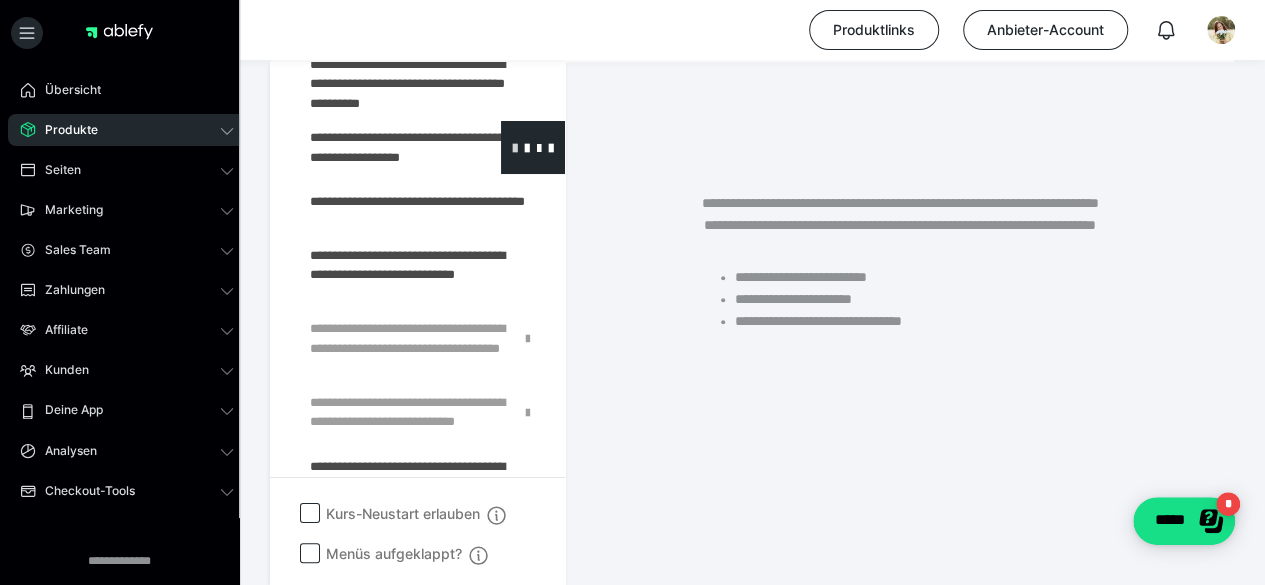 click at bounding box center [515, 147] 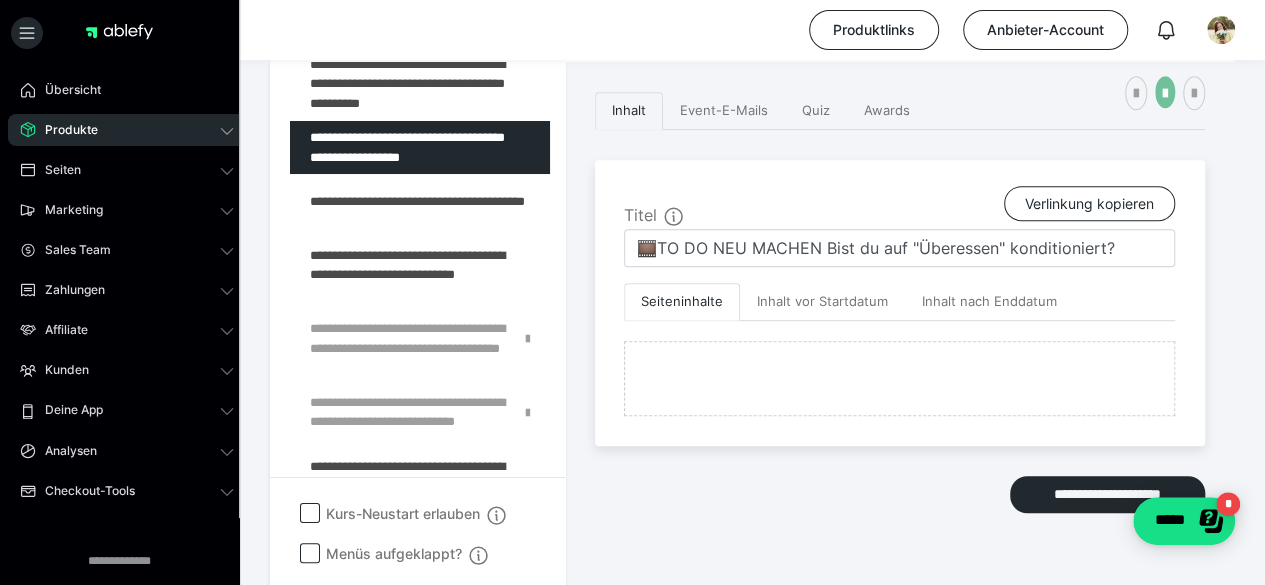 click at bounding box center (1165, 94) 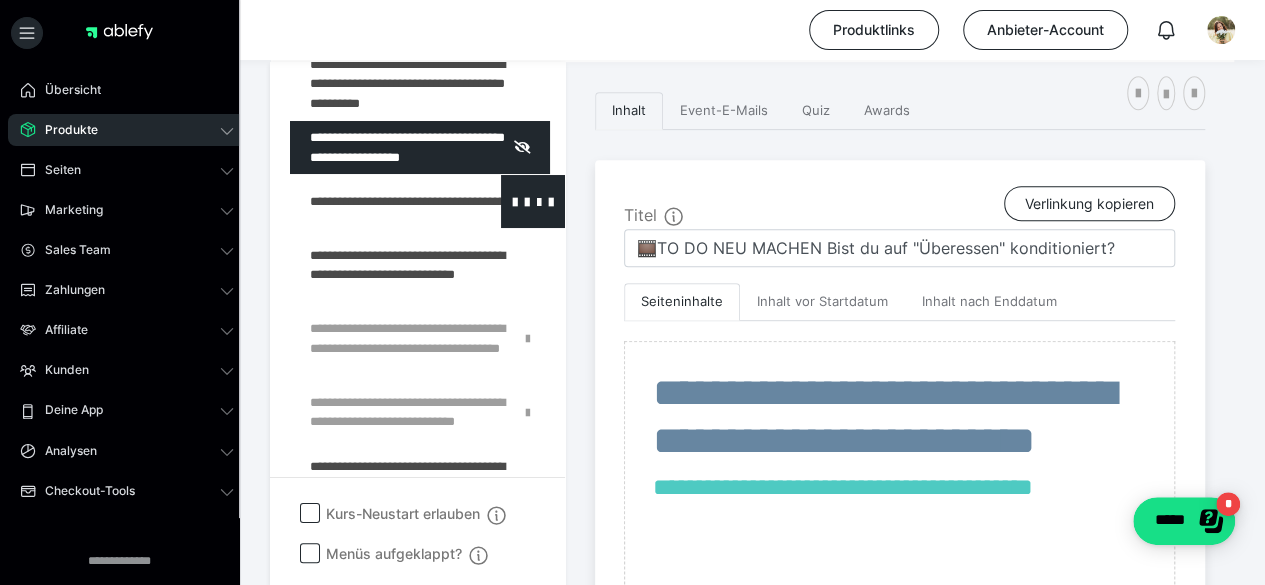 scroll, scrollTop: 3702, scrollLeft: 0, axis: vertical 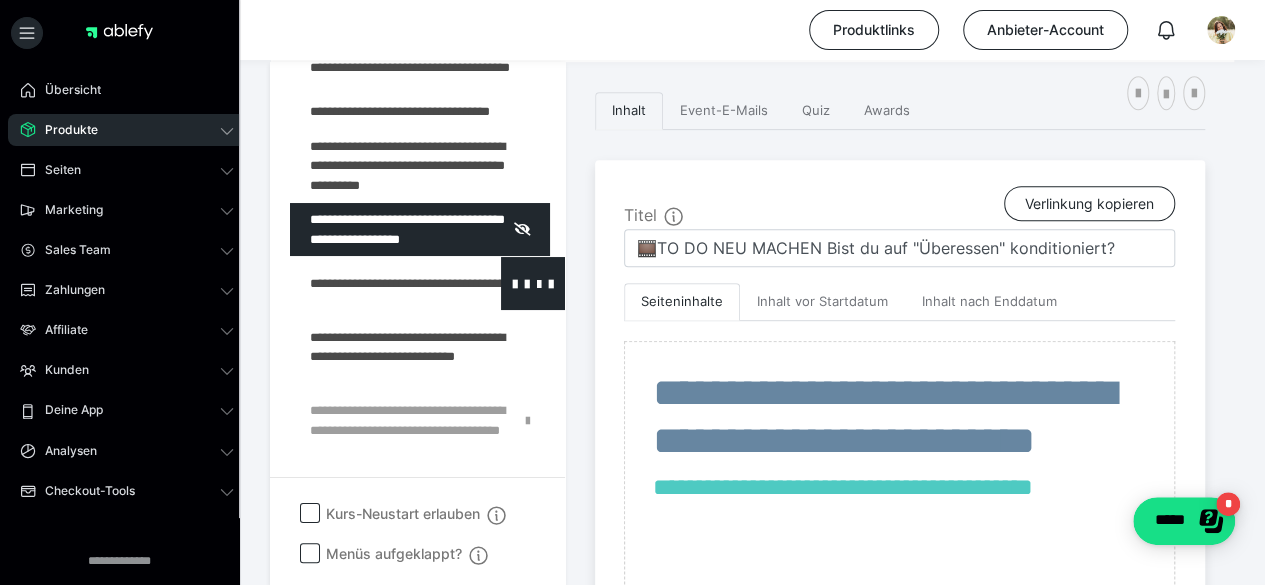 click on "**********" at bounding box center (417, 384) 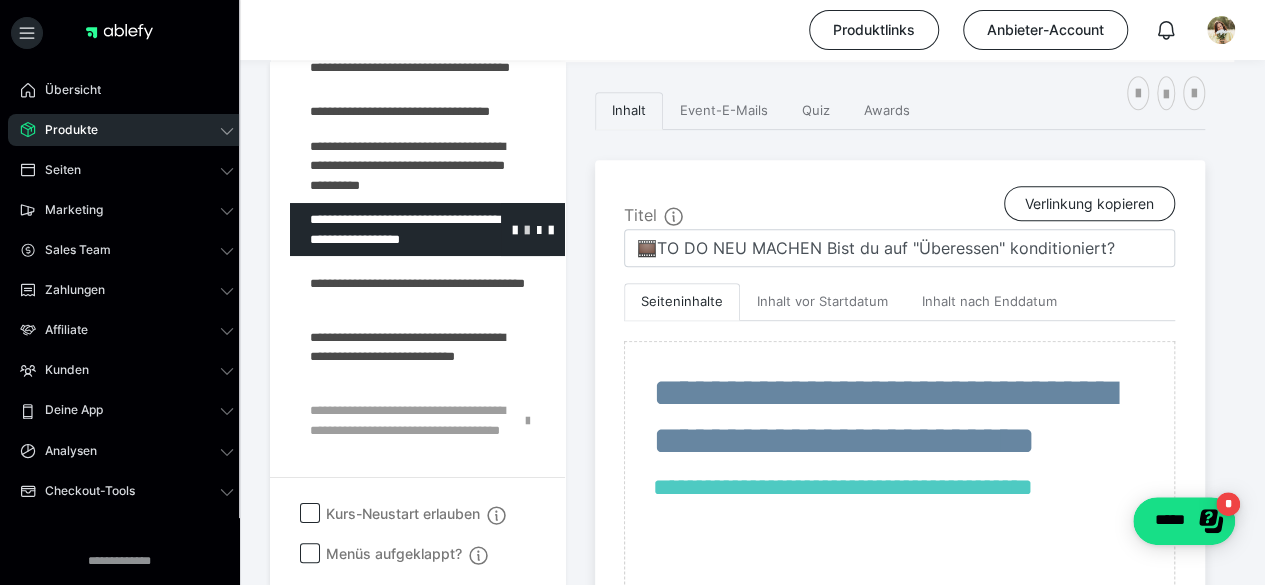 scroll, scrollTop: 3620, scrollLeft: 0, axis: vertical 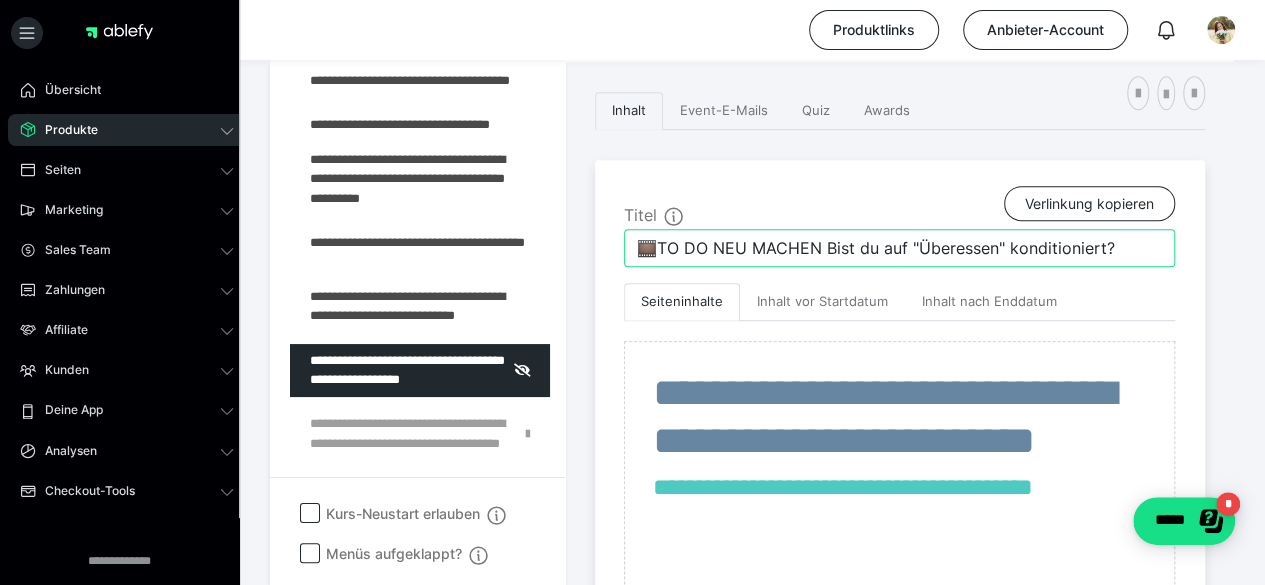 drag, startPoint x: 751, startPoint y: 243, endPoint x: 819, endPoint y: 248, distance: 68.18358 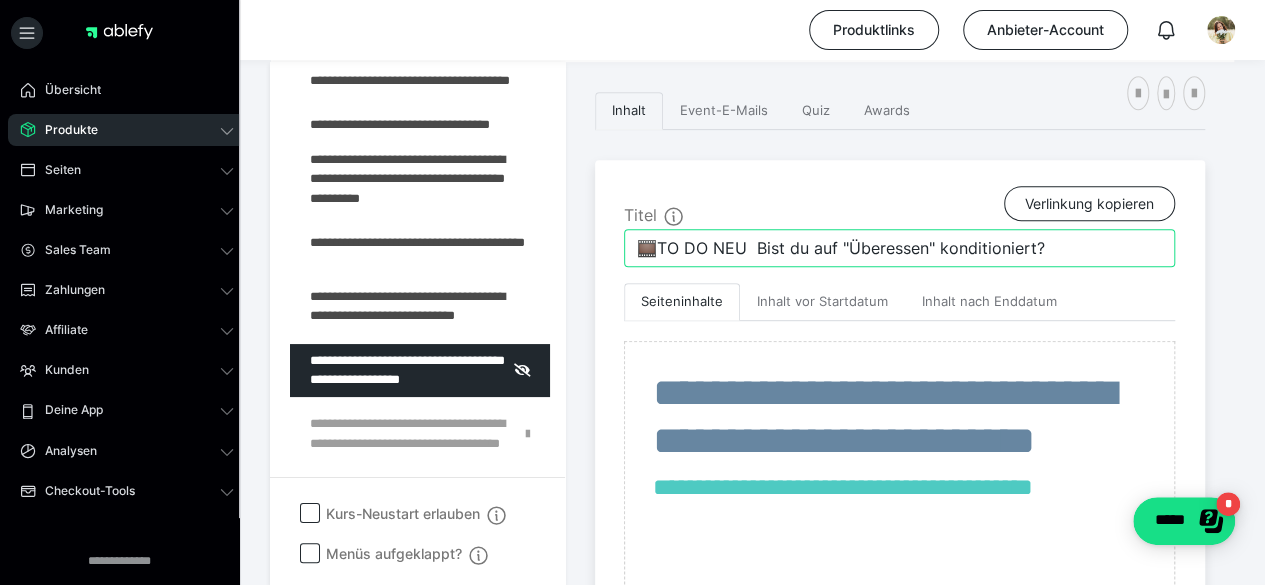 drag, startPoint x: 757, startPoint y: 245, endPoint x: 1126, endPoint y: 270, distance: 369.84592 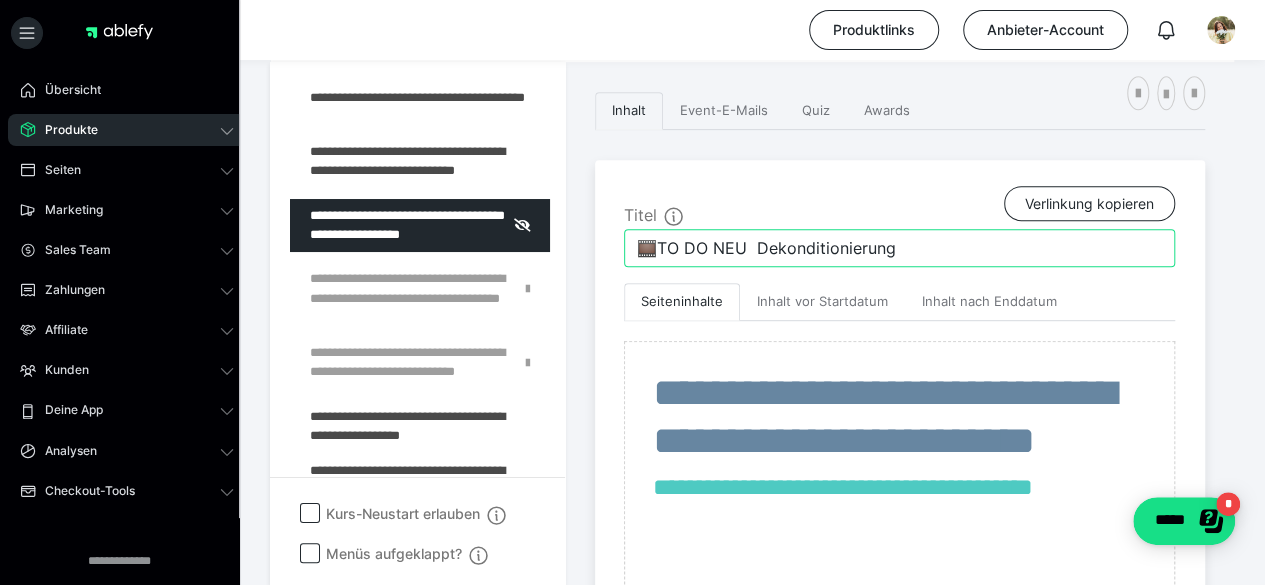 scroll, scrollTop: 3847, scrollLeft: 0, axis: vertical 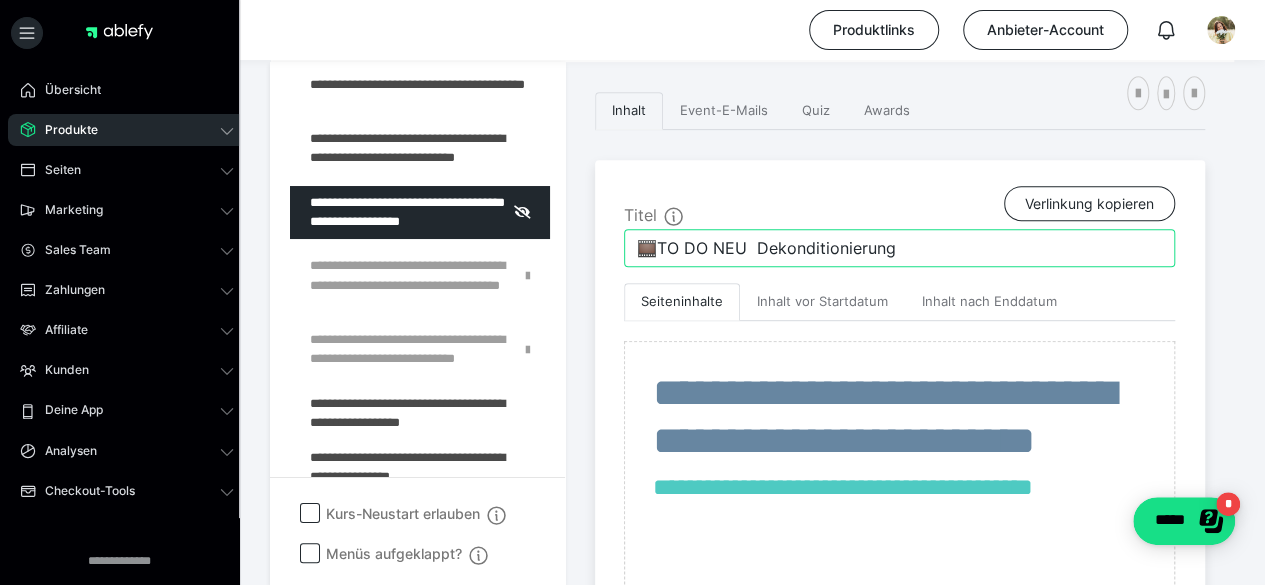 click on "🎞️TO DO NEU  Dekonditionierung" at bounding box center [899, 248] 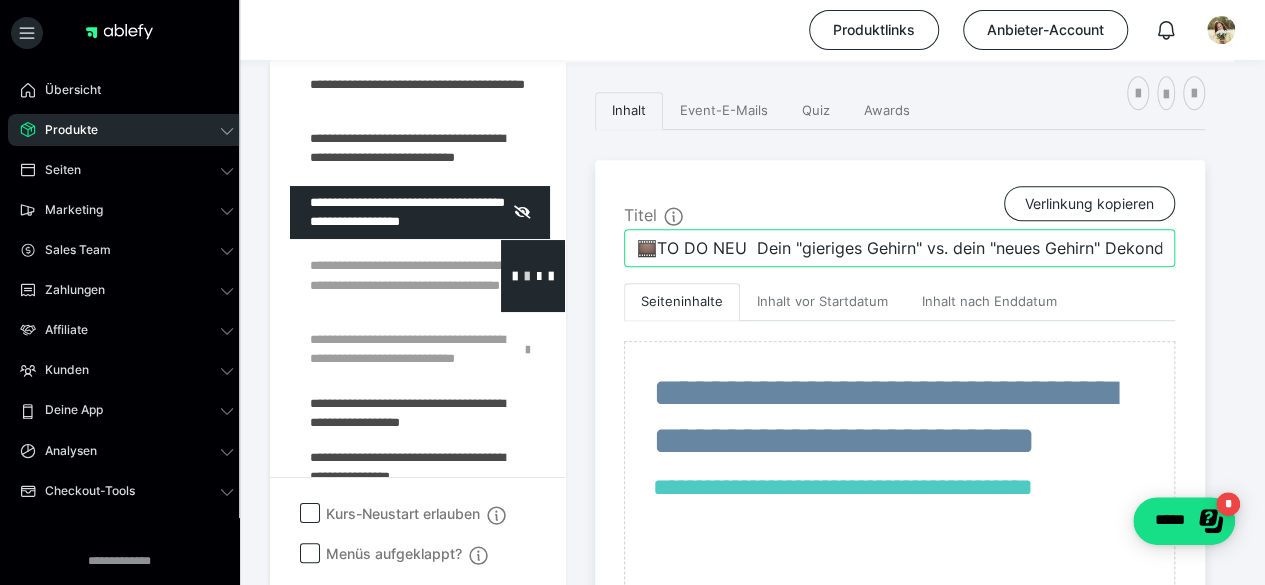 type on "🎞️TO DO NEU  Dein "gieriges Gehirn" vs. dein "neues Gehirn" Dekonditionierung" 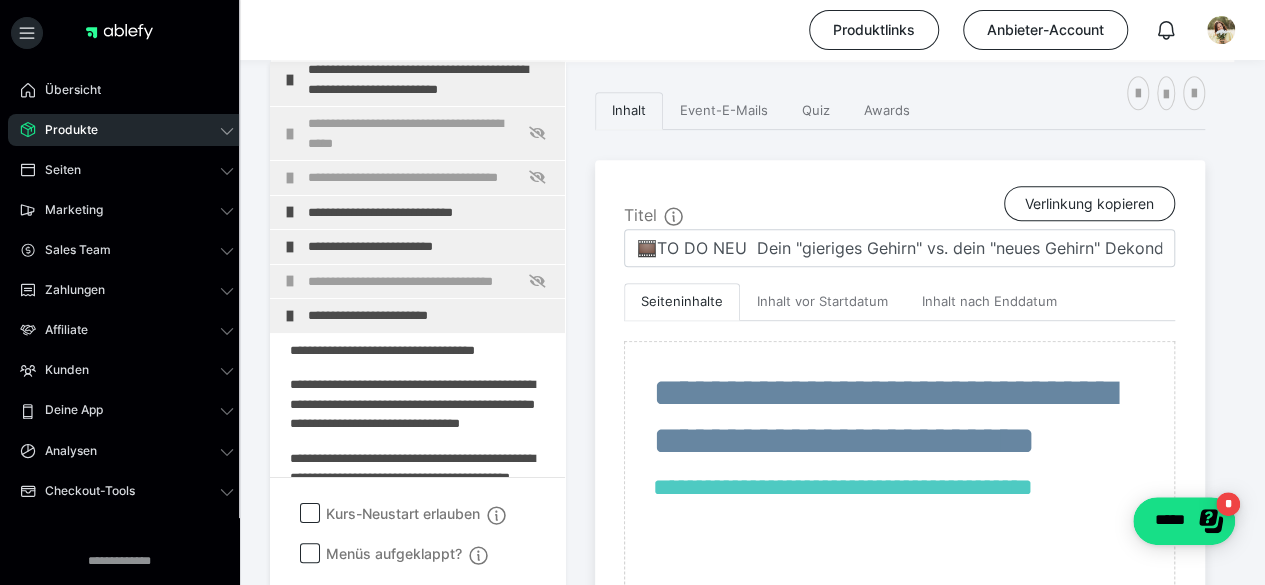 scroll, scrollTop: 3904, scrollLeft: 0, axis: vertical 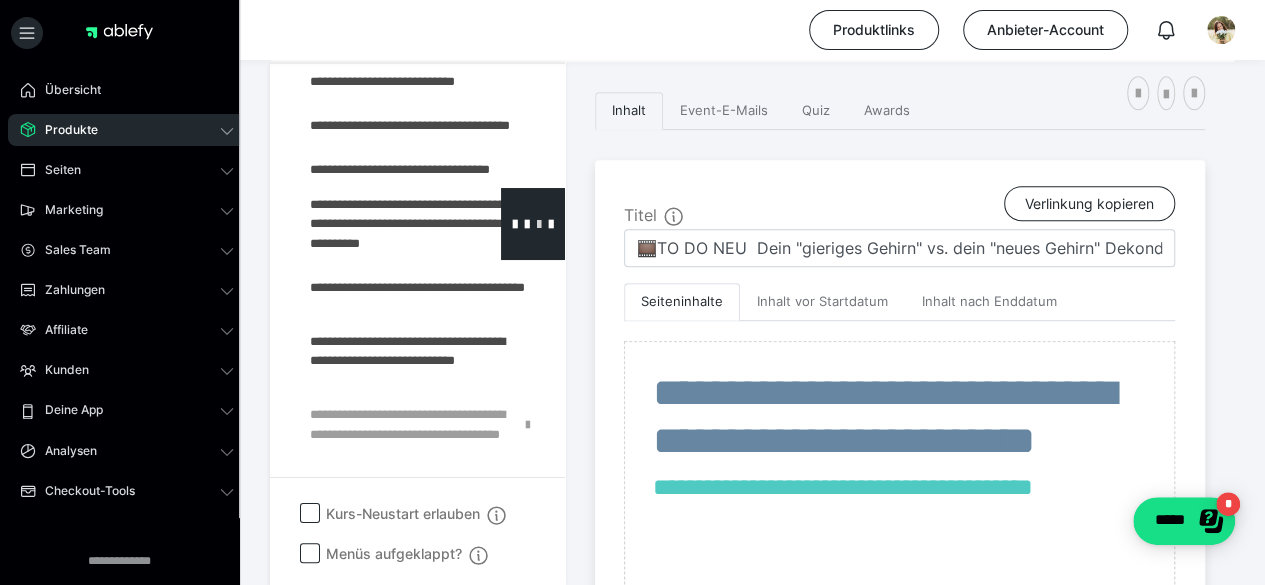 click at bounding box center [539, 223] 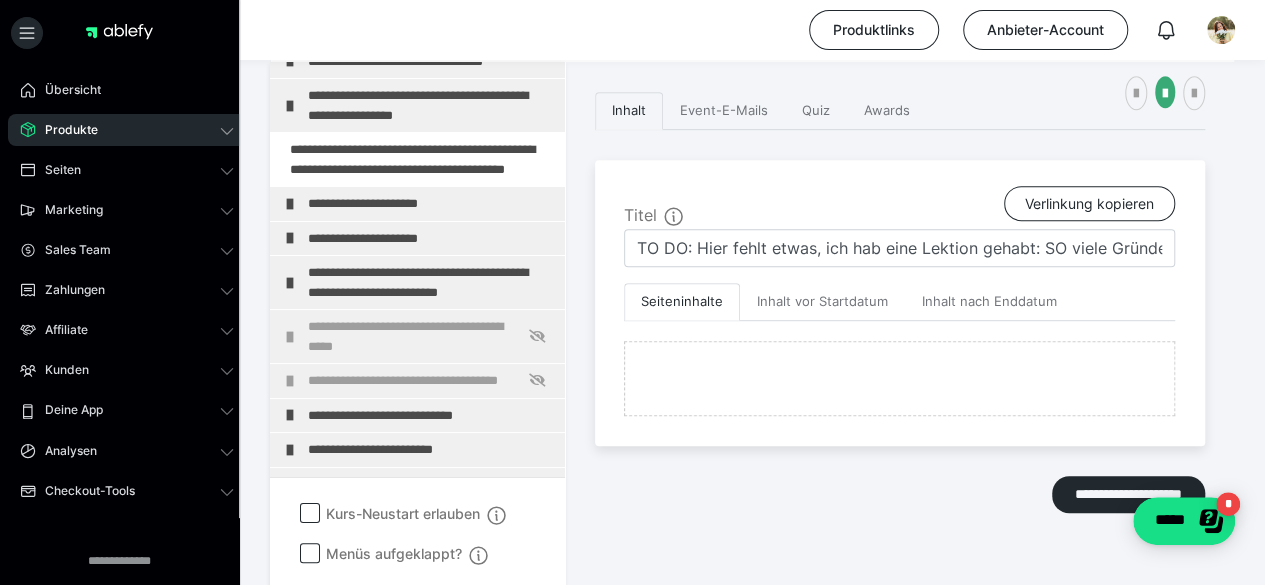 click at bounding box center [0, 0] 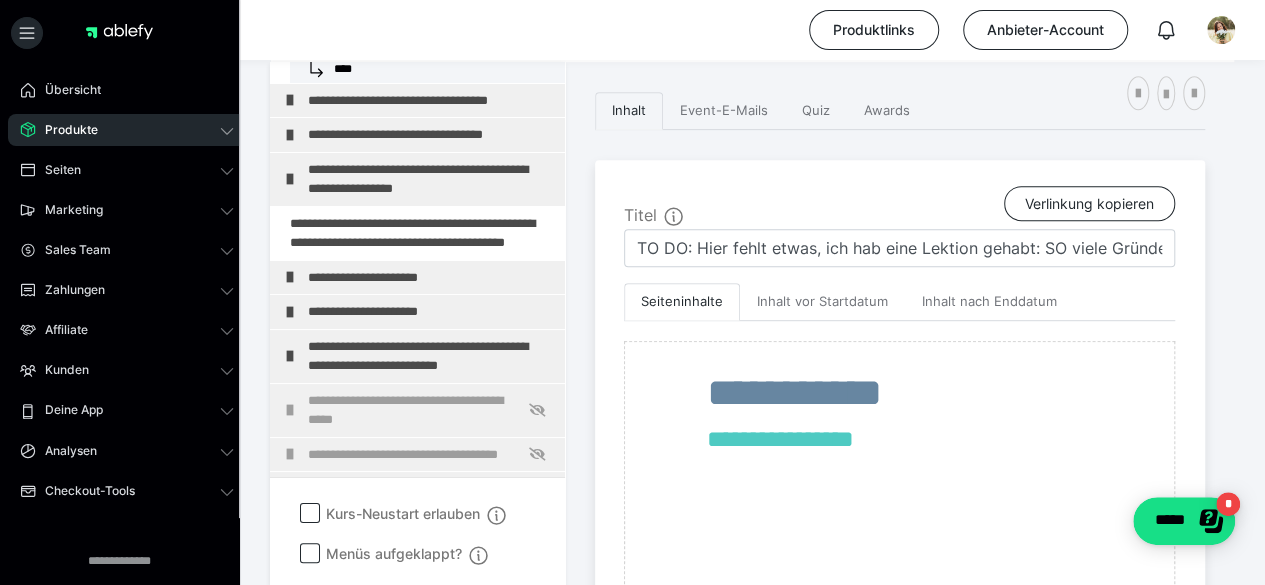 click at bounding box center [375, -463] 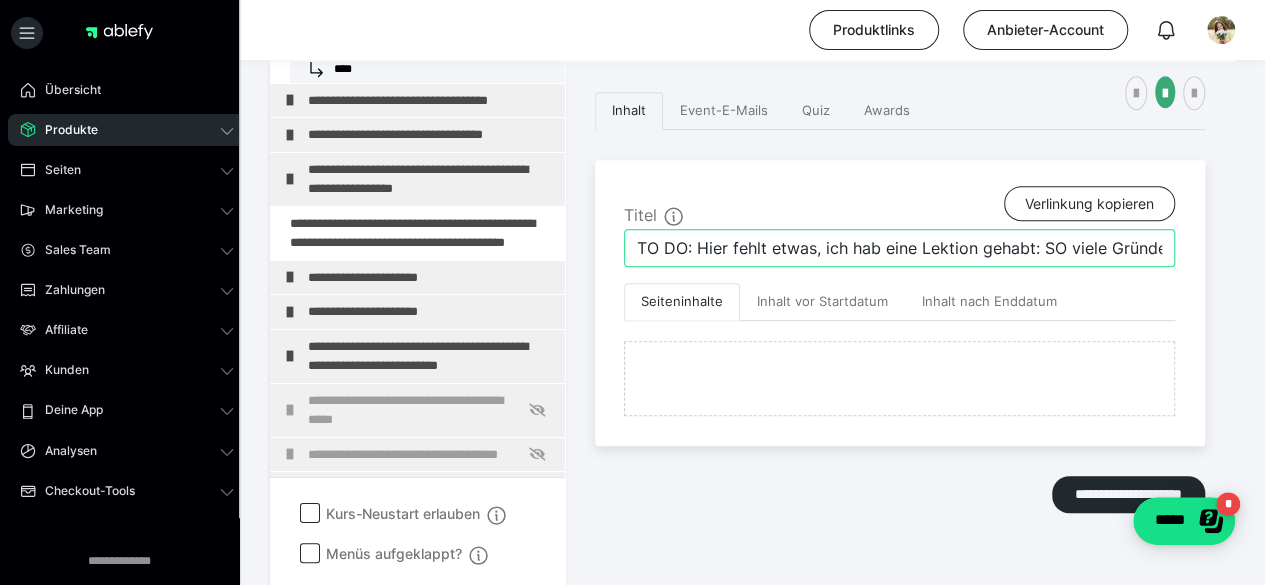 click on "TO DO: Hier fehlt etwas, ich hab eine Lektion gehabt: SO viele Gründe um uns zu überessen." at bounding box center [899, 248] 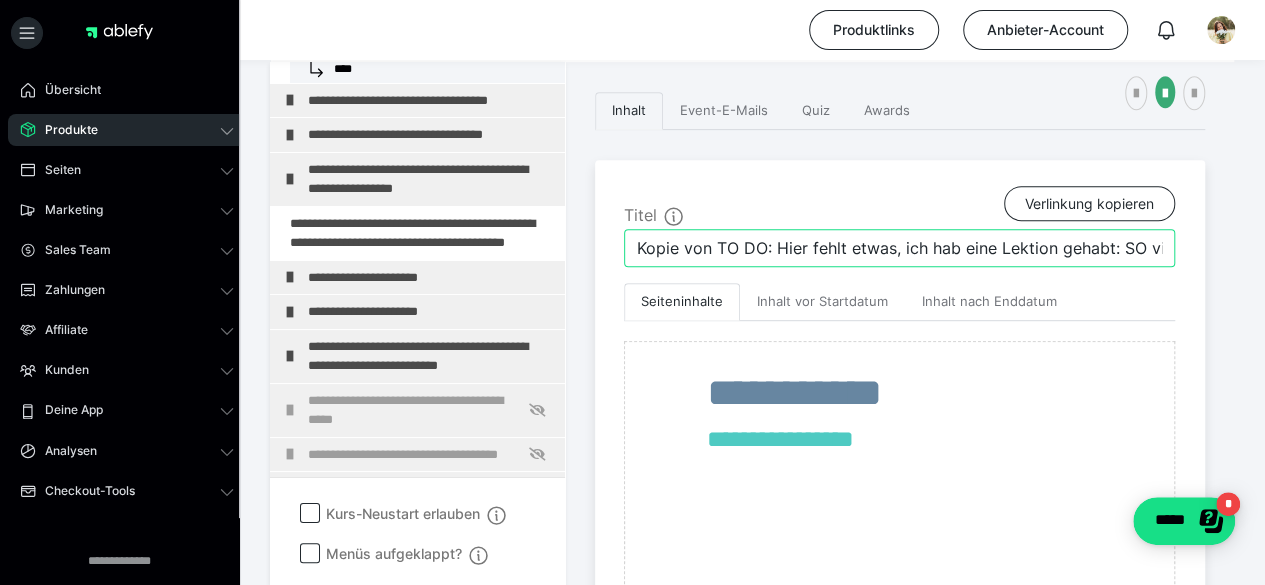 click on "**********" at bounding box center [900, 1000] 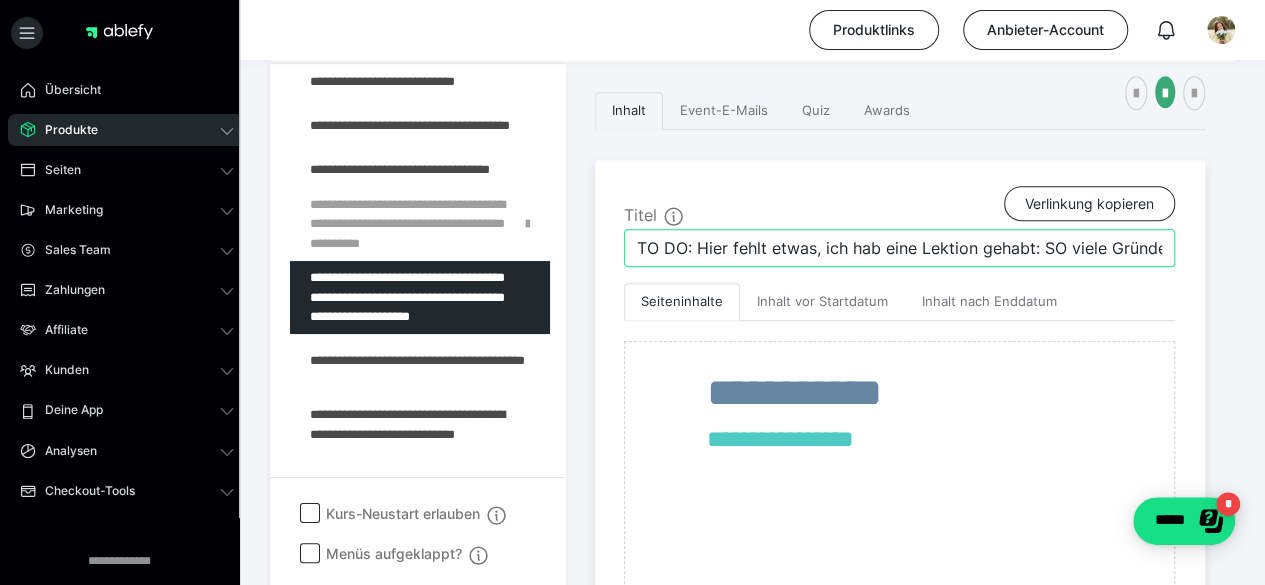 scroll, scrollTop: 0, scrollLeft: 172, axis: horizontal 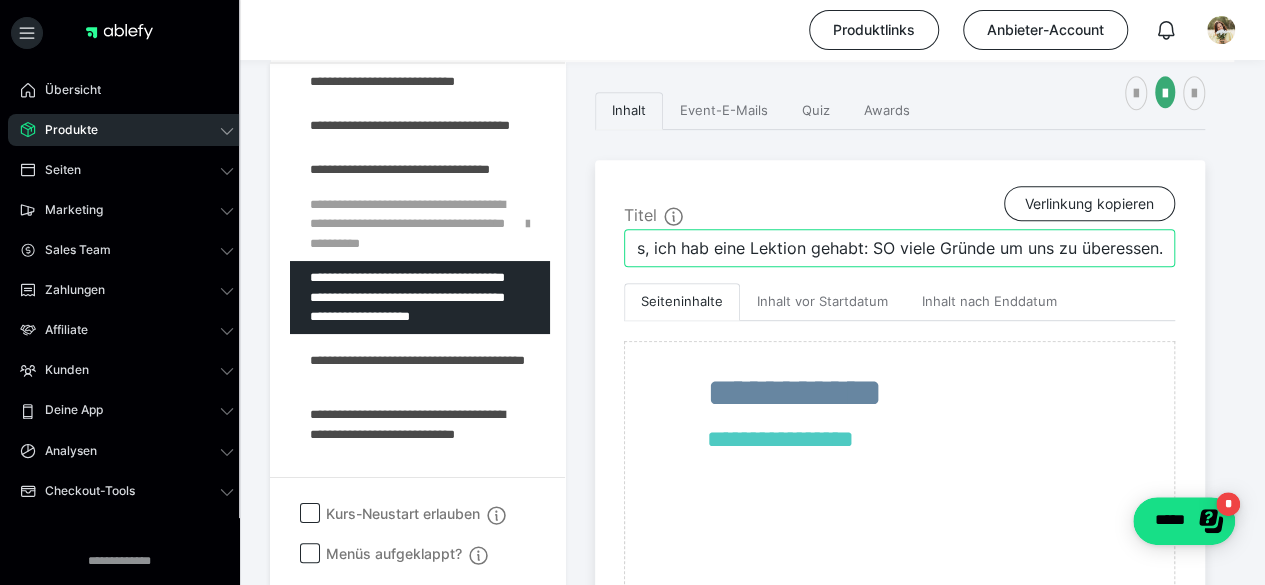drag, startPoint x: 700, startPoint y: 243, endPoint x: 1279, endPoint y: 257, distance: 579.16925 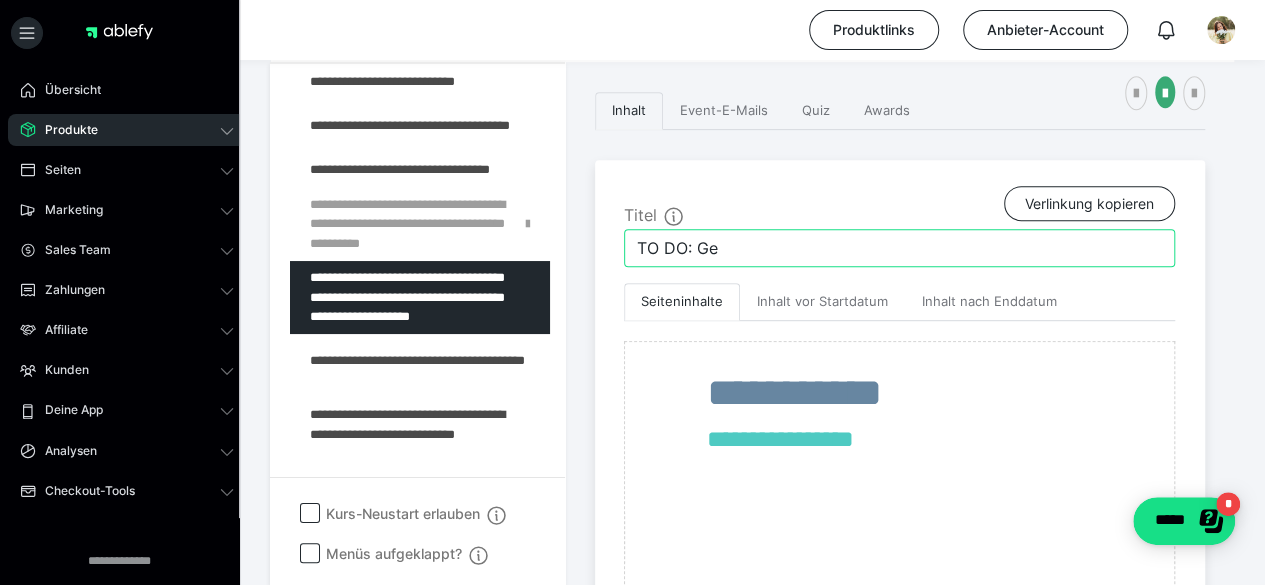 scroll, scrollTop: 0, scrollLeft: 0, axis: both 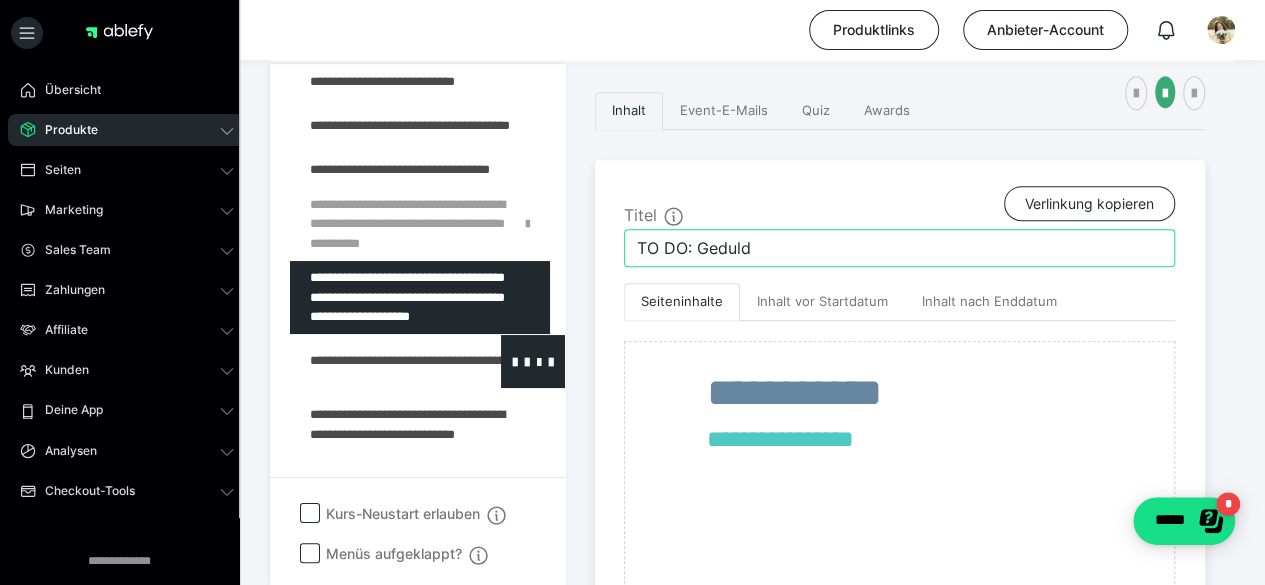 type on "TO DO: Geduld" 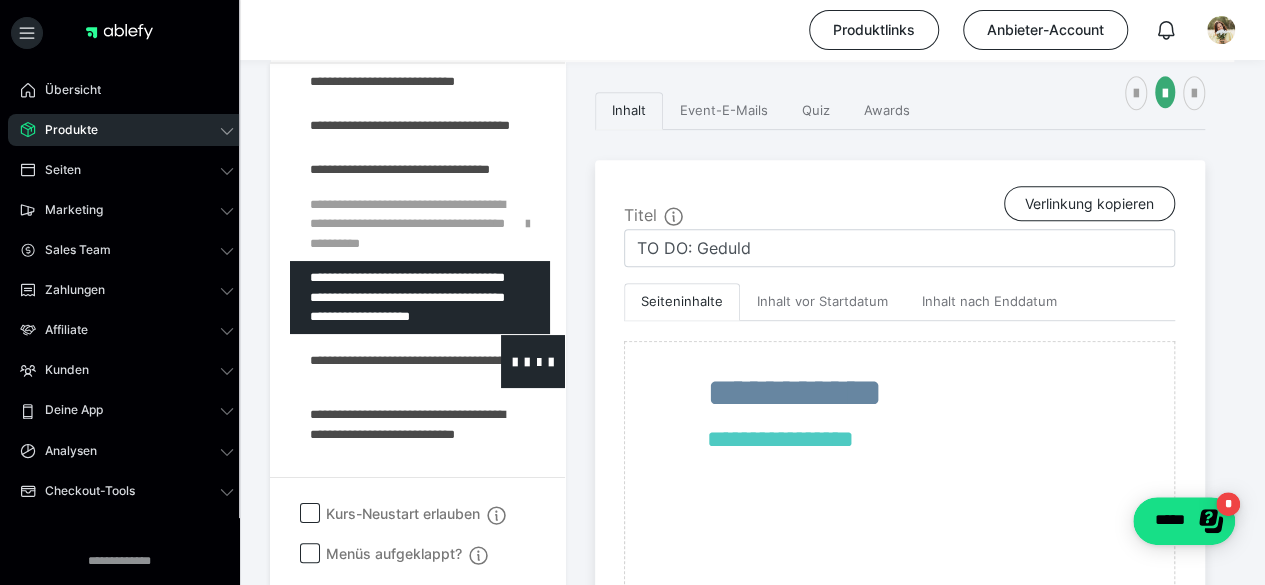 click at bounding box center (375, 361) 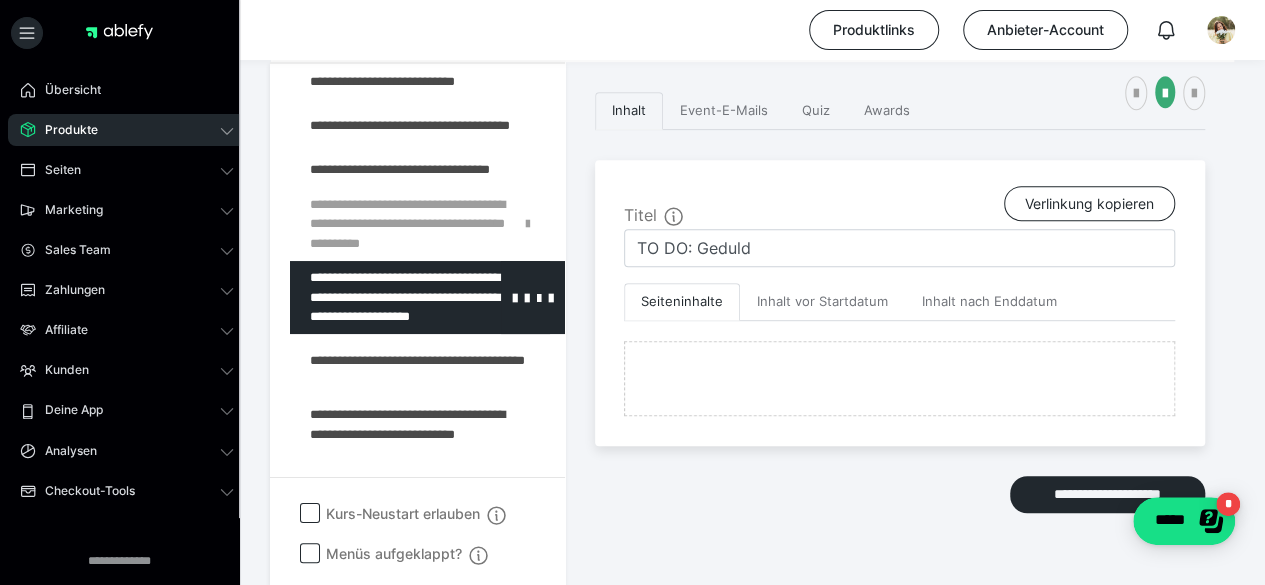 type on "🧘📔 Meditation: "Der Bodyscan" (21:07 min)" 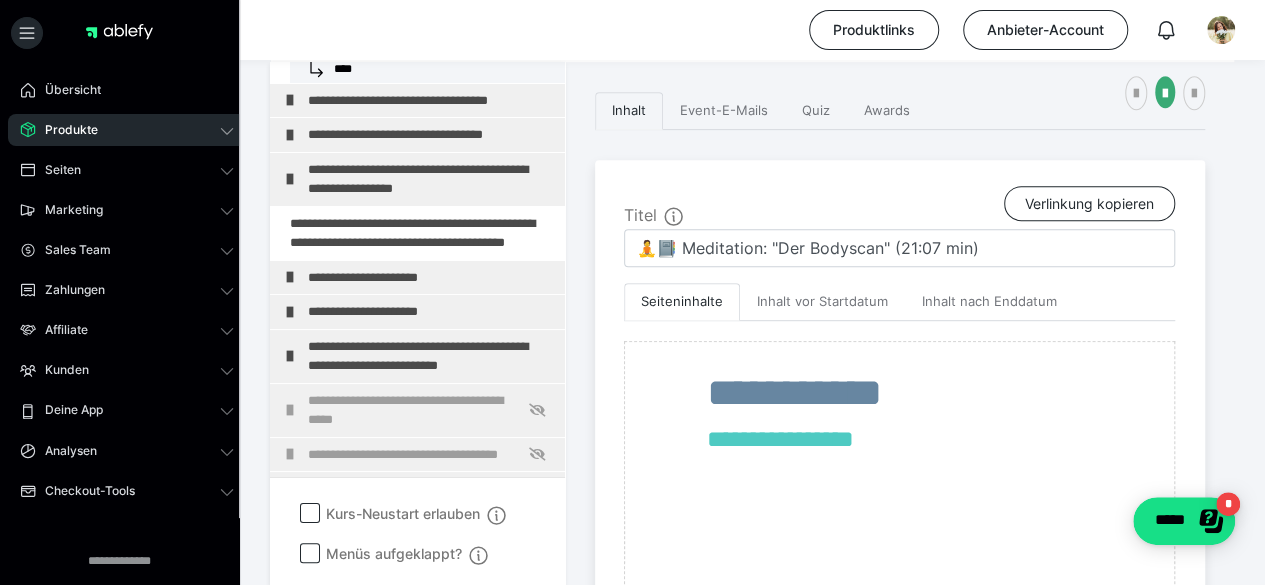 click at bounding box center [375, -463] 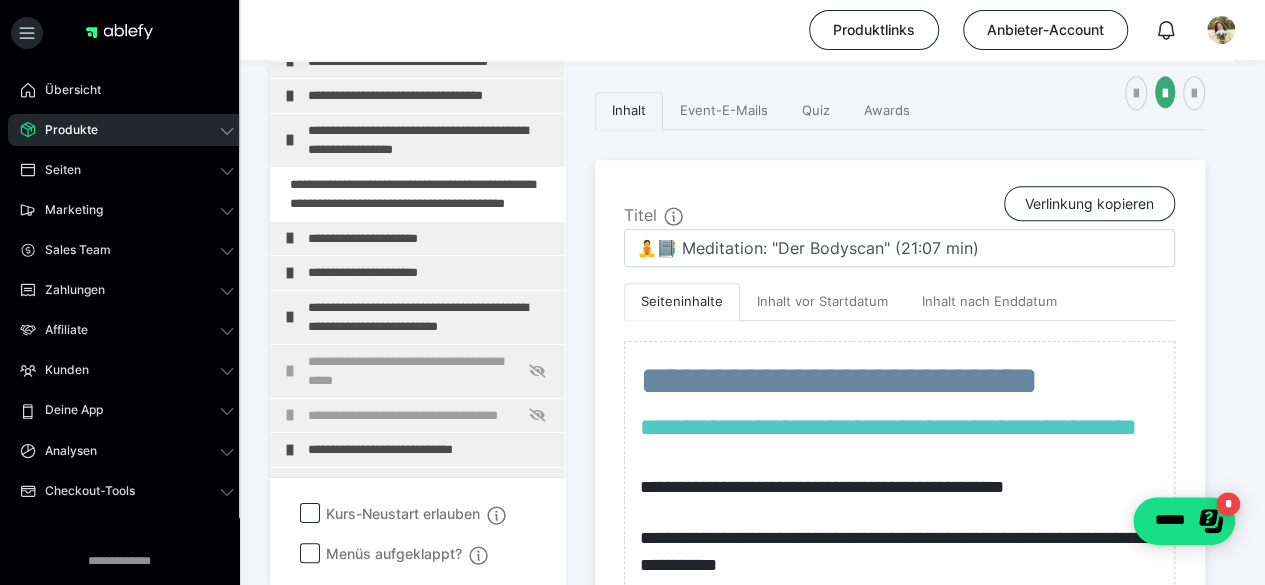 click at bounding box center [375, -527] 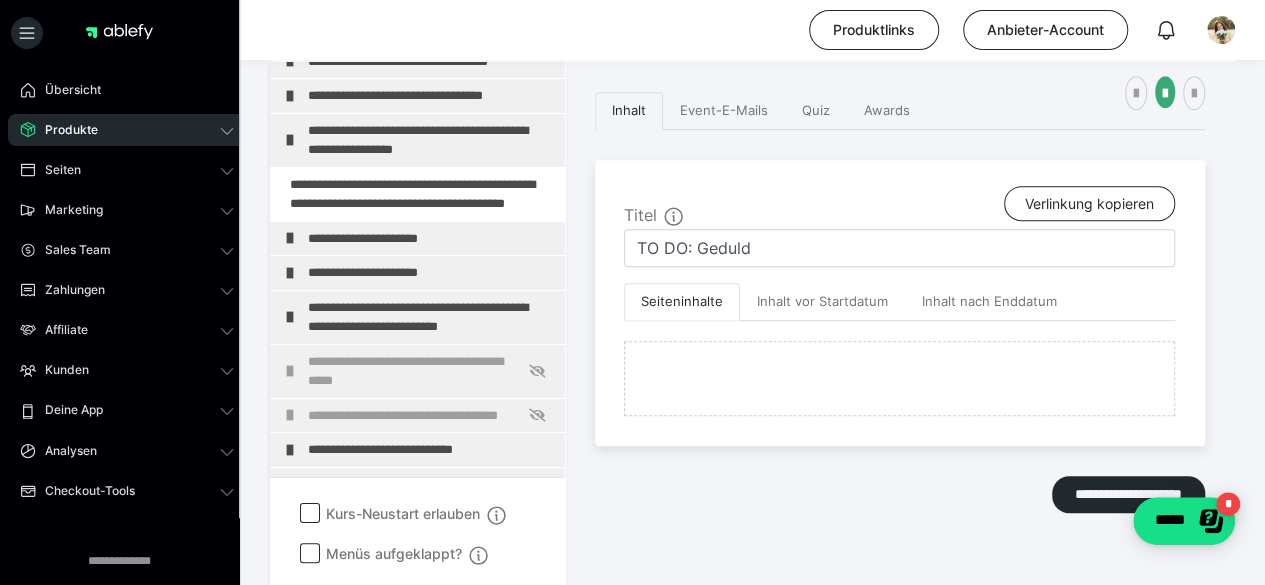 click at bounding box center [515, -527] 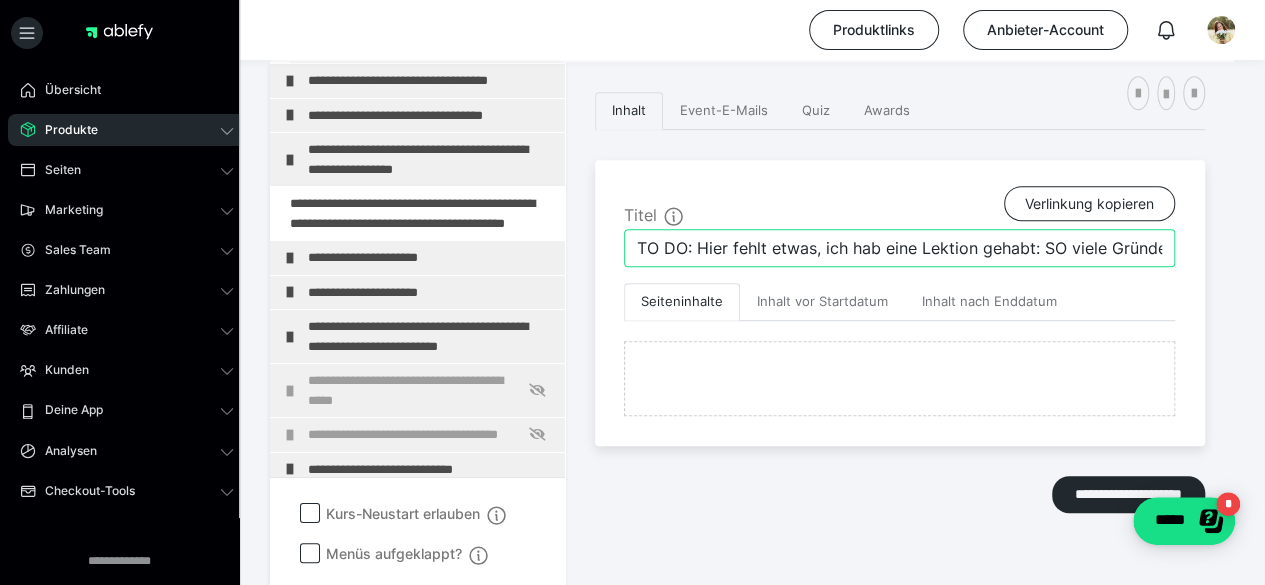 click on "TO DO: Hier fehlt etwas, ich hab eine Lektion gehabt: SO viele Gründe um uns zu überessen." at bounding box center (899, 248) 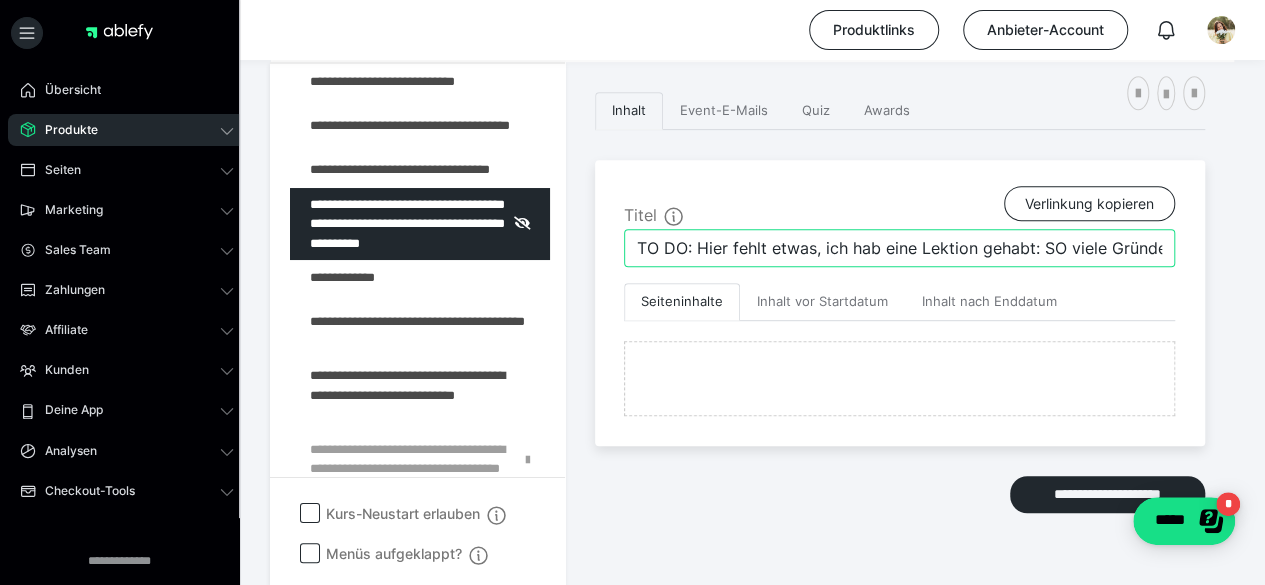 click on "TO DO: Hier fehlt etwas, ich hab eine Lektion gehabt: SO viele Gründe um uns zu überessen." at bounding box center (899, 248) 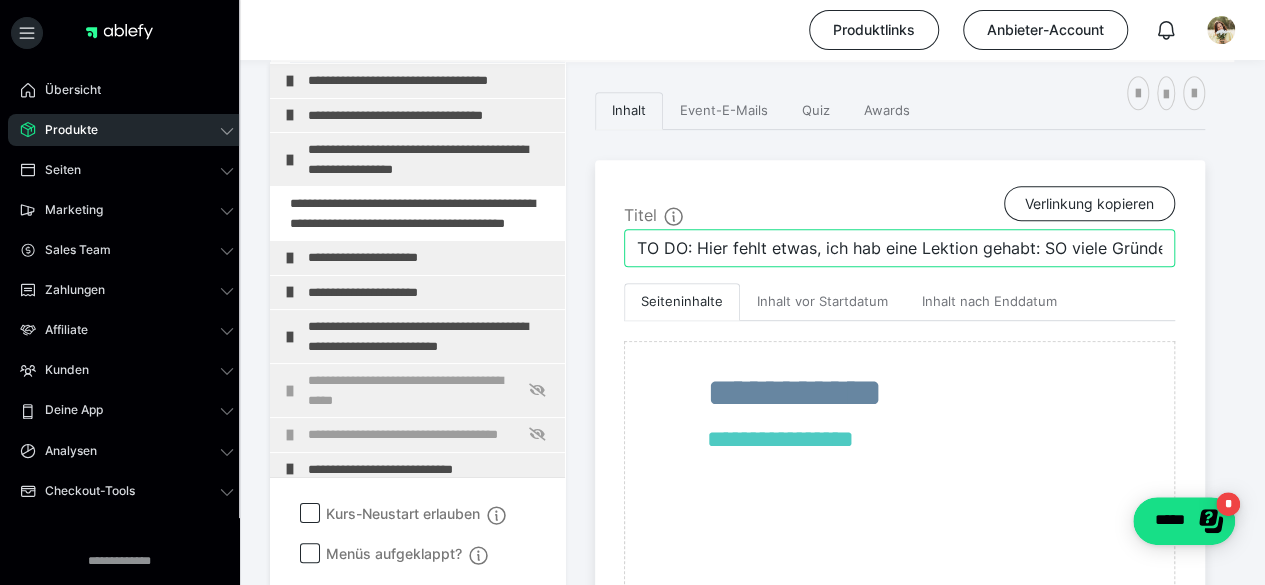 click on "TO DO: Hier fehlt etwas, ich hab eine Lektion gehabt: SO viele Gründe um uns zu überessen." at bounding box center (899, 248) 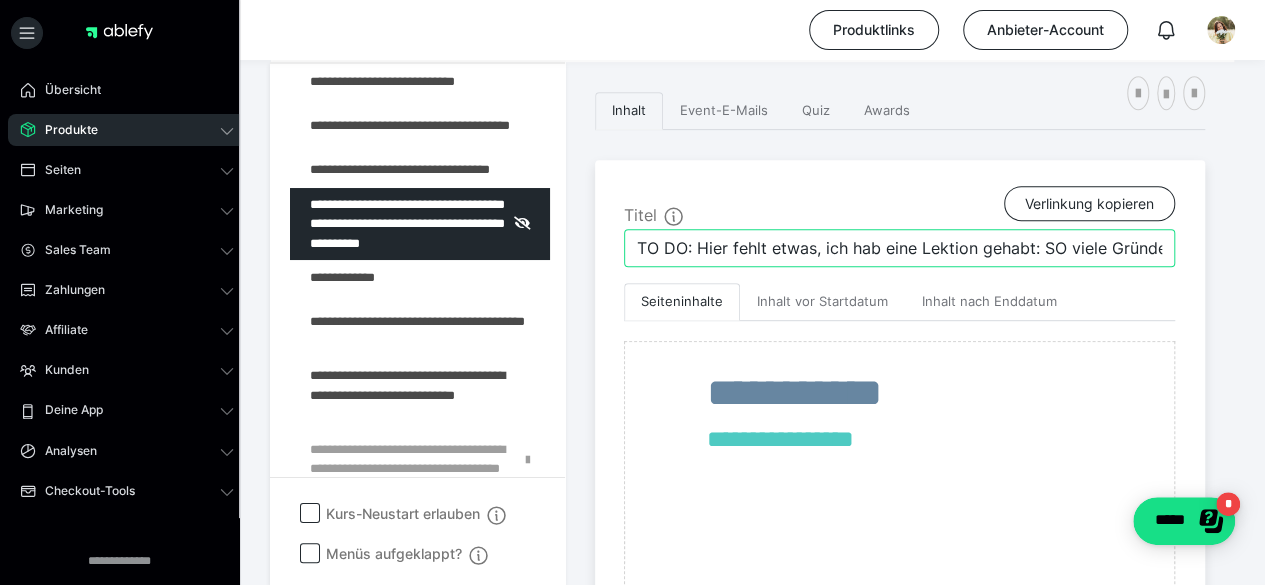 click on "TO DO: Hier fehlt etwas, ich hab eine Lektion gehabt: SO viele Gründe um uns zu überessen." at bounding box center (899, 248) 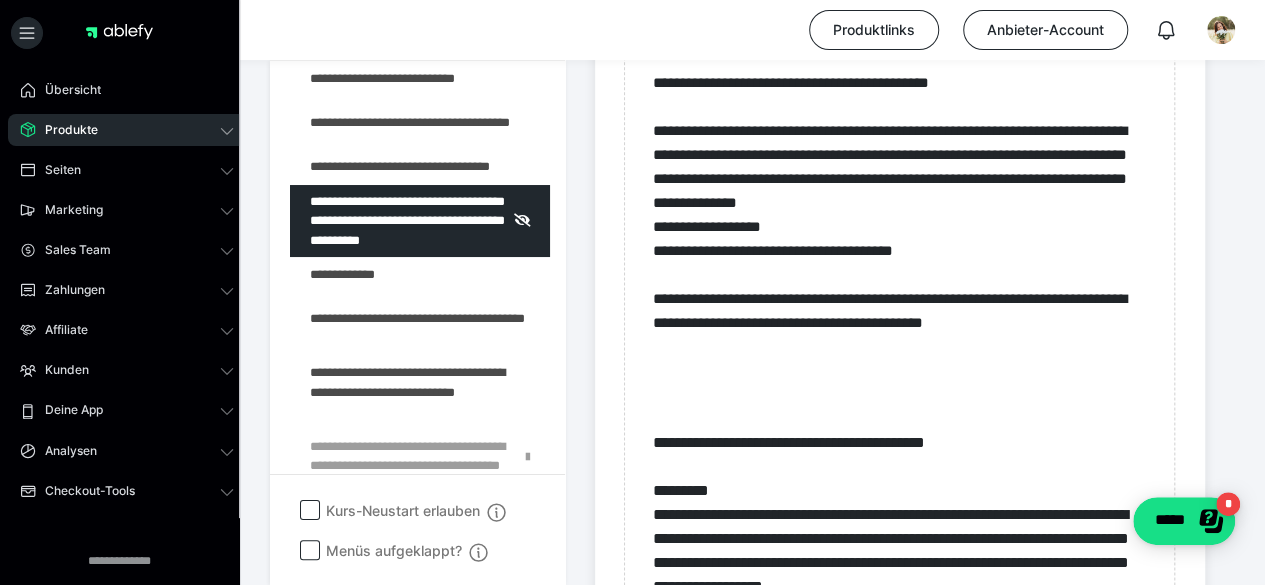 scroll, scrollTop: 1147, scrollLeft: 0, axis: vertical 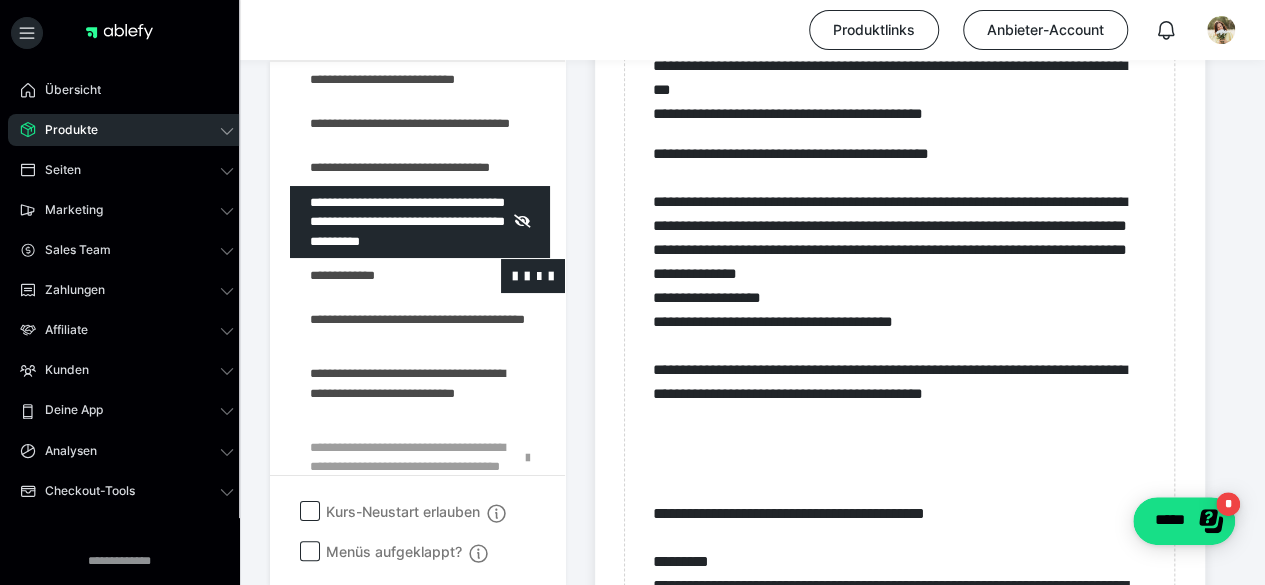 type on "TO DO: SO viele Gründe um uns zu überessen." 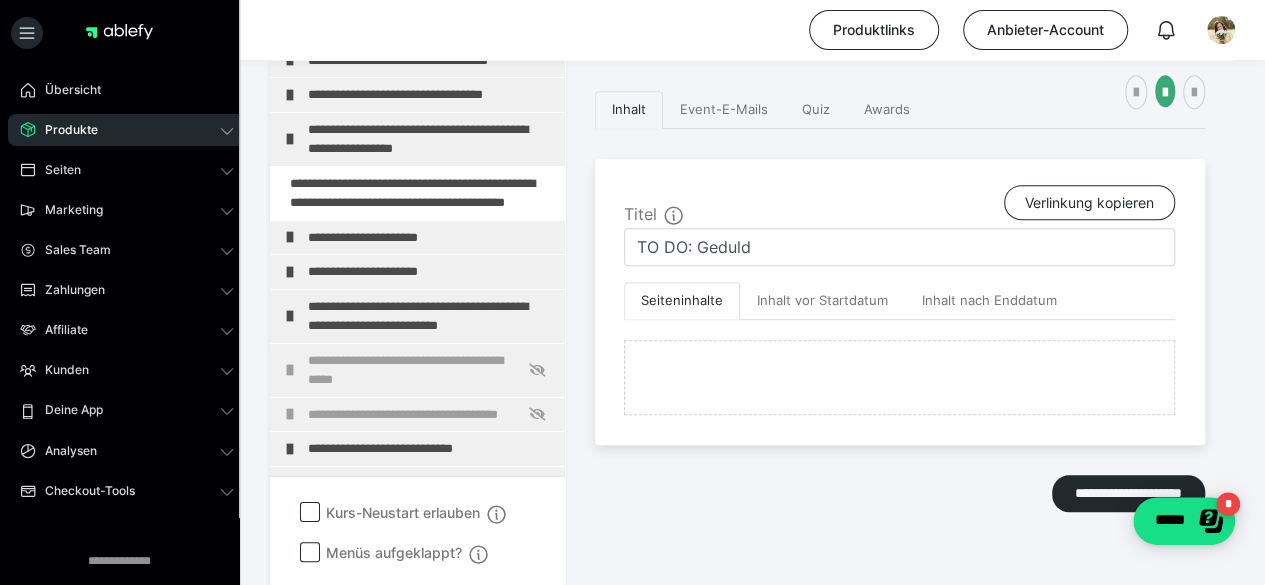 click at bounding box center (1165, 93) 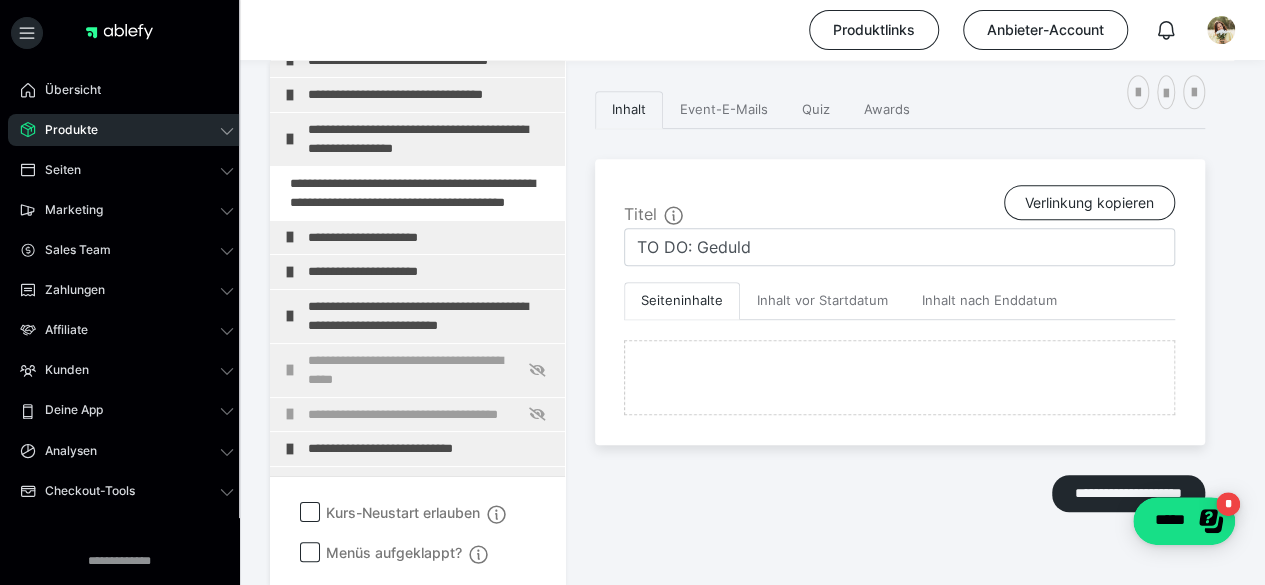 scroll, scrollTop: 1147, scrollLeft: 0, axis: vertical 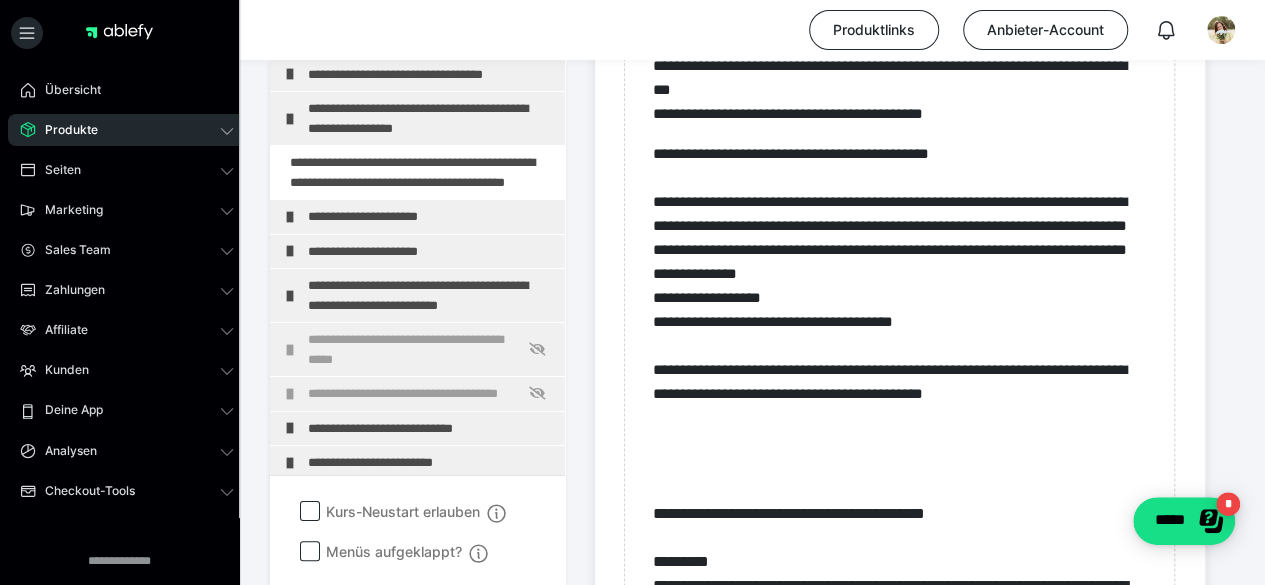 click at bounding box center (375, -210) 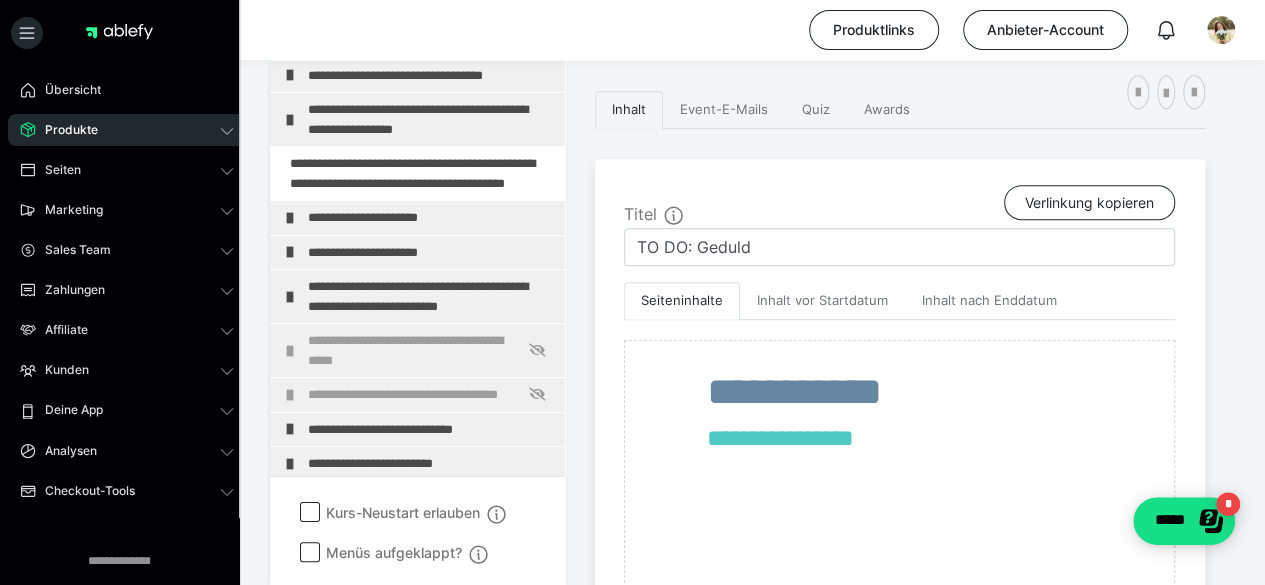 scroll, scrollTop: 3956, scrollLeft: 0, axis: vertical 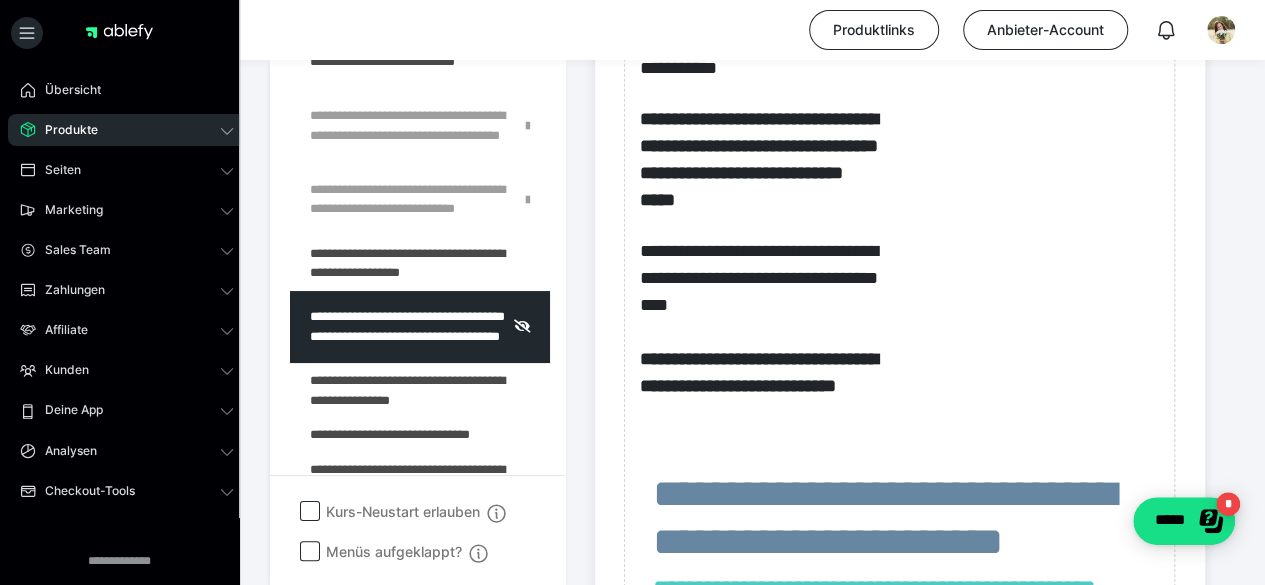 click on "Zum Pagebuilder" at bounding box center (899, 352) 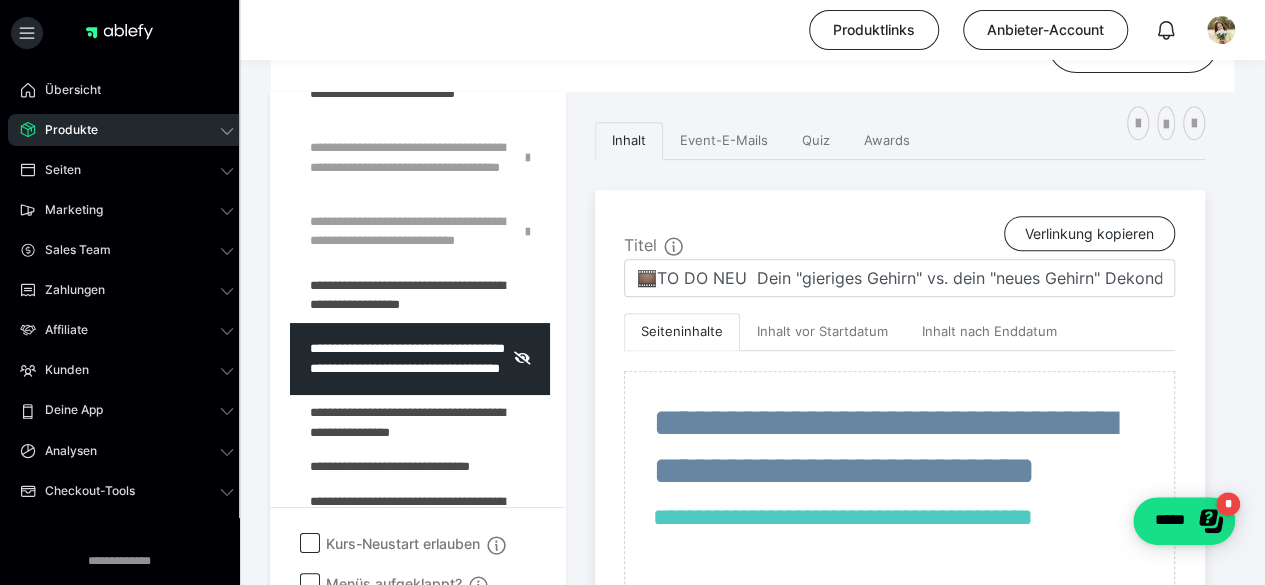 scroll, scrollTop: 370, scrollLeft: 0, axis: vertical 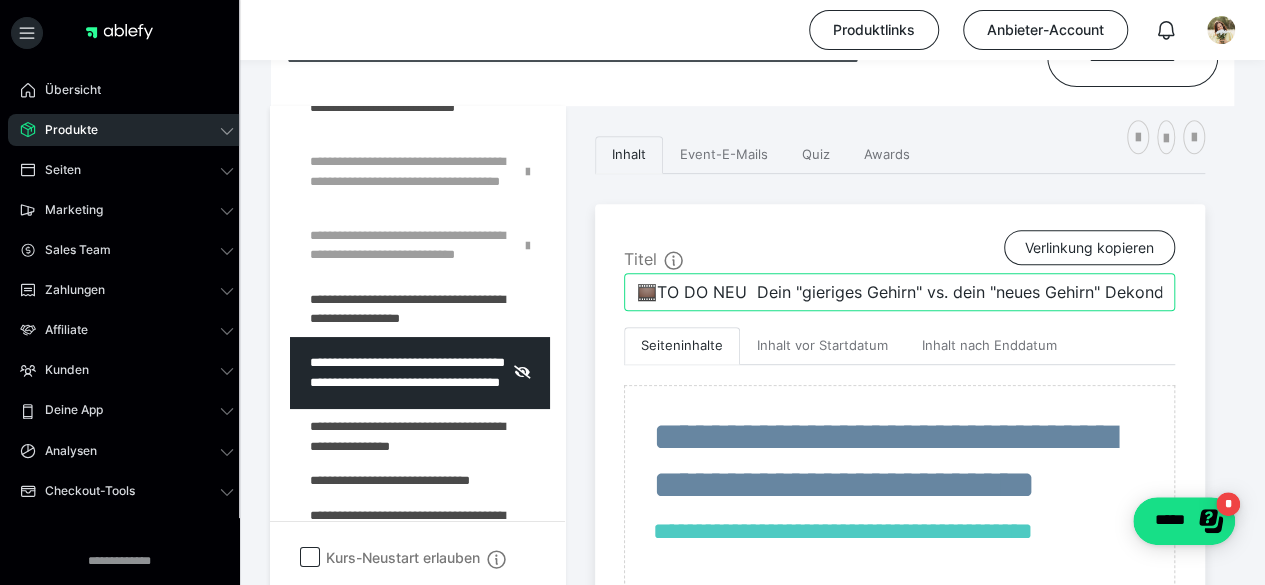 click on "🎞️TO DO NEU  Dein "gieriges Gehirn" vs. dein "neues Gehirn" Dekonditionierung" at bounding box center [899, 292] 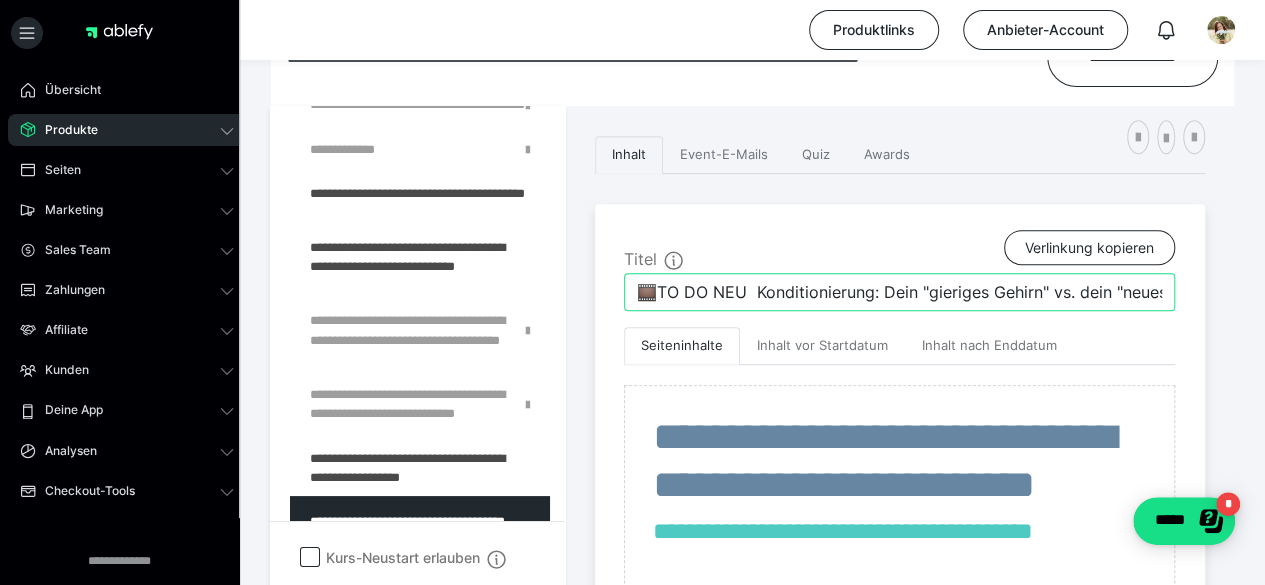 scroll, scrollTop: 3784, scrollLeft: 0, axis: vertical 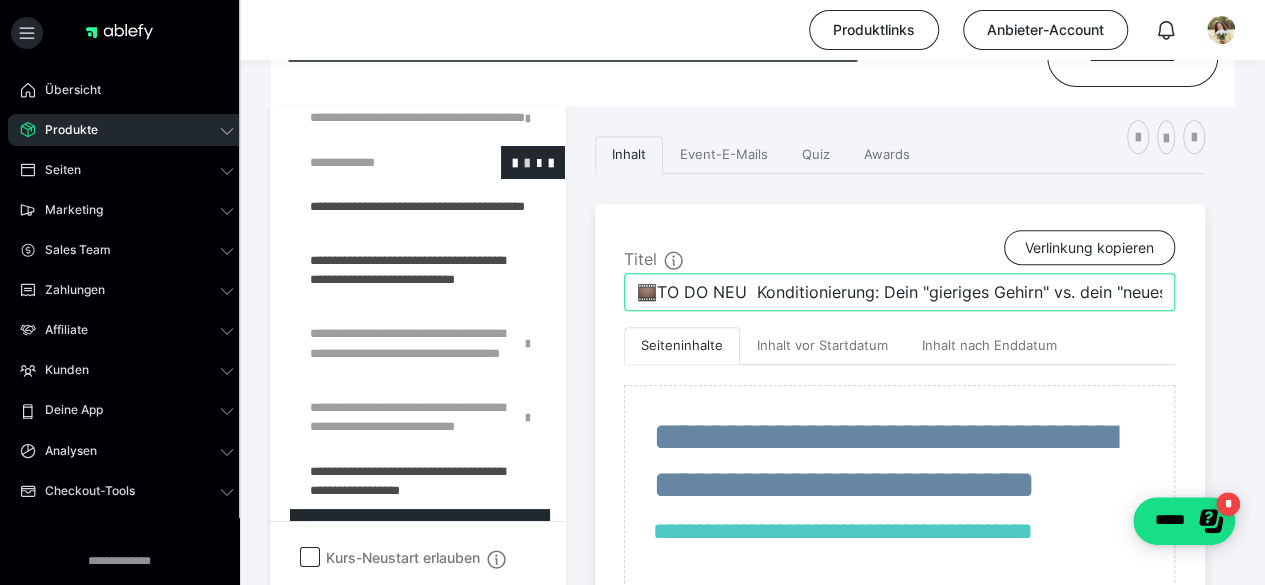 type on "🎞️TO DO NEU  Konditionierung: Dein "gieriges Gehirn" vs. dein "neues Gehirn" Dekonditionierung" 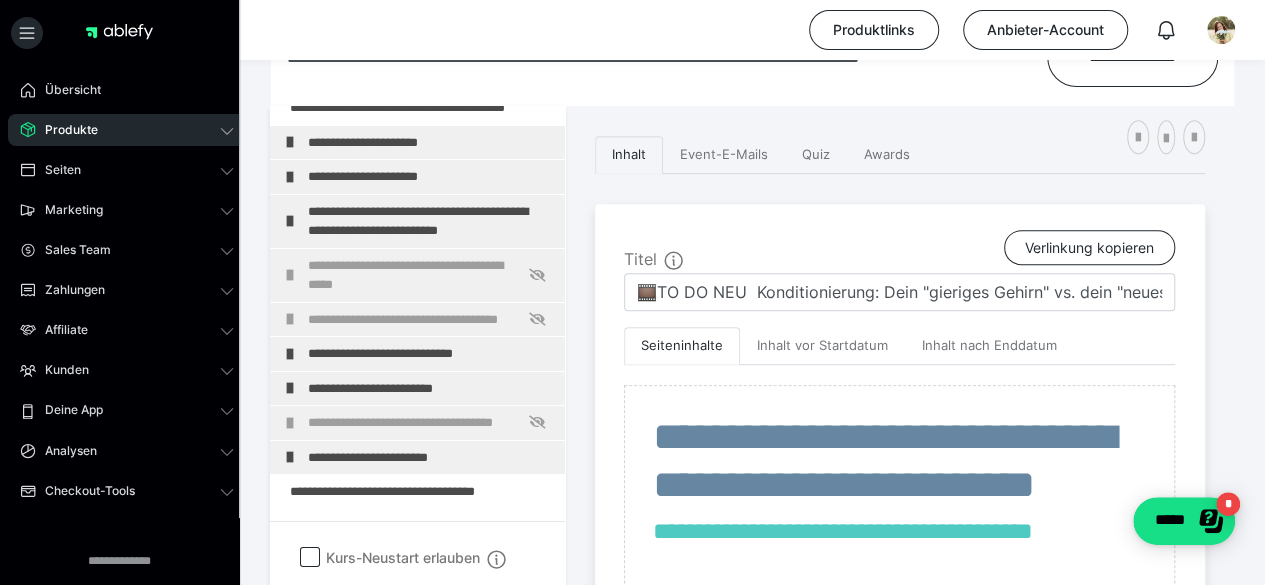 scroll, scrollTop: 3701, scrollLeft: 0, axis: vertical 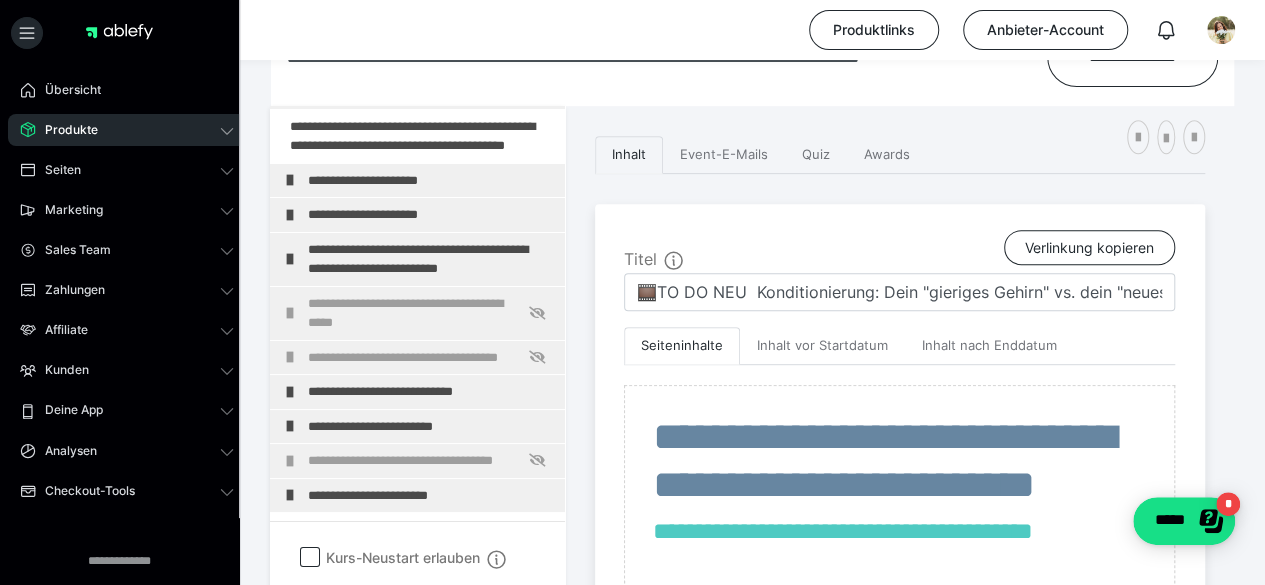 click at bounding box center (375, -560) 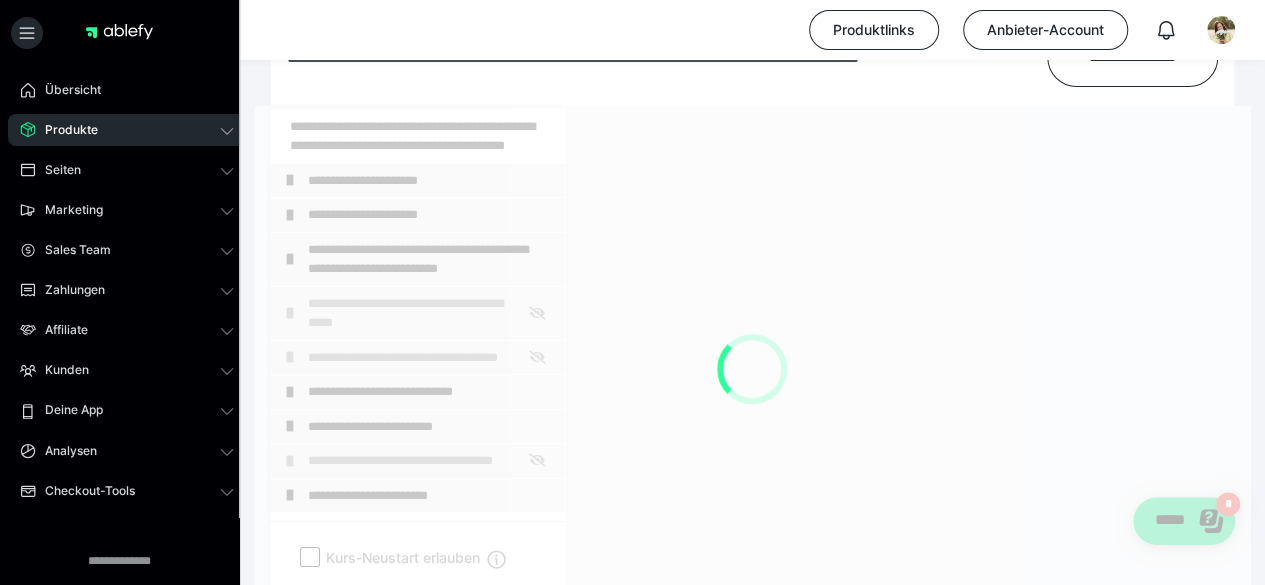 click at bounding box center (752, 368) 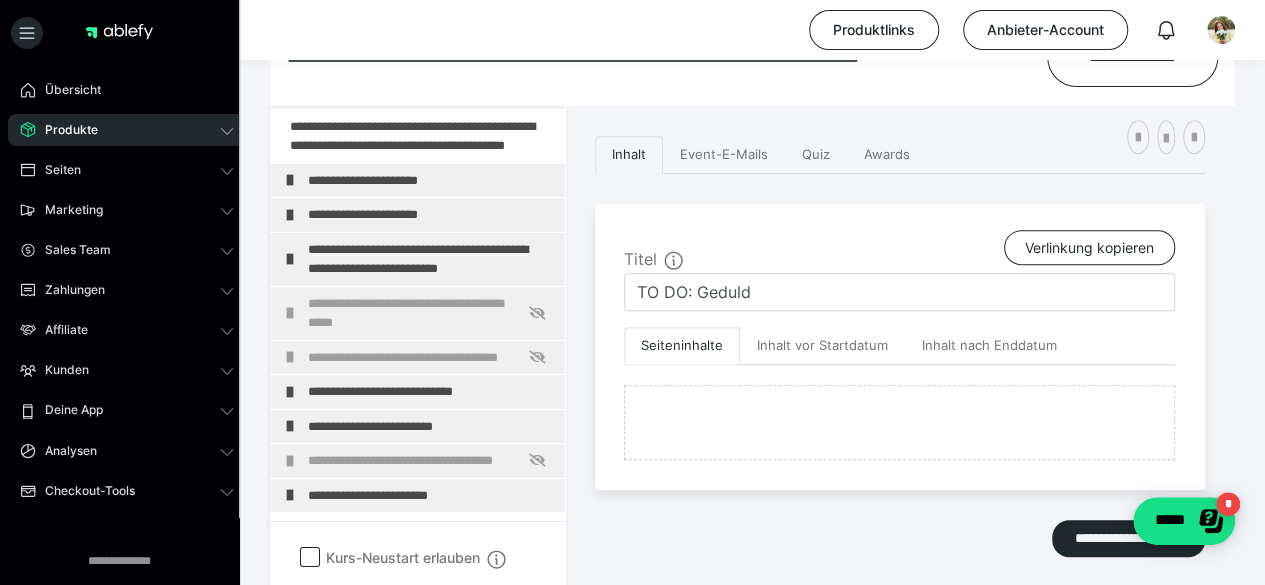 click at bounding box center [0, 0] 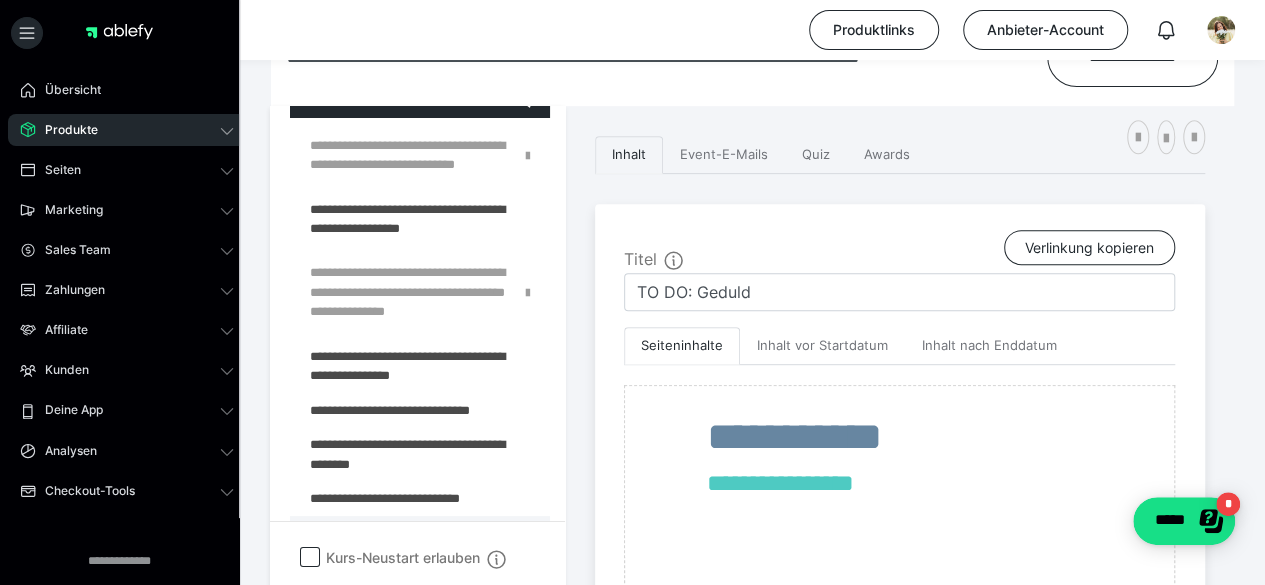 scroll, scrollTop: 3969, scrollLeft: 0, axis: vertical 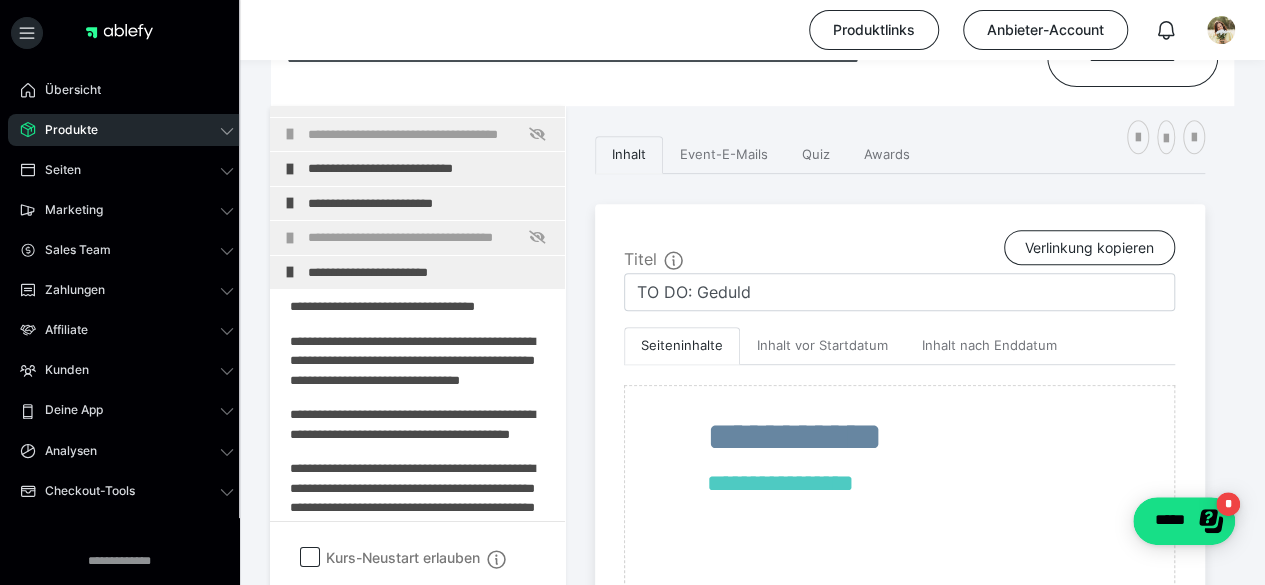 click at bounding box center [0, 0] 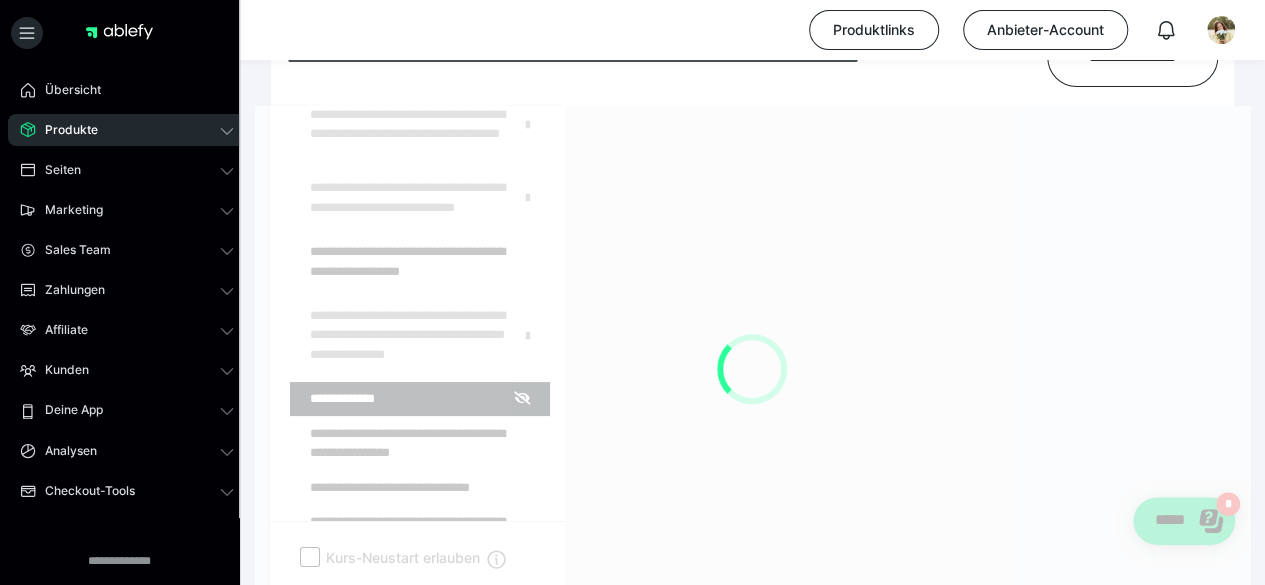 scroll, scrollTop: 415, scrollLeft: 0, axis: vertical 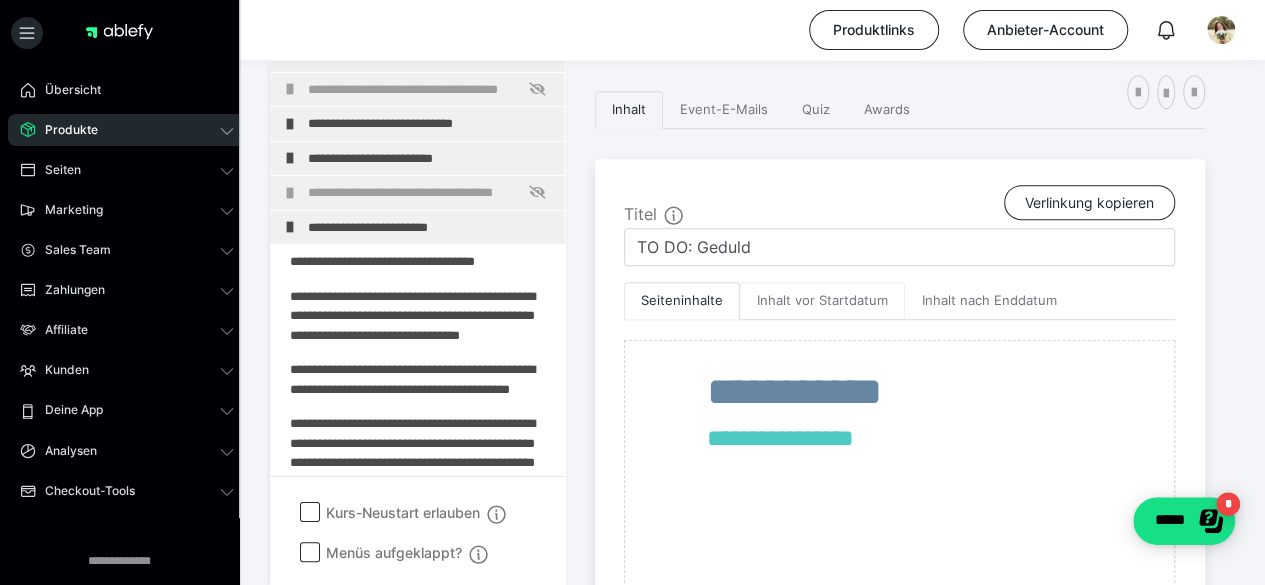 click on "Inhalt vor Startdatum" at bounding box center (822, 301) 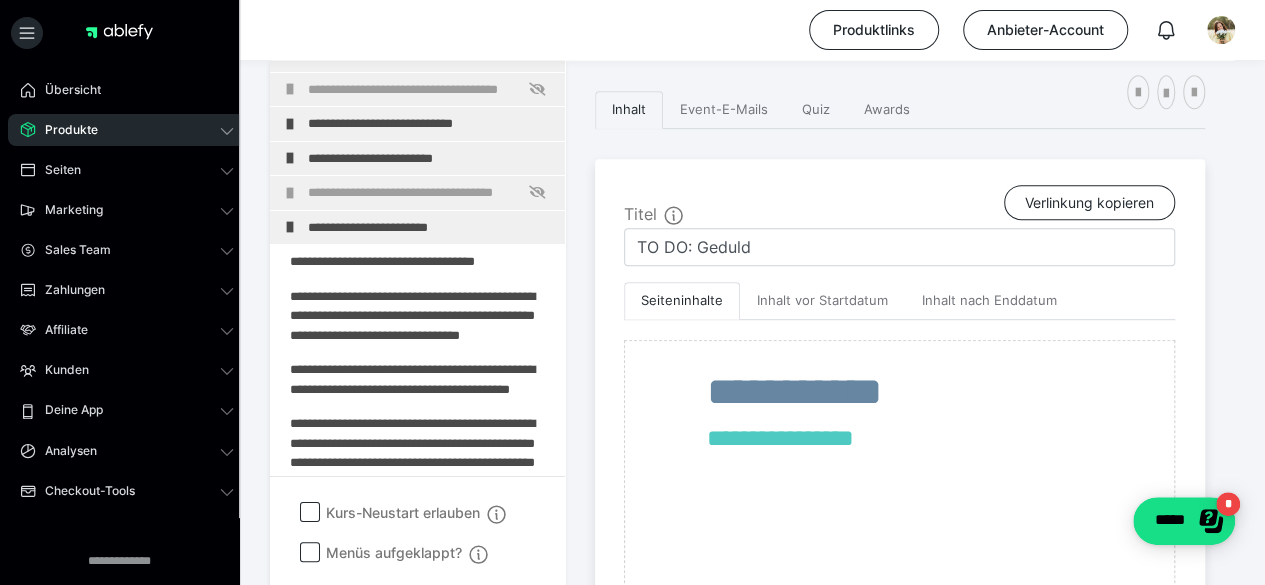 click on "**********" at bounding box center [900, 999] 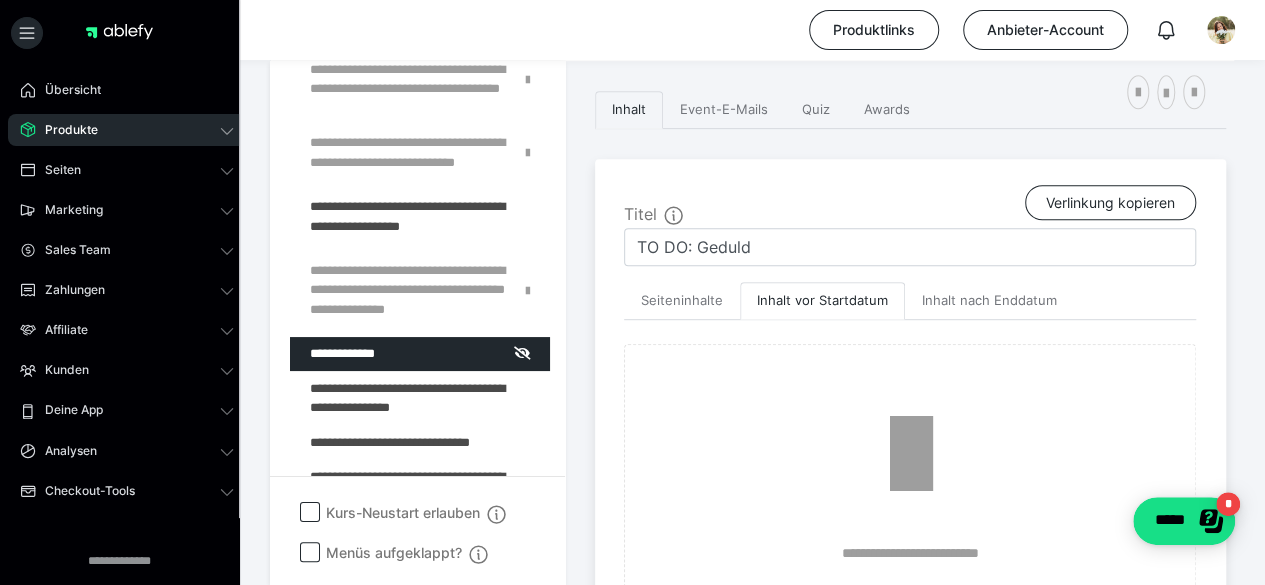 scroll, scrollTop: 492, scrollLeft: 0, axis: vertical 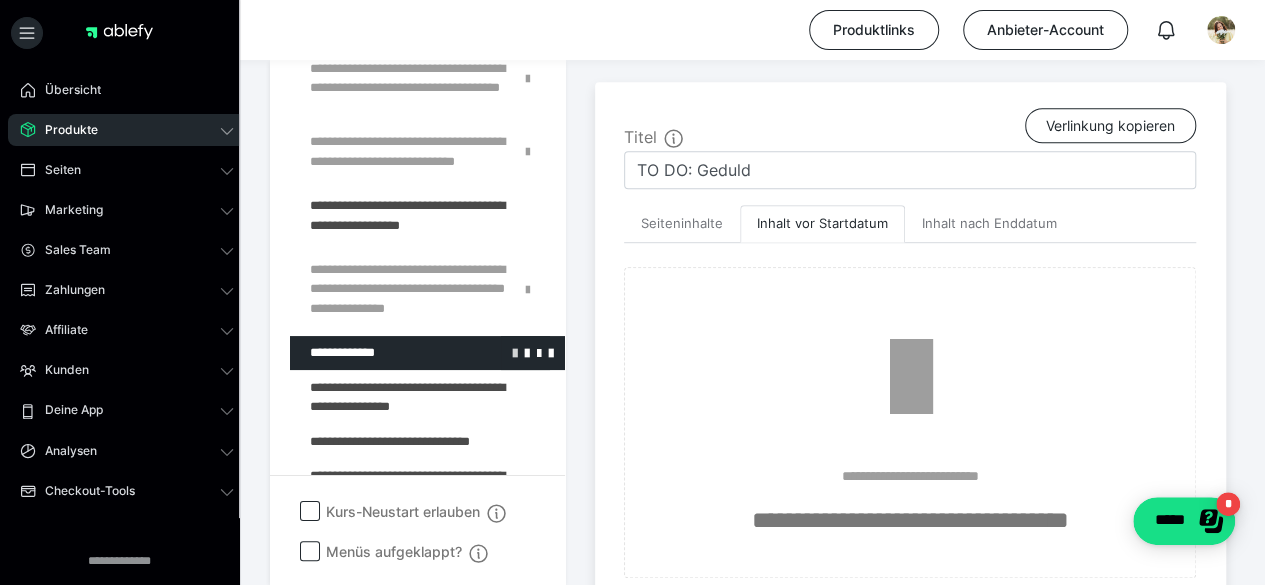 click at bounding box center [515, 352] 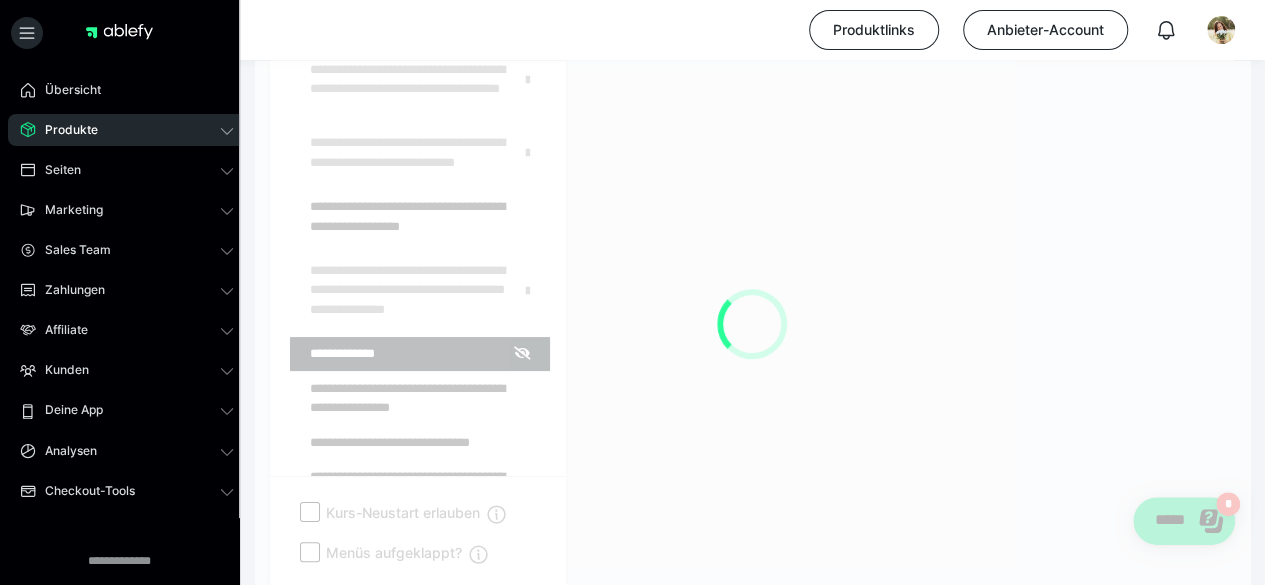 scroll, scrollTop: 492, scrollLeft: 0, axis: vertical 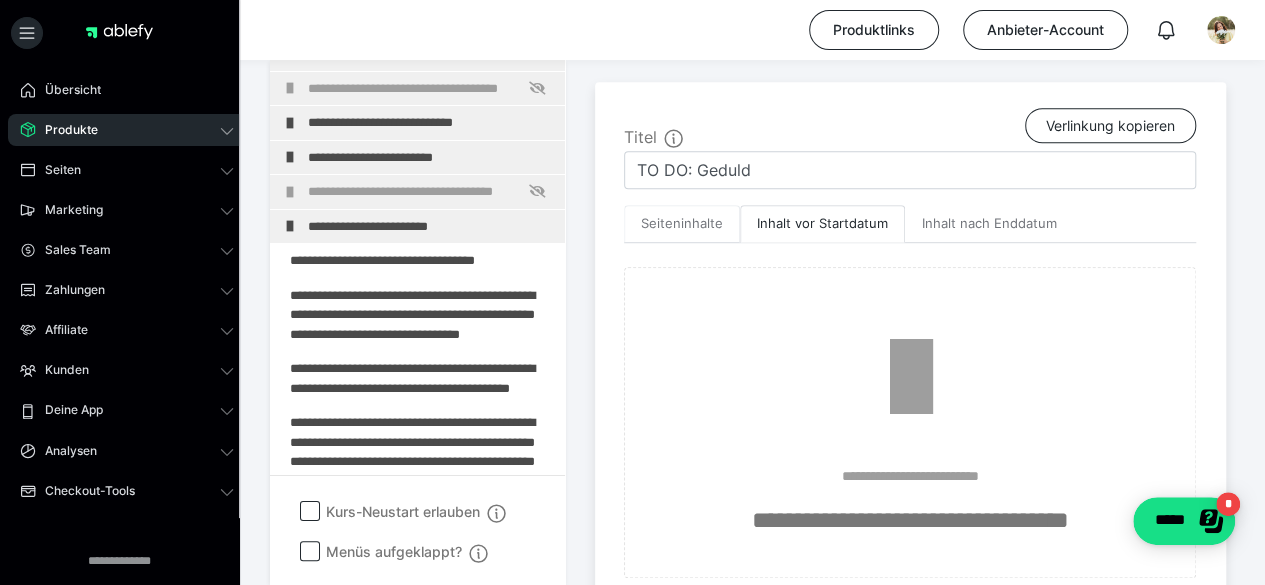 click on "Seiteninhalte" at bounding box center (682, 224) 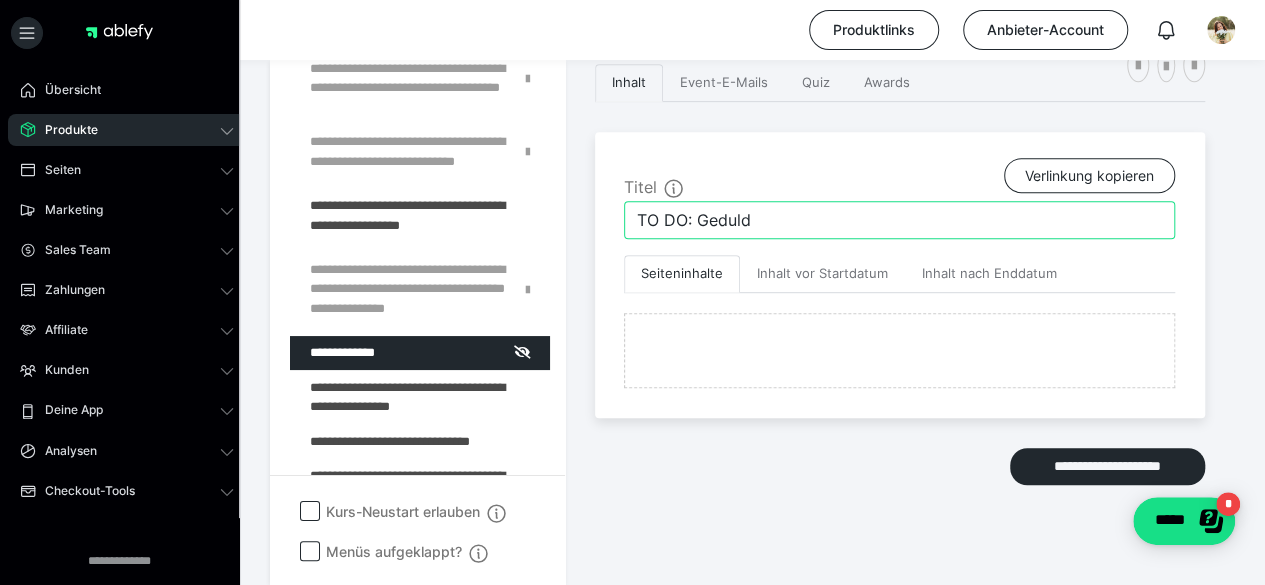 scroll, scrollTop: 438, scrollLeft: 0, axis: vertical 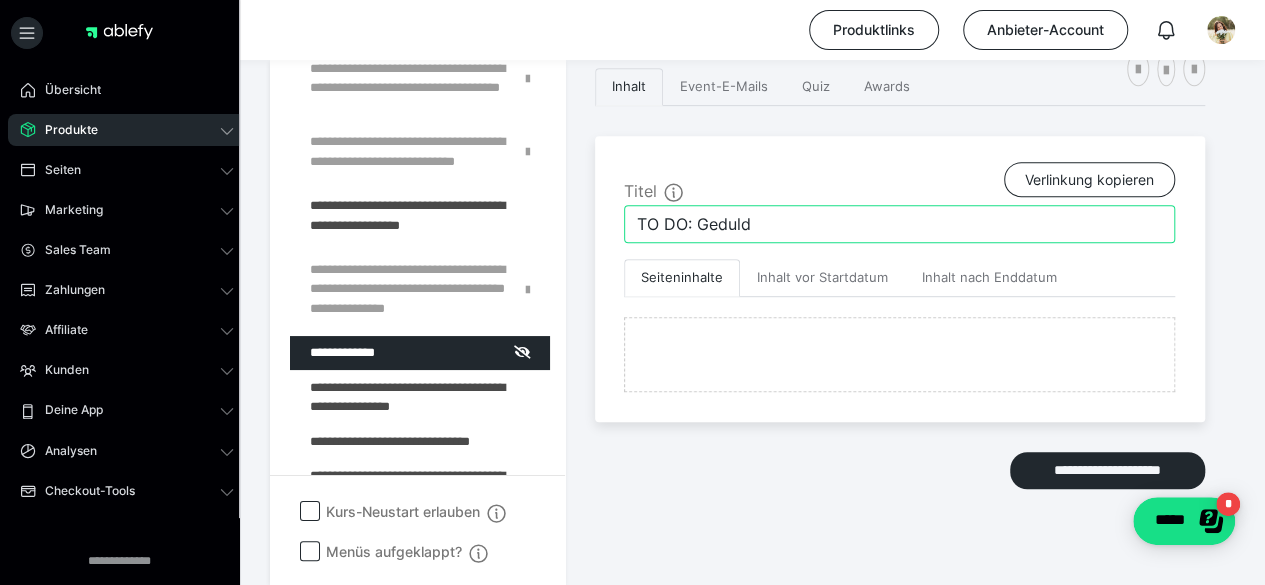 click on "TO DO: Geduld" at bounding box center [899, 224] 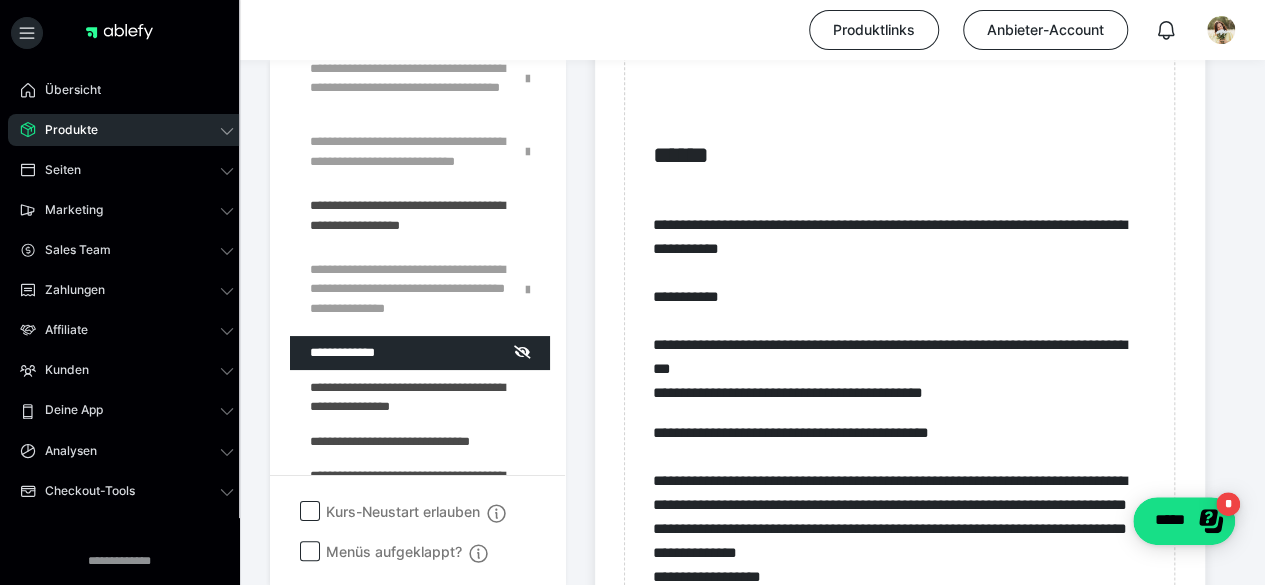 scroll, scrollTop: 800, scrollLeft: 0, axis: vertical 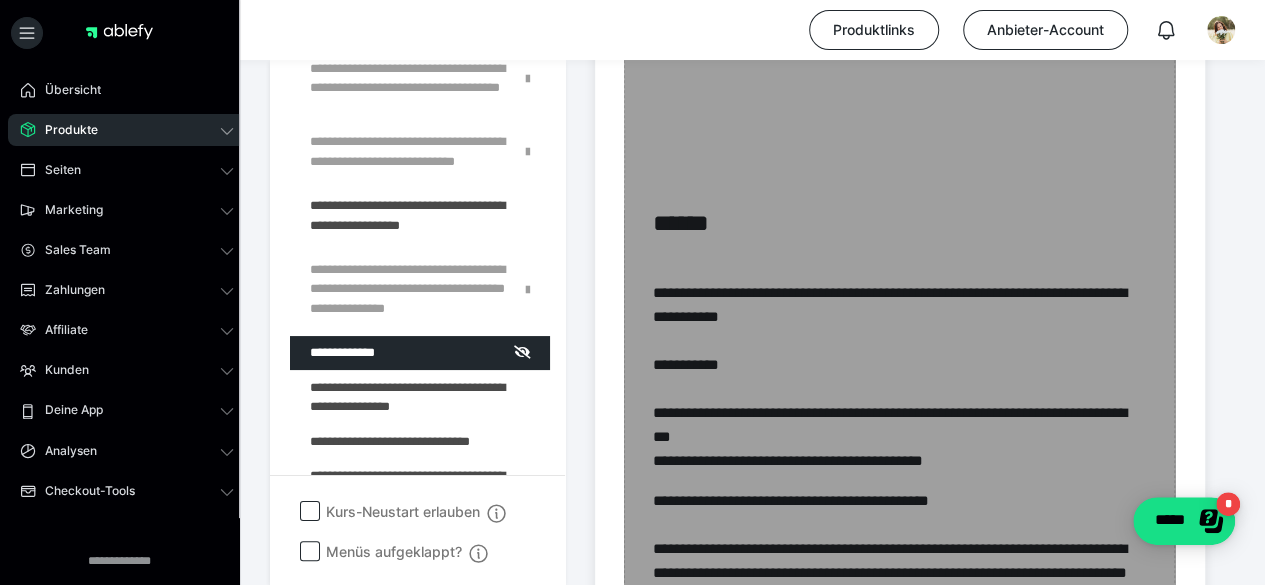 click on "Zum Pagebuilder" at bounding box center [899, 749] 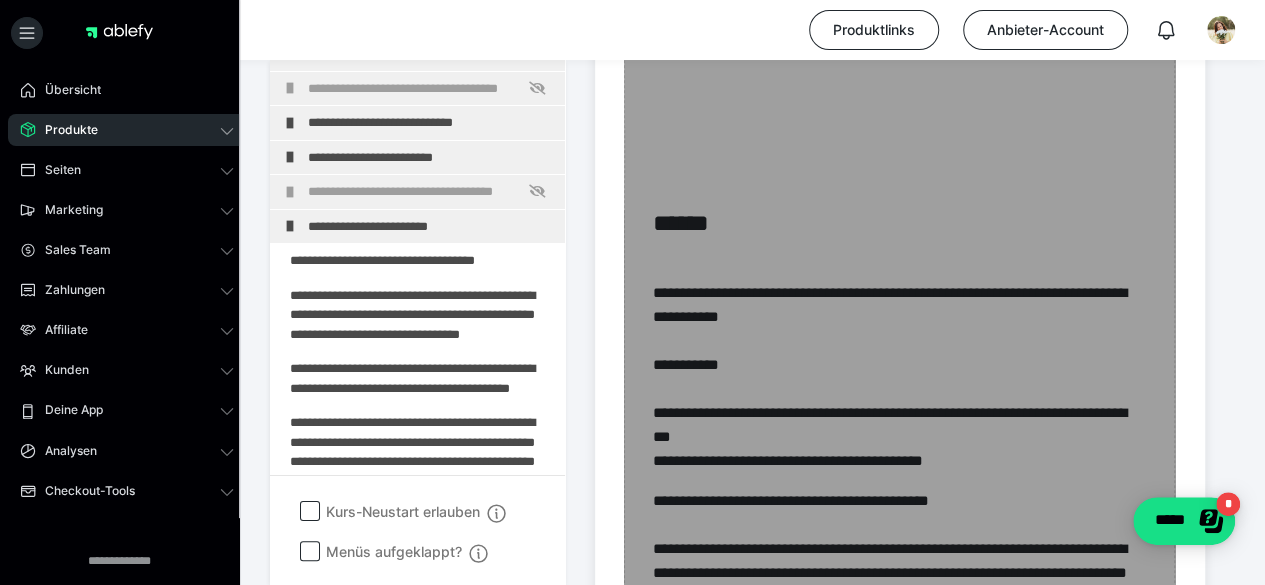click on "Zum Pagebuilder" at bounding box center (899, 749) 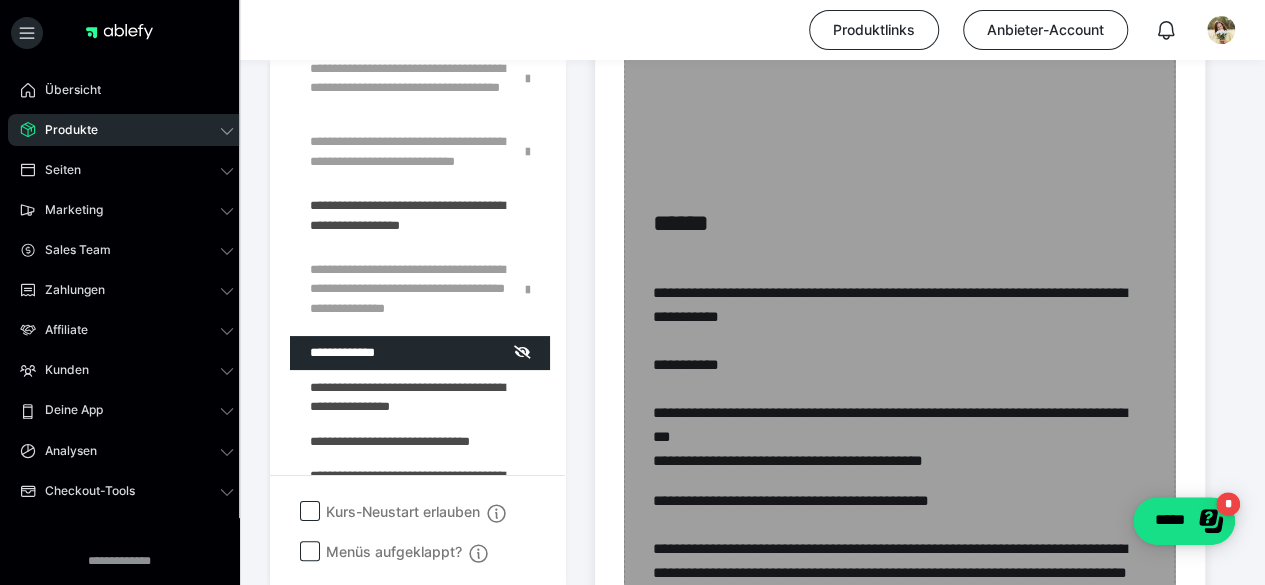 scroll, scrollTop: 562, scrollLeft: 0, axis: vertical 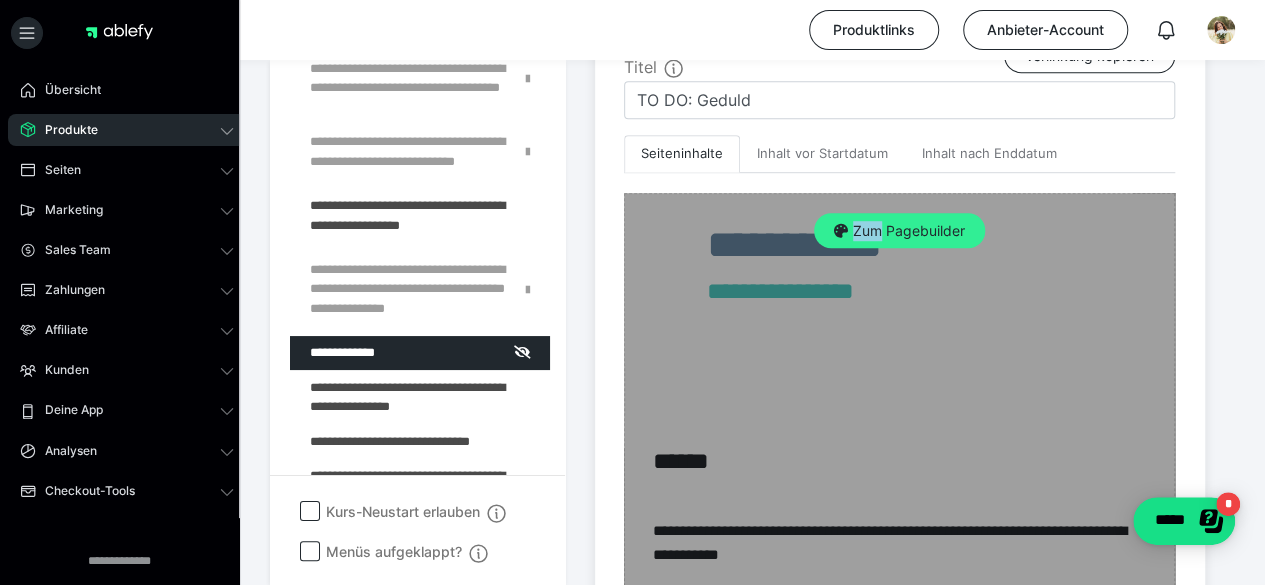 click on "Zum Pagebuilder" at bounding box center [899, 231] 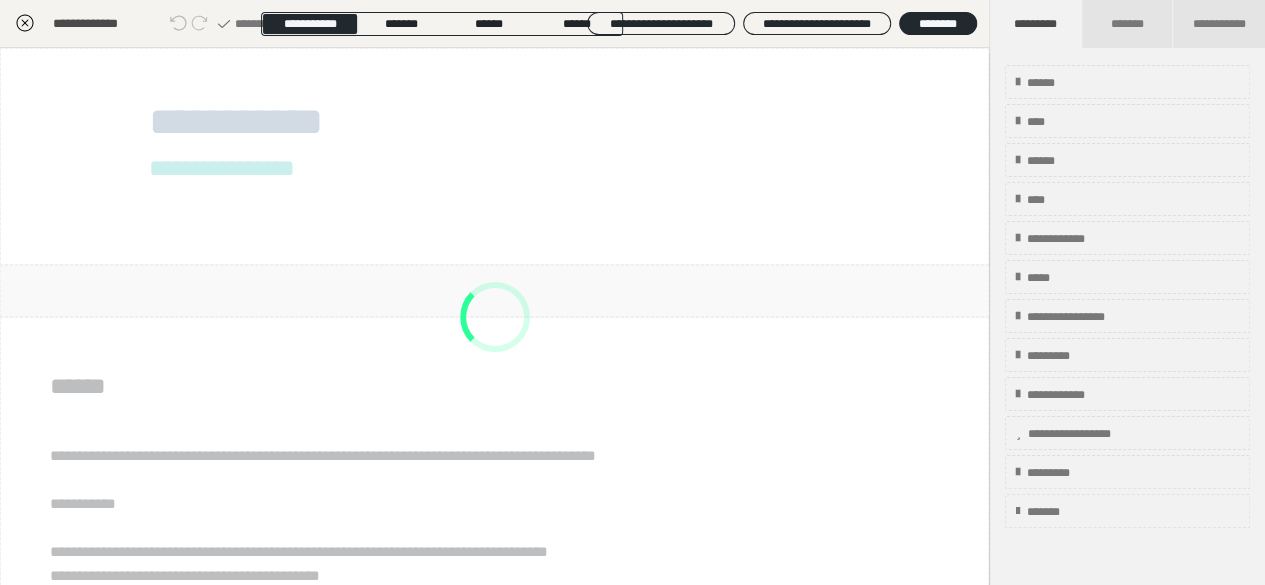 scroll, scrollTop: 415, scrollLeft: 0, axis: vertical 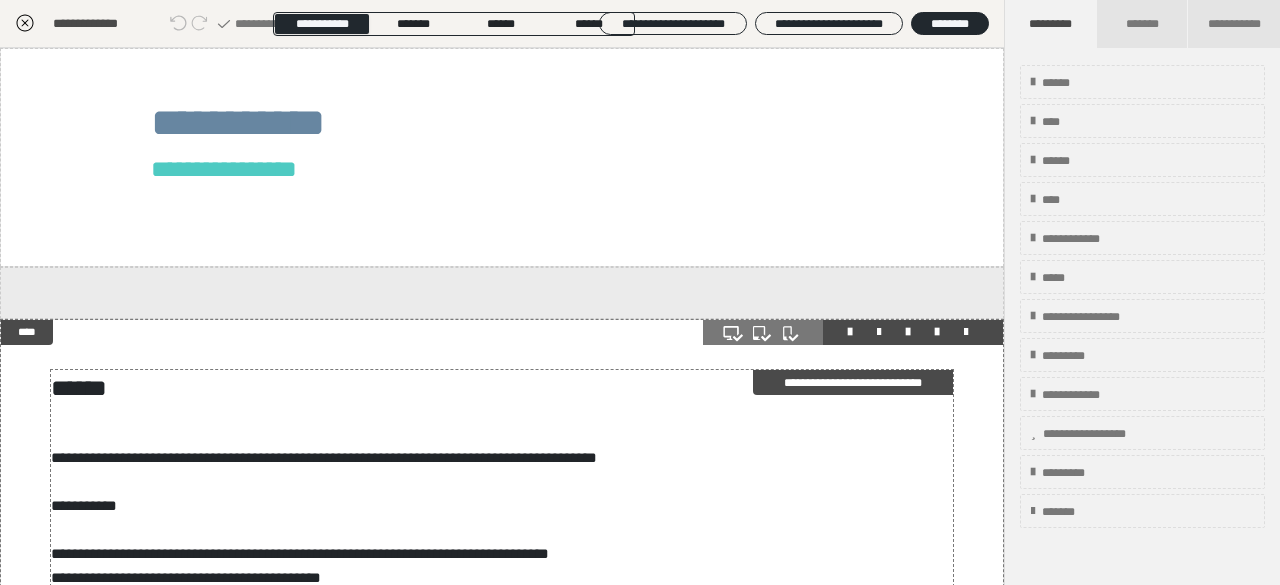 click on "**********" at bounding box center [502, 848] 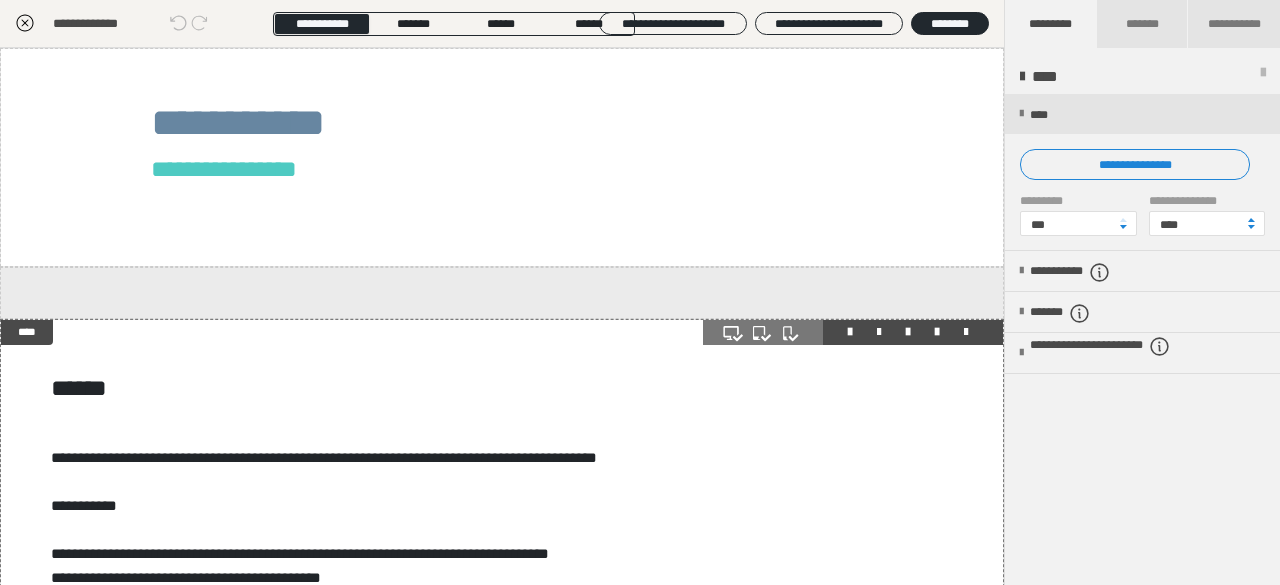 click at bounding box center [853, 332] 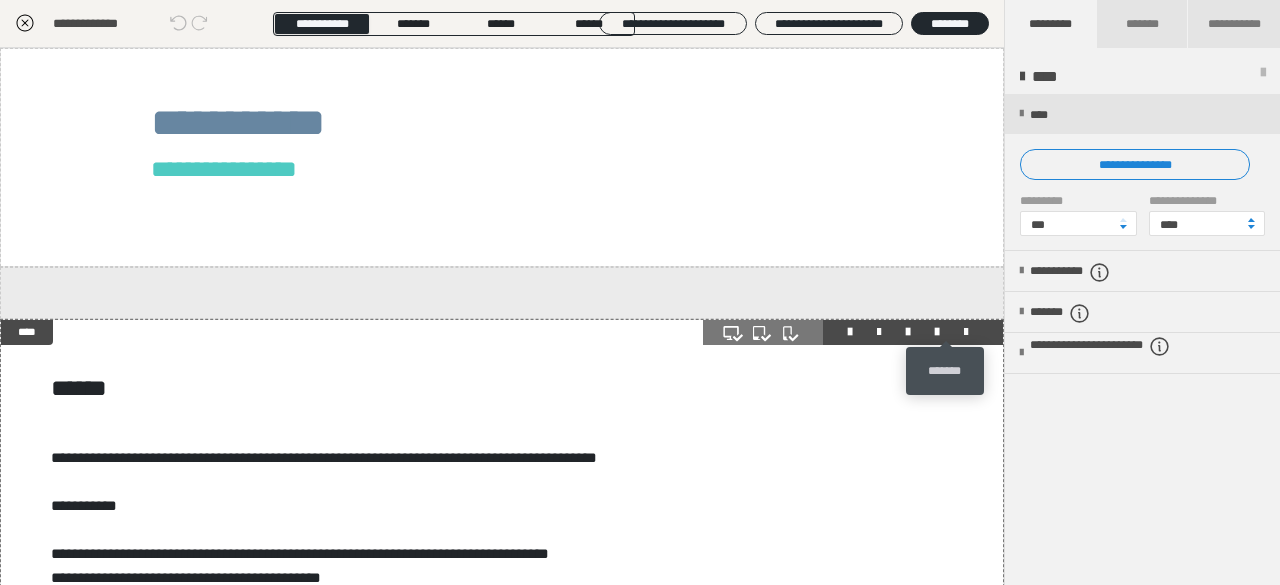 click at bounding box center [966, 332] 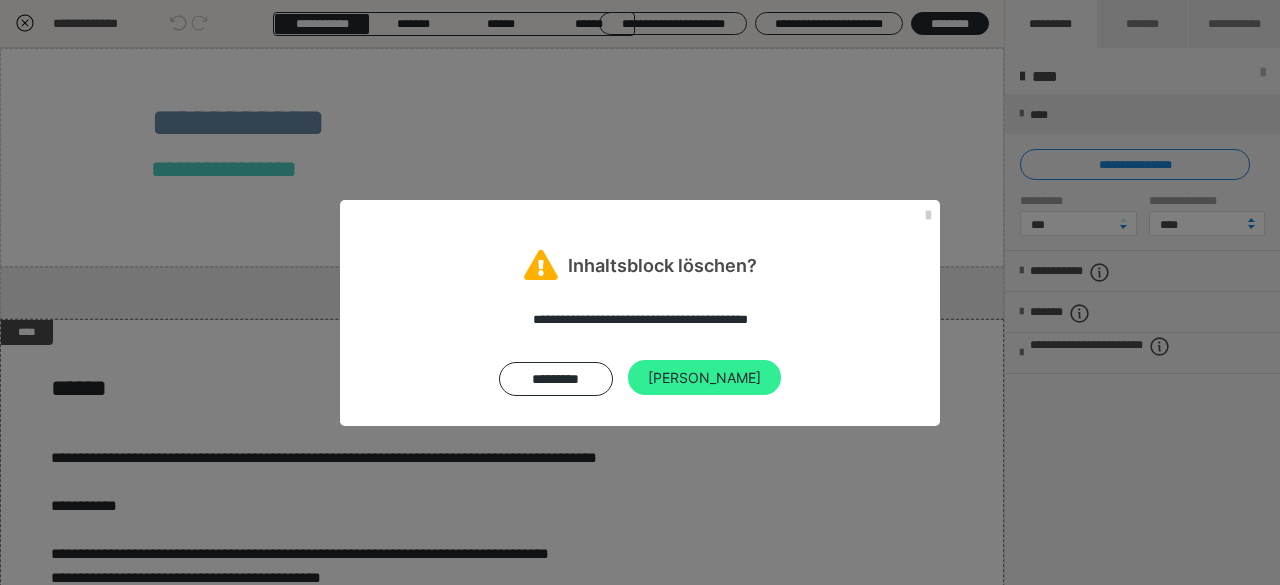 click on "[PERSON_NAME]" at bounding box center (704, 378) 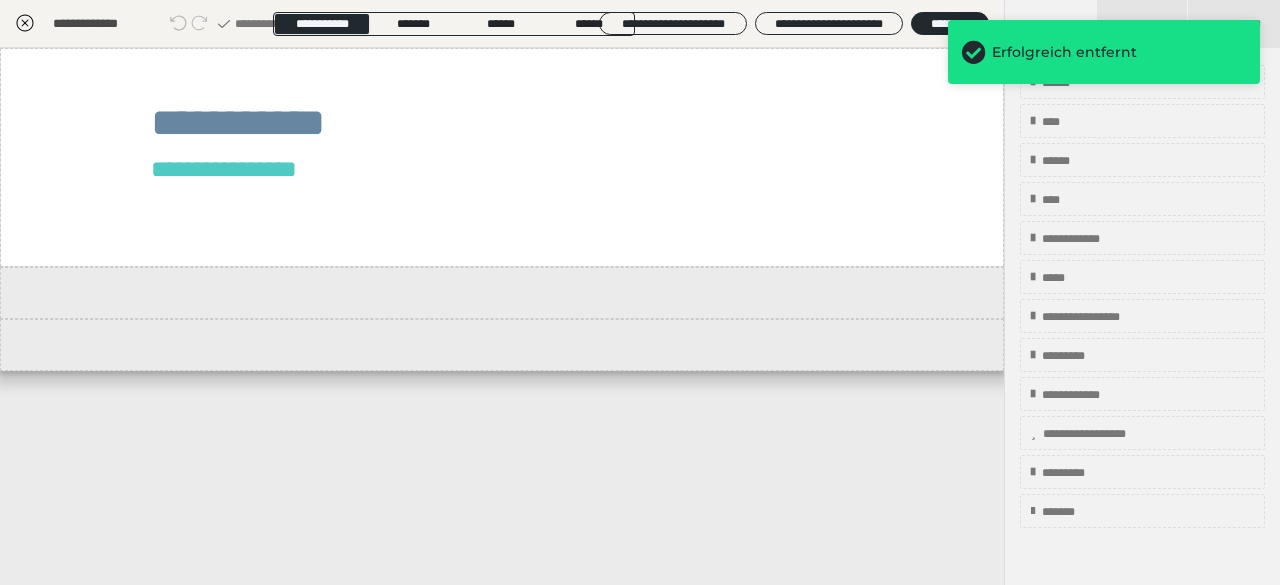 click 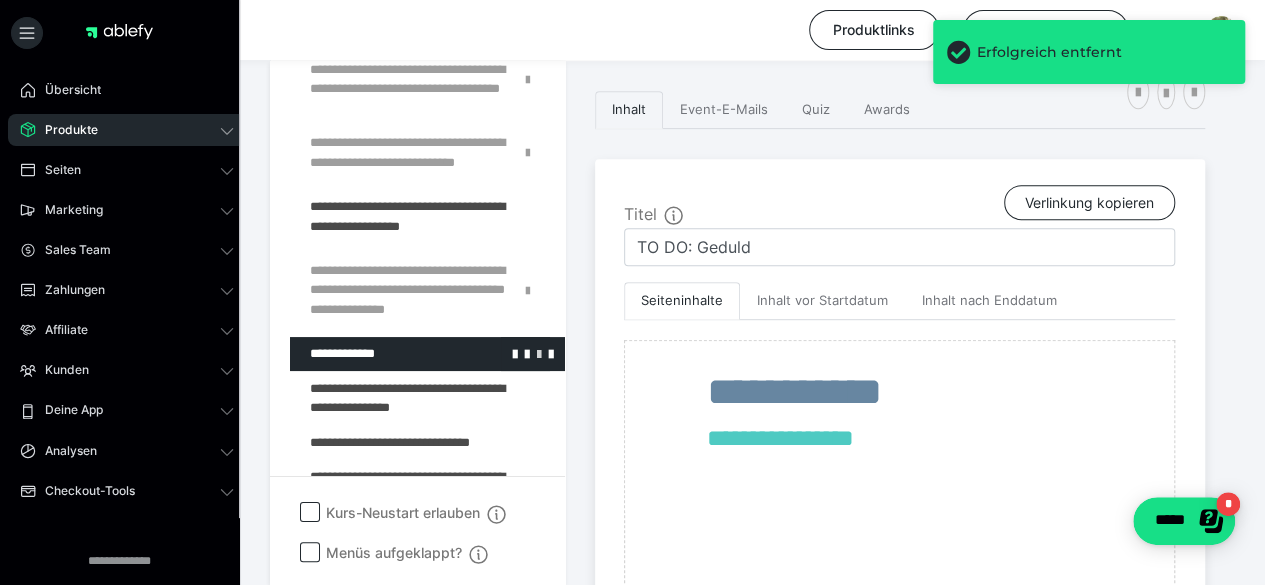 click at bounding box center (539, 353) 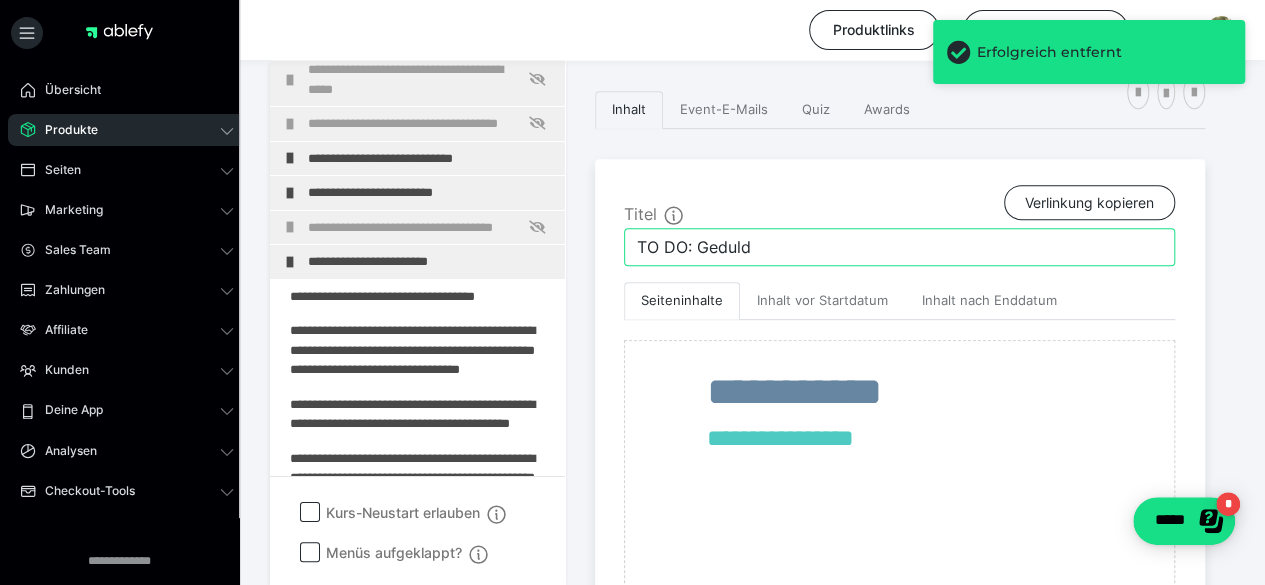 click on "TO DO: Geduld" at bounding box center (899, 247) 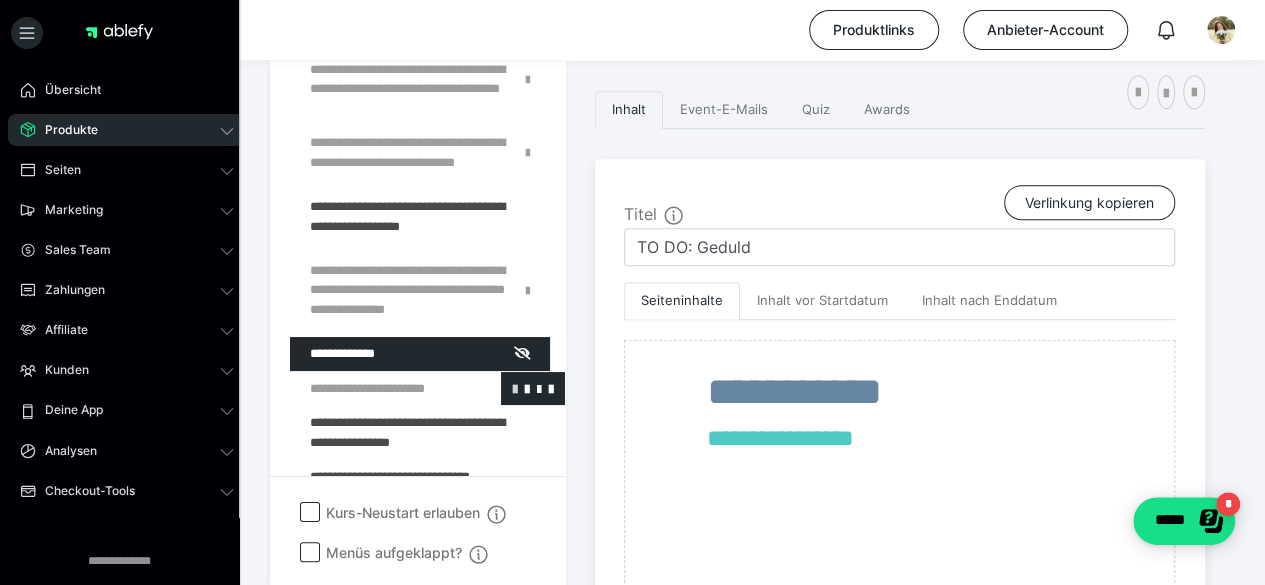 click at bounding box center (515, 388) 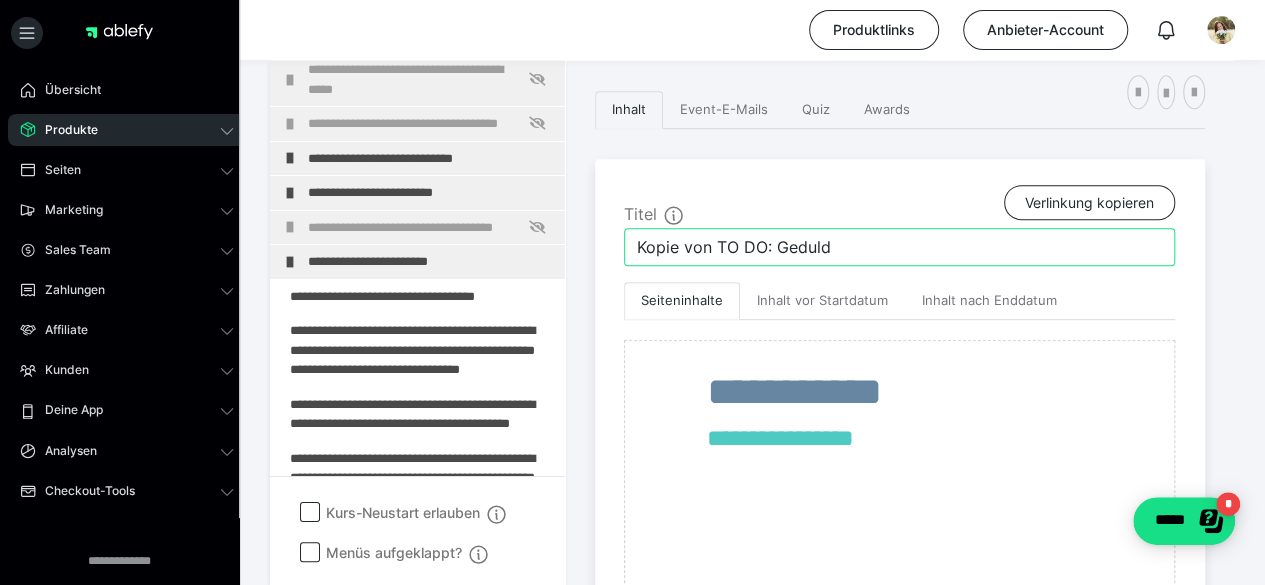 click on "Kopie von TO DO: Geduld" at bounding box center [899, 247] 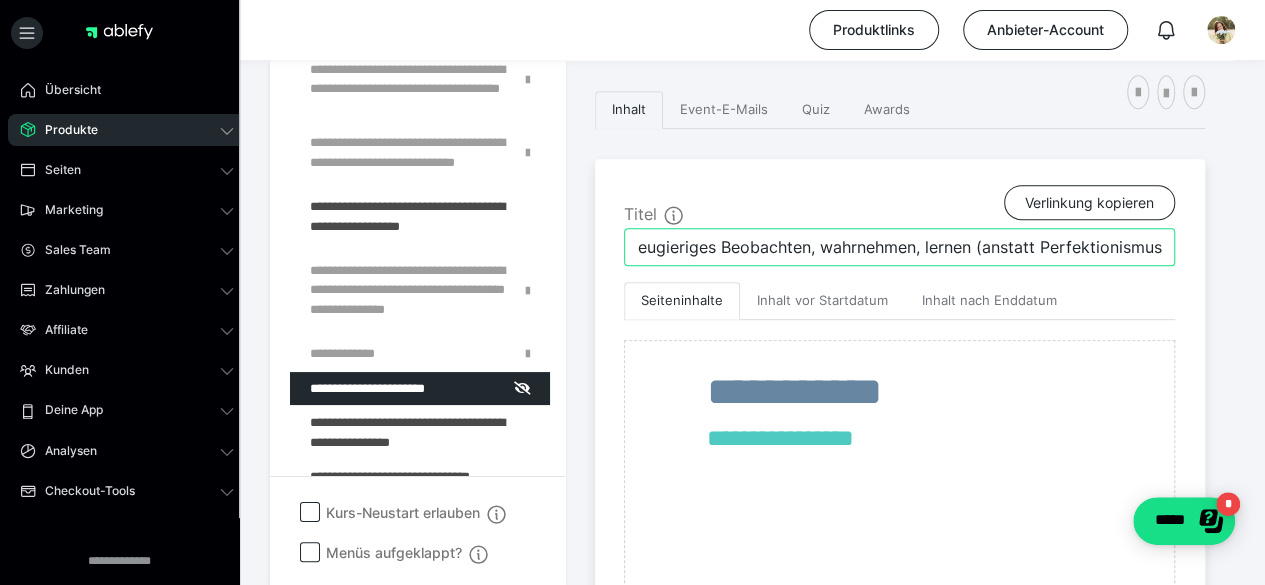 scroll, scrollTop: 0, scrollLeft: 157, axis: horizontal 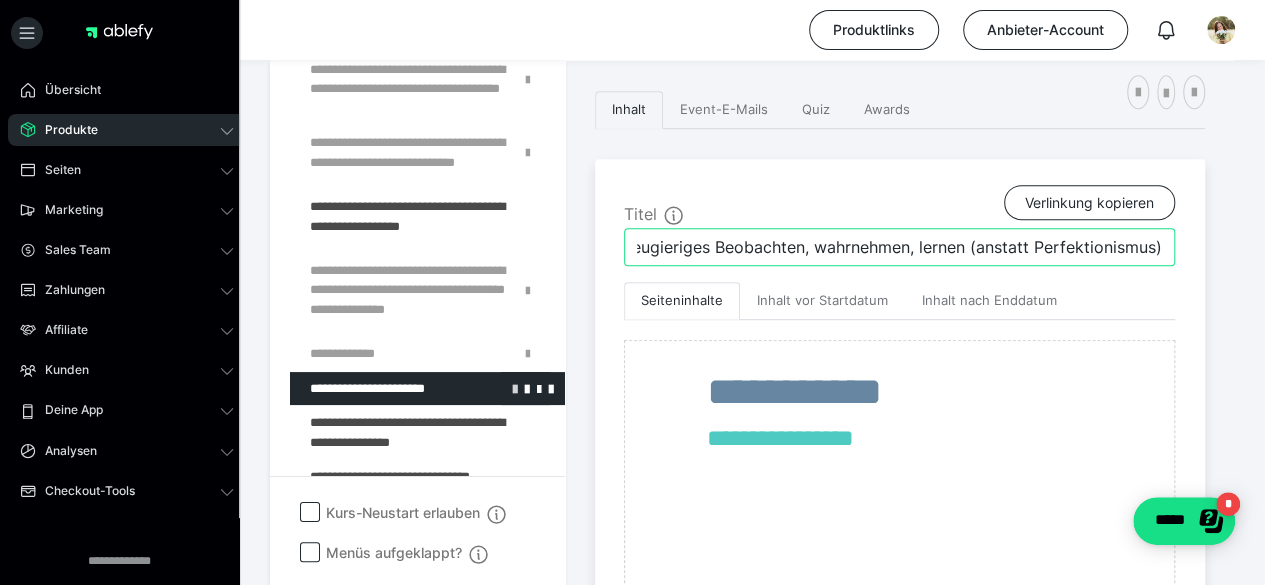 type on "Kopie von TO DO: Neugieriges Beobachten, wahrnehmen, lernen (anstatt Perfektionismus)" 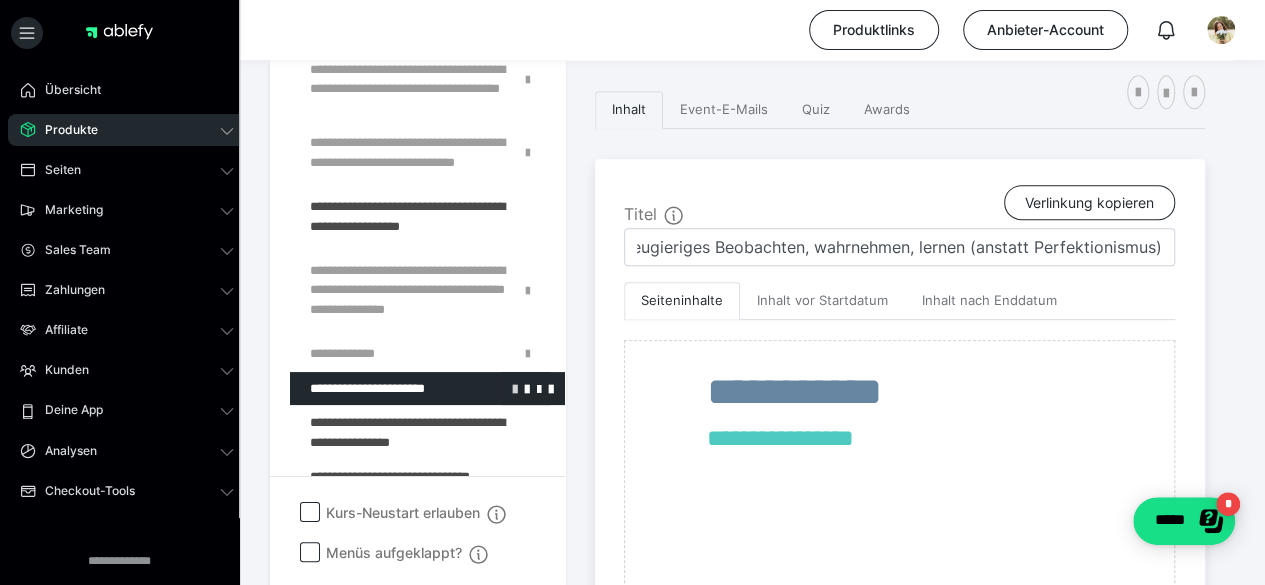 scroll, scrollTop: 0, scrollLeft: 0, axis: both 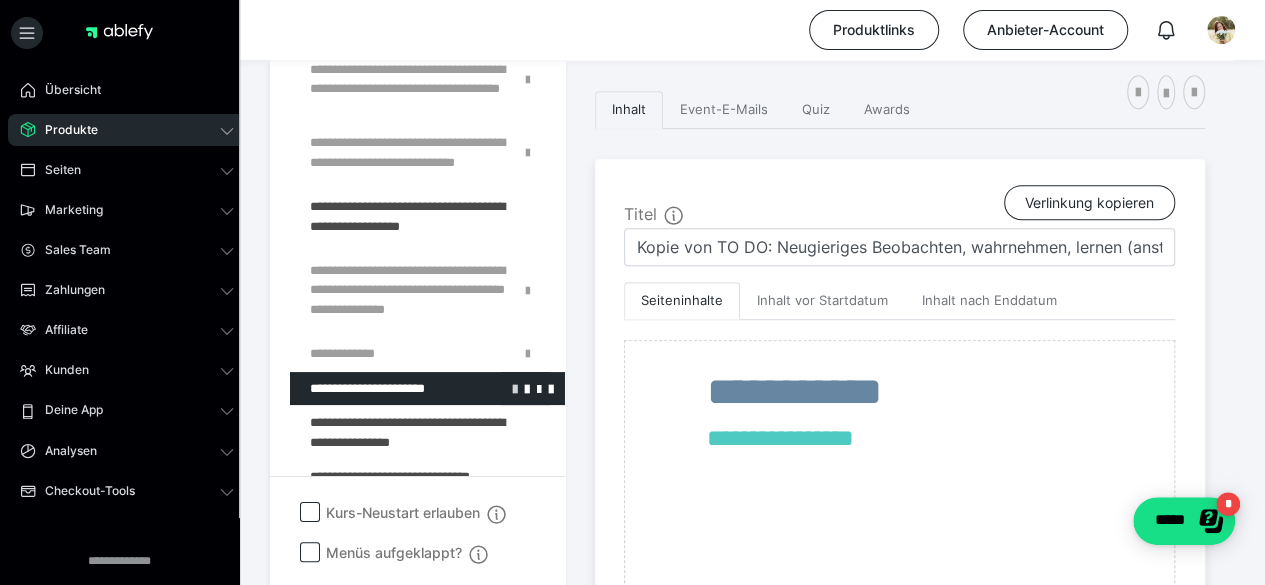 click at bounding box center [515, 388] 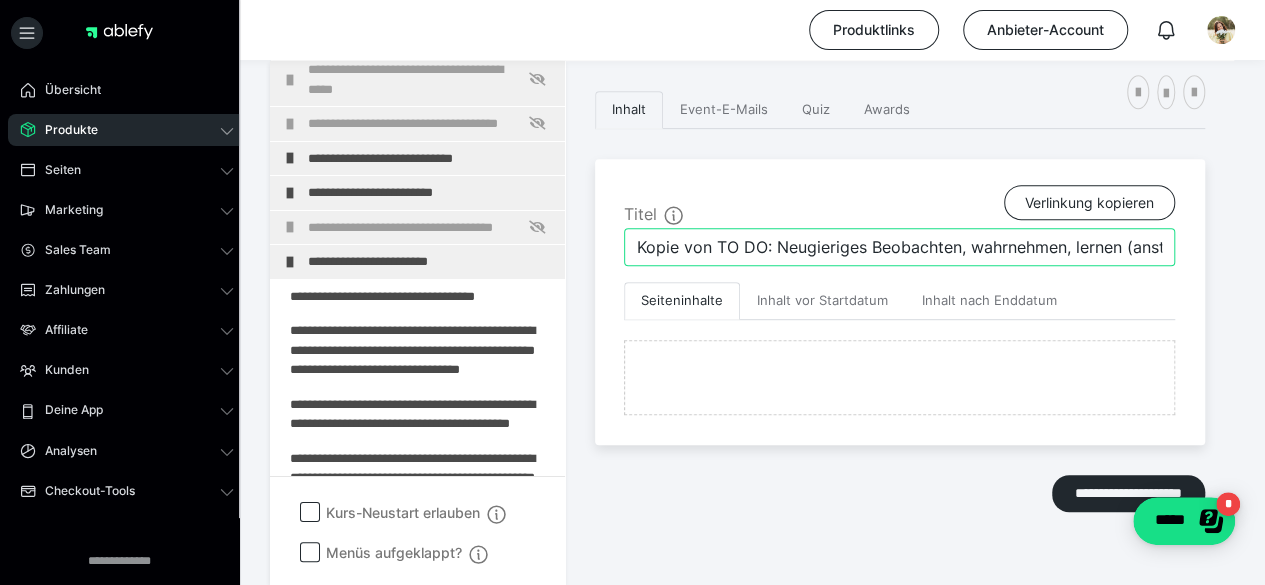 click on "Kopie von TO DO: Neugieriges Beobachten, wahrnehmen, lernen (anstatt Perfektionismus)" at bounding box center [899, 247] 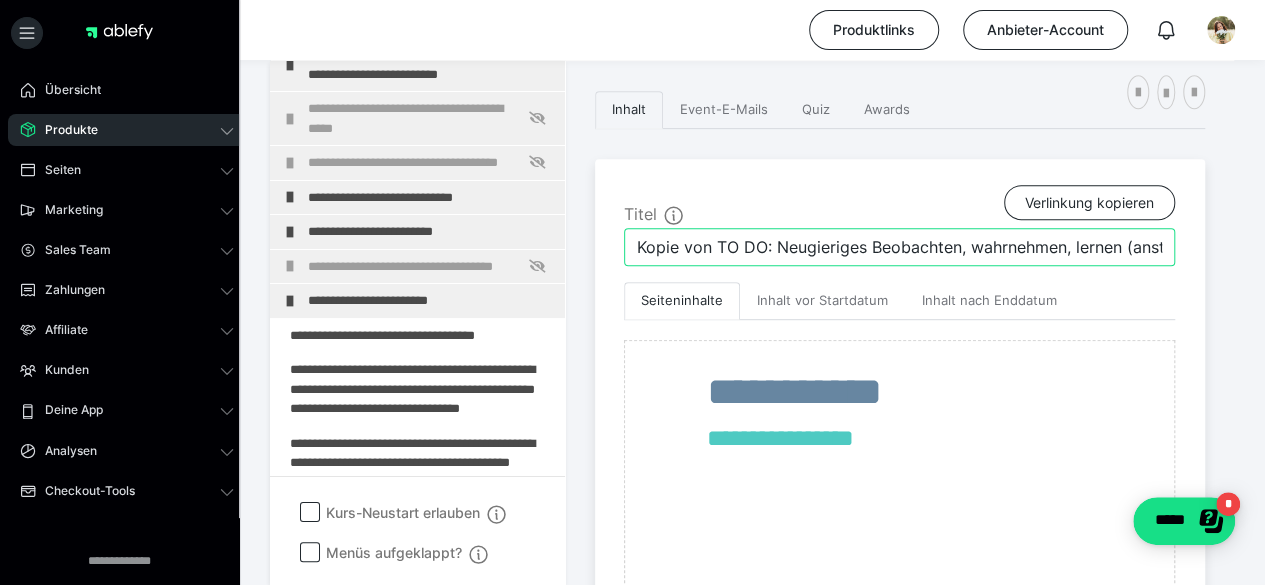 click on "**********" at bounding box center (900, 401) 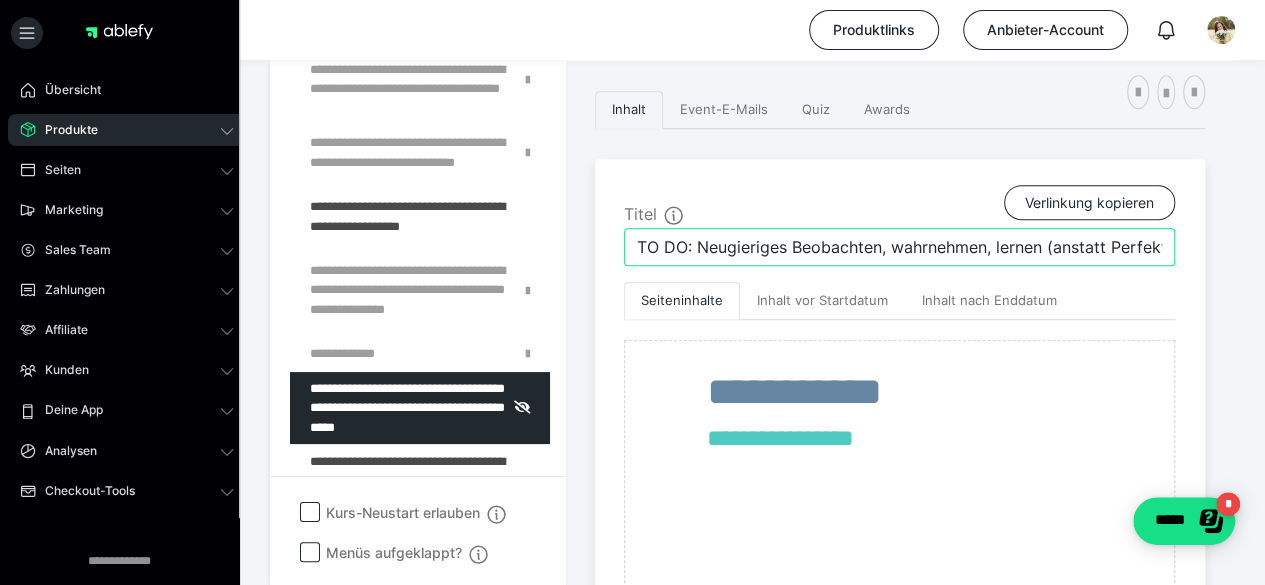 drag, startPoint x: 1043, startPoint y: 245, endPoint x: 998, endPoint y: 250, distance: 45.276924 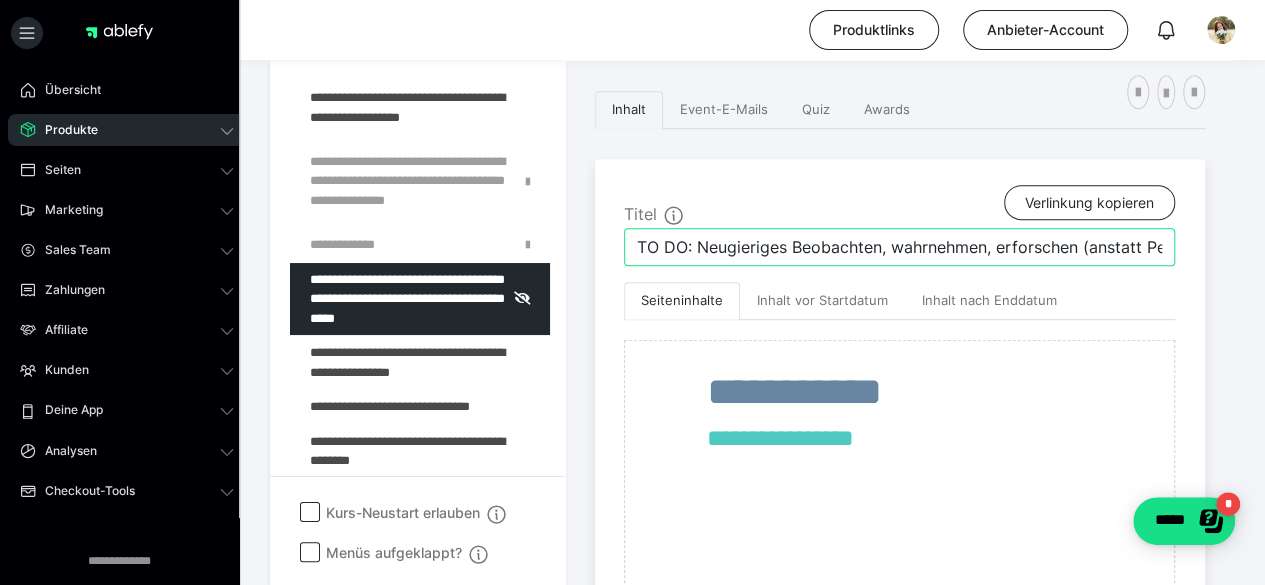 scroll, scrollTop: 4156, scrollLeft: 0, axis: vertical 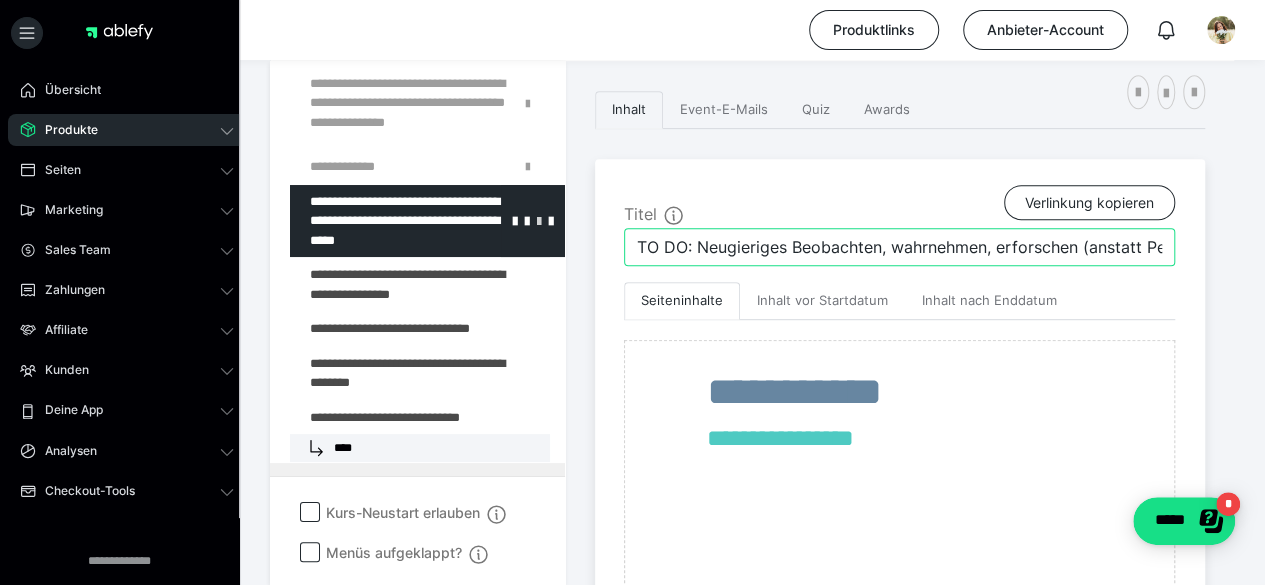 type on "TO DO: Neugieriges Beobachten, wahrnehmen, erforschen (anstatt Perfektionismus)" 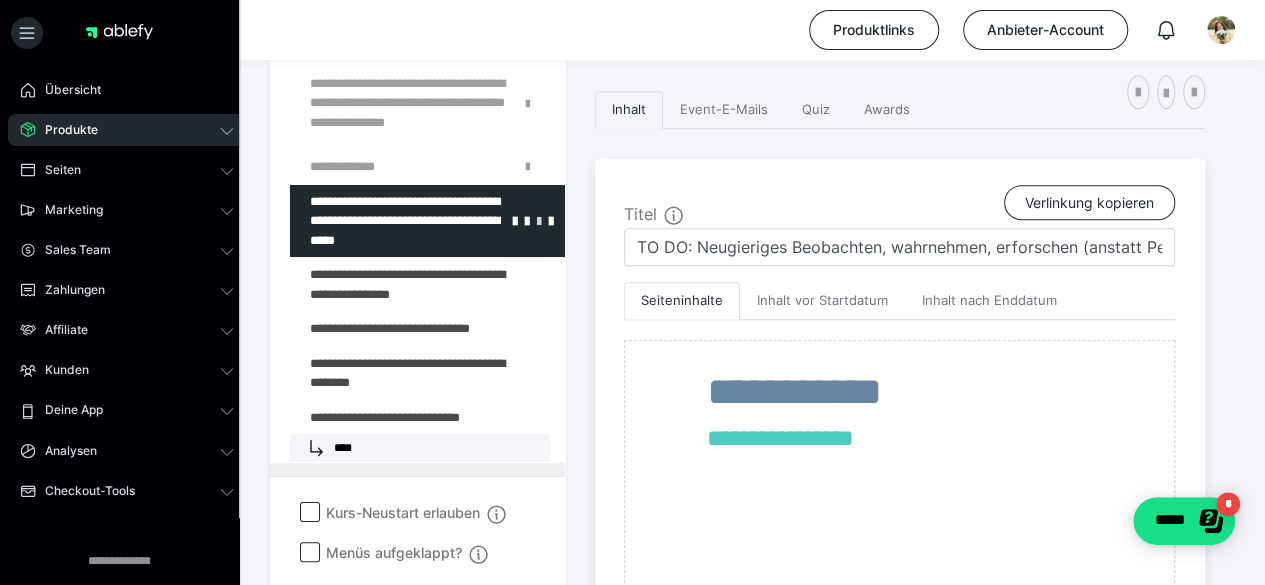 click at bounding box center (539, 220) 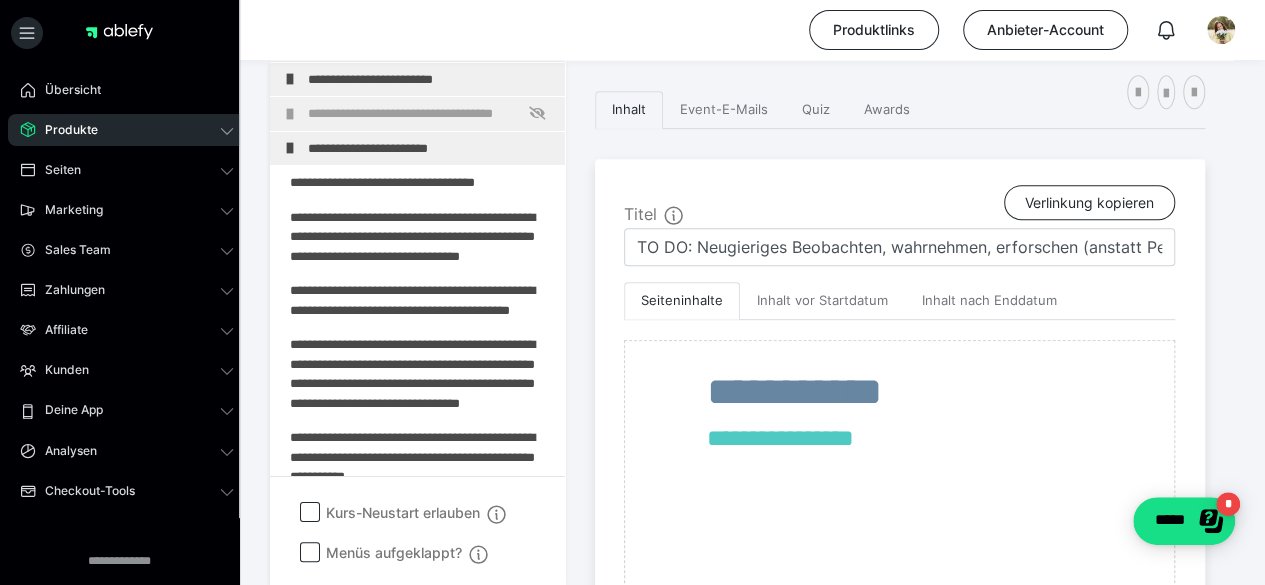click at bounding box center [375, -593] 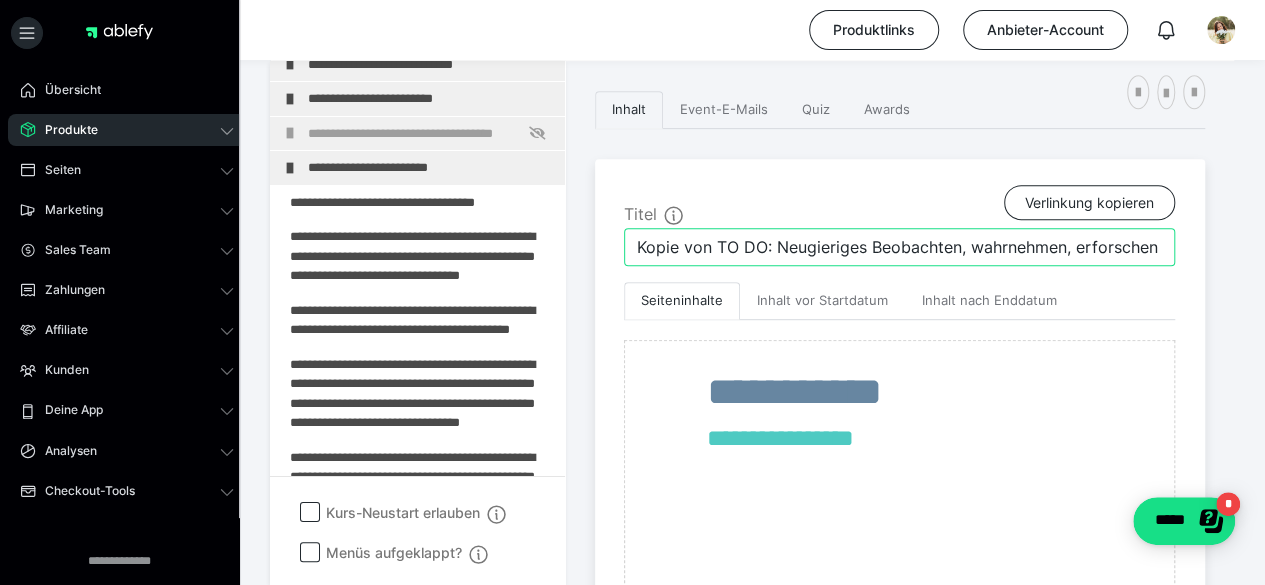click on "**********" at bounding box center [900, 401] 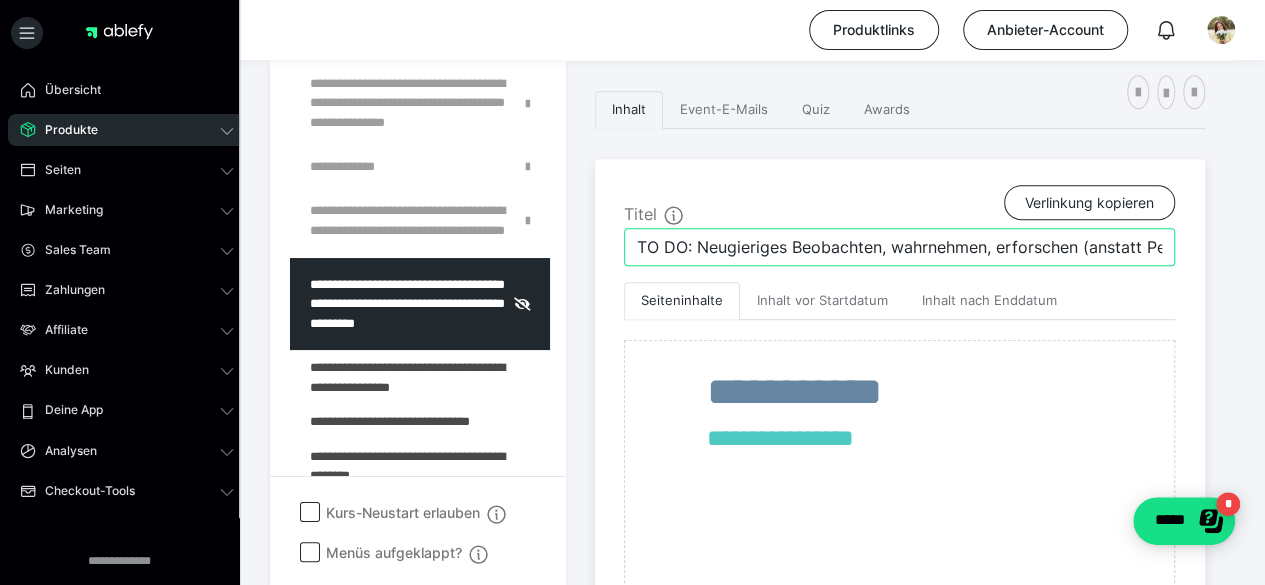 scroll, scrollTop: 0, scrollLeft: 113, axis: horizontal 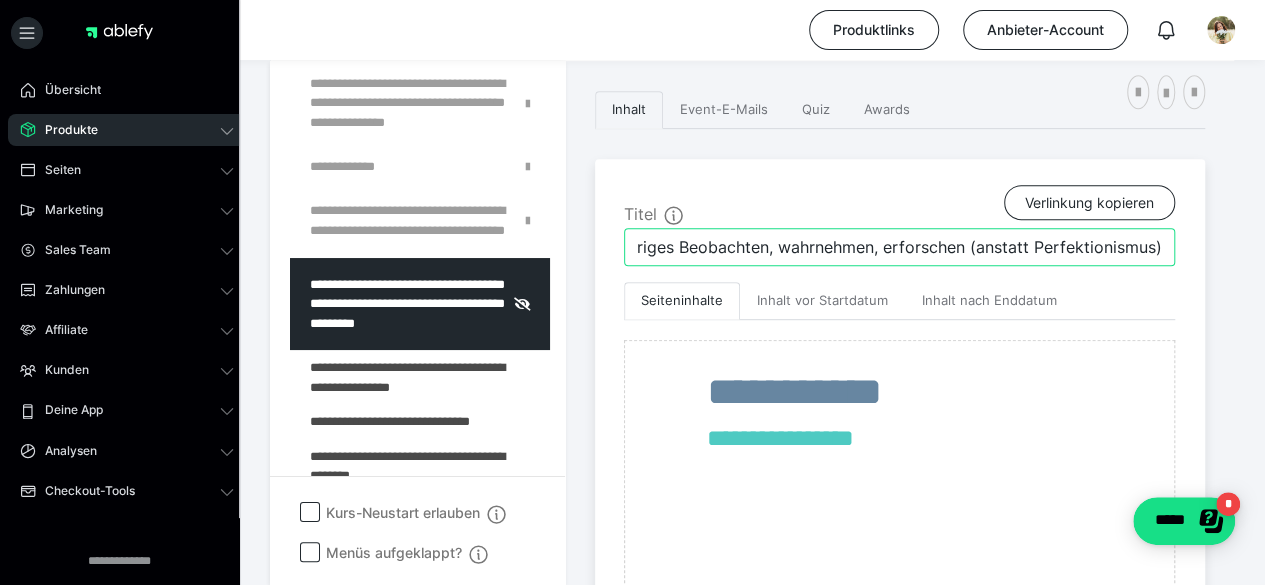 drag, startPoint x: 700, startPoint y: 241, endPoint x: 1272, endPoint y: 289, distance: 574.01044 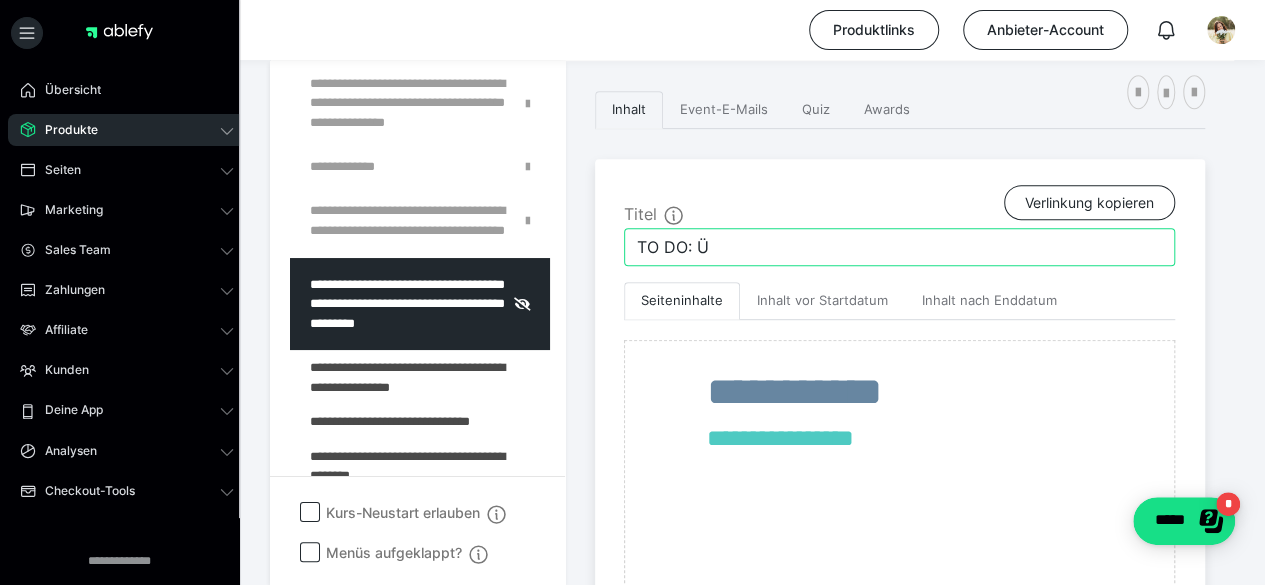 scroll, scrollTop: 0, scrollLeft: 0, axis: both 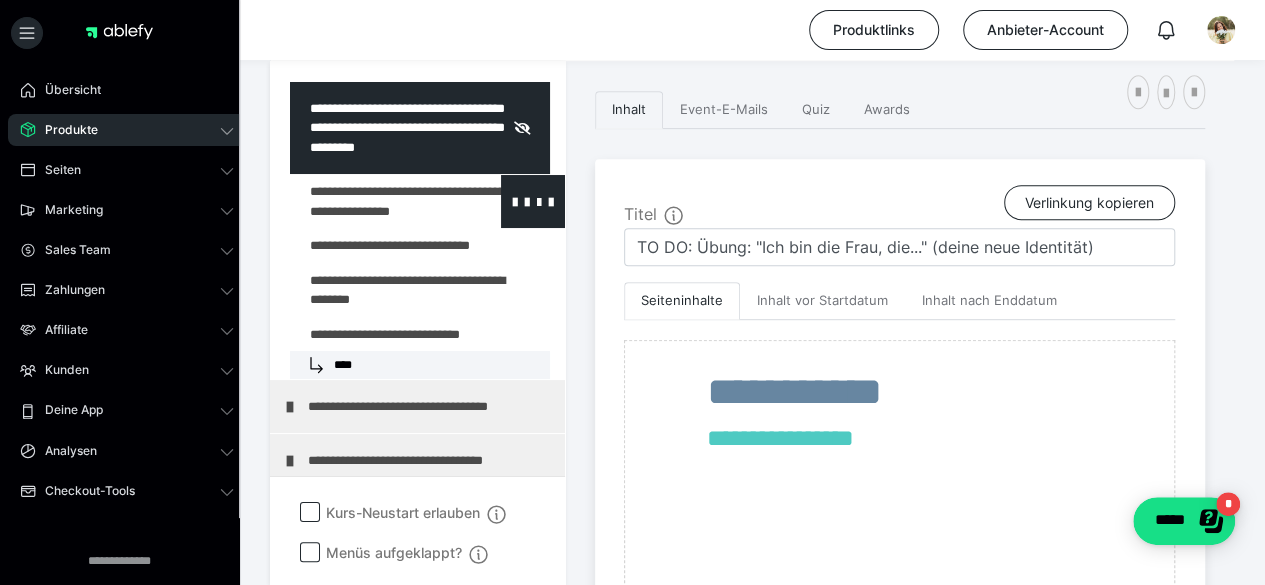 click at bounding box center [375, 201] 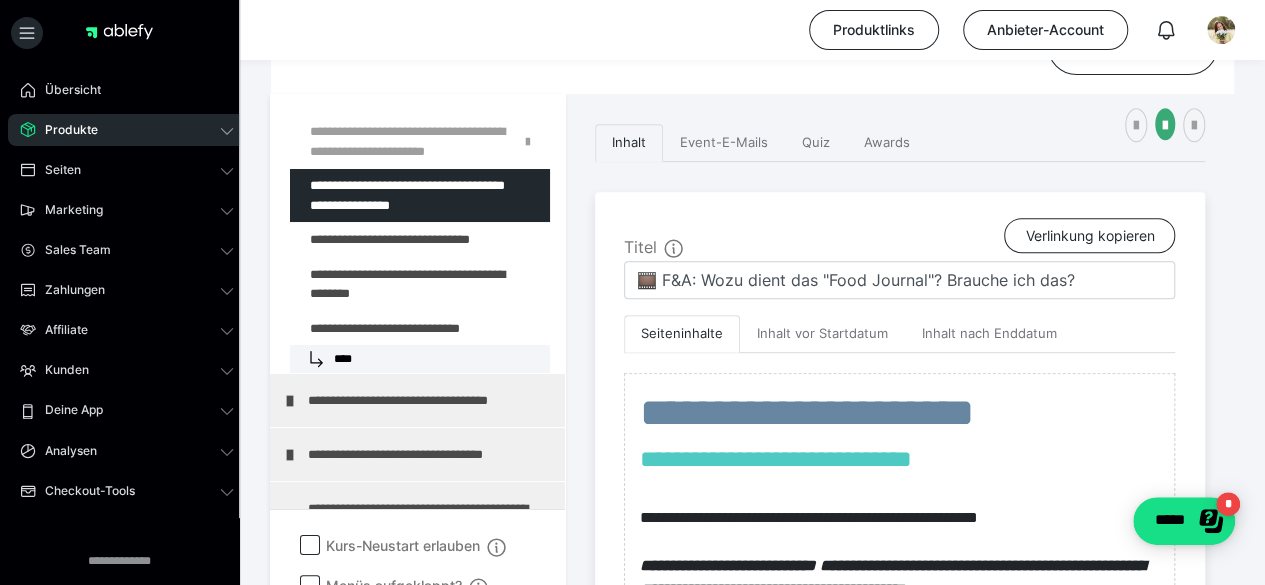 scroll, scrollTop: 354, scrollLeft: 0, axis: vertical 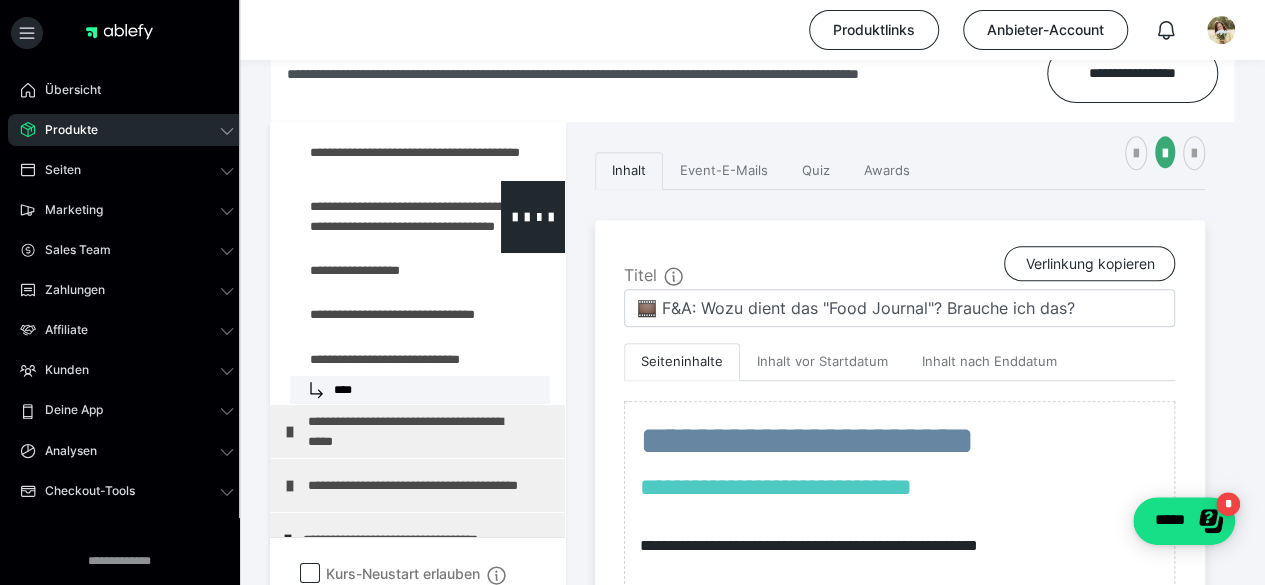 click at bounding box center [375, 217] 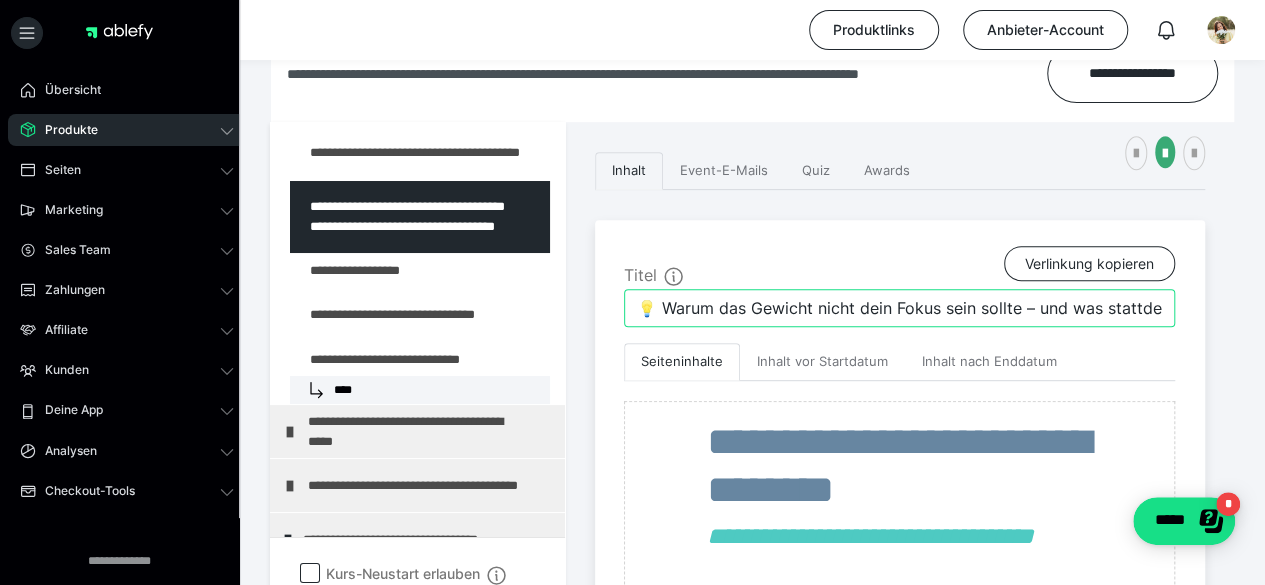 scroll, scrollTop: 0, scrollLeft: 76, axis: horizontal 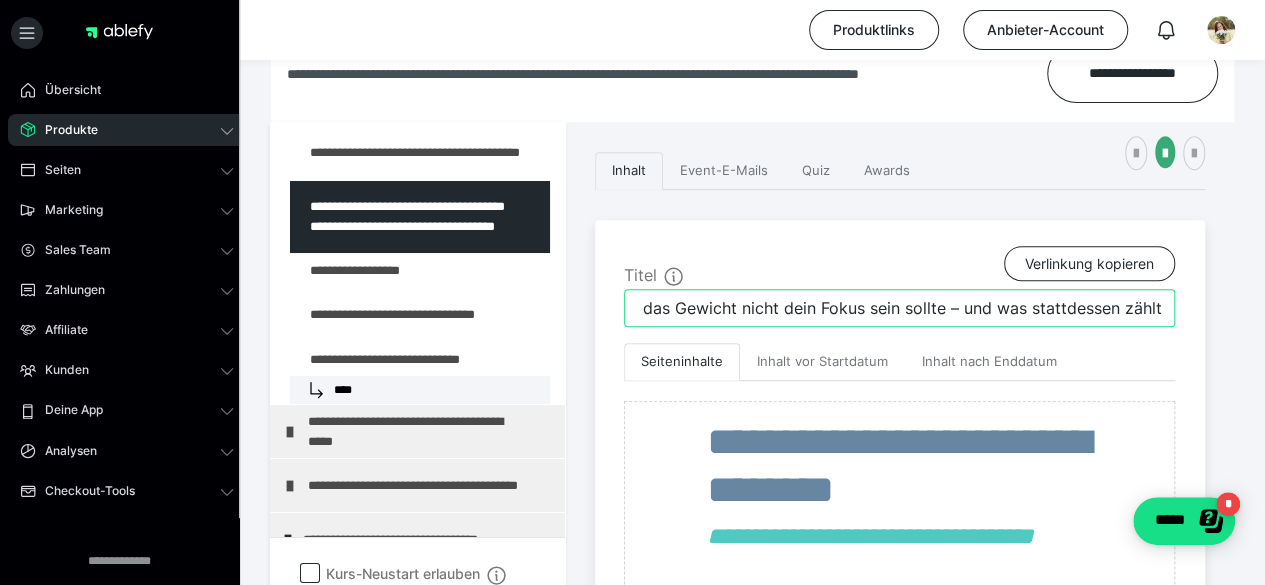 drag, startPoint x: 668, startPoint y: 303, endPoint x: 1216, endPoint y: 334, distance: 548.8761 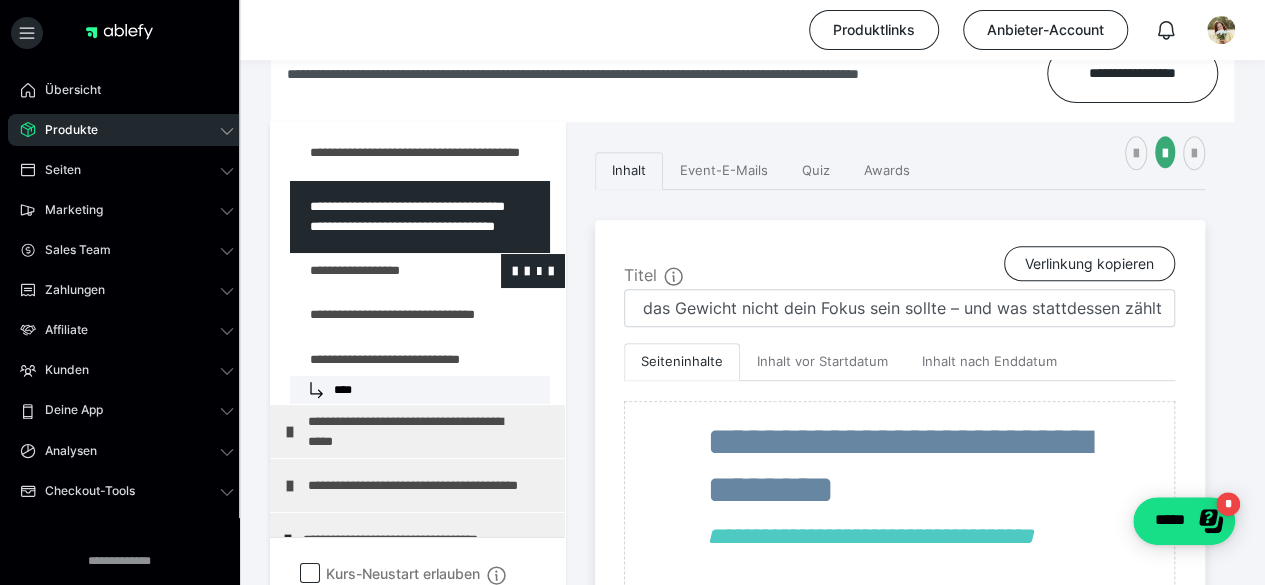 scroll, scrollTop: 0, scrollLeft: 0, axis: both 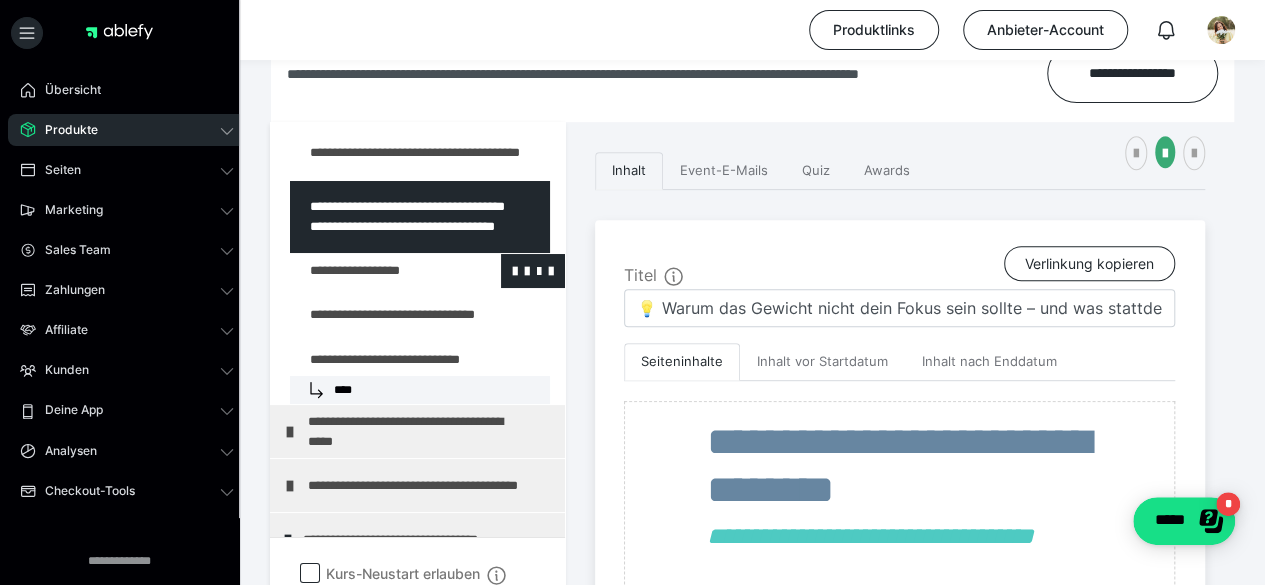 click at bounding box center [375, 271] 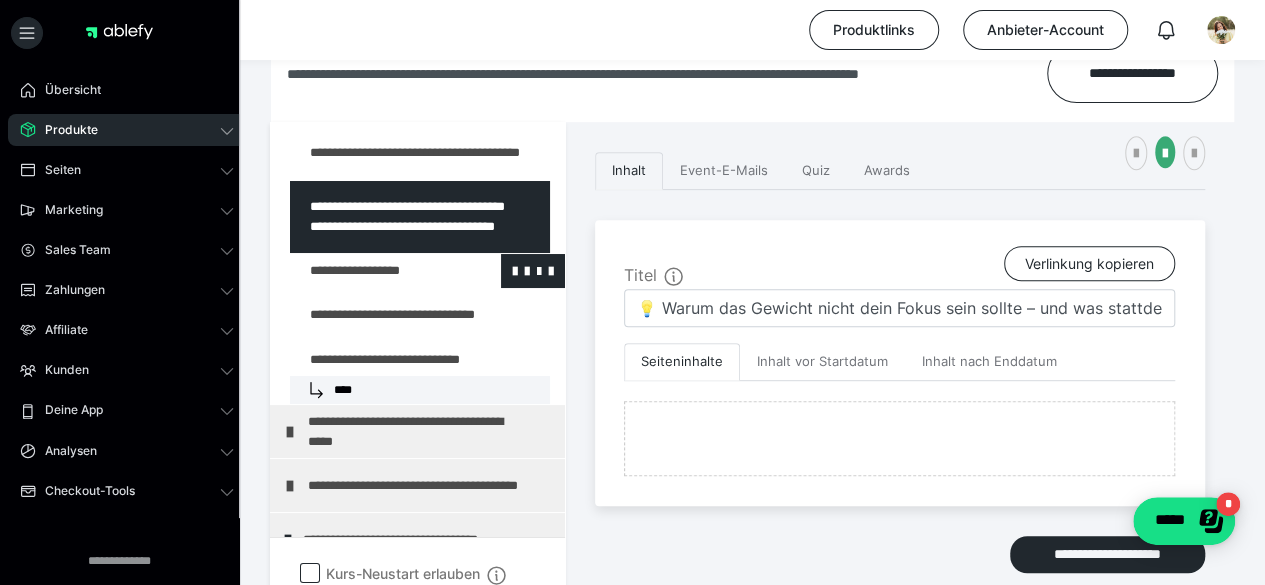 type on "💖 Vorkurs-Resümee" 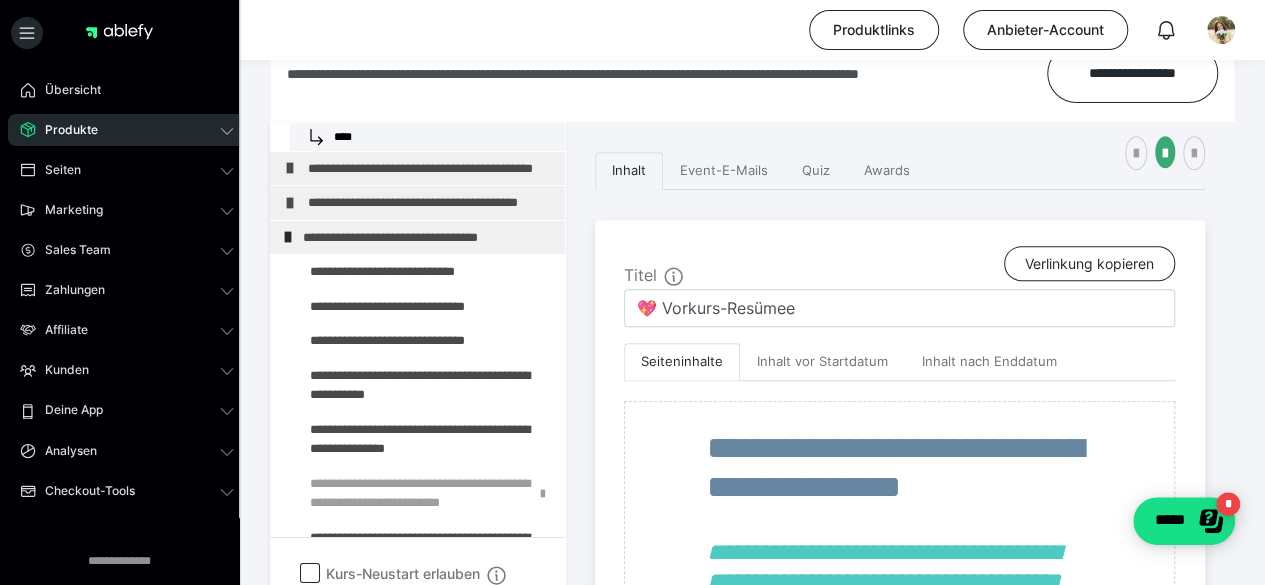 click at bounding box center [375, -8] 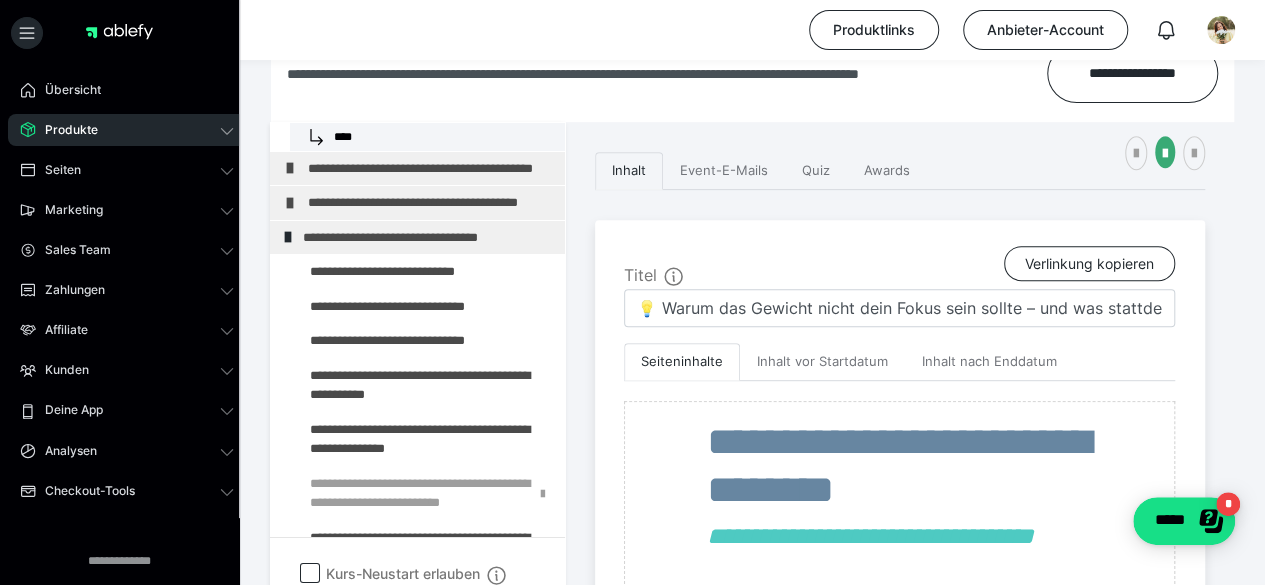 click at bounding box center [515, -8] 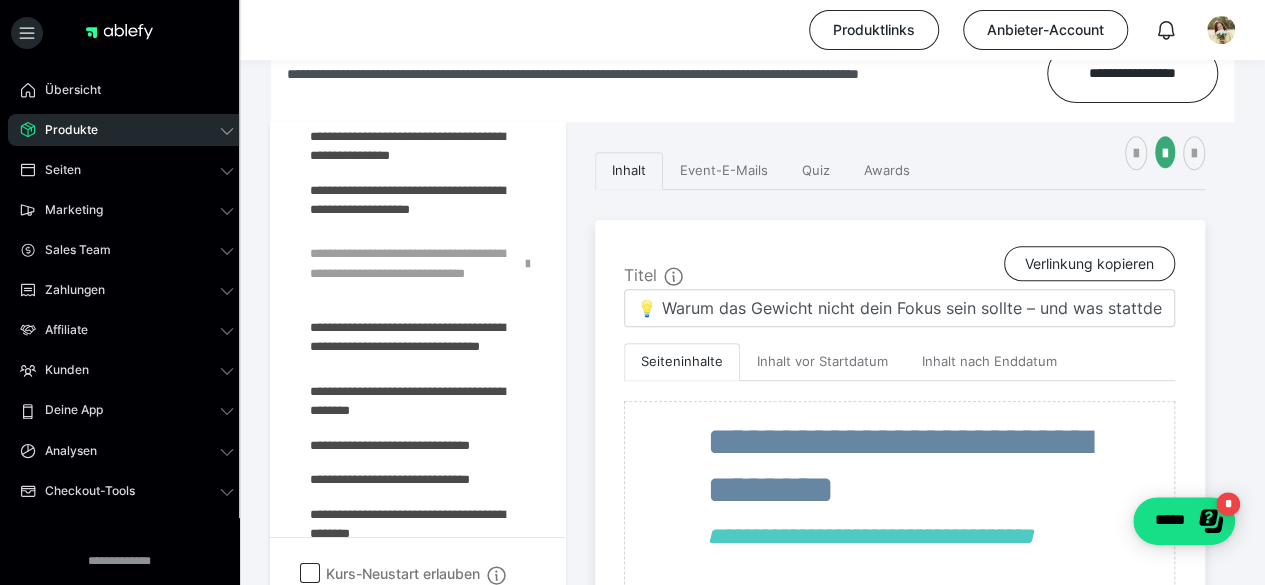 scroll, scrollTop: 1406, scrollLeft: 0, axis: vertical 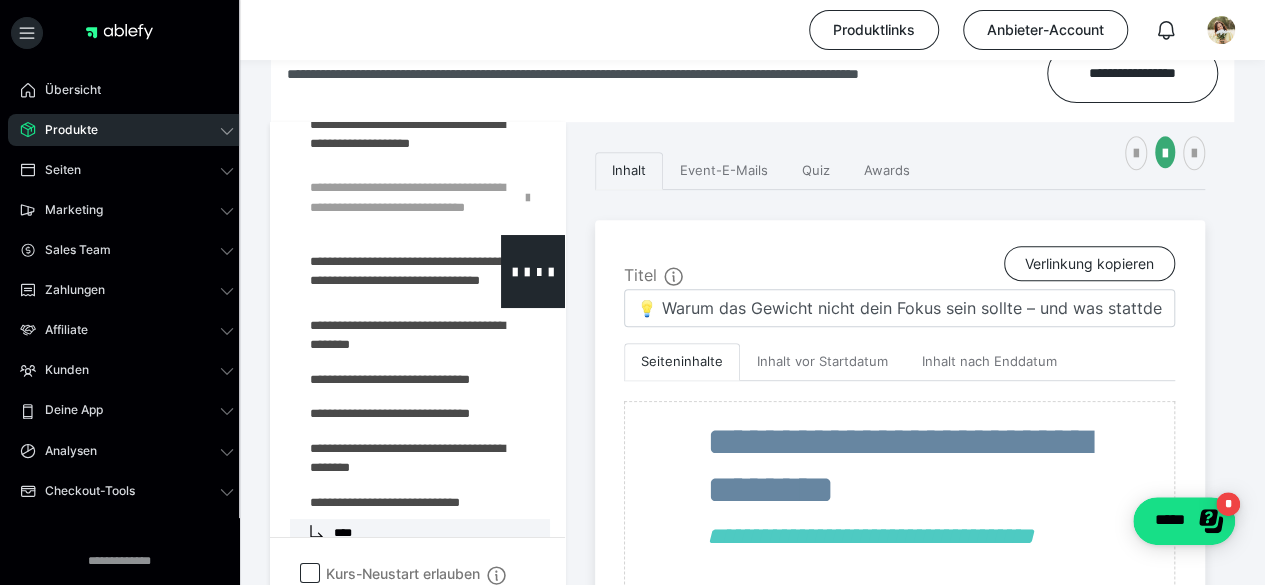 click at bounding box center (375, 271) 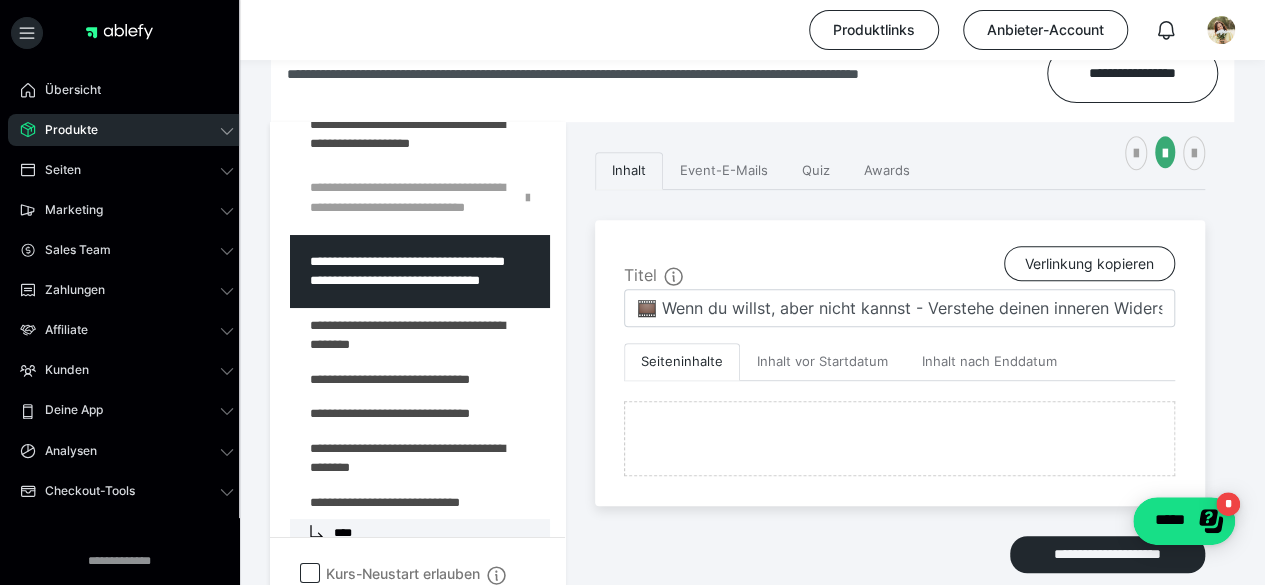 scroll, scrollTop: 438, scrollLeft: 0, axis: vertical 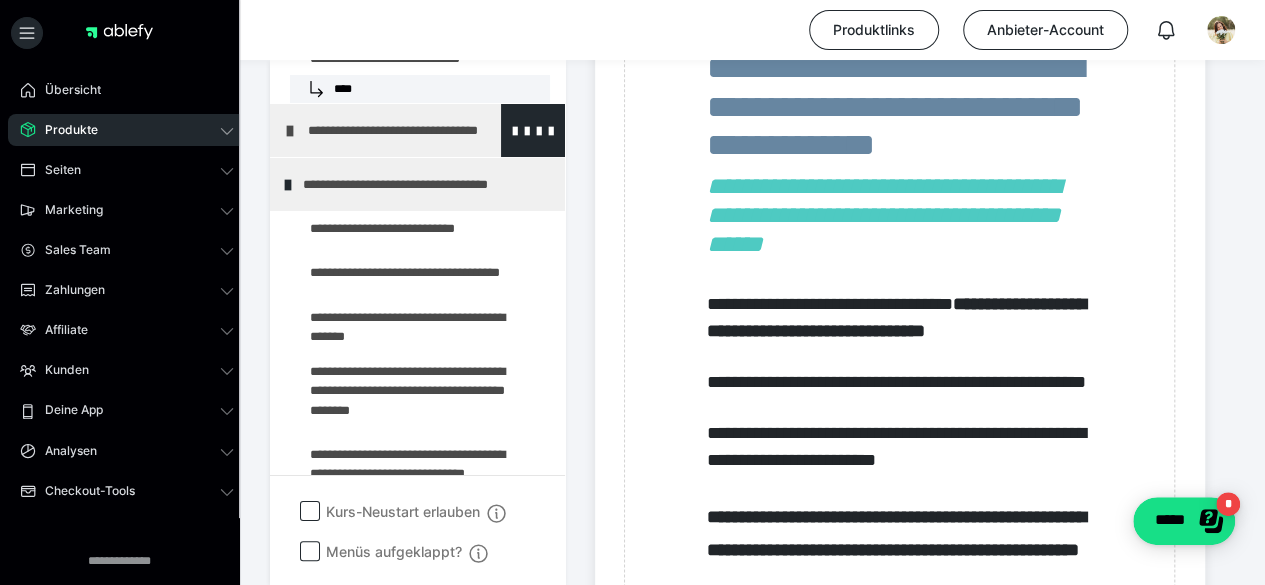 click at bounding box center [290, 131] 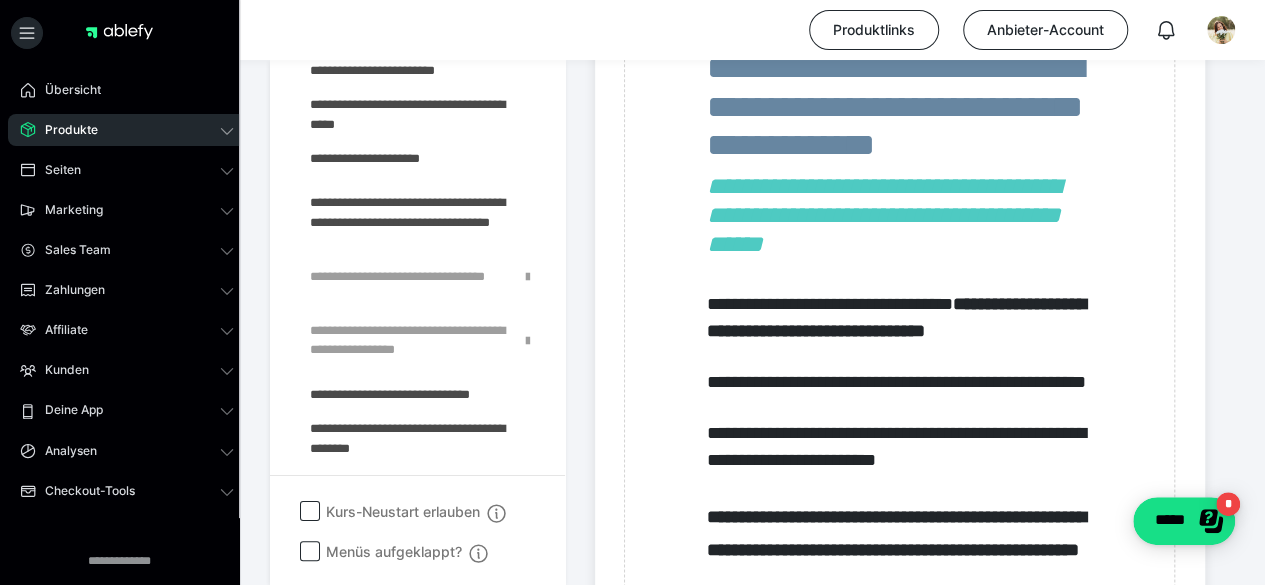 scroll, scrollTop: 2421, scrollLeft: 0, axis: vertical 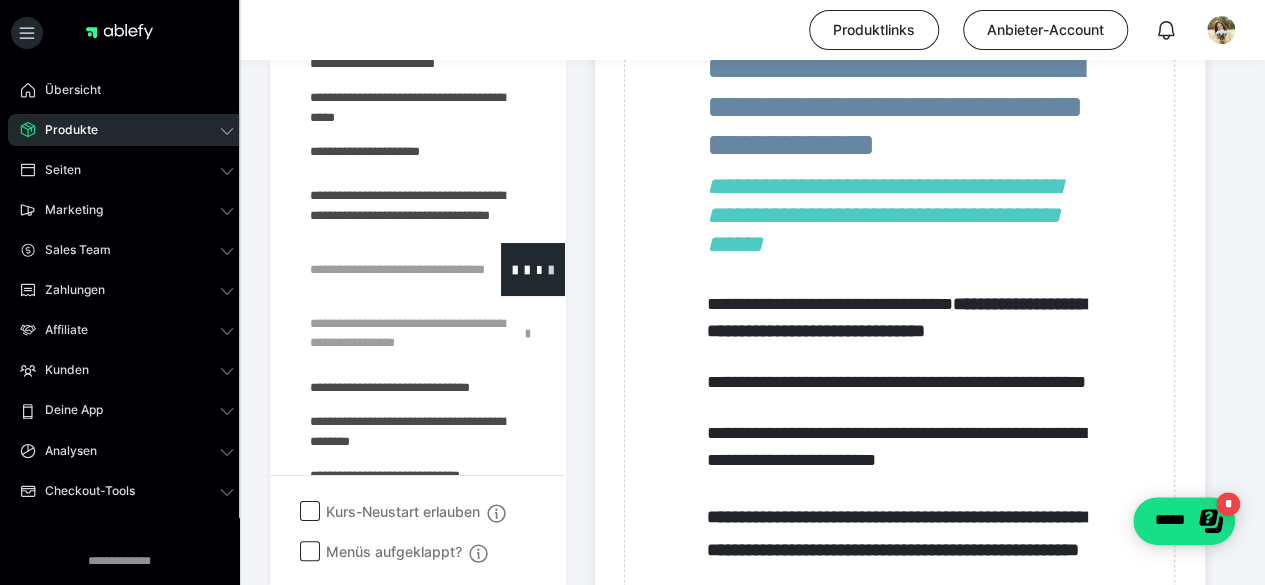 click at bounding box center [551, 269] 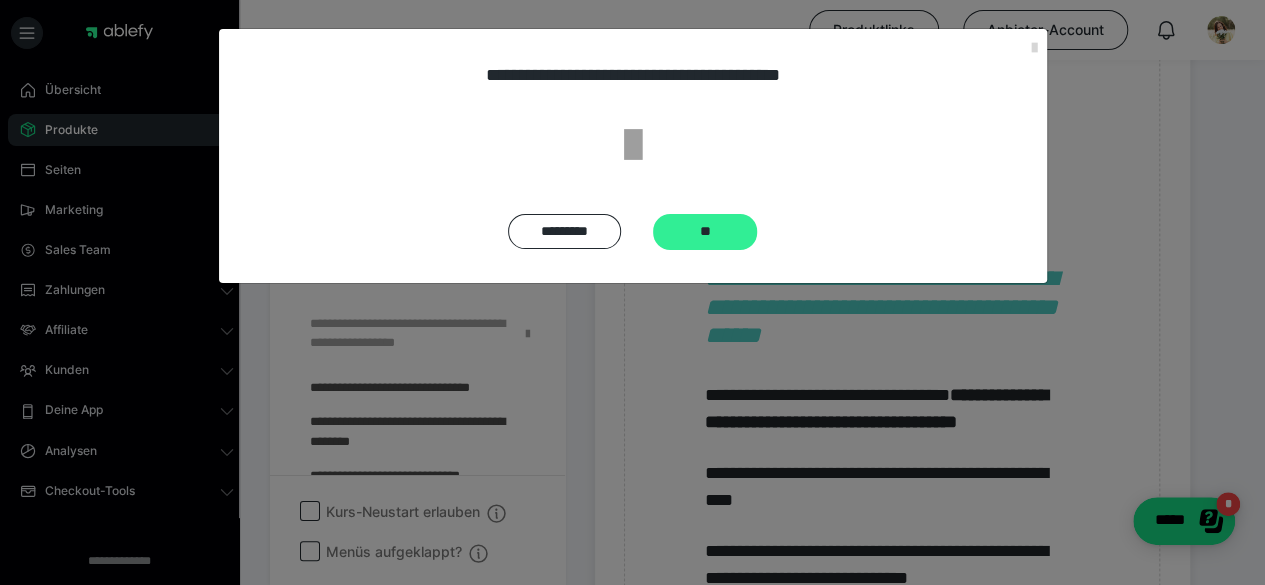 click on "**" at bounding box center (705, 232) 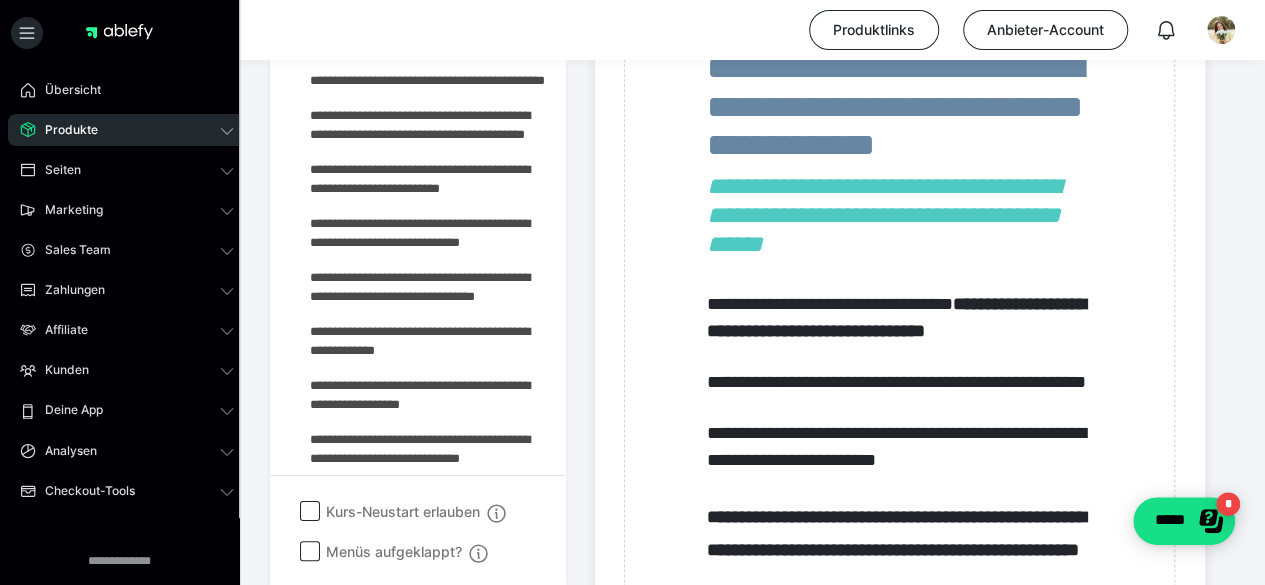 click at bounding box center (0, 0) 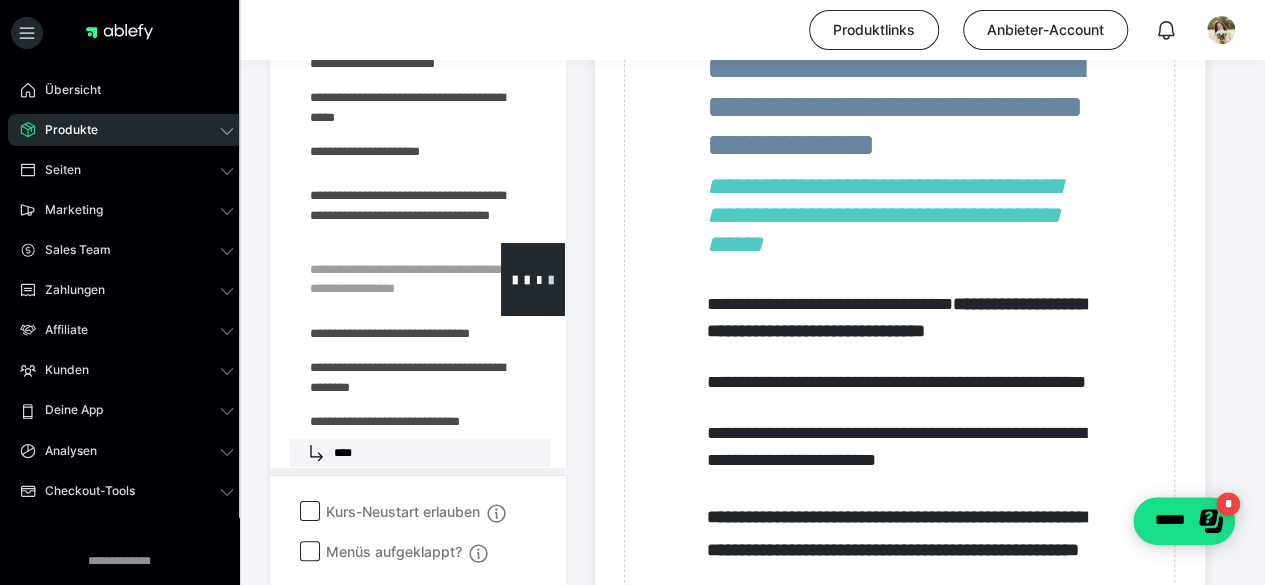 click at bounding box center (551, 279) 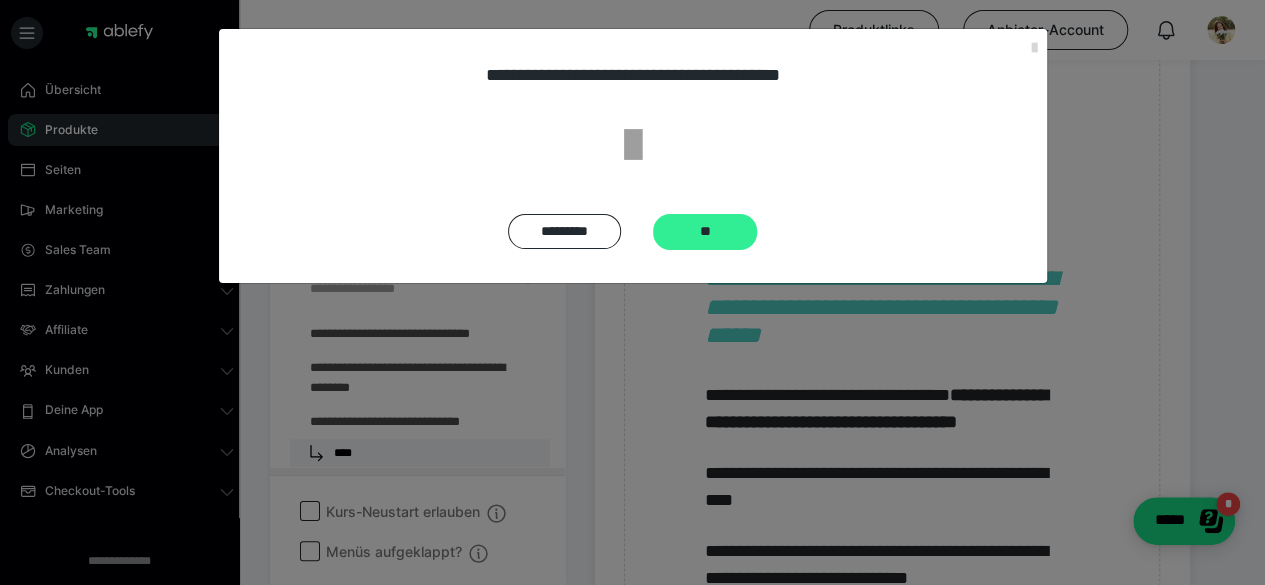 click on "**" at bounding box center (705, 232) 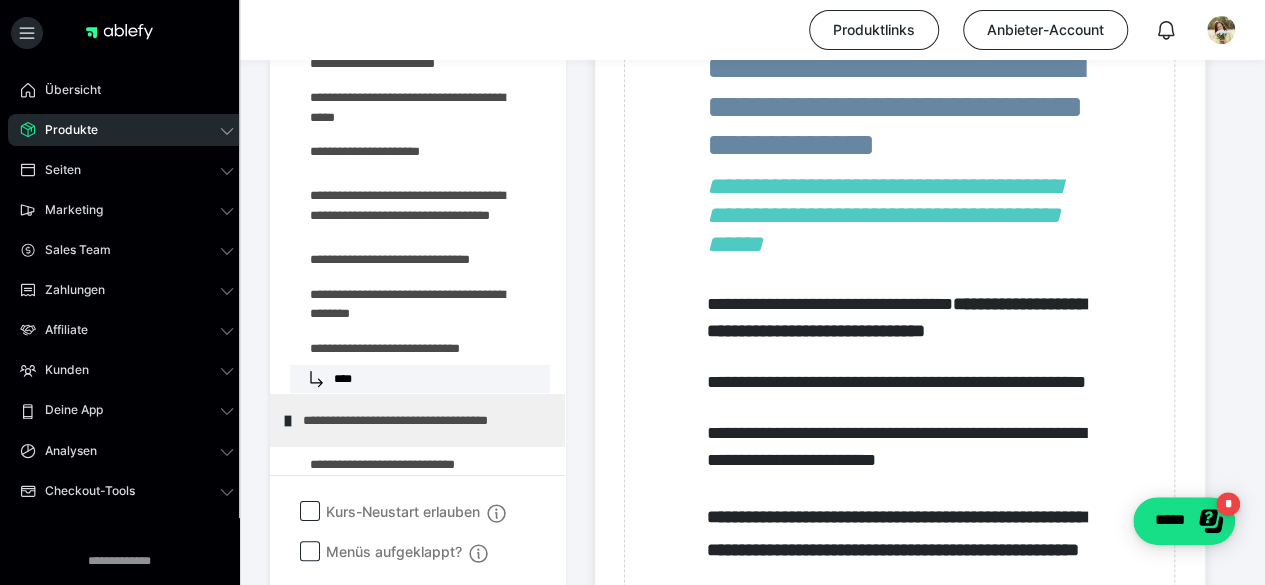 scroll, scrollTop: 0, scrollLeft: 0, axis: both 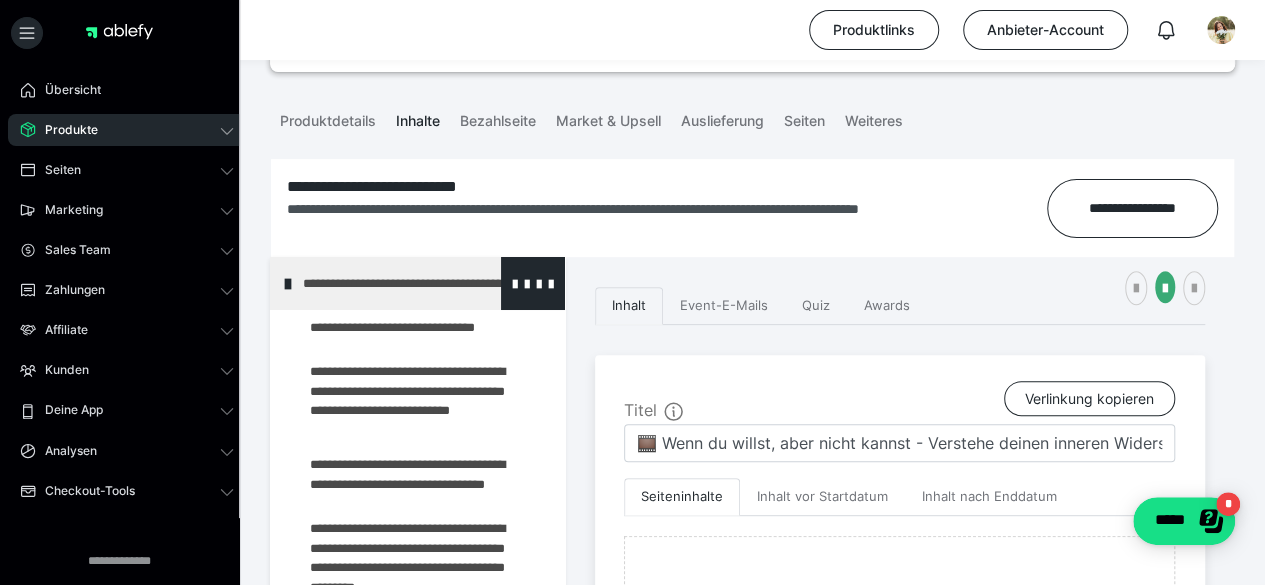 click at bounding box center (288, 284) 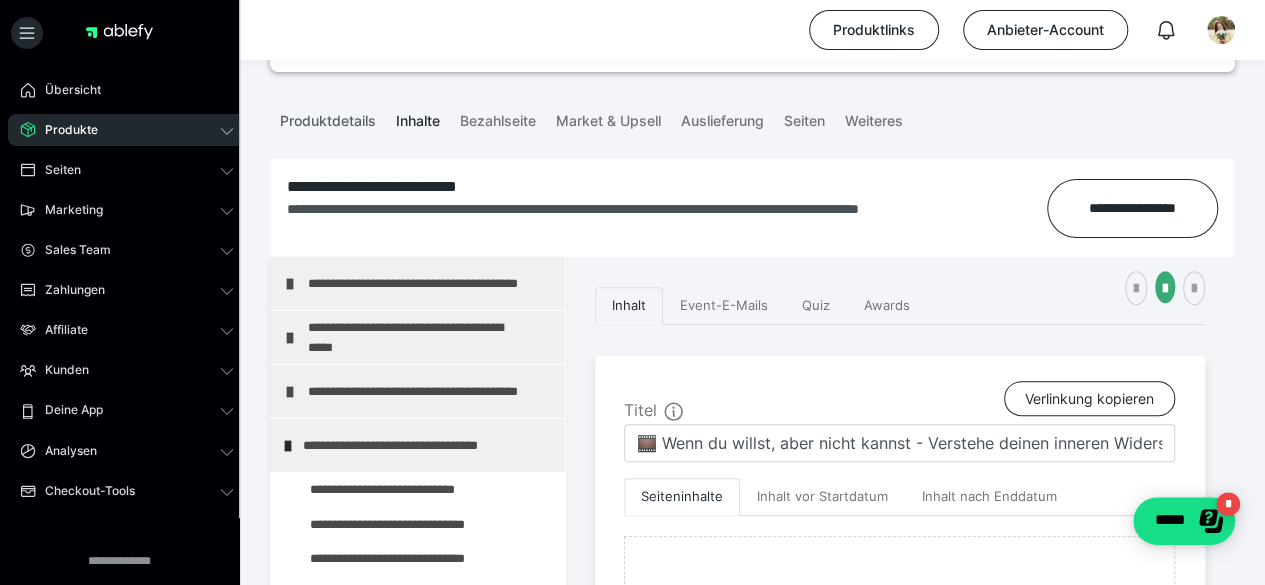 click on "Produktdetails" at bounding box center (328, 117) 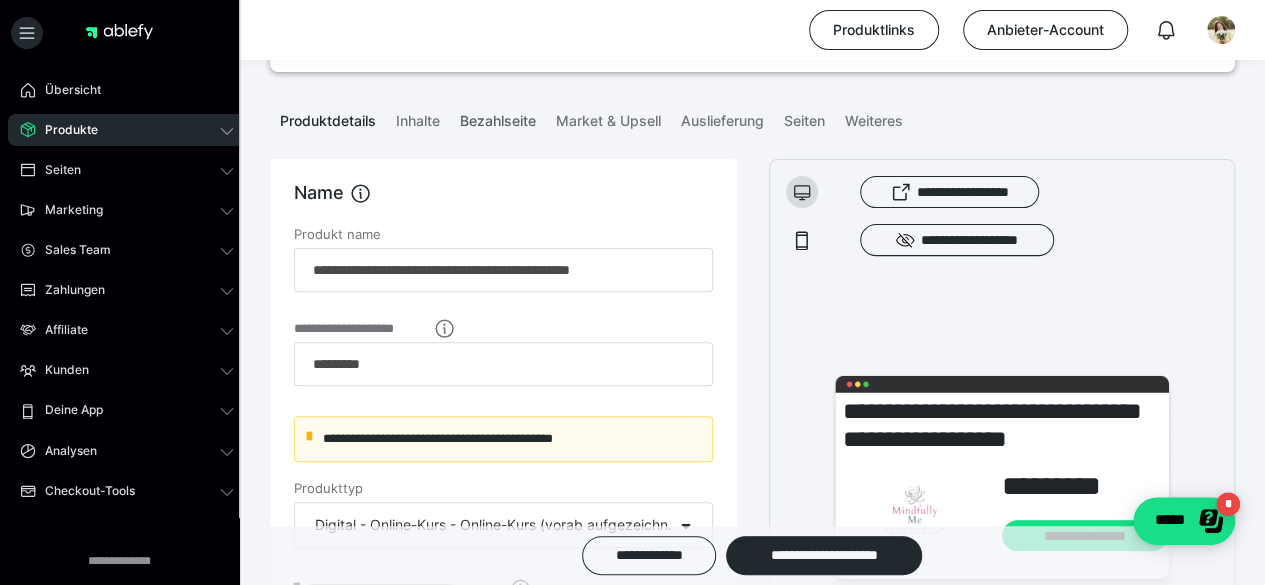 click on "Bezahlseite" at bounding box center (498, 117) 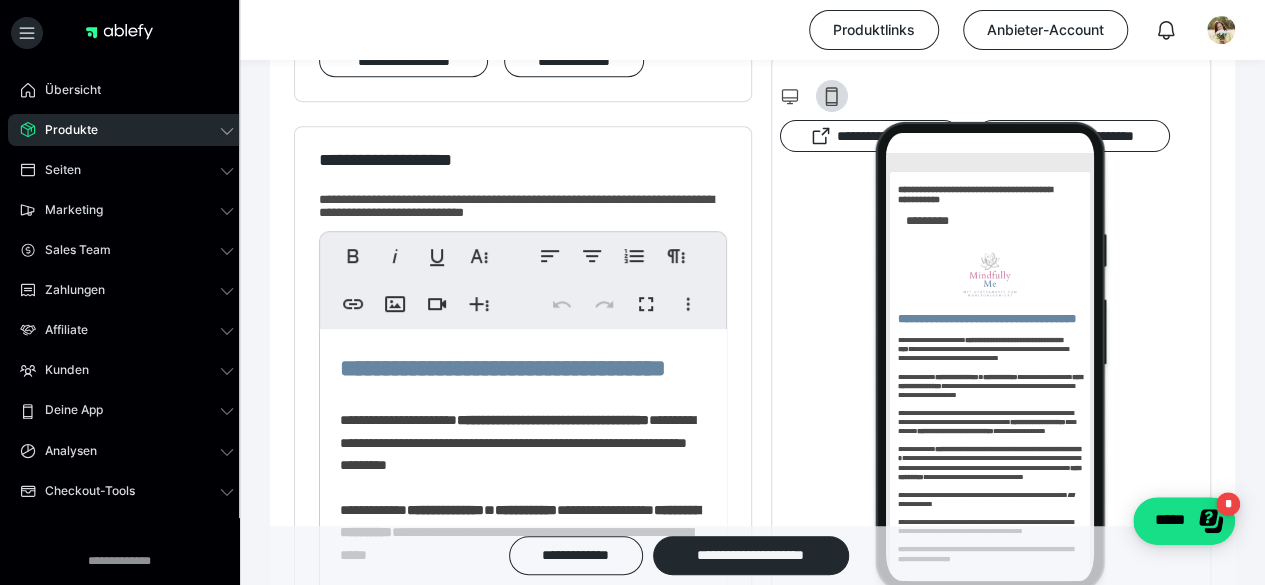scroll, scrollTop: 0, scrollLeft: 0, axis: both 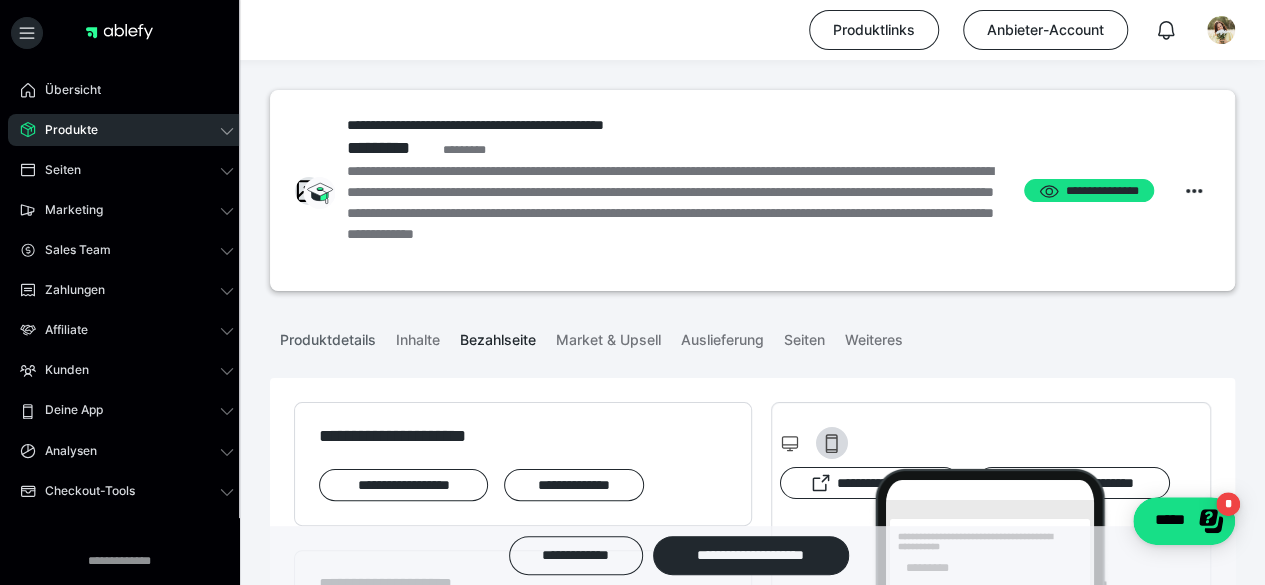 click on "Produktdetails" at bounding box center [328, 336] 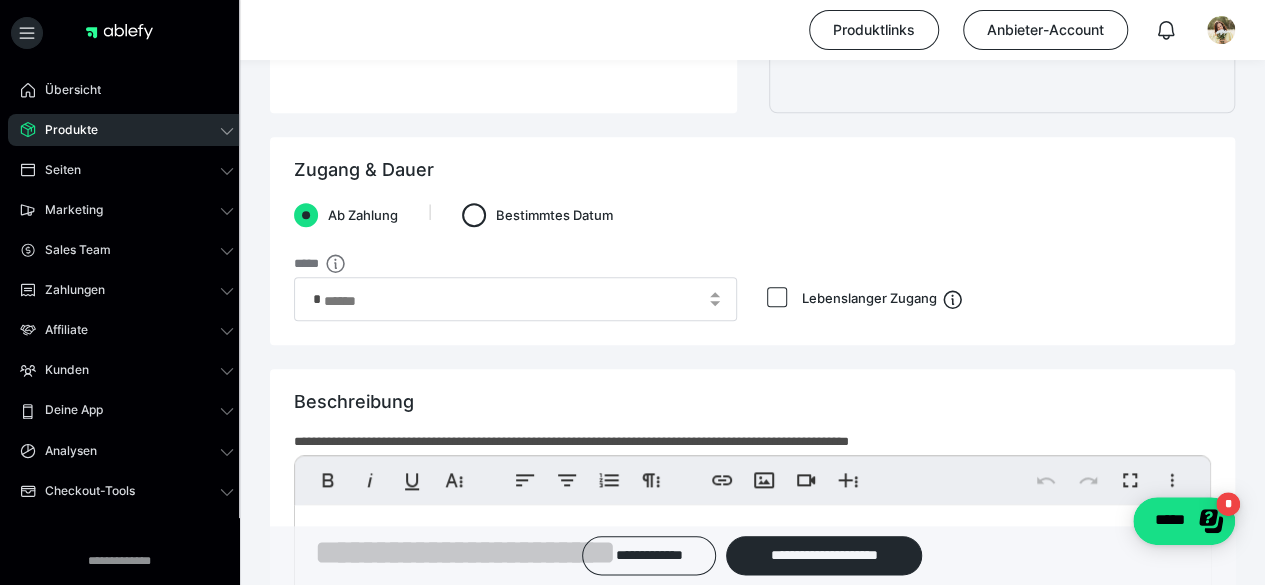 scroll, scrollTop: 813, scrollLeft: 0, axis: vertical 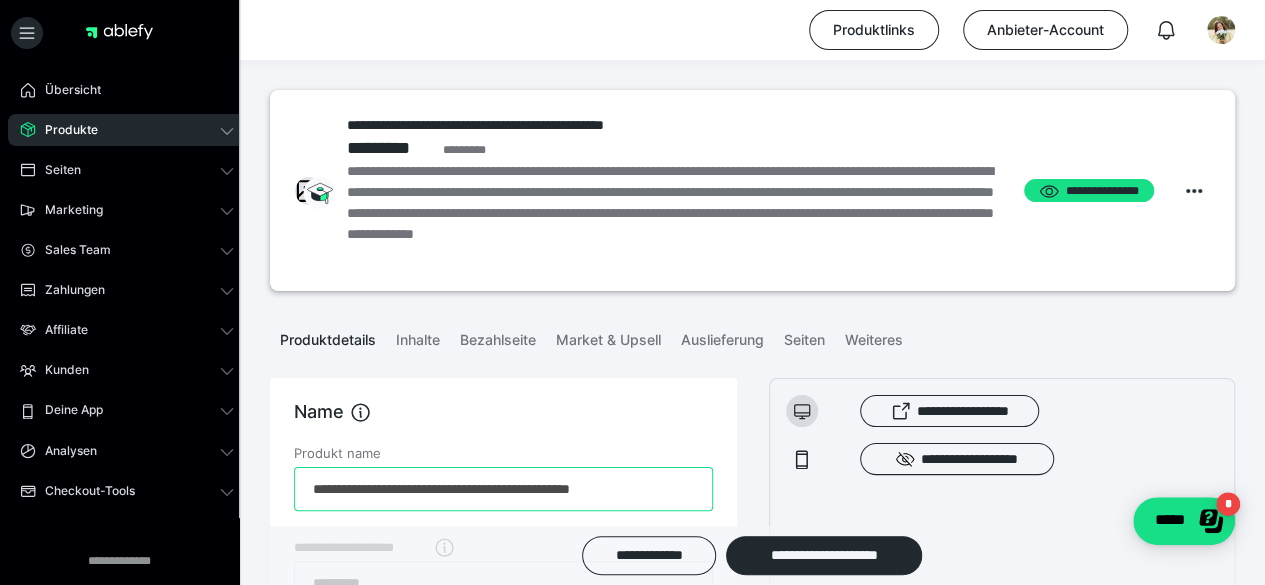 click on "**********" at bounding box center [503, 489] 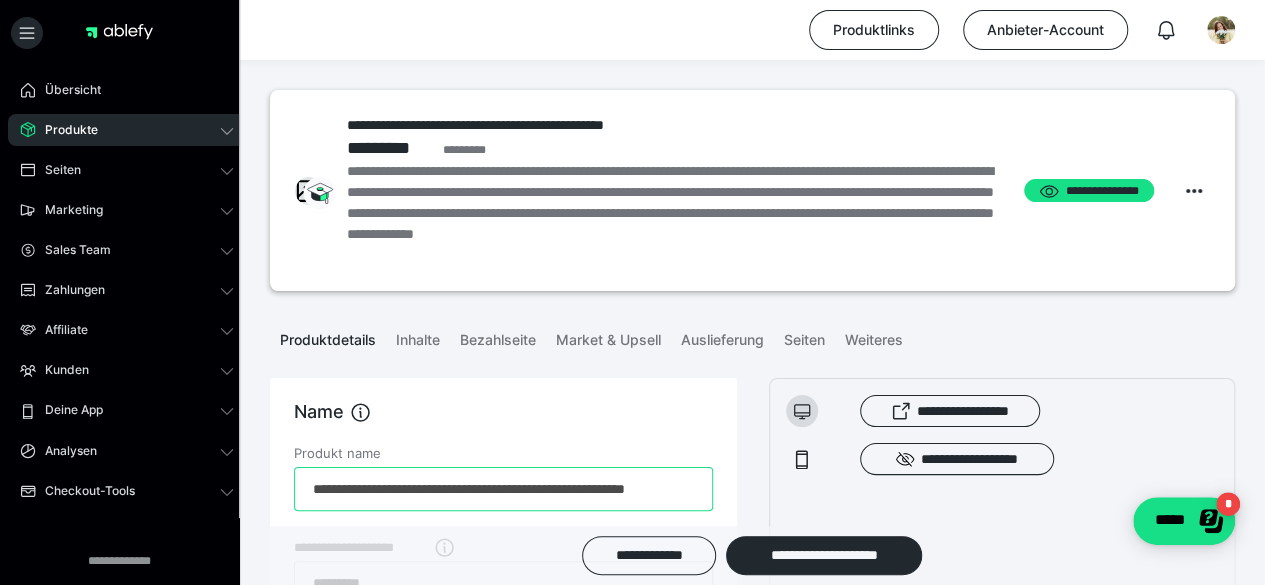scroll, scrollTop: 0, scrollLeft: 46, axis: horizontal 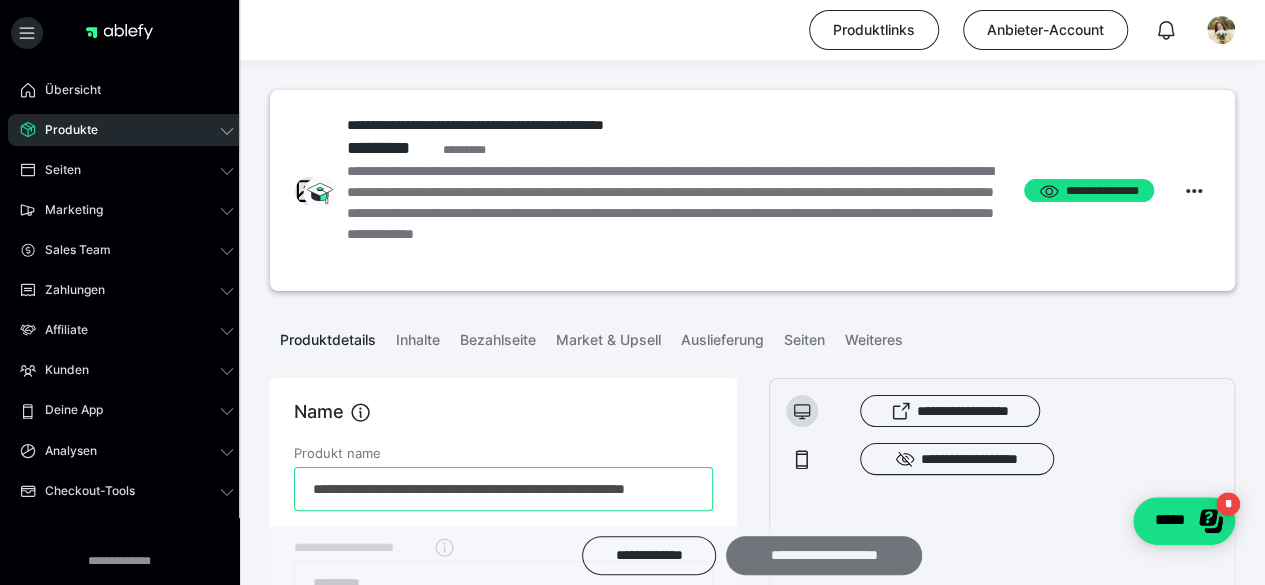 type on "**********" 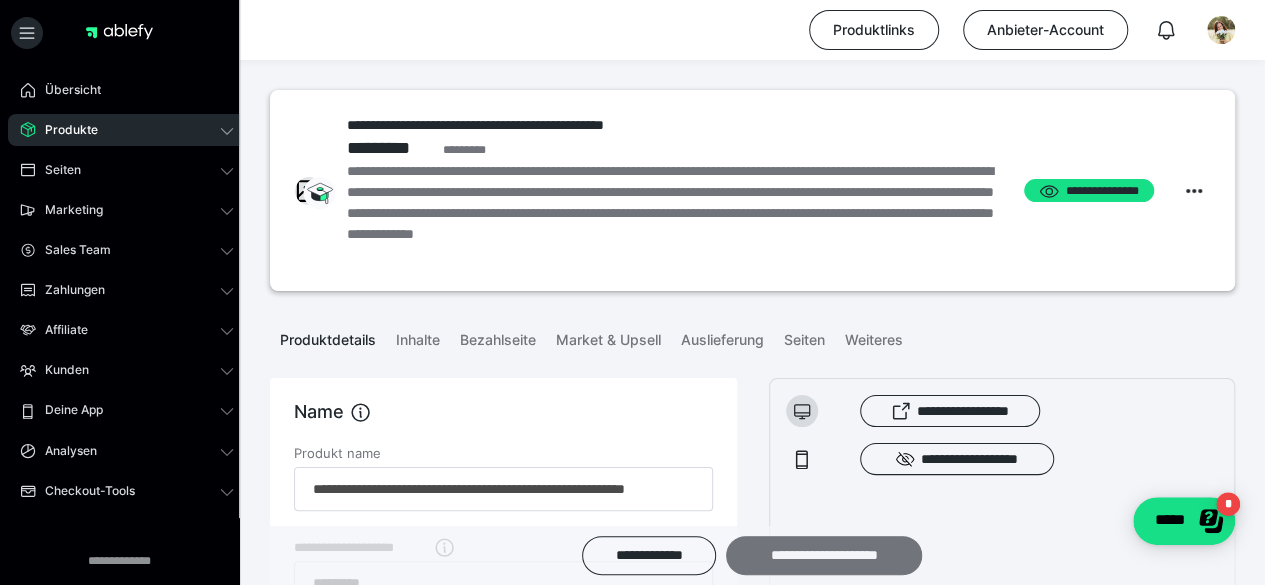 scroll, scrollTop: 0, scrollLeft: 0, axis: both 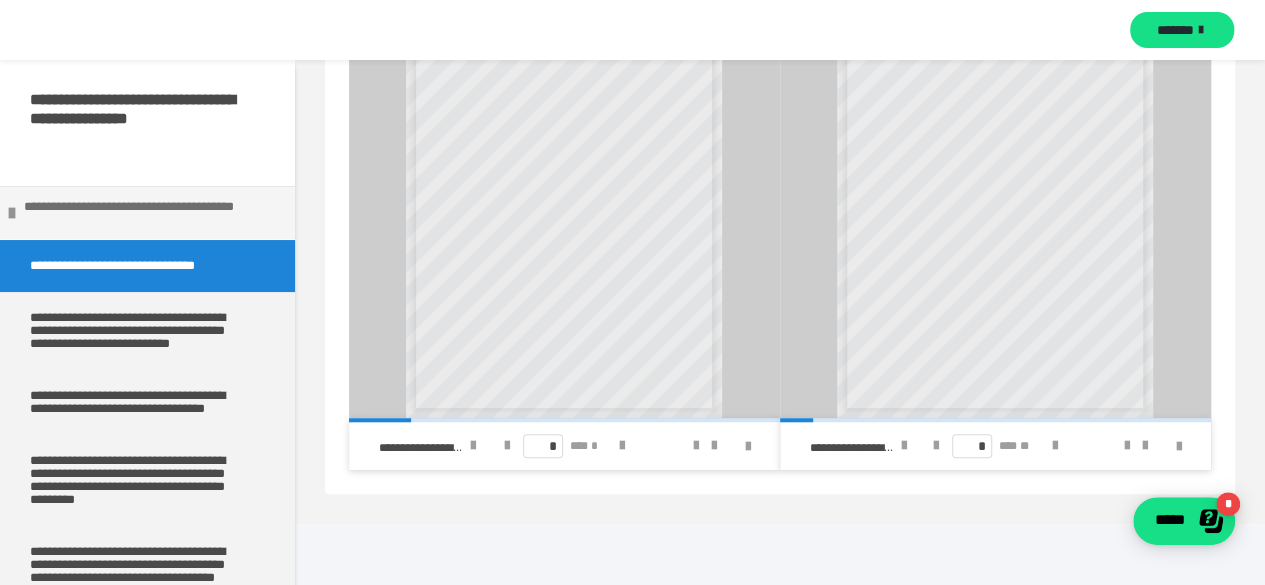 click at bounding box center [12, 213] 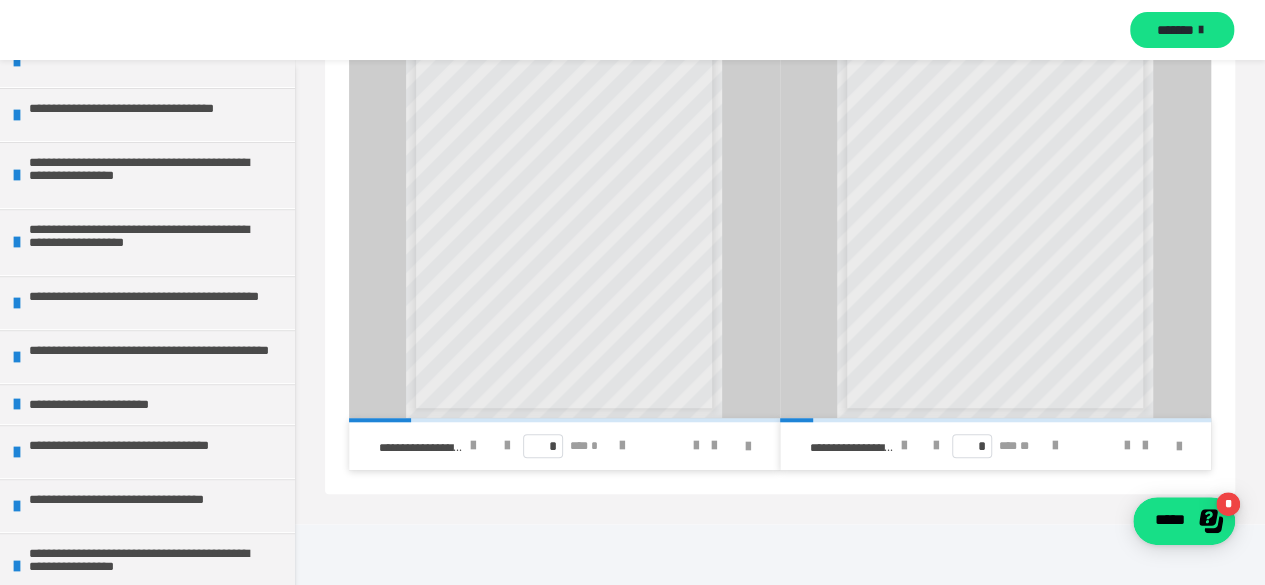 scroll, scrollTop: 404, scrollLeft: 0, axis: vertical 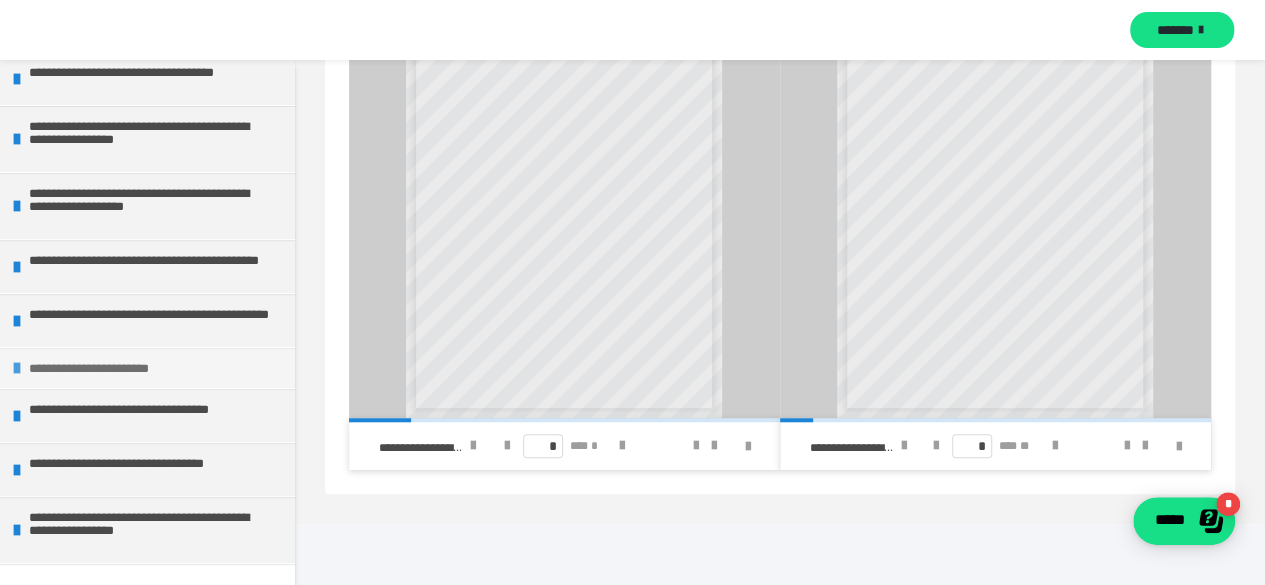 click on "**********" at bounding box center (149, 368) 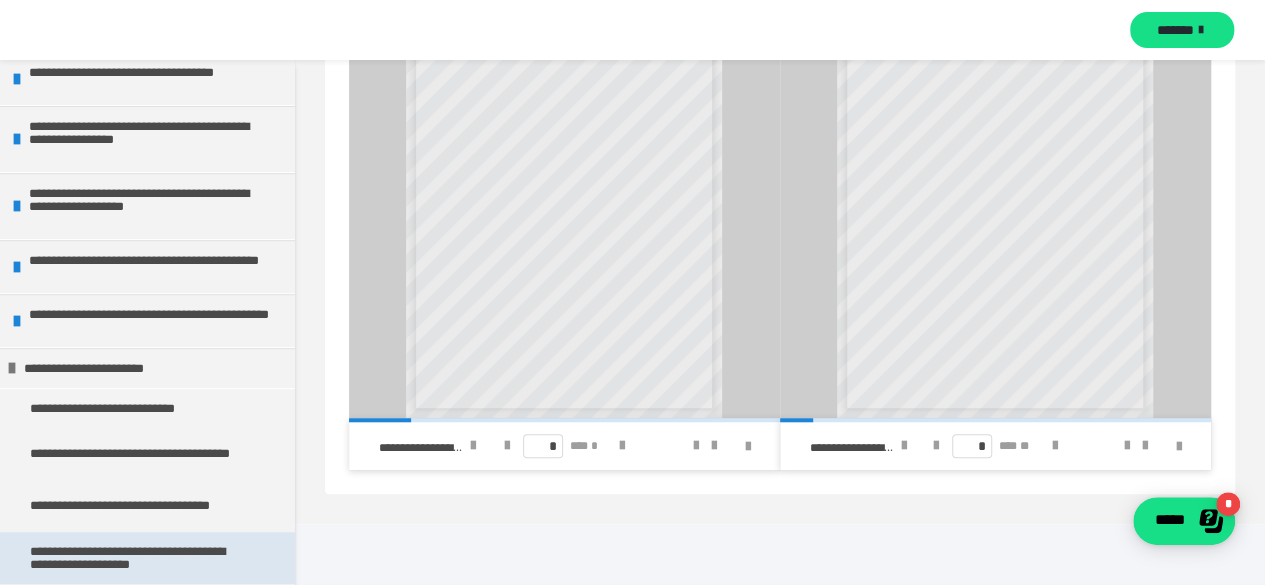 click on "**********" at bounding box center (140, 558) 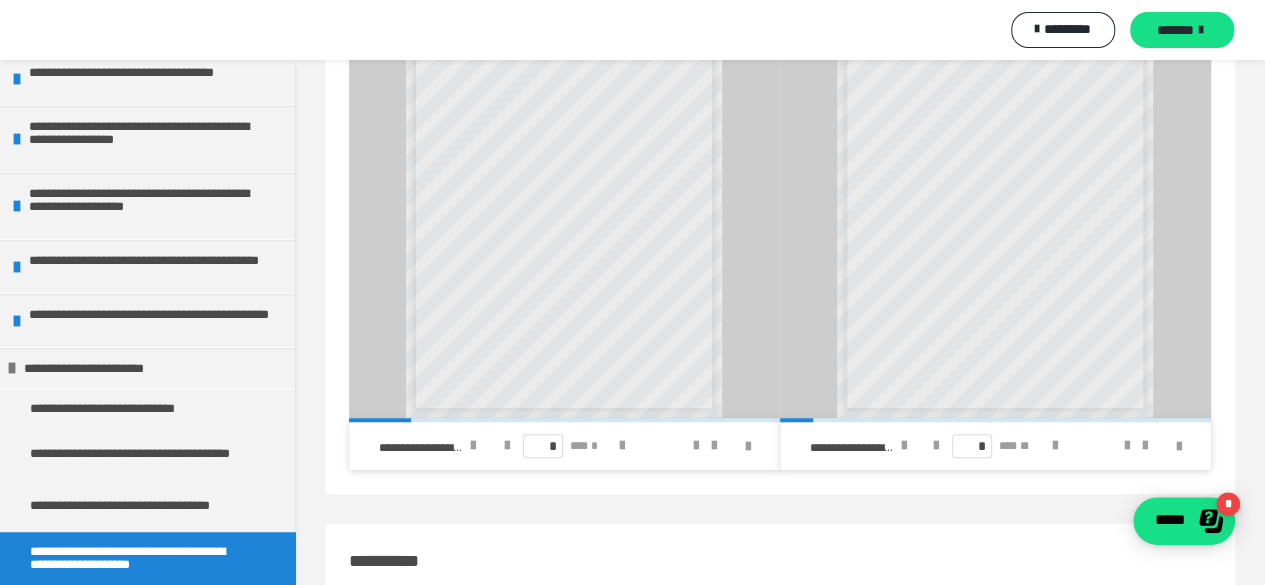 scroll, scrollTop: 0, scrollLeft: 0, axis: both 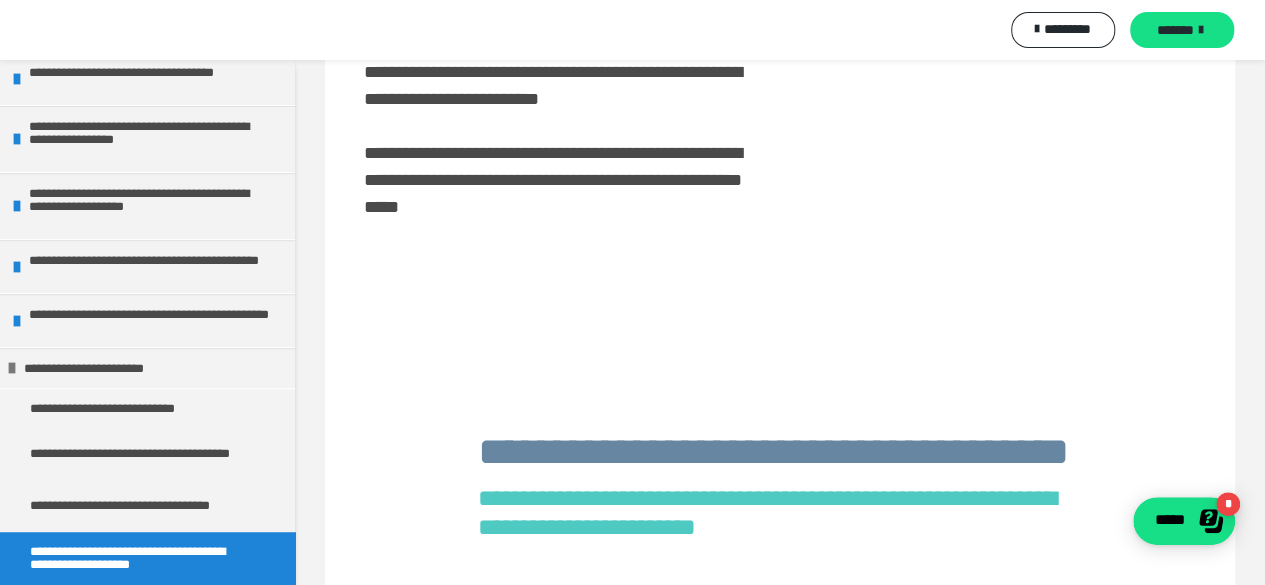 click on "**********" at bounding box center (564, 205) 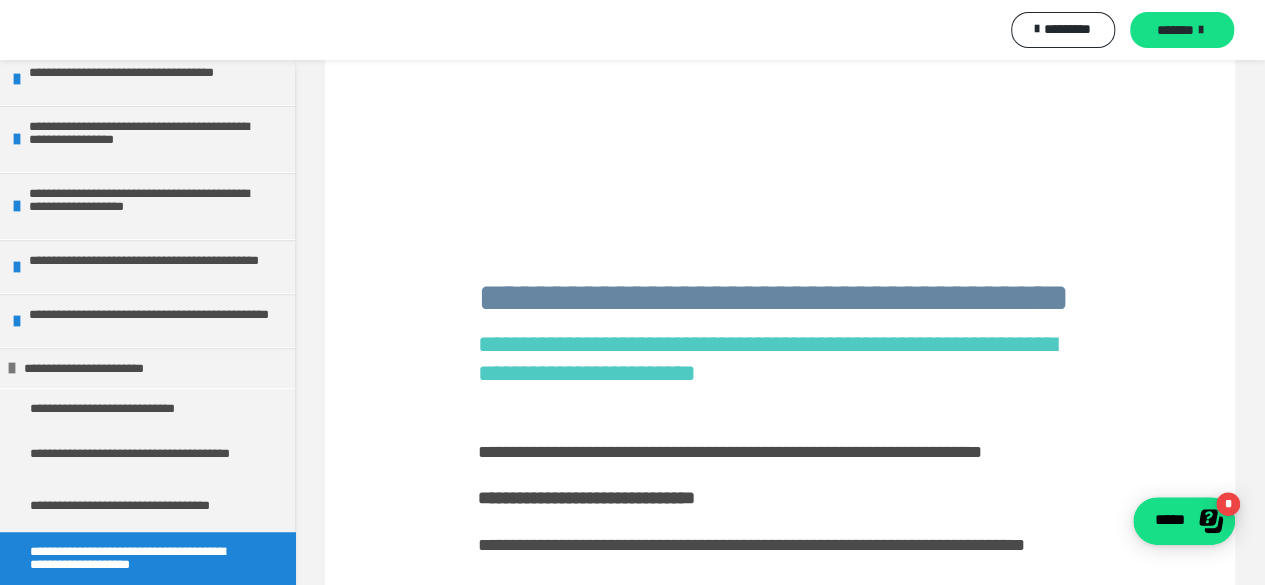 scroll, scrollTop: 388, scrollLeft: 0, axis: vertical 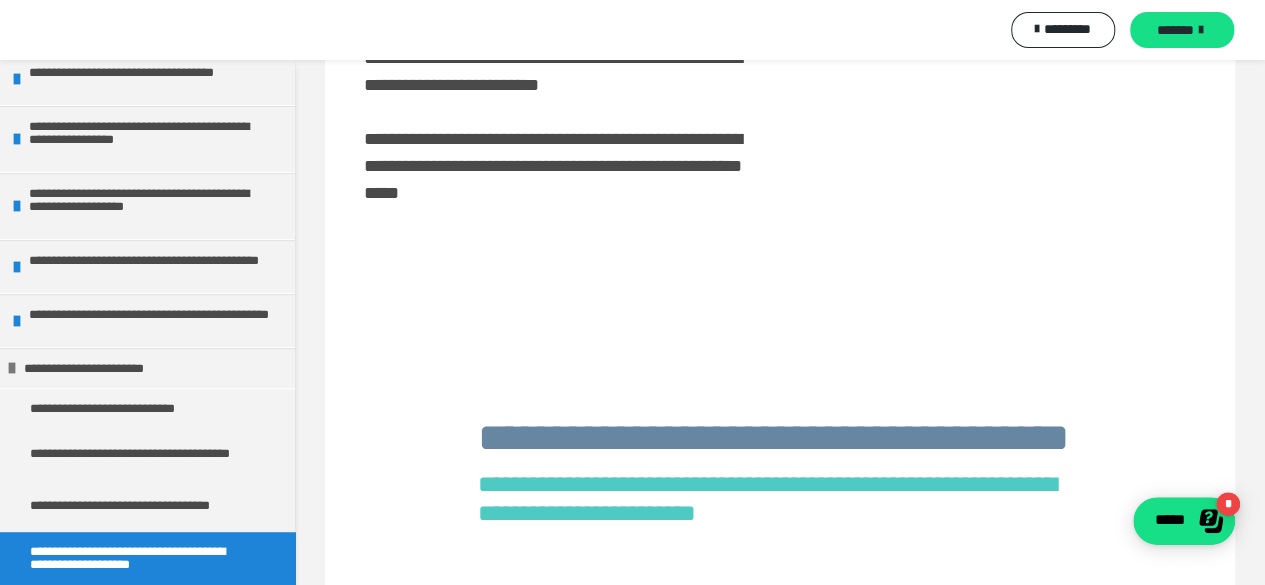 click on "**********" at bounding box center [564, 140] 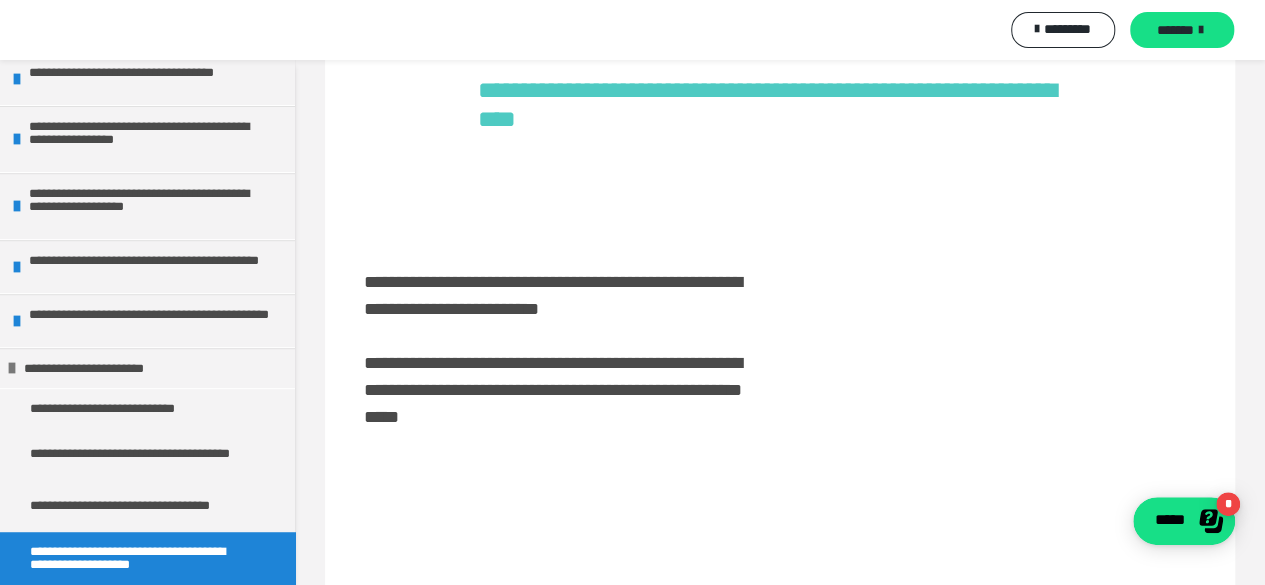 scroll, scrollTop: 181, scrollLeft: 0, axis: vertical 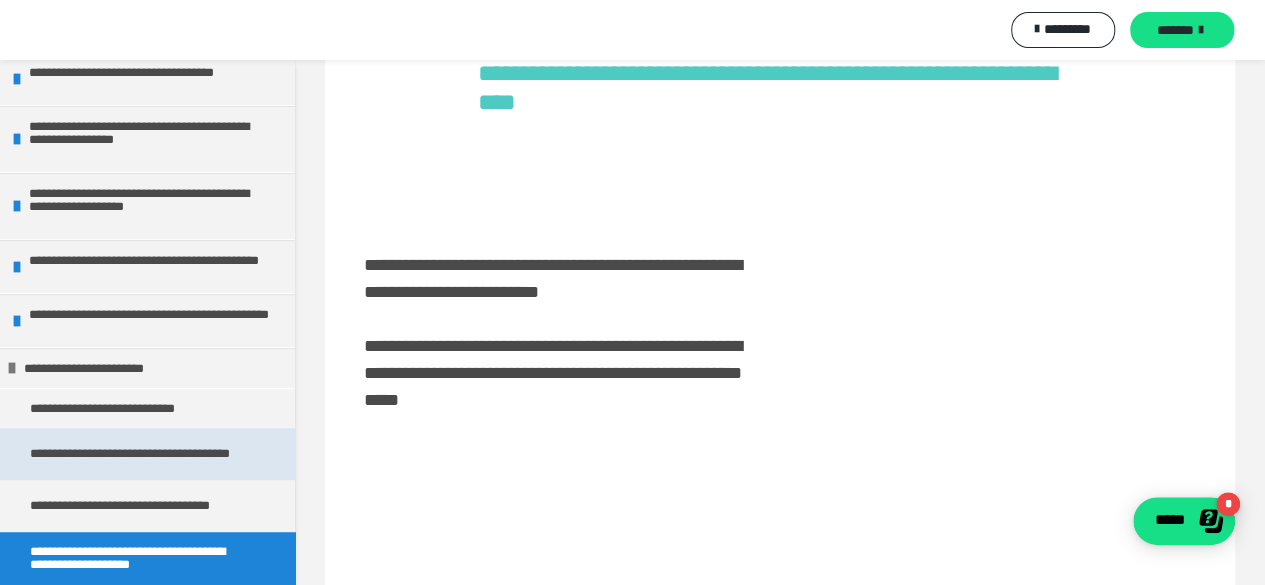 click on "**********" at bounding box center [140, 454] 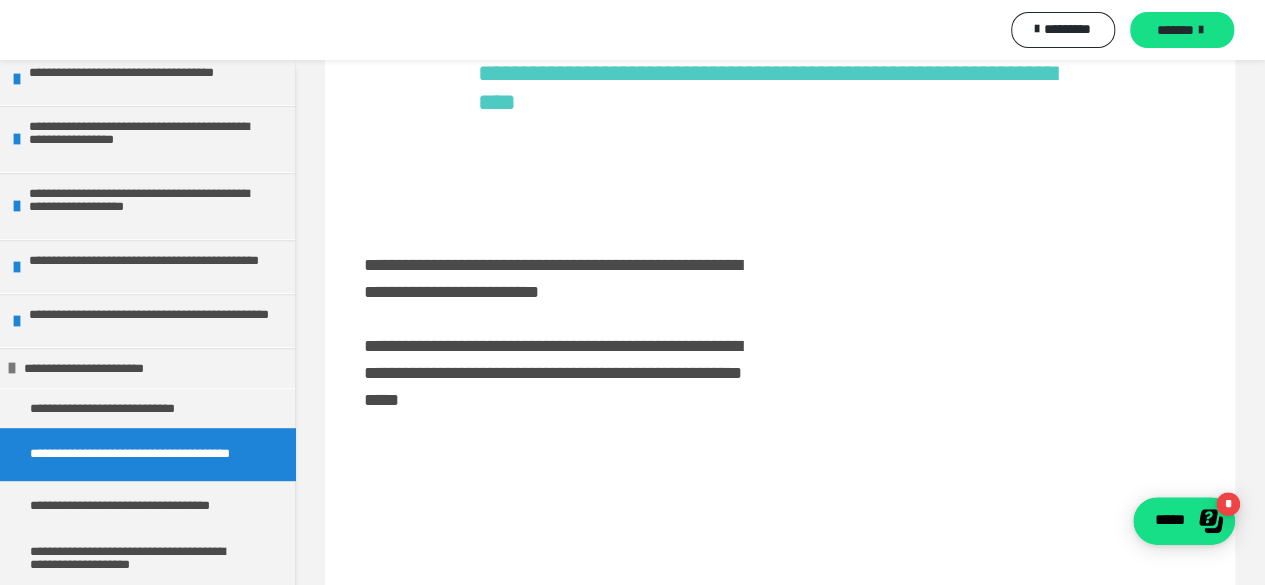 scroll, scrollTop: 0, scrollLeft: 0, axis: both 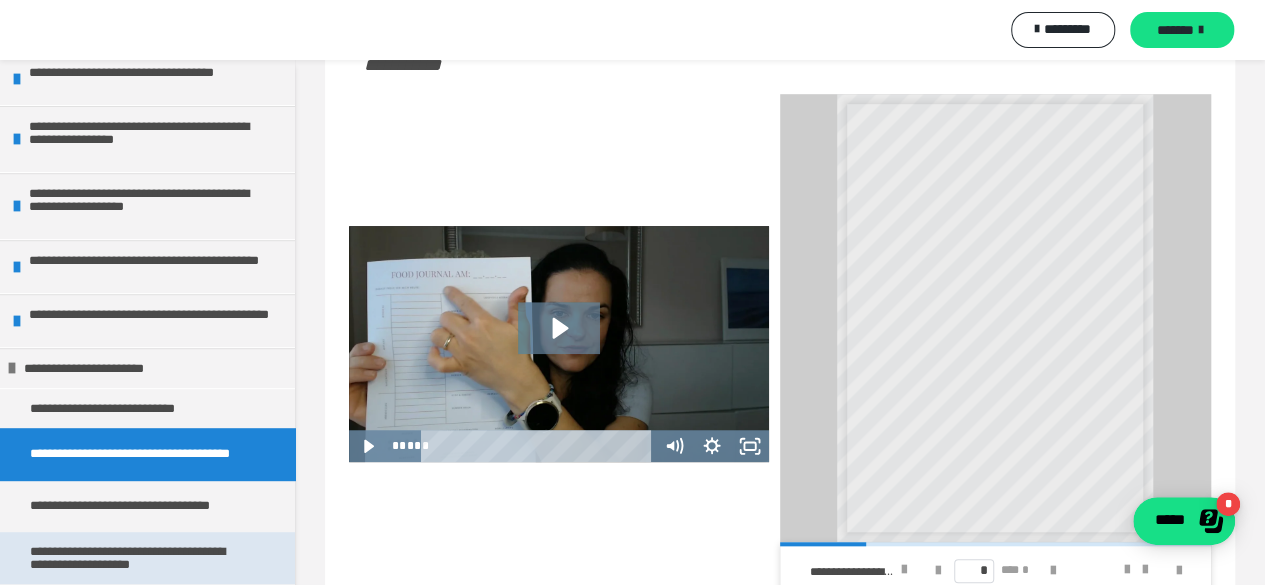 click on "**********" at bounding box center (140, 558) 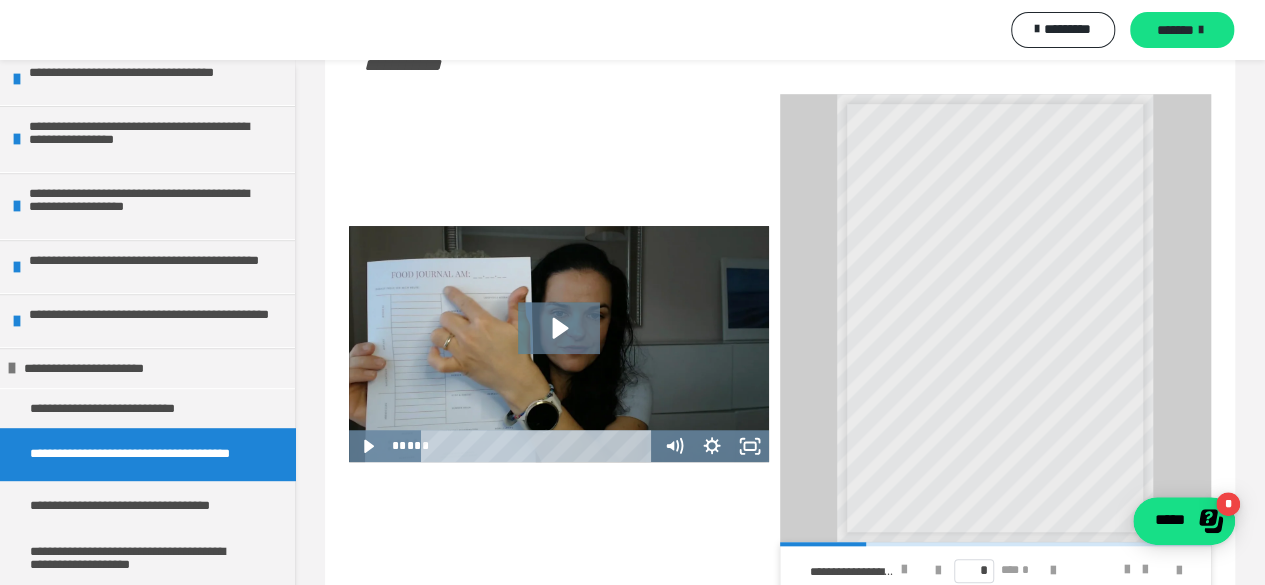 scroll, scrollTop: 0, scrollLeft: 0, axis: both 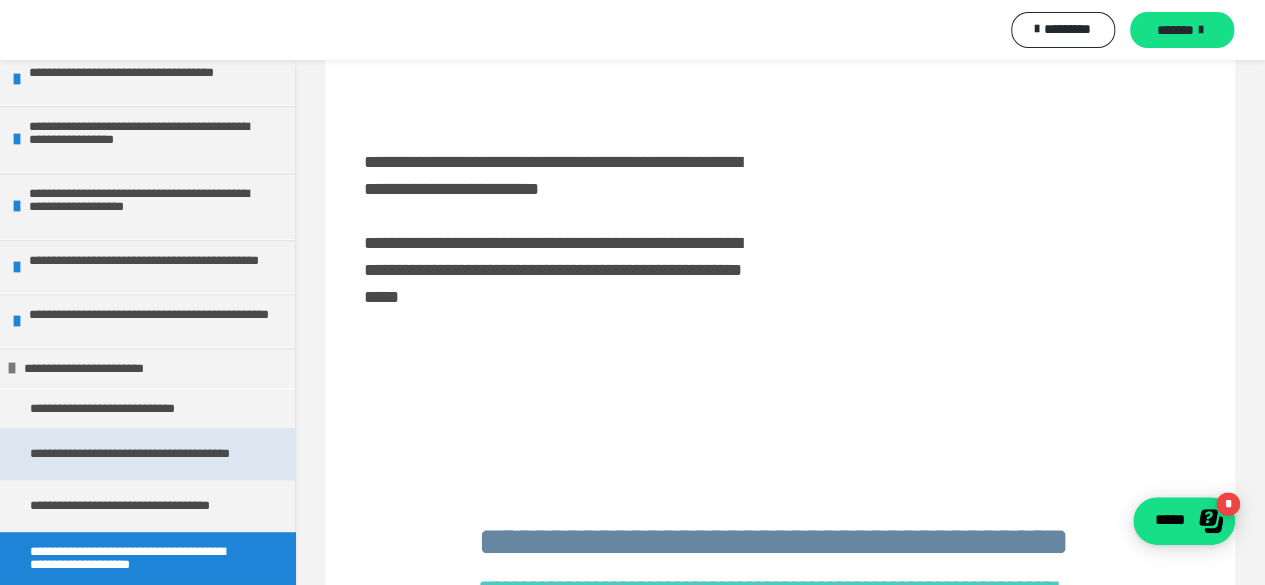 click on "**********" at bounding box center [140, 454] 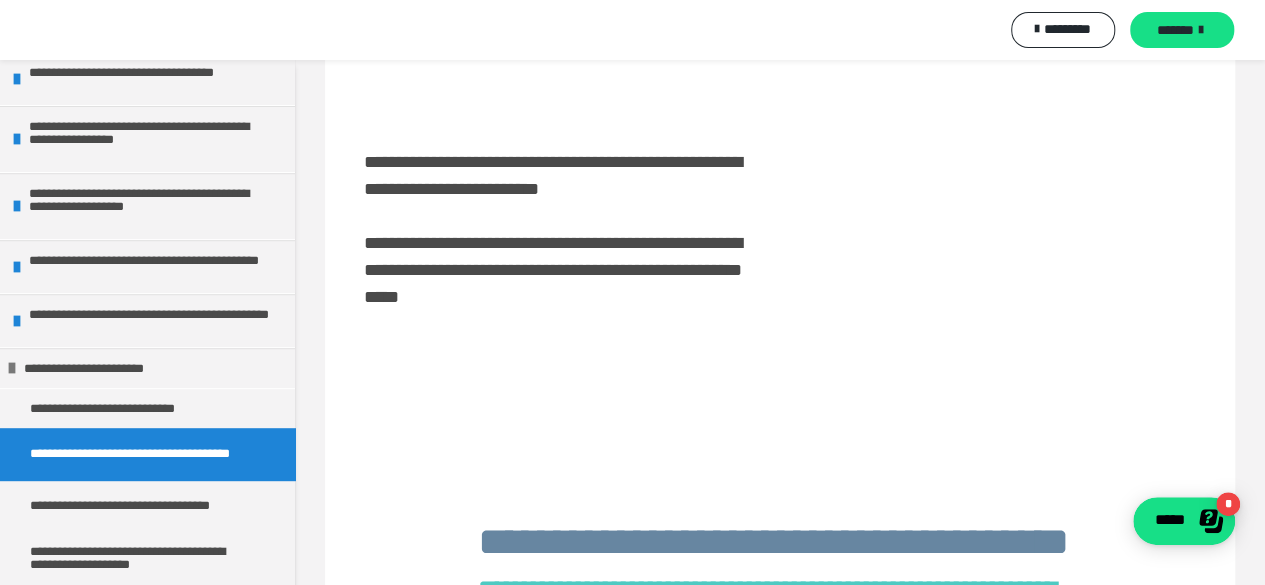 scroll, scrollTop: 0, scrollLeft: 0, axis: both 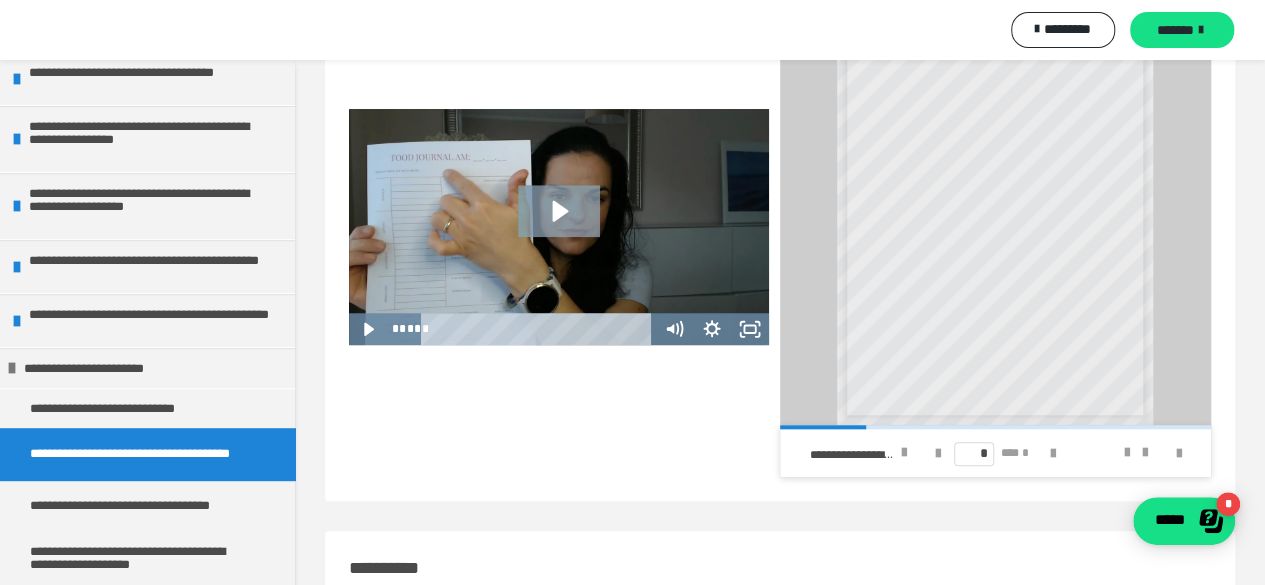click 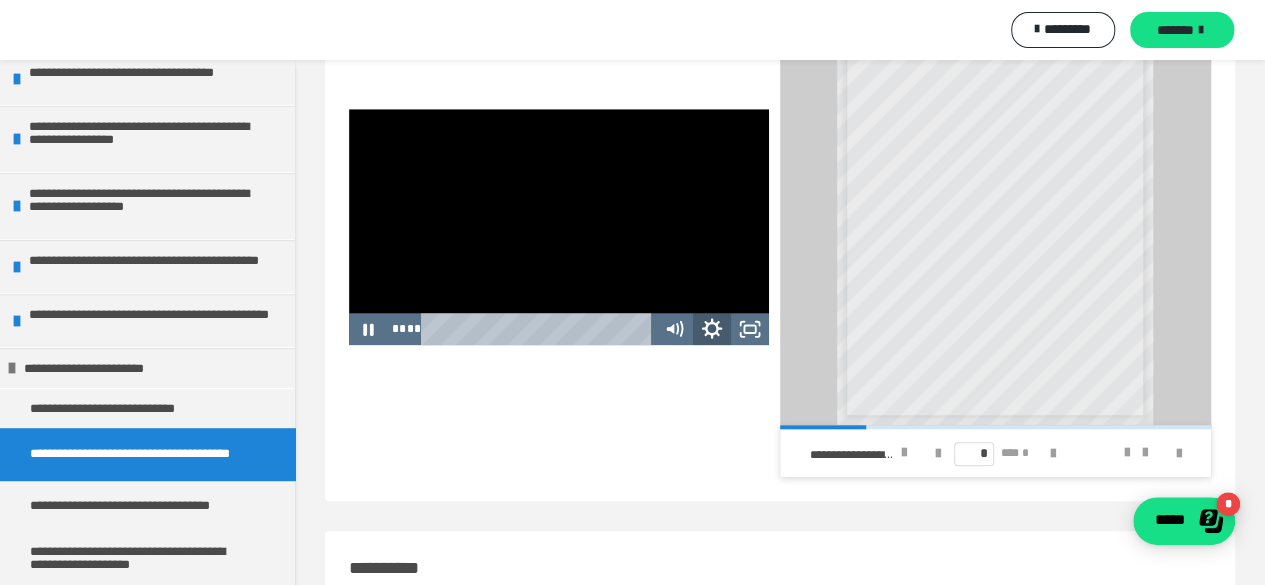 click 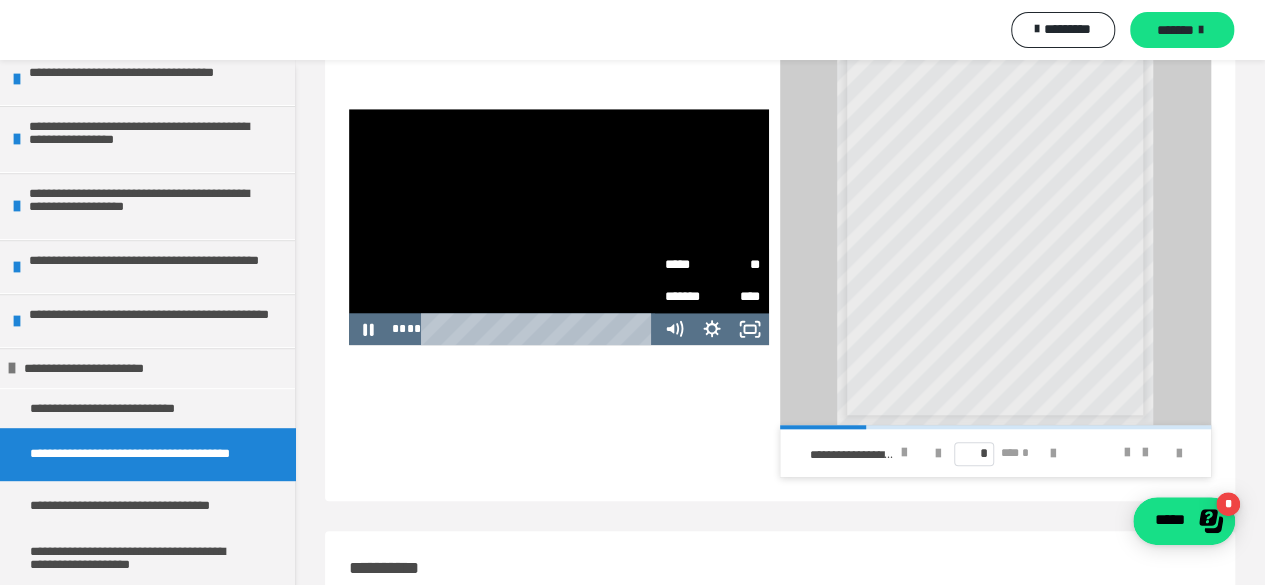 click on "**" at bounding box center [736, 263] 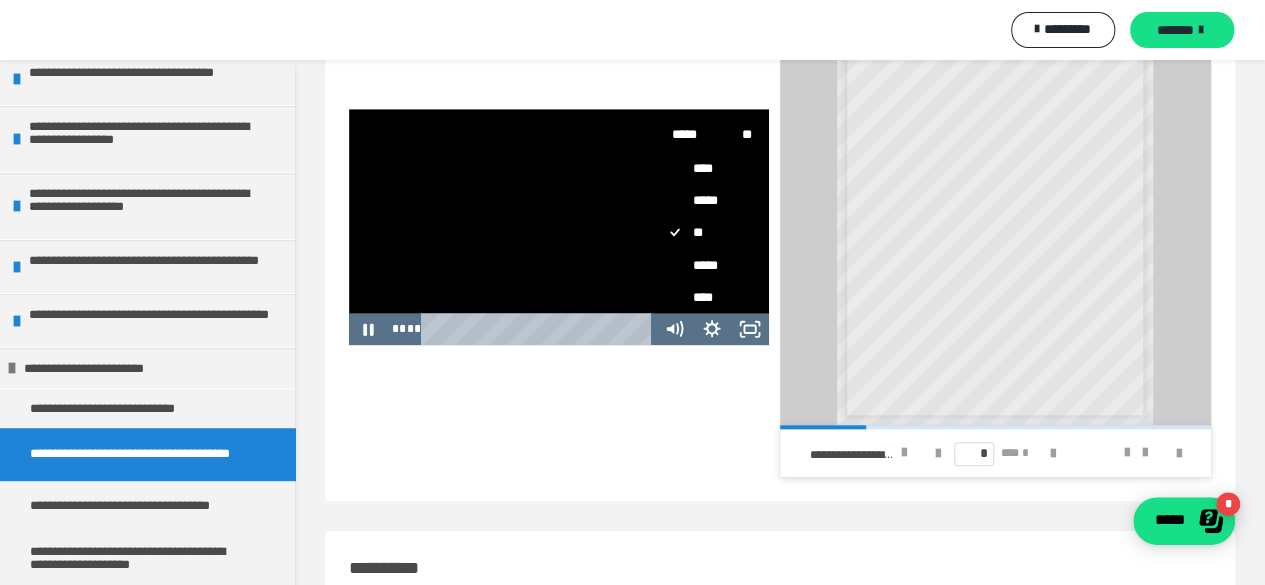 scroll, scrollTop: 96, scrollLeft: 0, axis: vertical 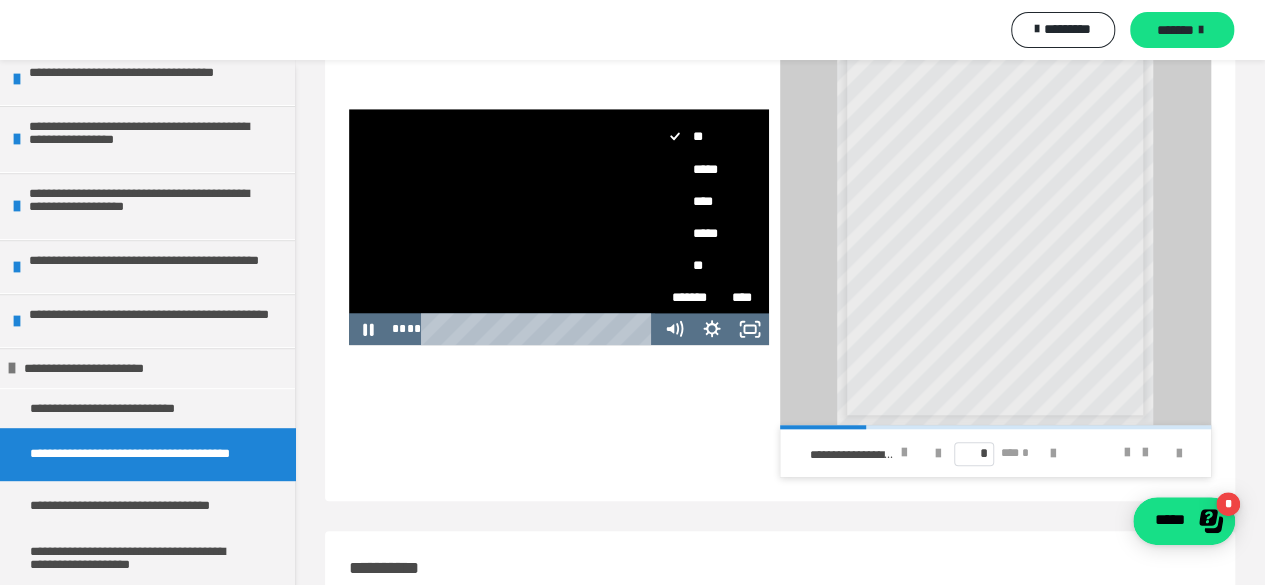 click on "*****" at bounding box center (704, 233) 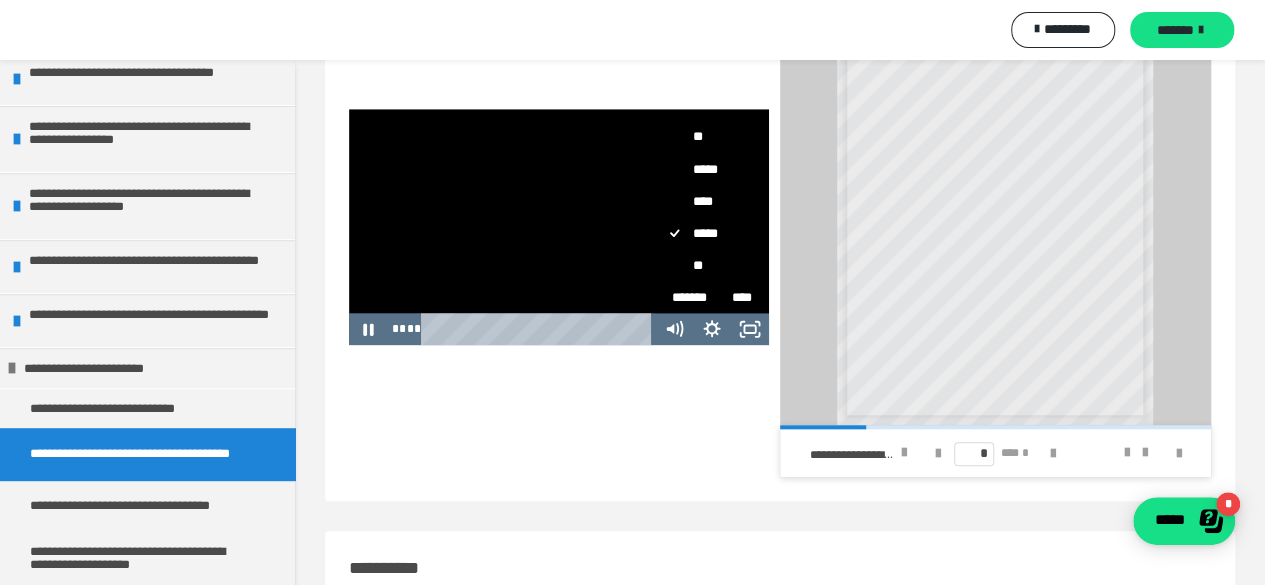 scroll, scrollTop: 0, scrollLeft: 0, axis: both 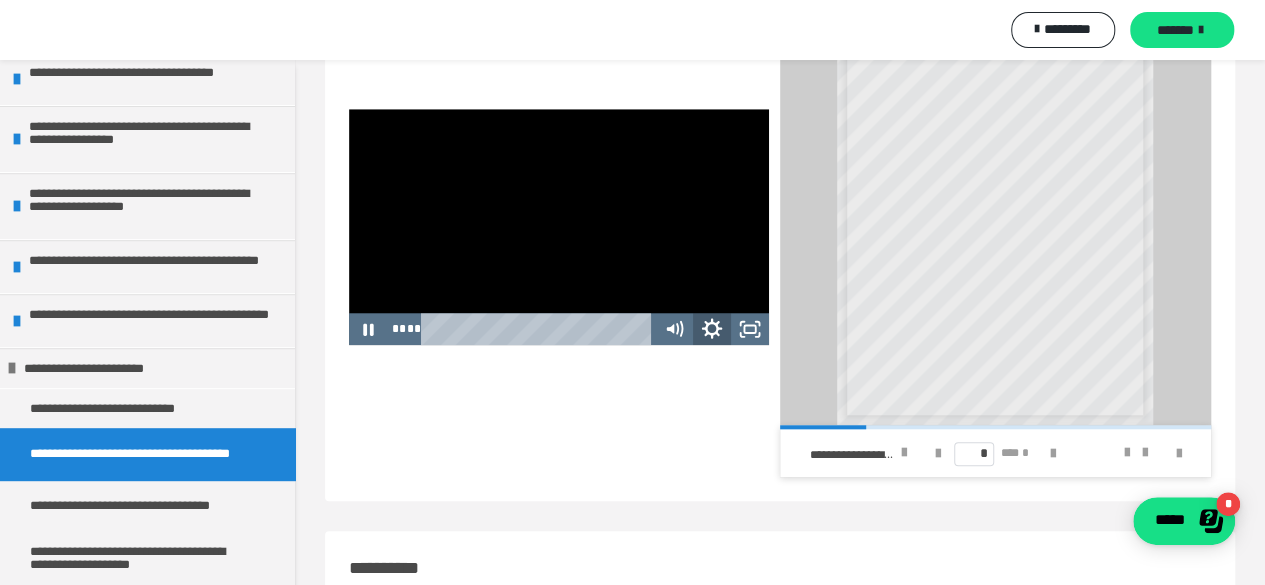 click 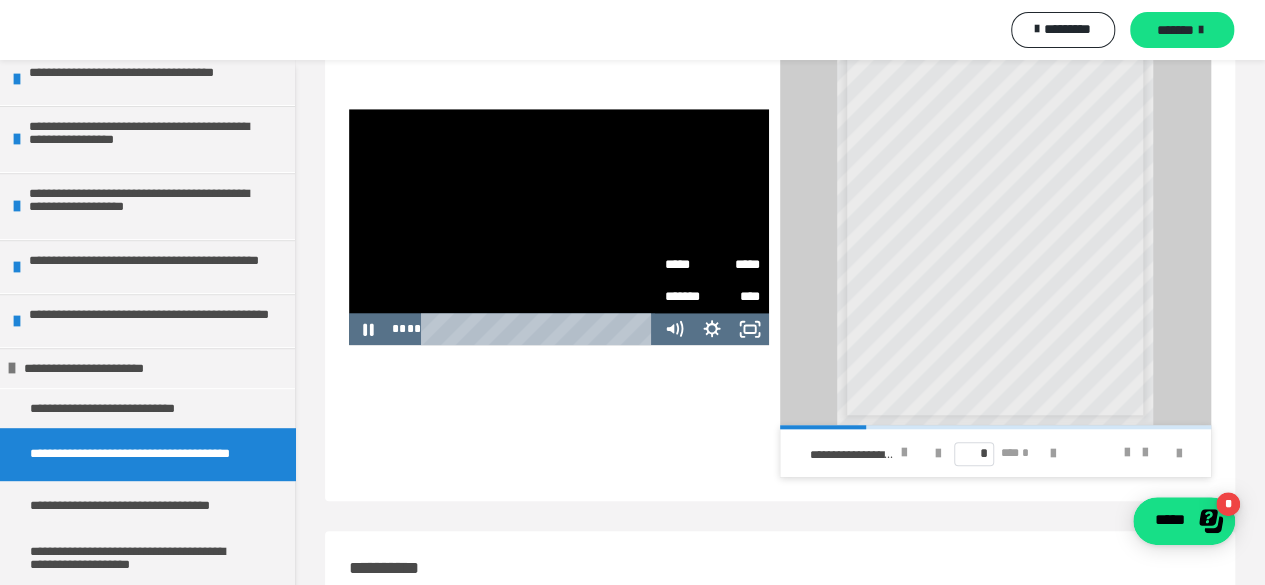 click on "*****" at bounding box center [736, 258] 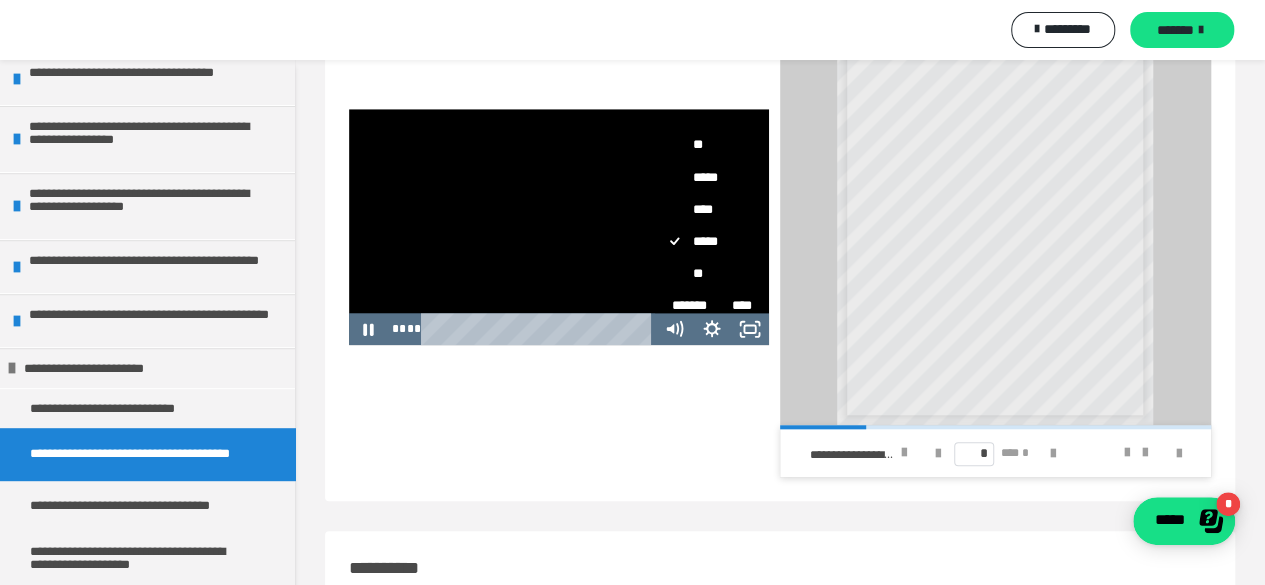 scroll, scrollTop: 96, scrollLeft: 0, axis: vertical 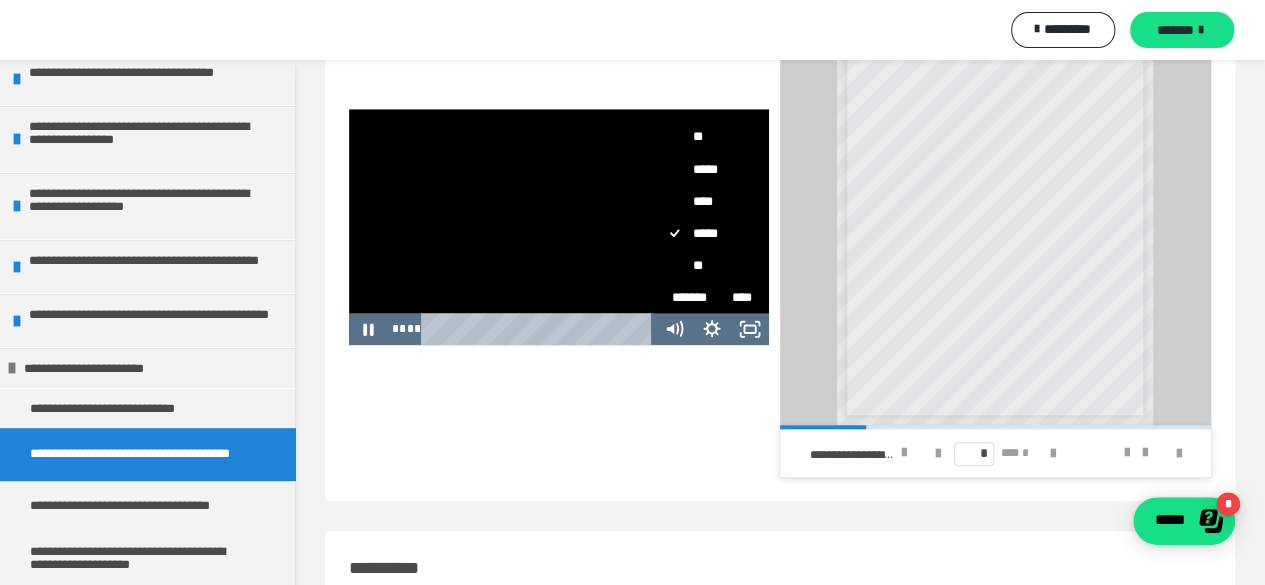 click on "**" at bounding box center (704, 265) 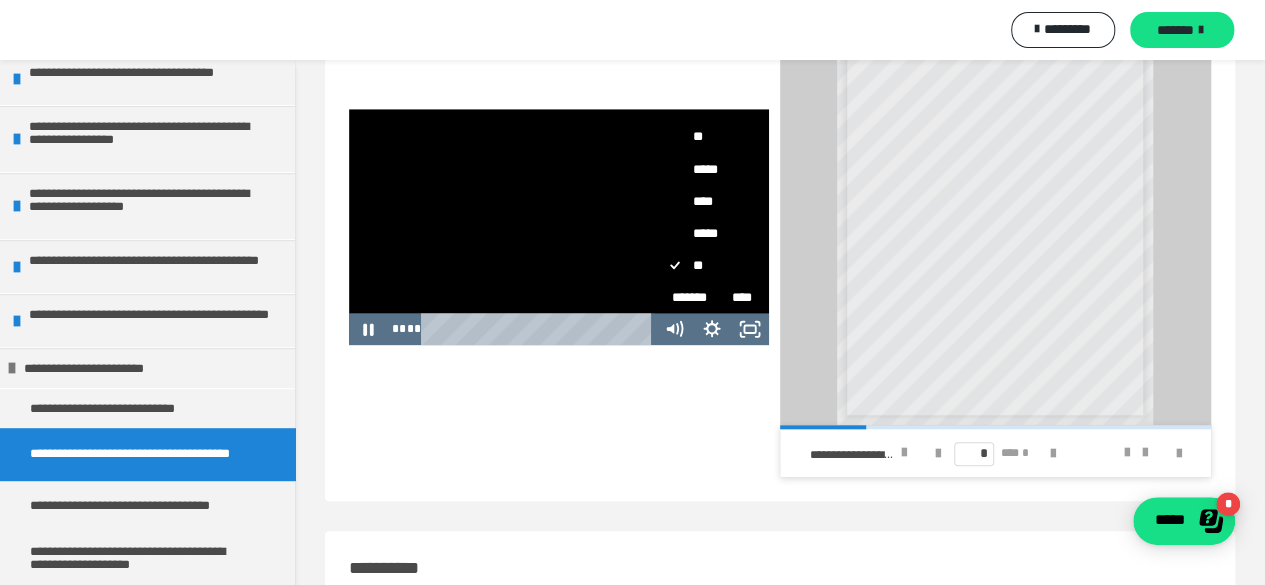 scroll, scrollTop: 0, scrollLeft: 0, axis: both 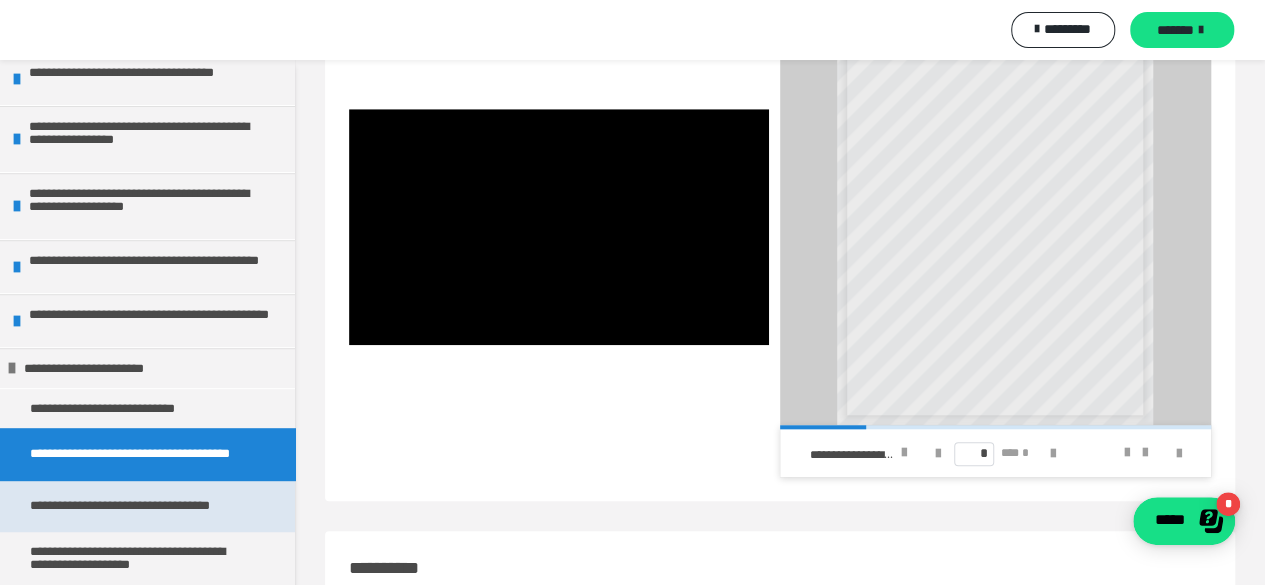 click on "**********" at bounding box center (140, 506) 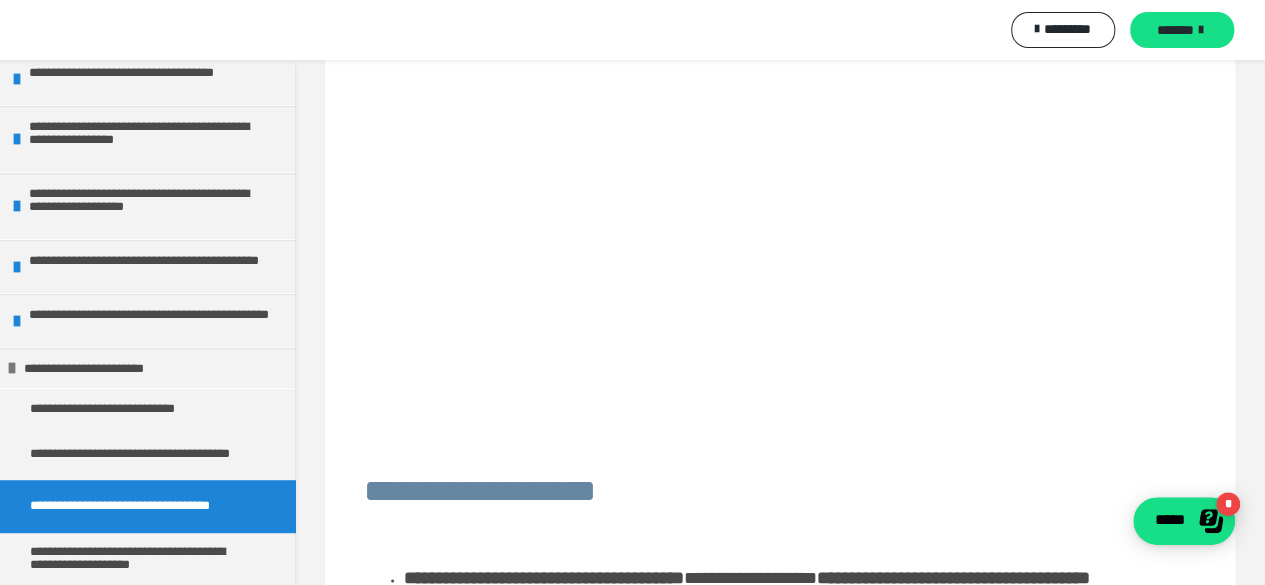 scroll, scrollTop: 1387, scrollLeft: 0, axis: vertical 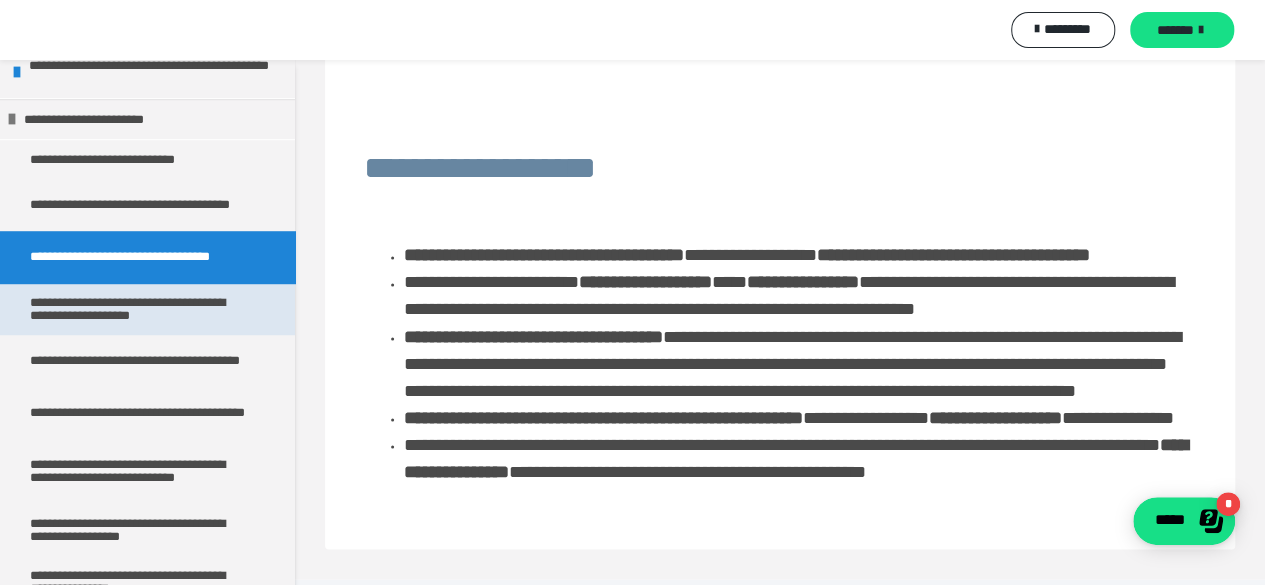 click on "**********" at bounding box center [140, 309] 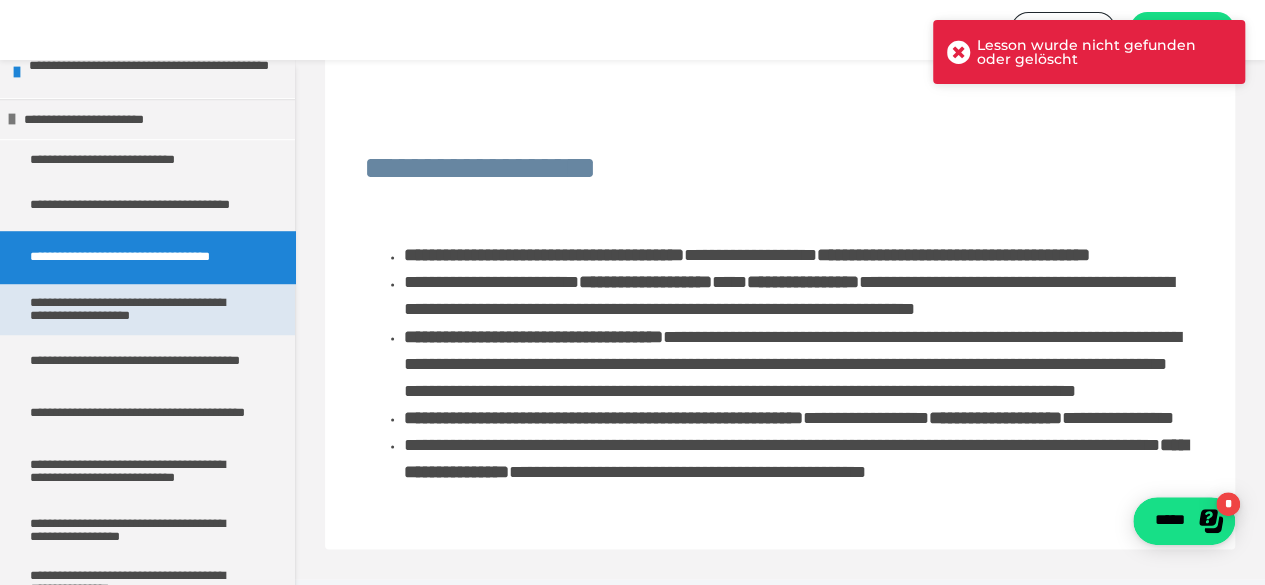 click on "**********" at bounding box center (140, 309) 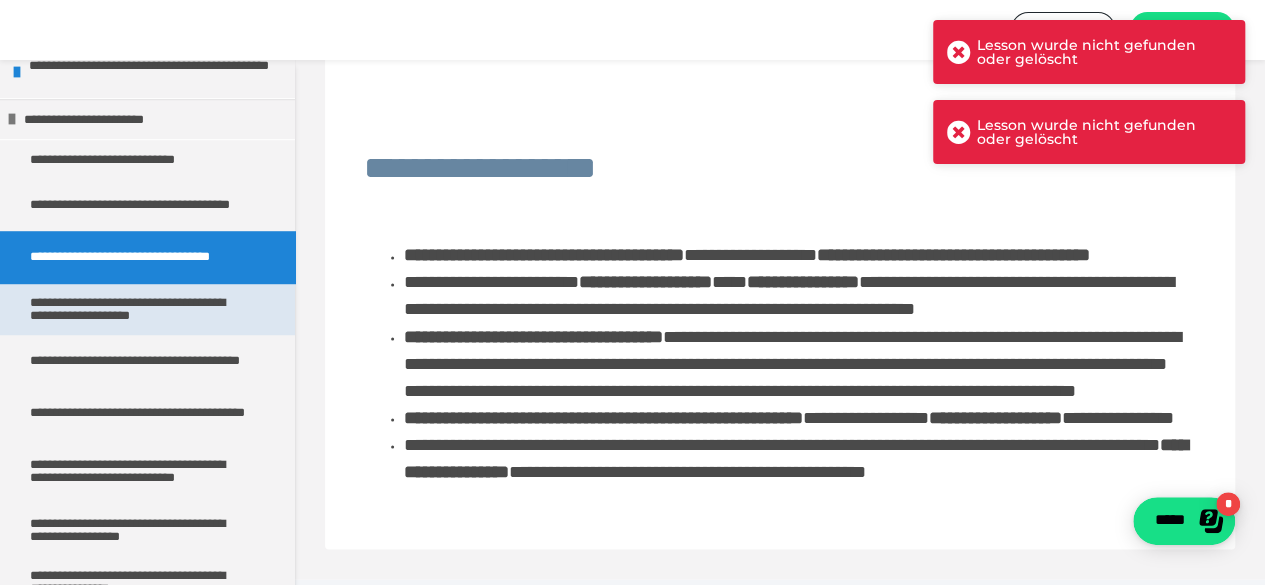 click on "**********" at bounding box center (140, 309) 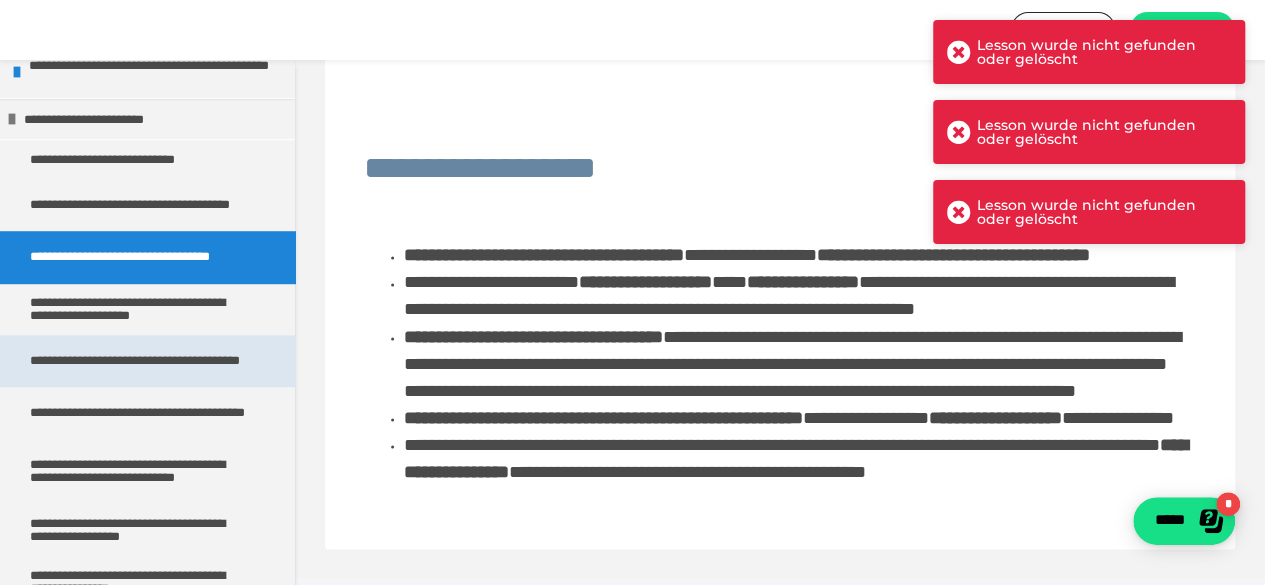 click on "**********" at bounding box center (140, 361) 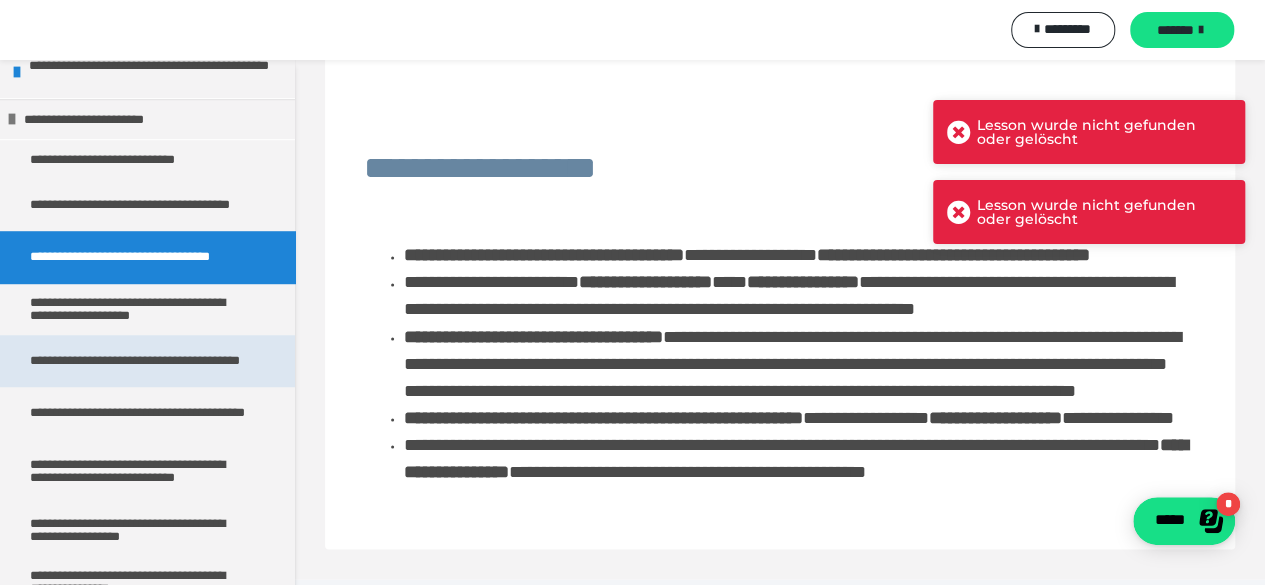 scroll, scrollTop: 0, scrollLeft: 0, axis: both 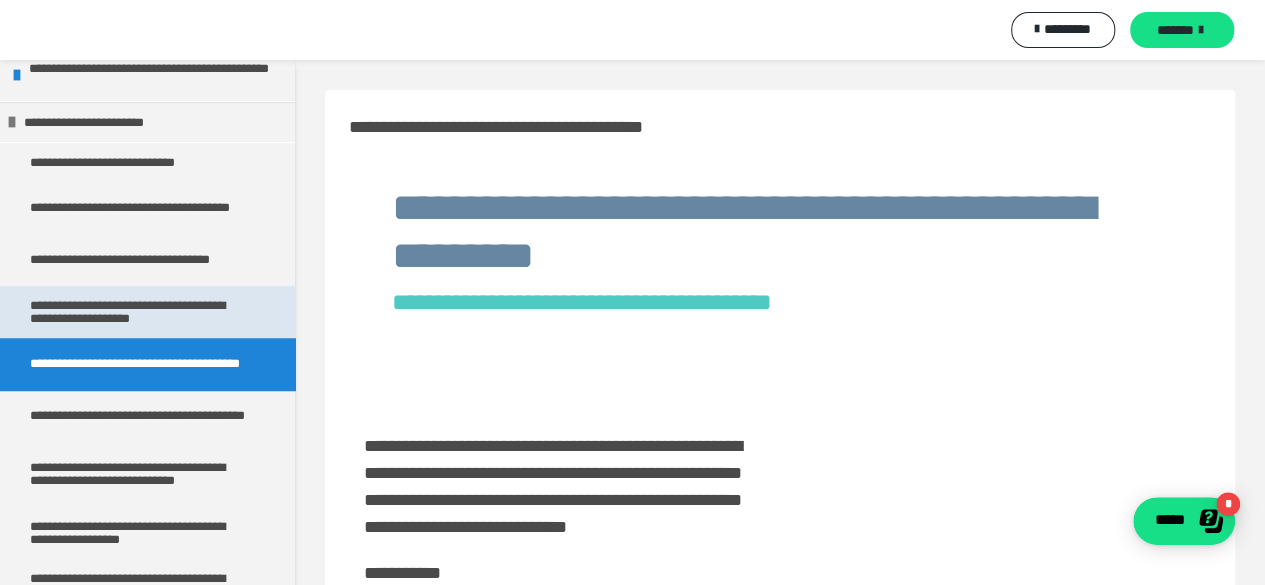 click on "**********" at bounding box center [140, 312] 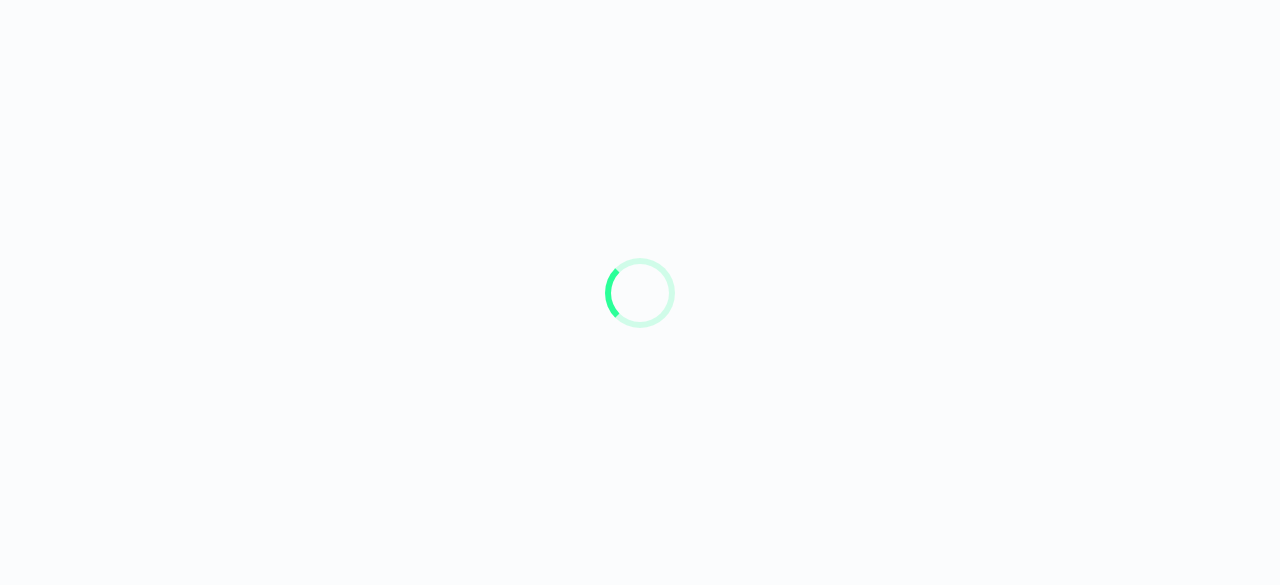 scroll, scrollTop: 0, scrollLeft: 0, axis: both 